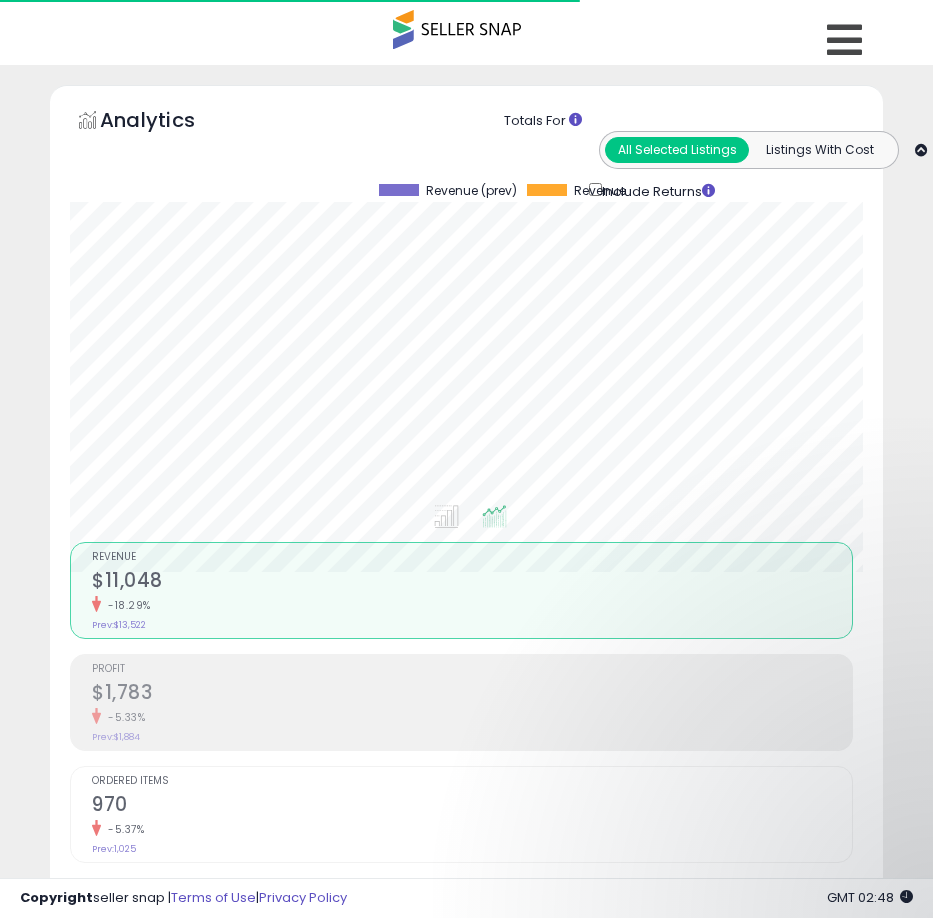 scroll, scrollTop: 0, scrollLeft: 0, axis: both 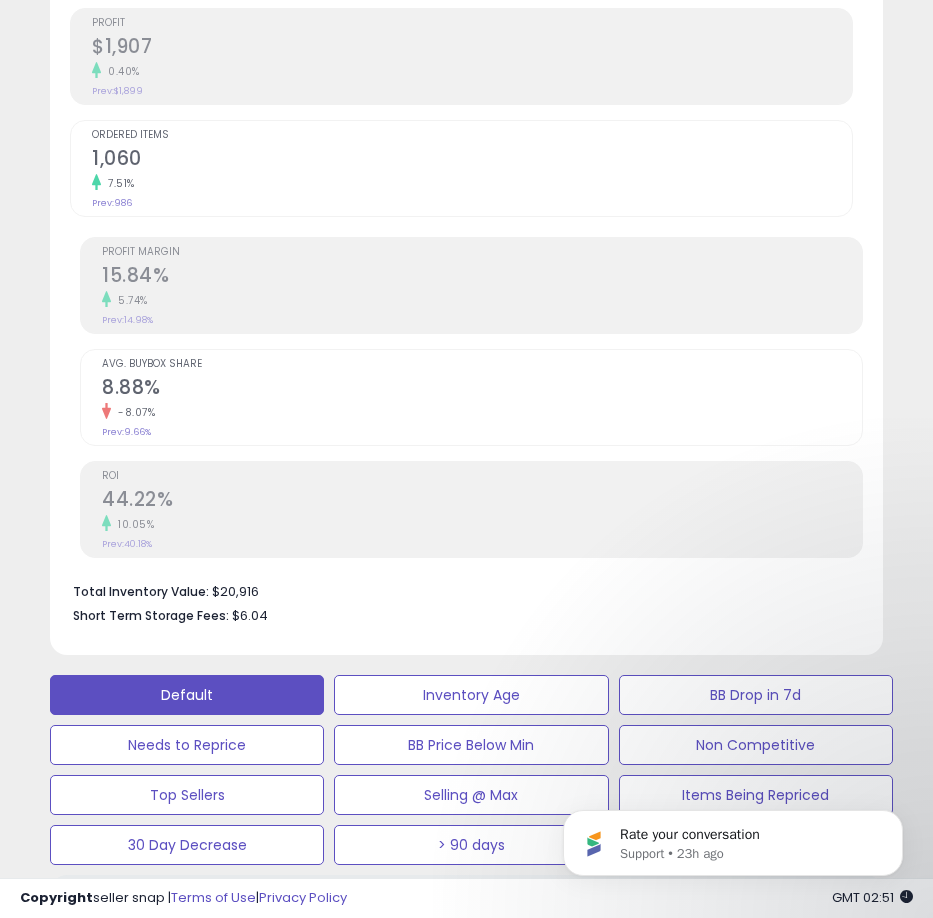 click on "Avg. Buybox Share
8.88%
-8.07%
Prev:  9.66%" at bounding box center (482, 395) 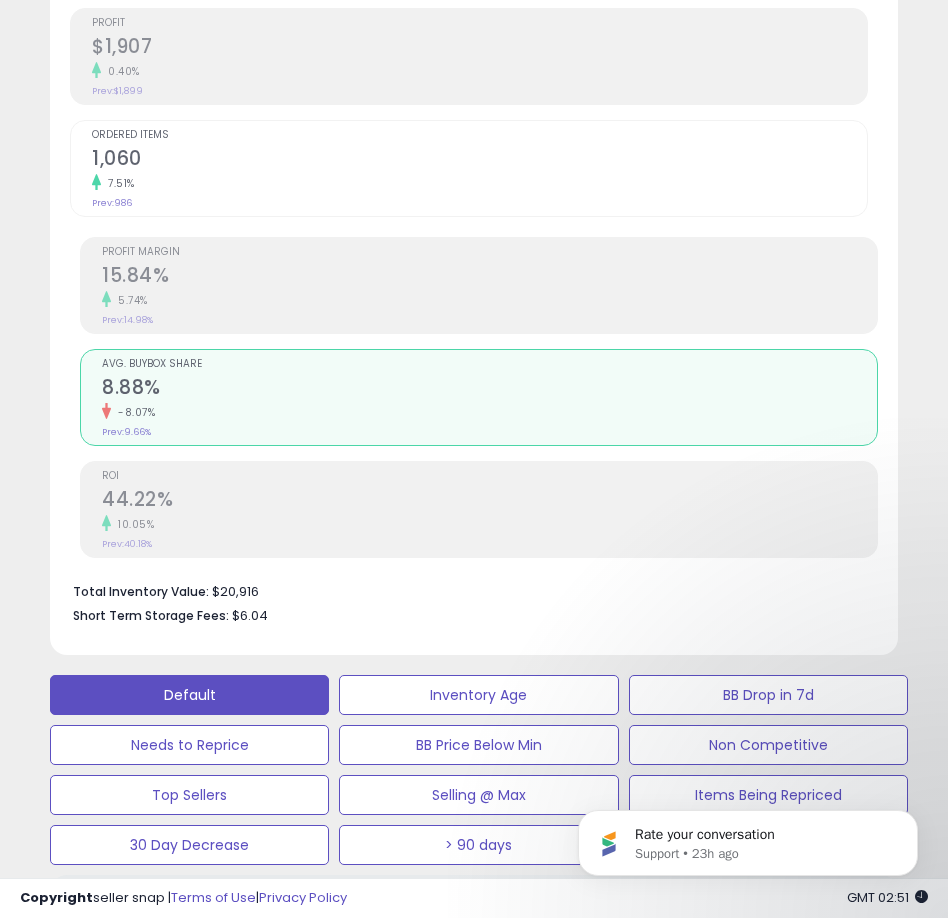 scroll, scrollTop: 999610, scrollLeft: 999162, axis: both 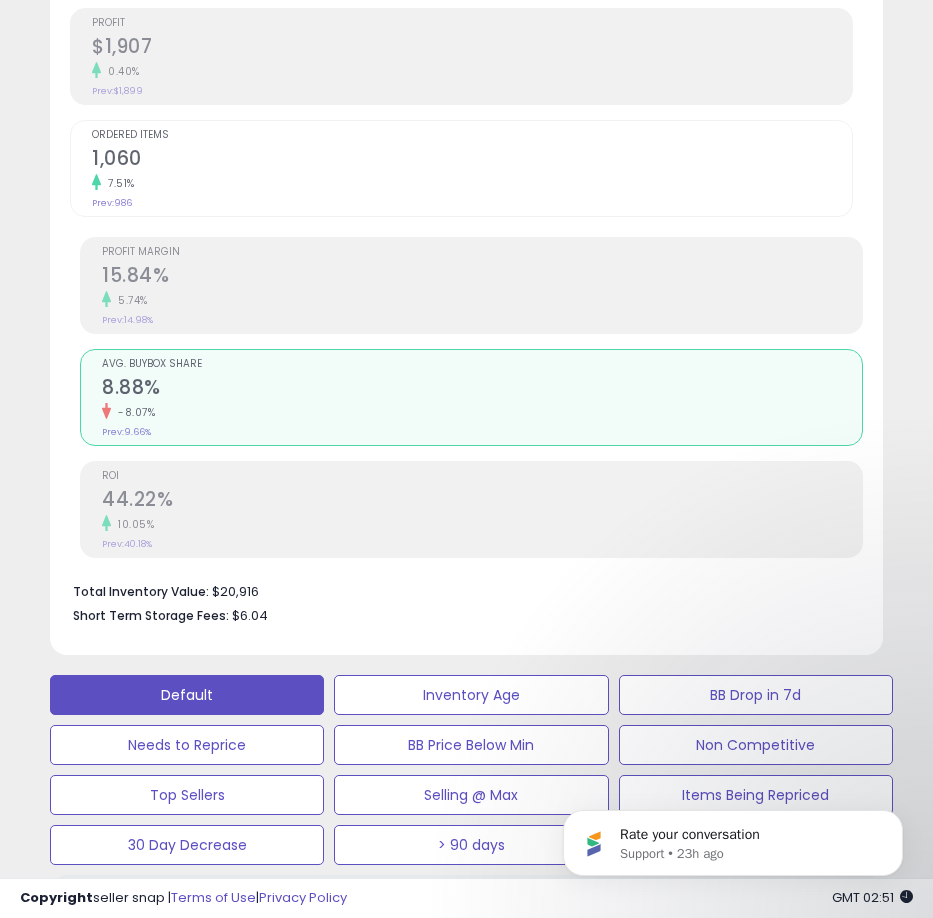 click on "-8.07%" at bounding box center (482, 412) 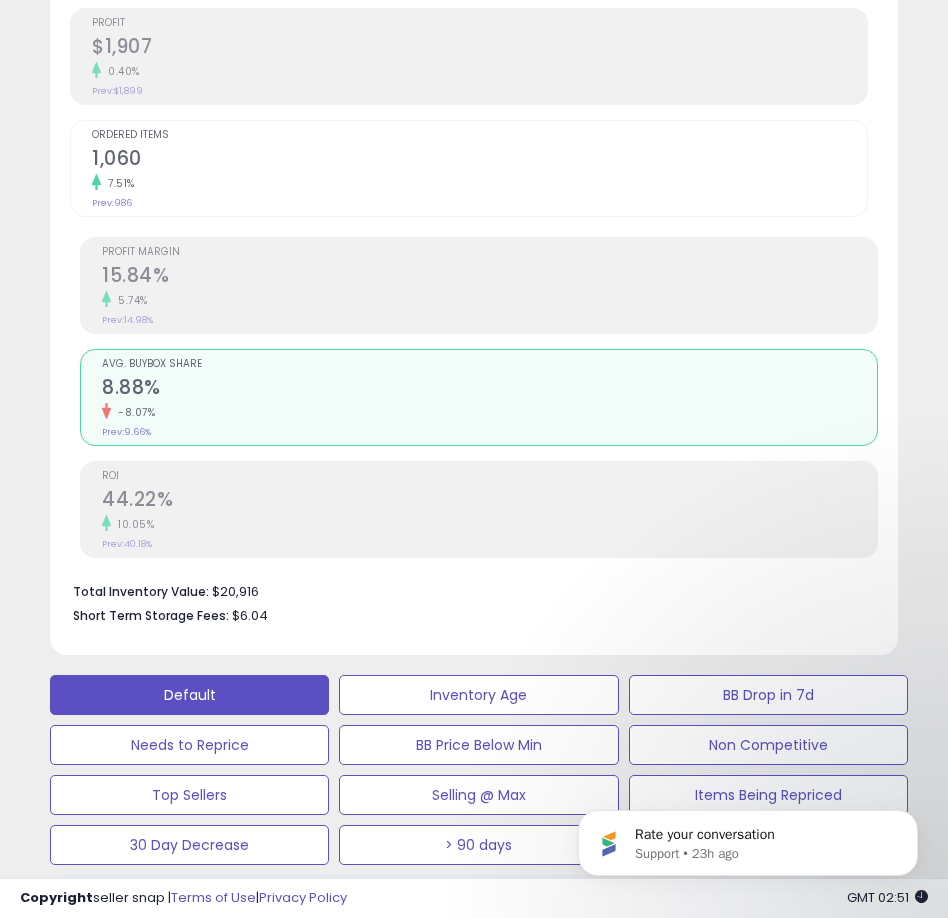 scroll, scrollTop: 999610, scrollLeft: 999162, axis: both 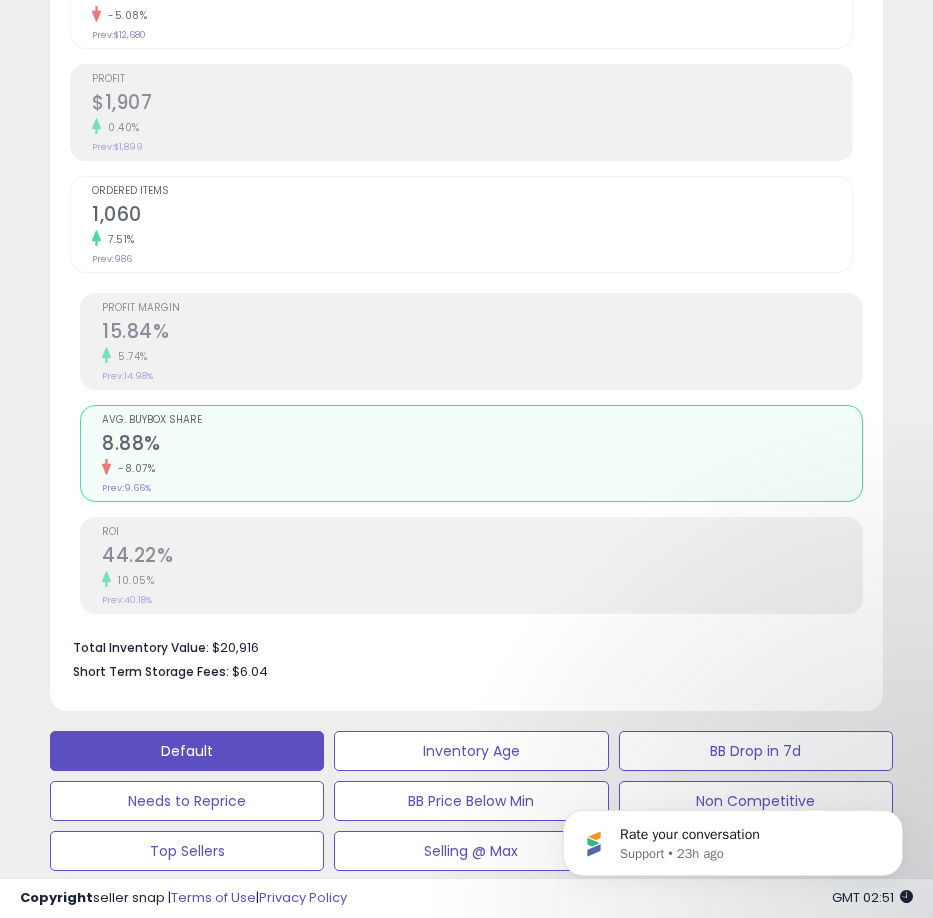 click on "5.74%" at bounding box center [482, 356] 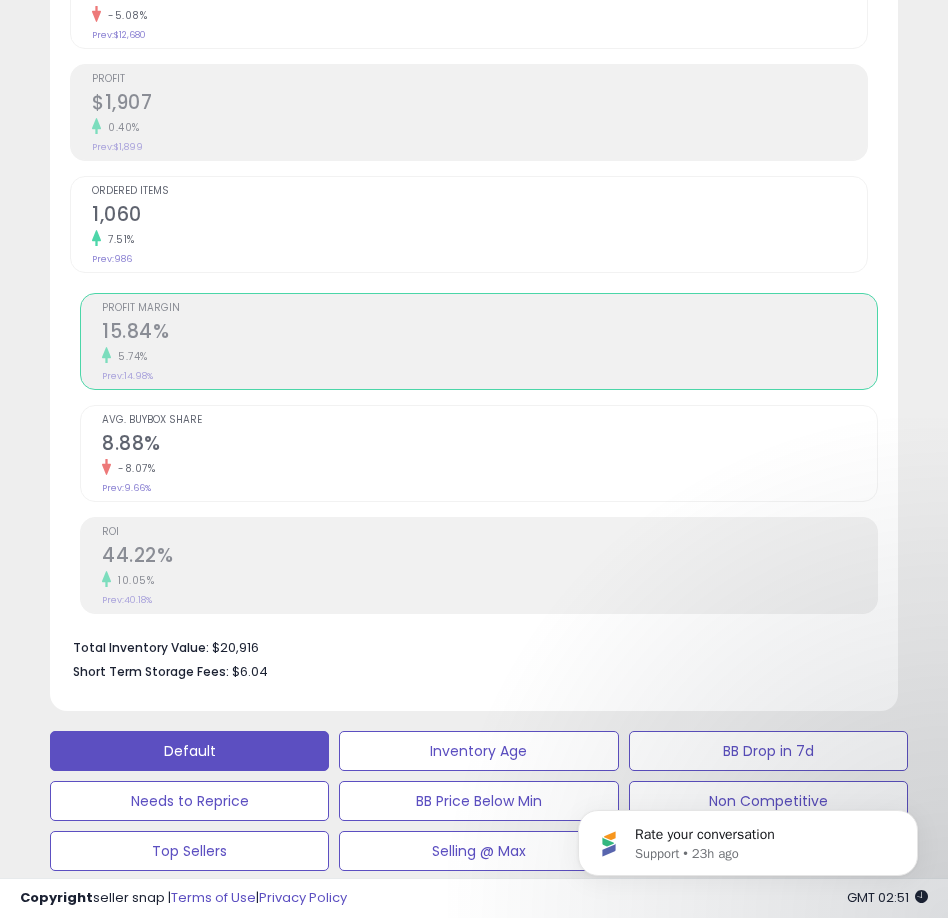 scroll, scrollTop: 999610, scrollLeft: 999162, axis: both 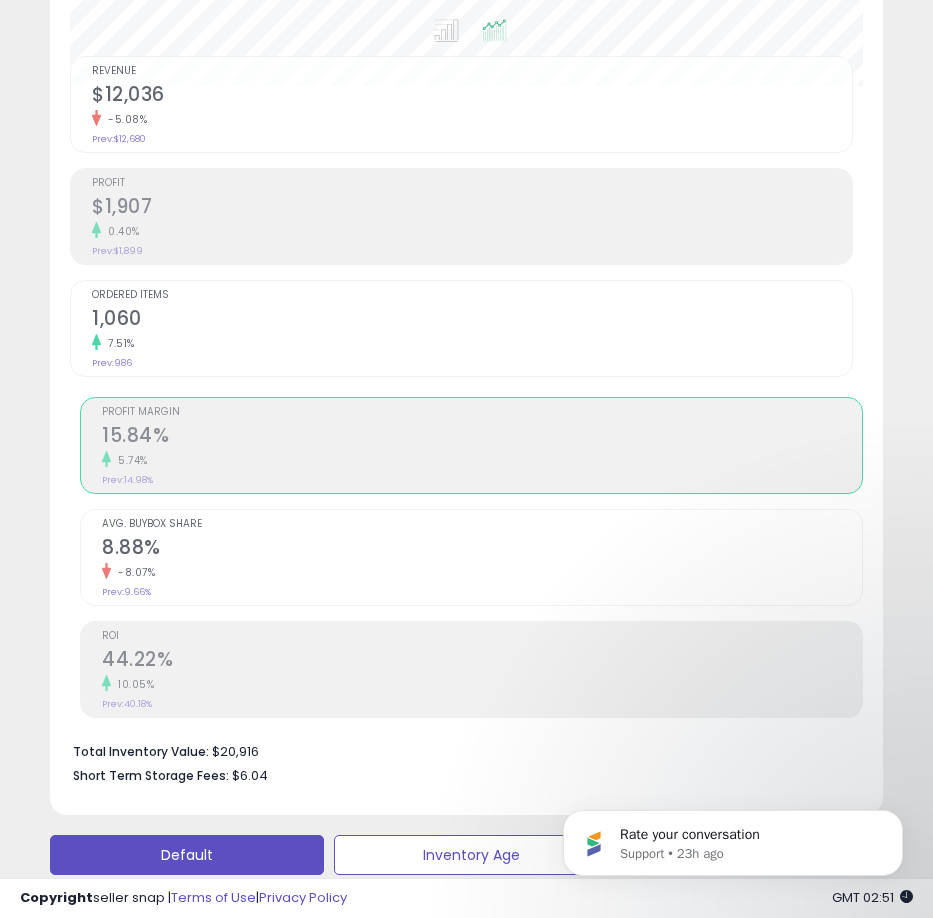 click on "44.22%" at bounding box center [482, 661] 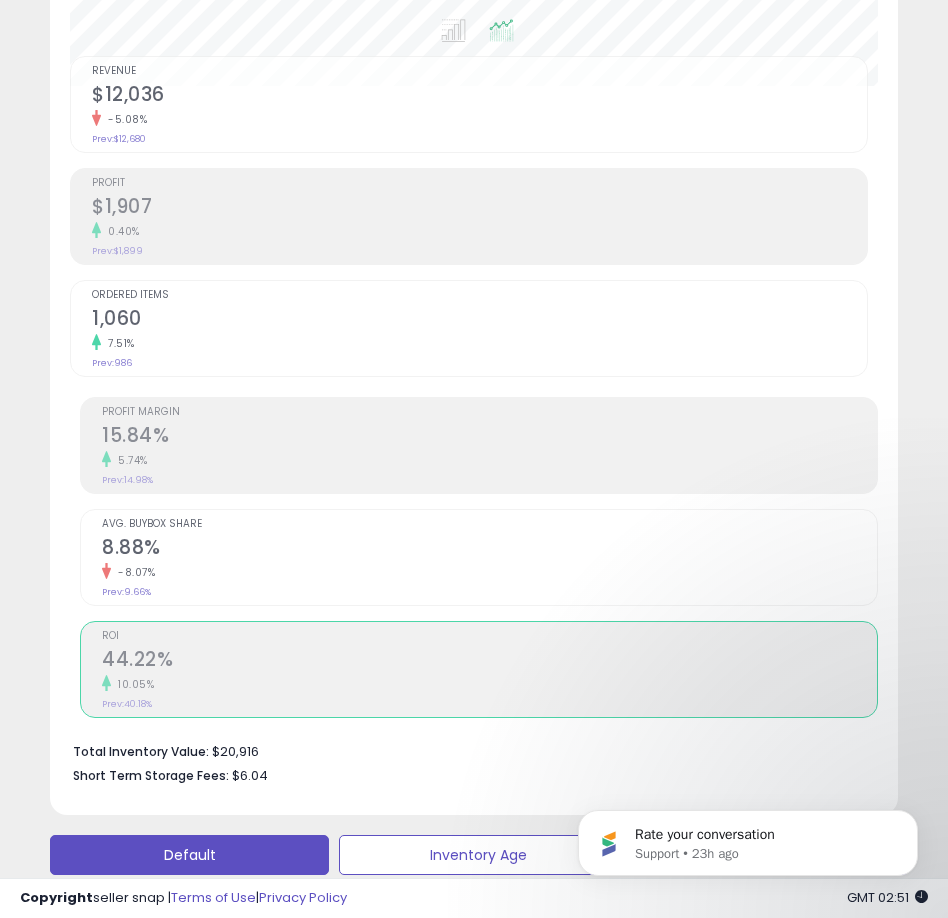 scroll, scrollTop: 999610, scrollLeft: 999162, axis: both 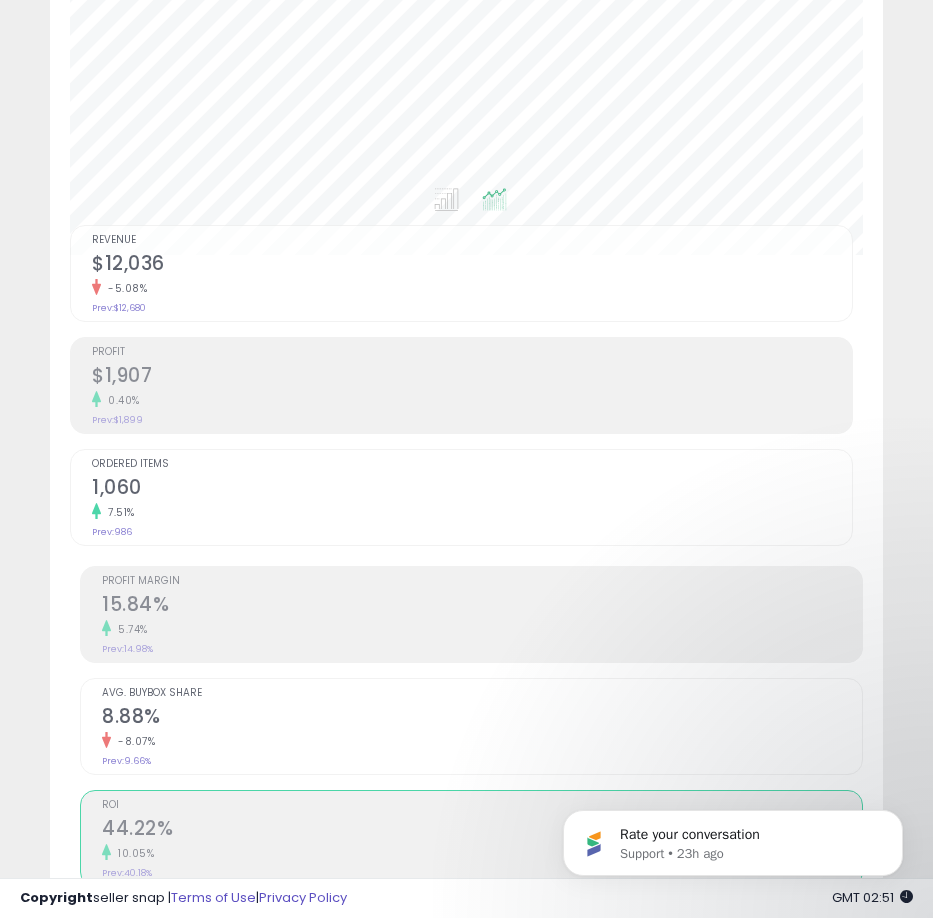 click on "0.40%" at bounding box center [472, 400] 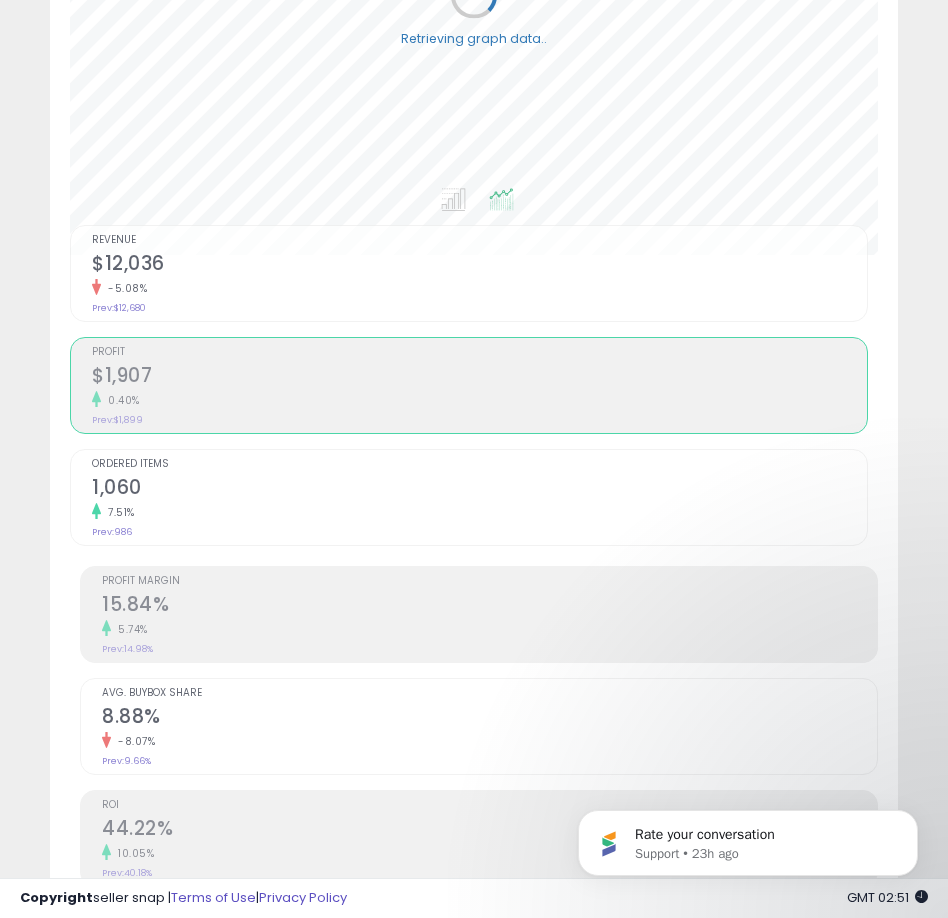 scroll, scrollTop: 999610, scrollLeft: 999162, axis: both 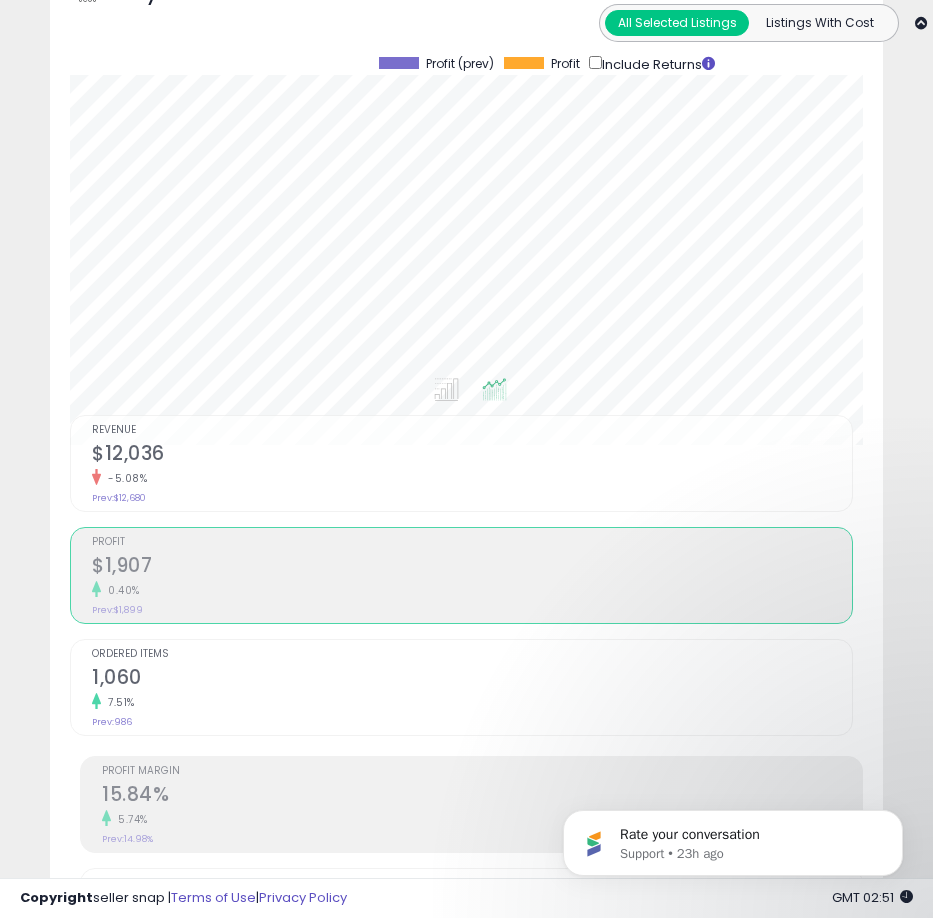 click on "Revenue
$12,036
-5.08%
Prev:  $12,680" at bounding box center [472, 461] 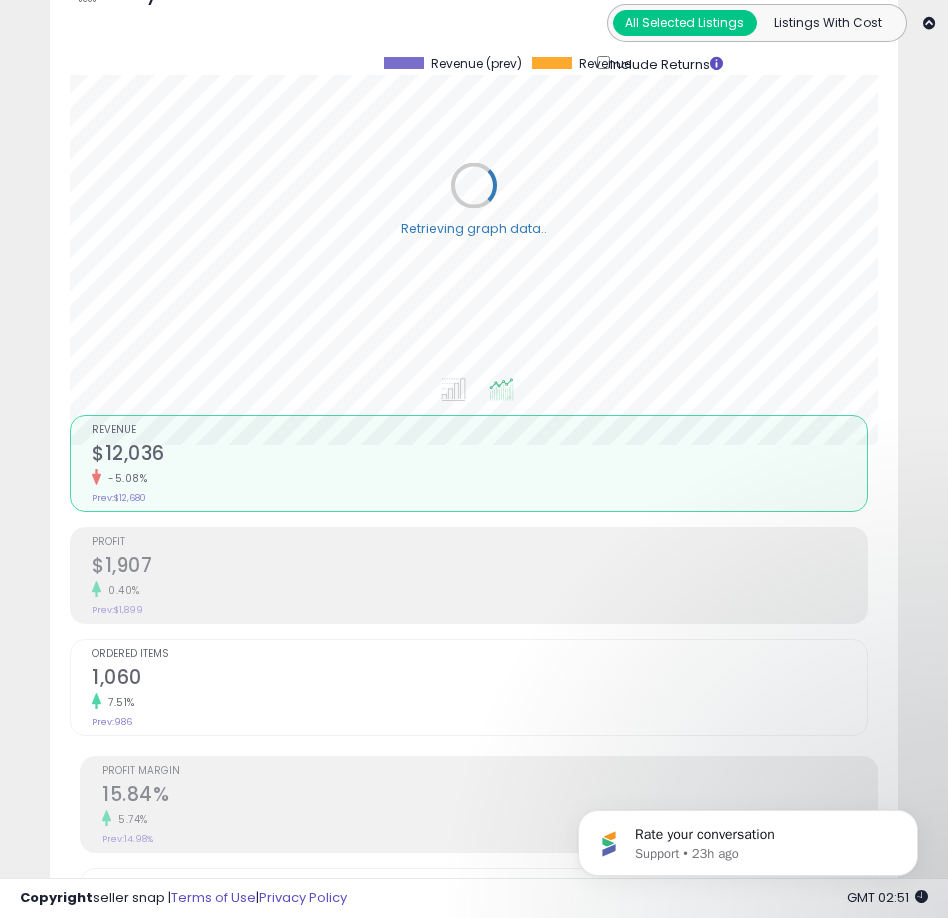 scroll, scrollTop: 999610, scrollLeft: 999162, axis: both 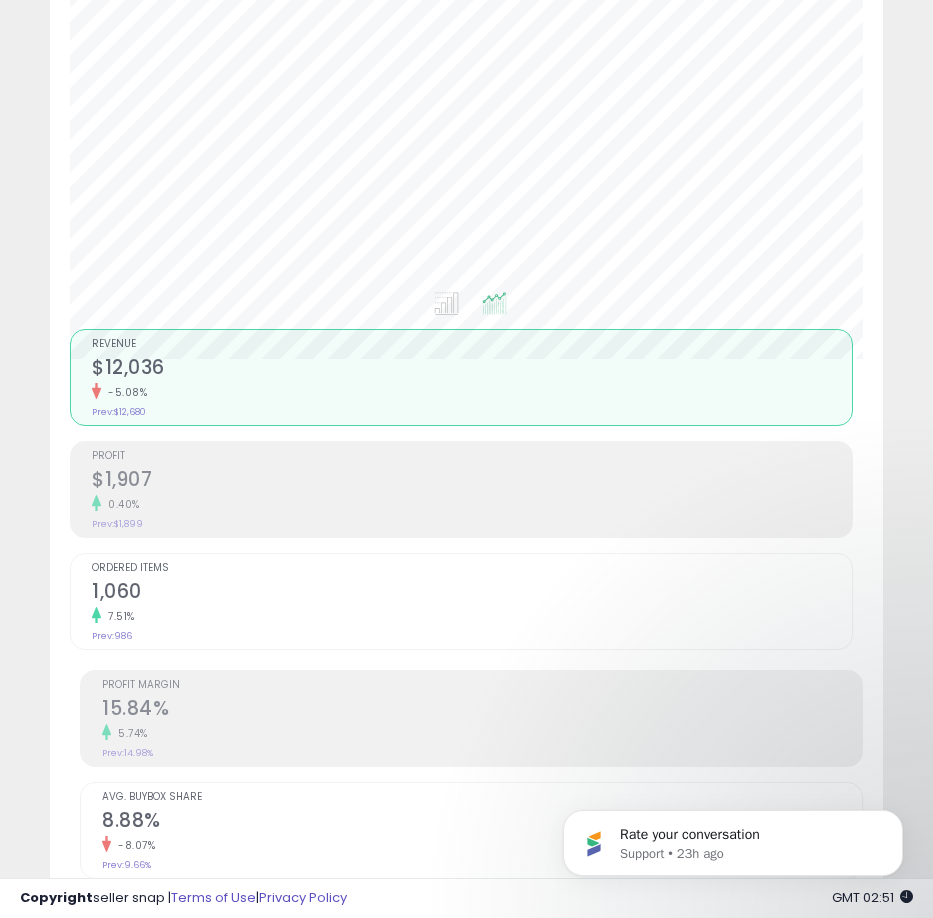 click on "7.51%" at bounding box center (472, 616) 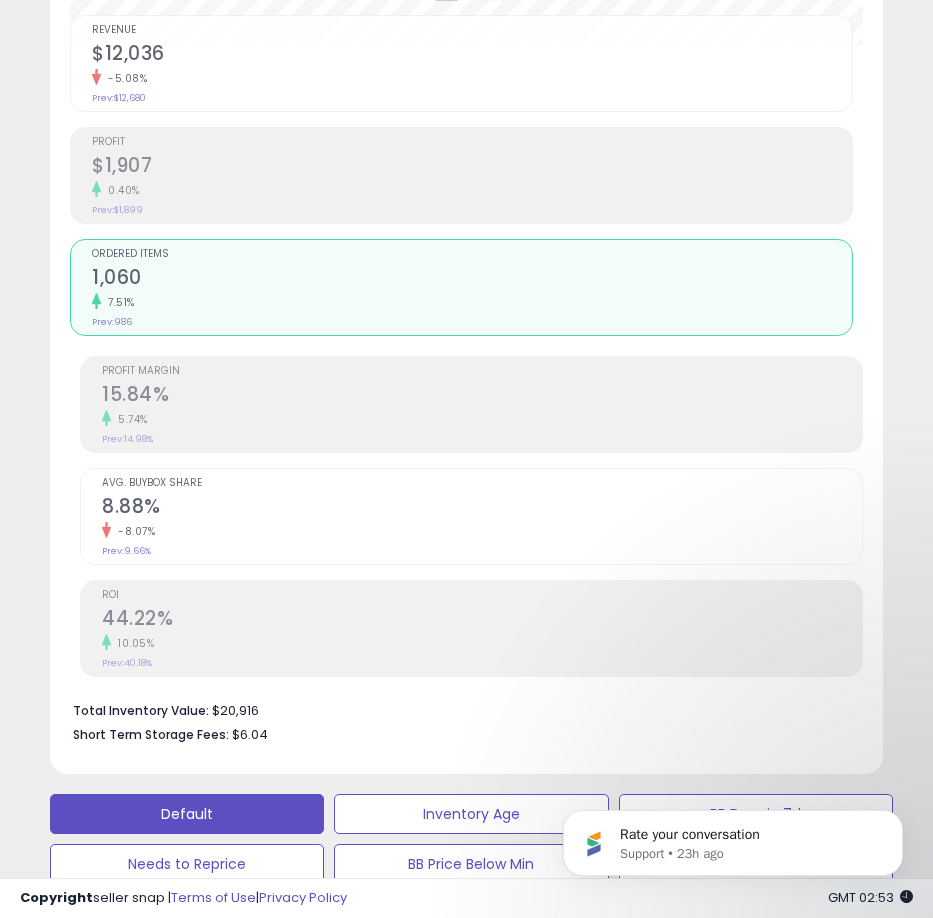 scroll, scrollTop: 890, scrollLeft: 0, axis: vertical 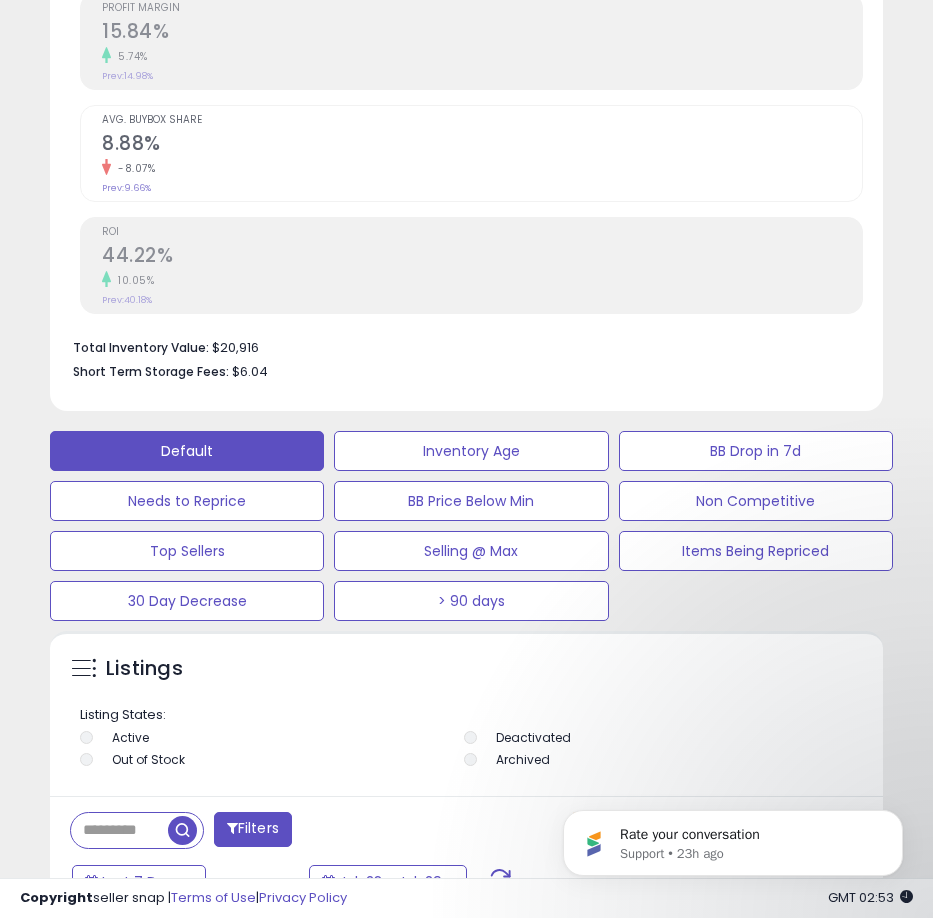 click on "Total Inventory Value:   $20,916" at bounding box center [460, 346] 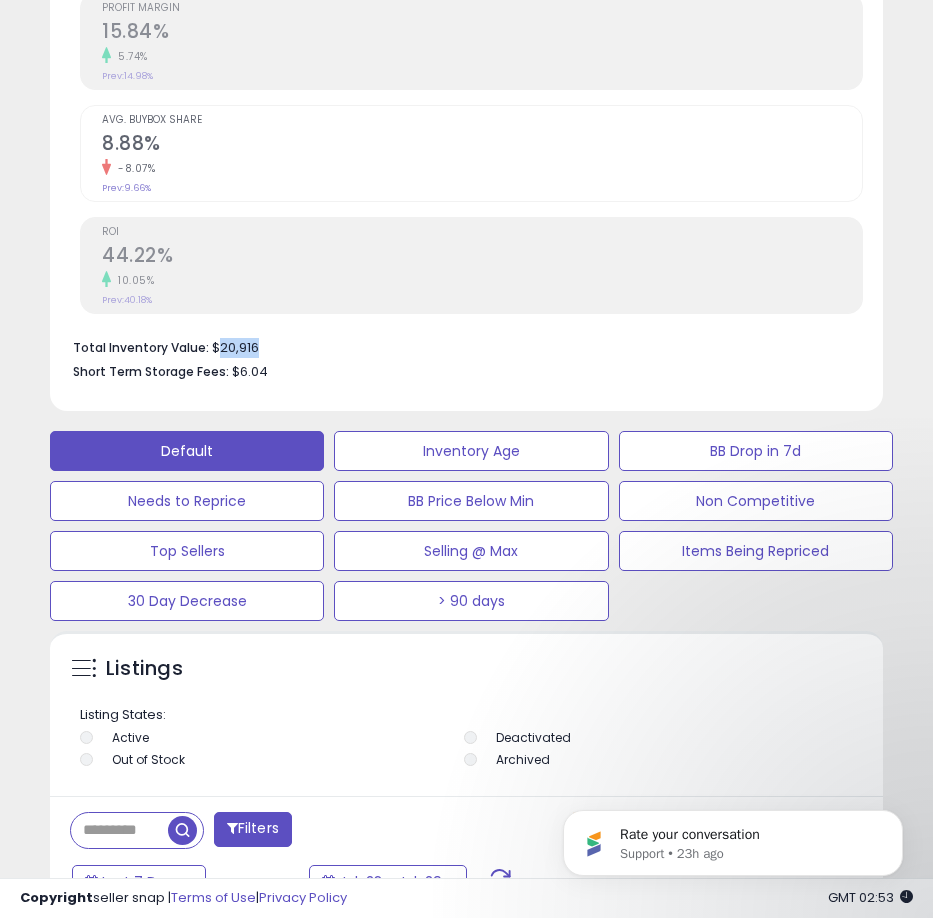 click on "Total Inventory Value:   $20,916" at bounding box center [460, 346] 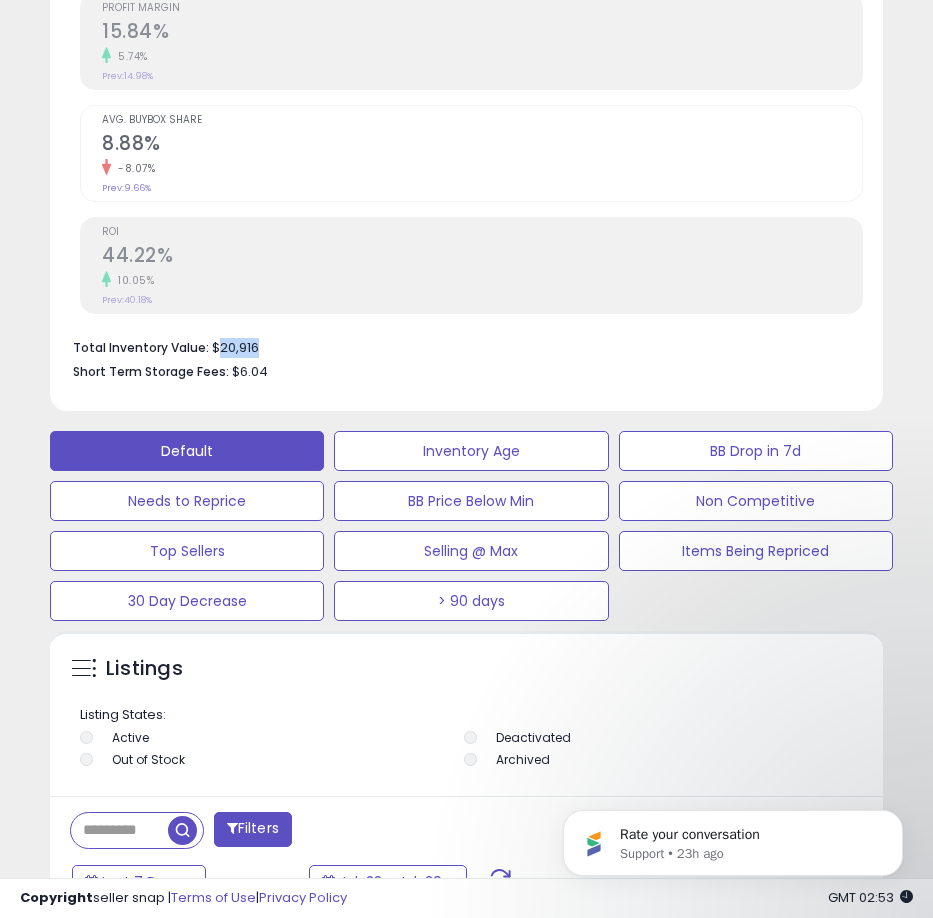 copy on "20,916" 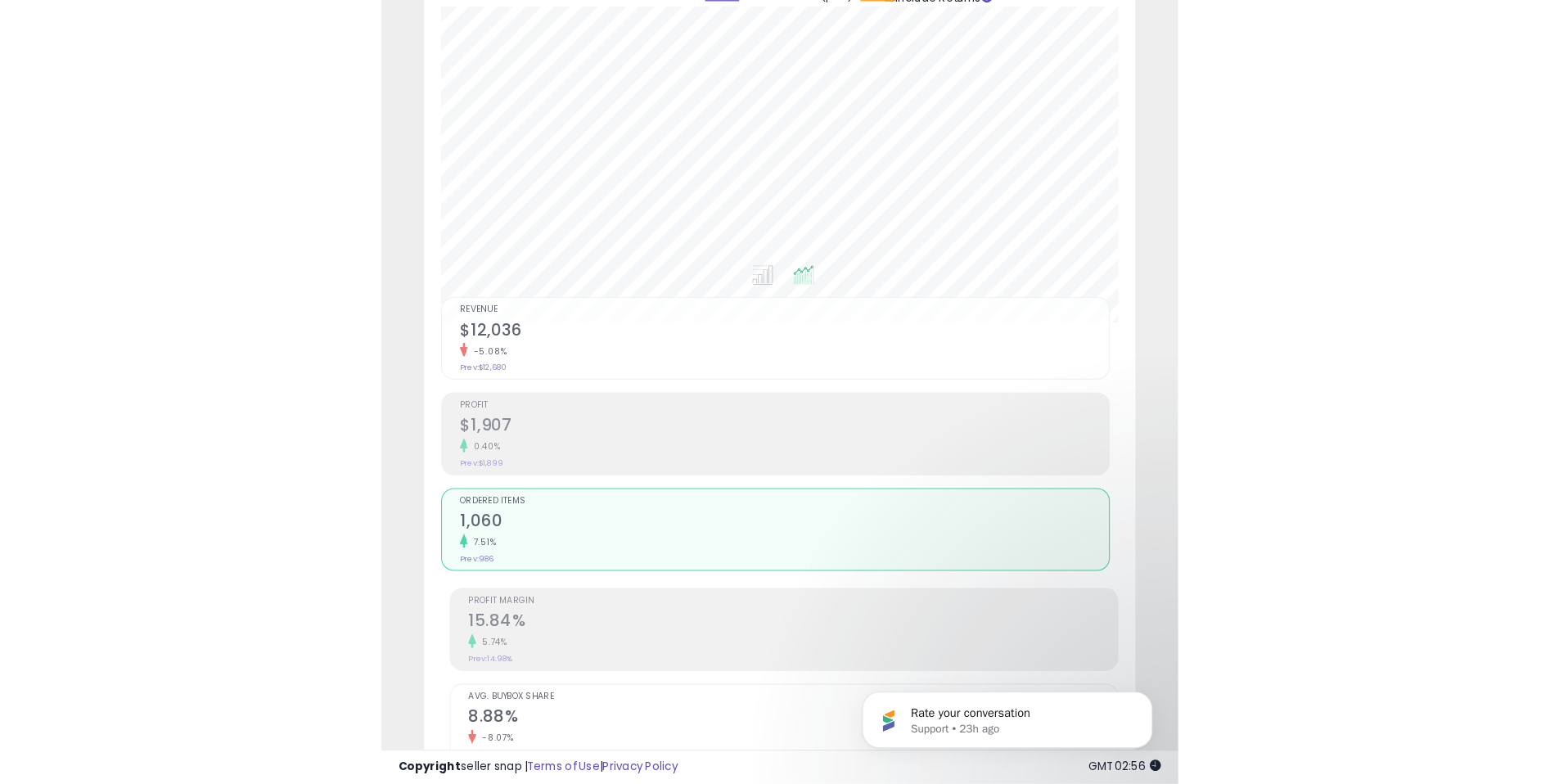 scroll, scrollTop: 162, scrollLeft: 0, axis: vertical 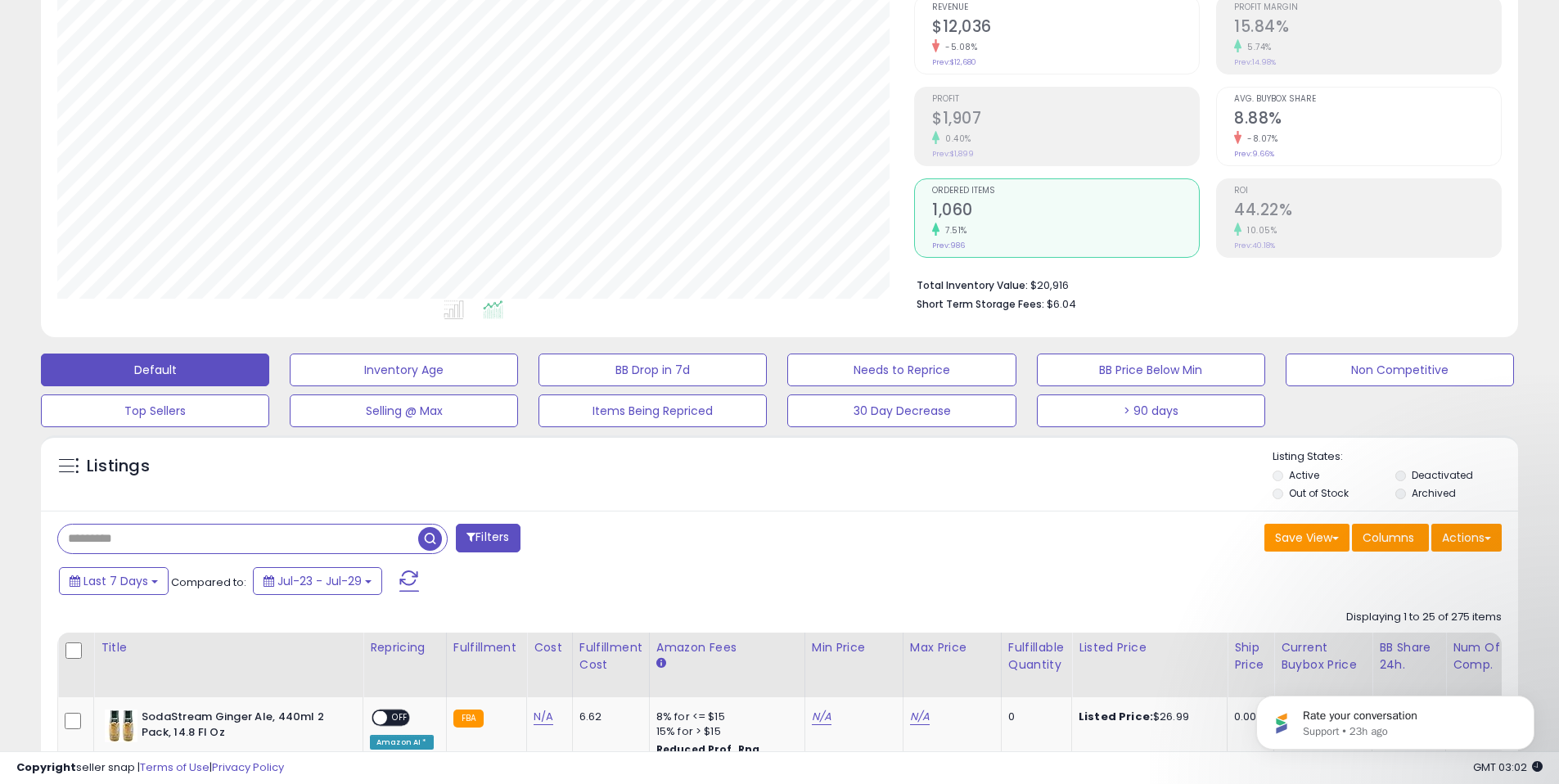 click at bounding box center [238, 538] 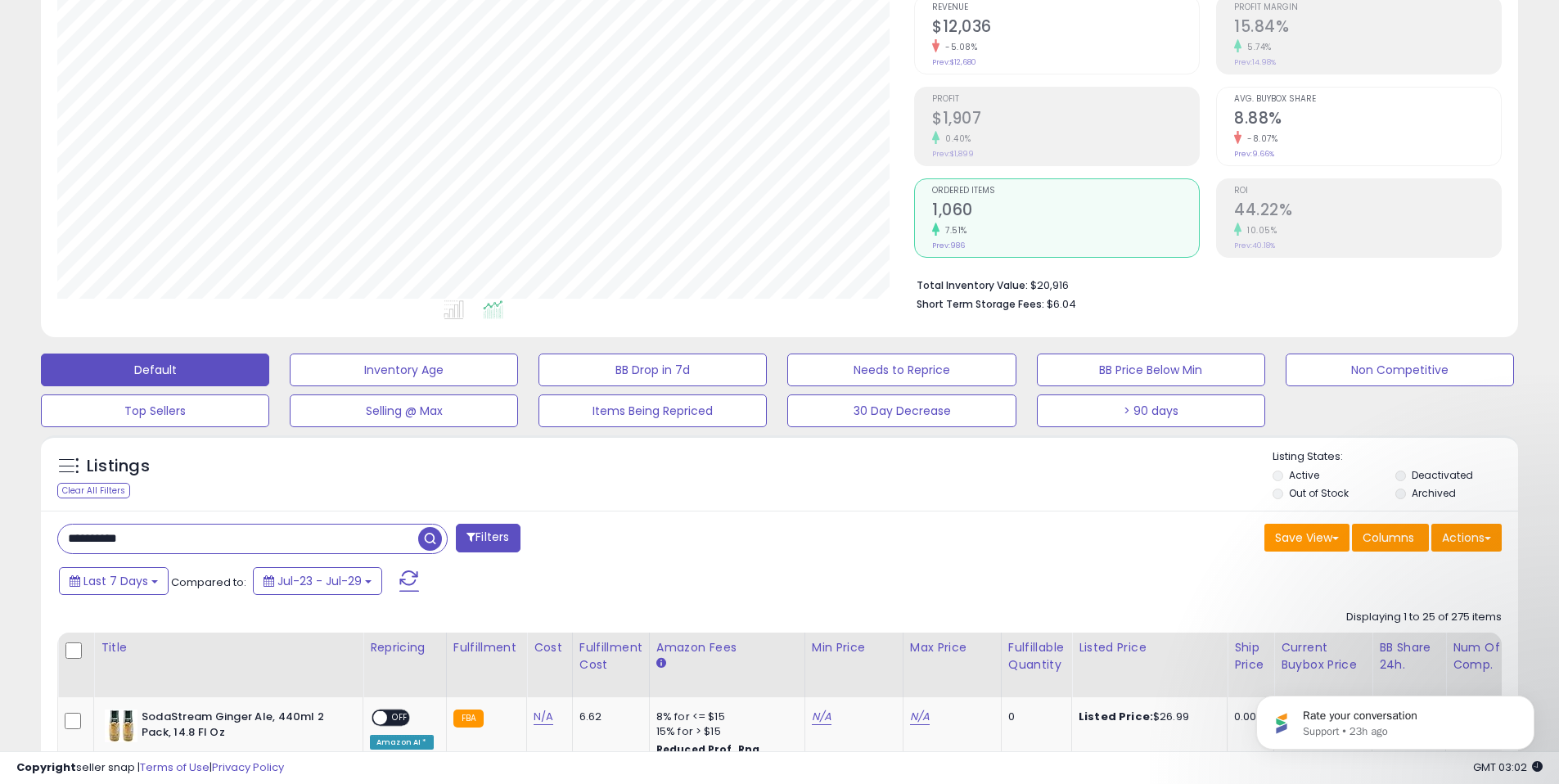 click at bounding box center [430, 538] 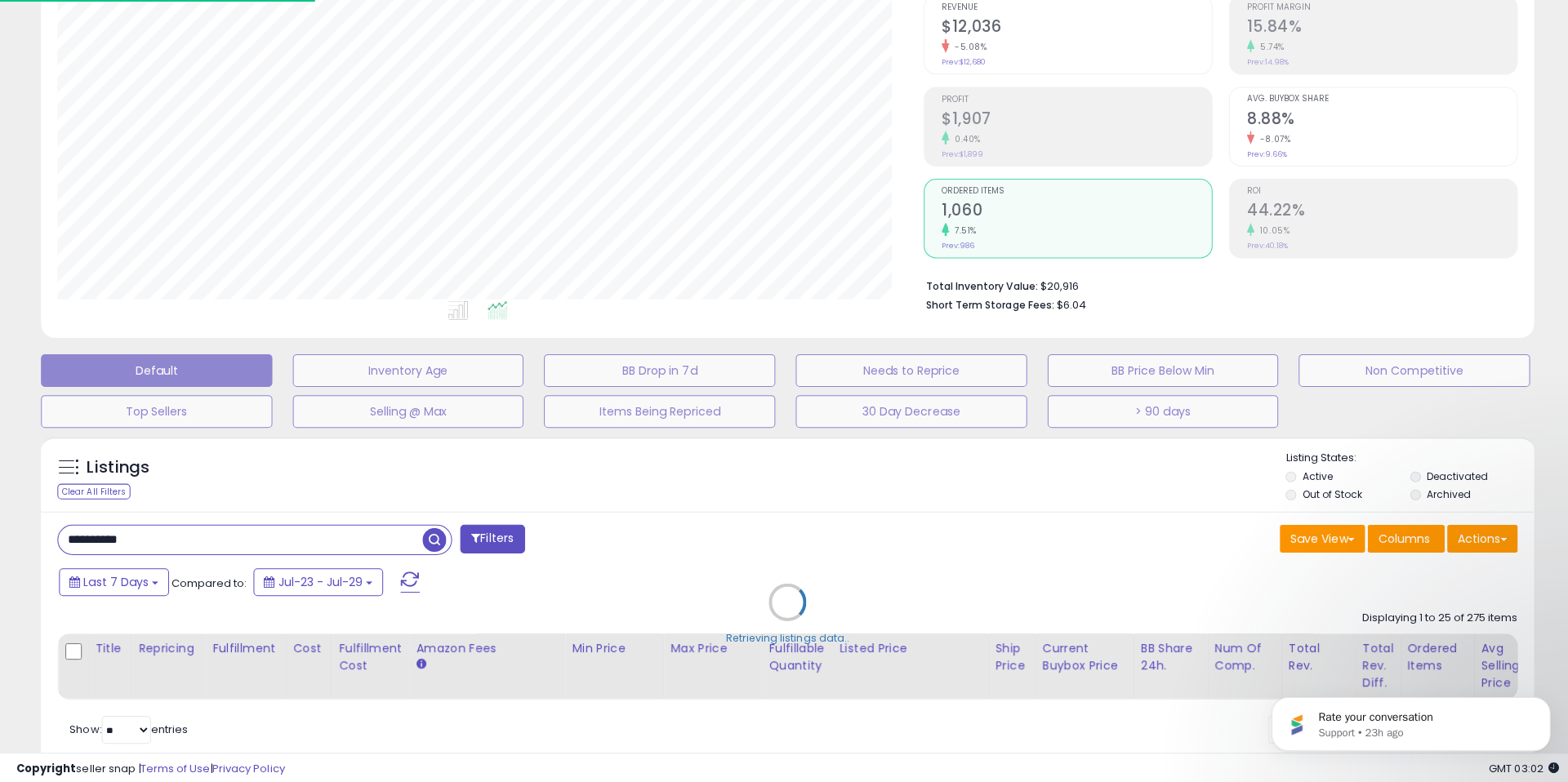 scroll, scrollTop: 815949, scrollLeft: 815812, axis: both 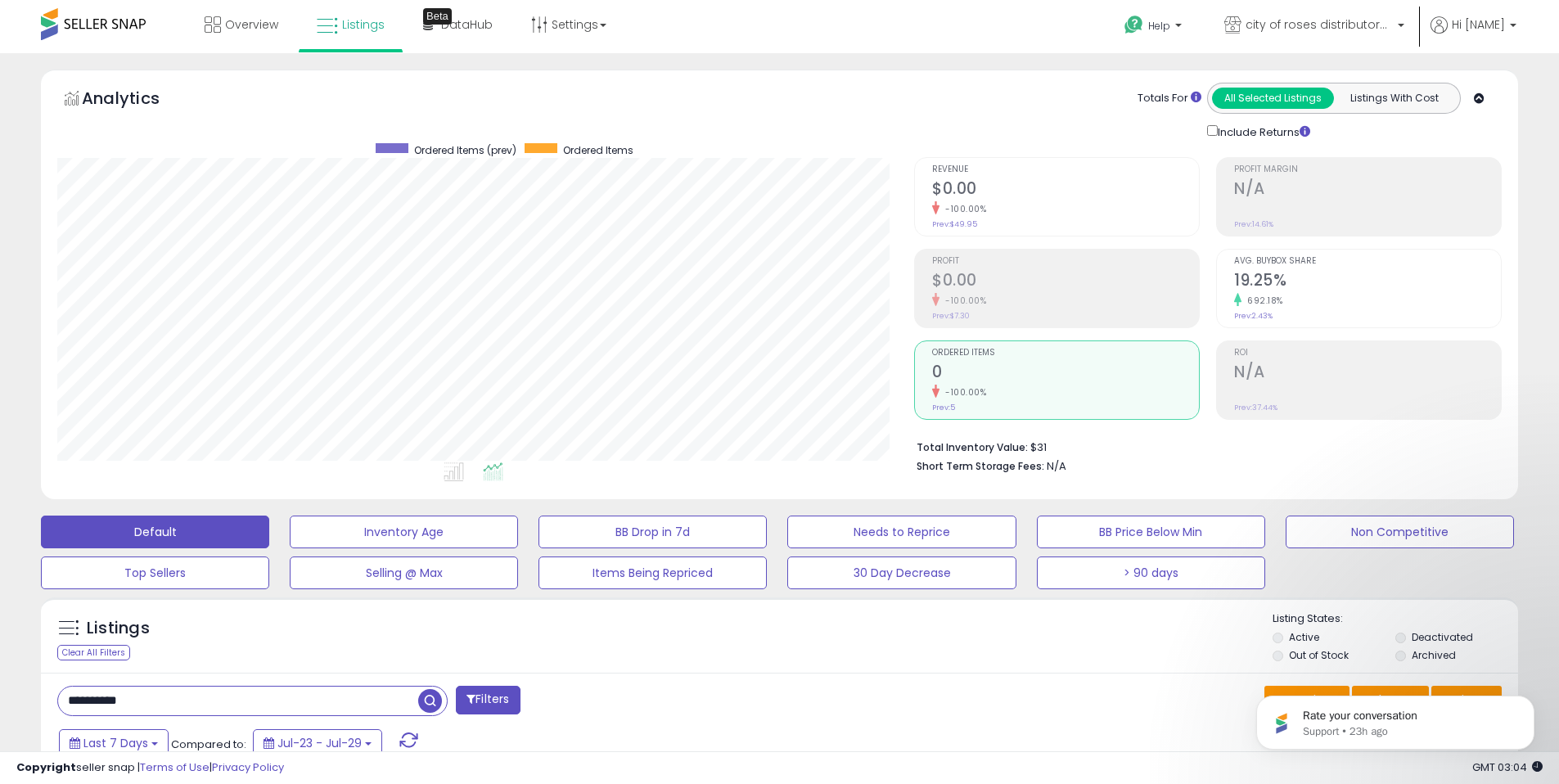 click on "**********" at bounding box center (238, 701) 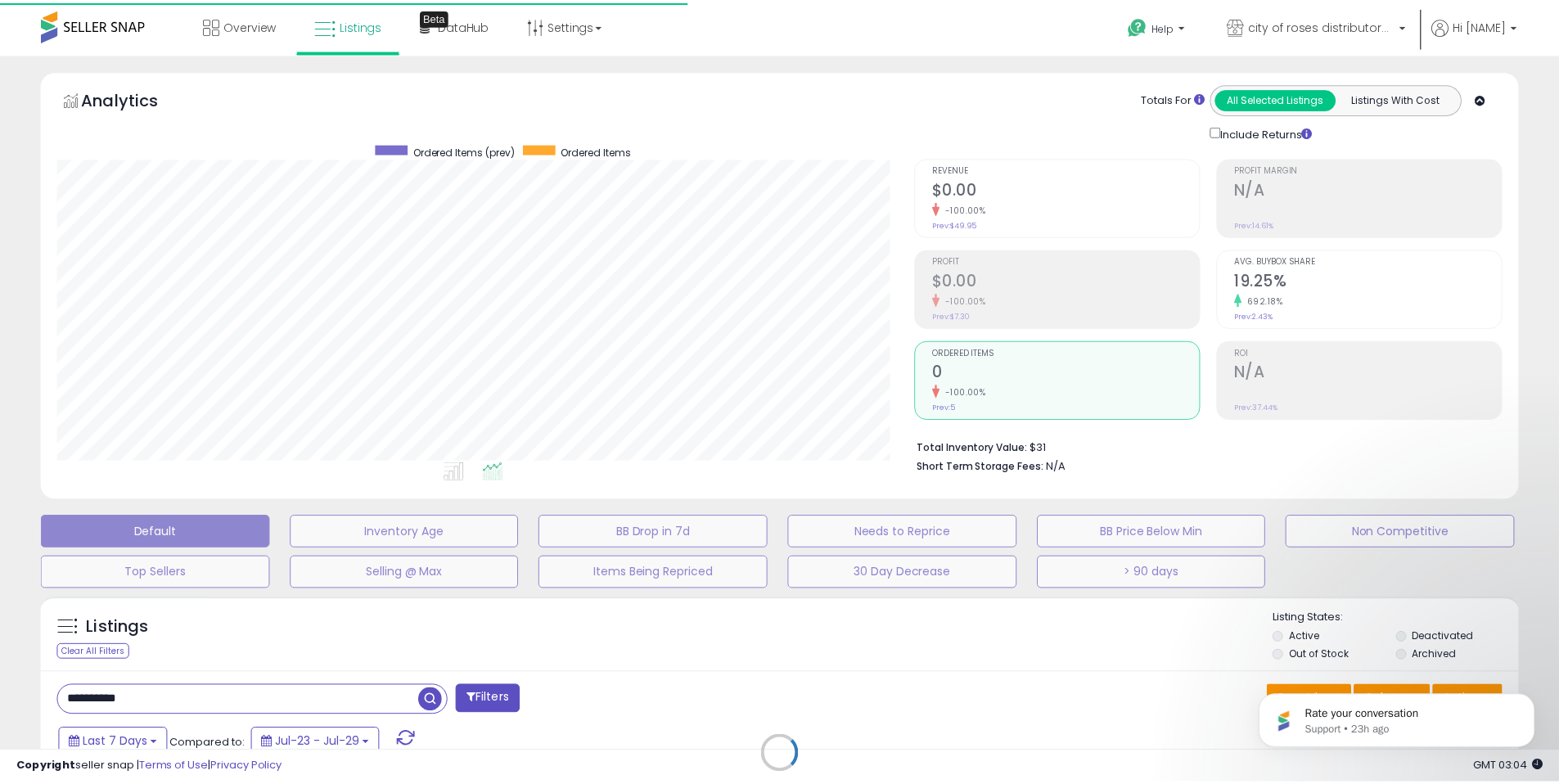 scroll, scrollTop: 336, scrollLeft: 857, axis: both 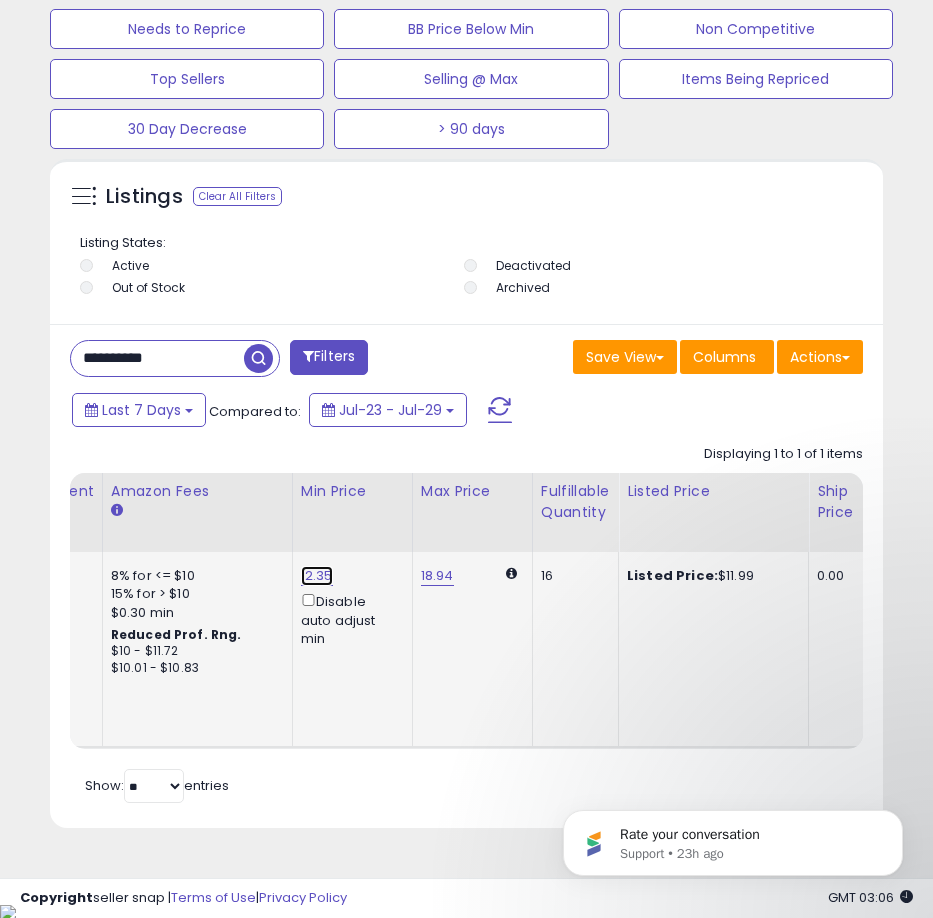 click on "12.35" at bounding box center [317, 576] 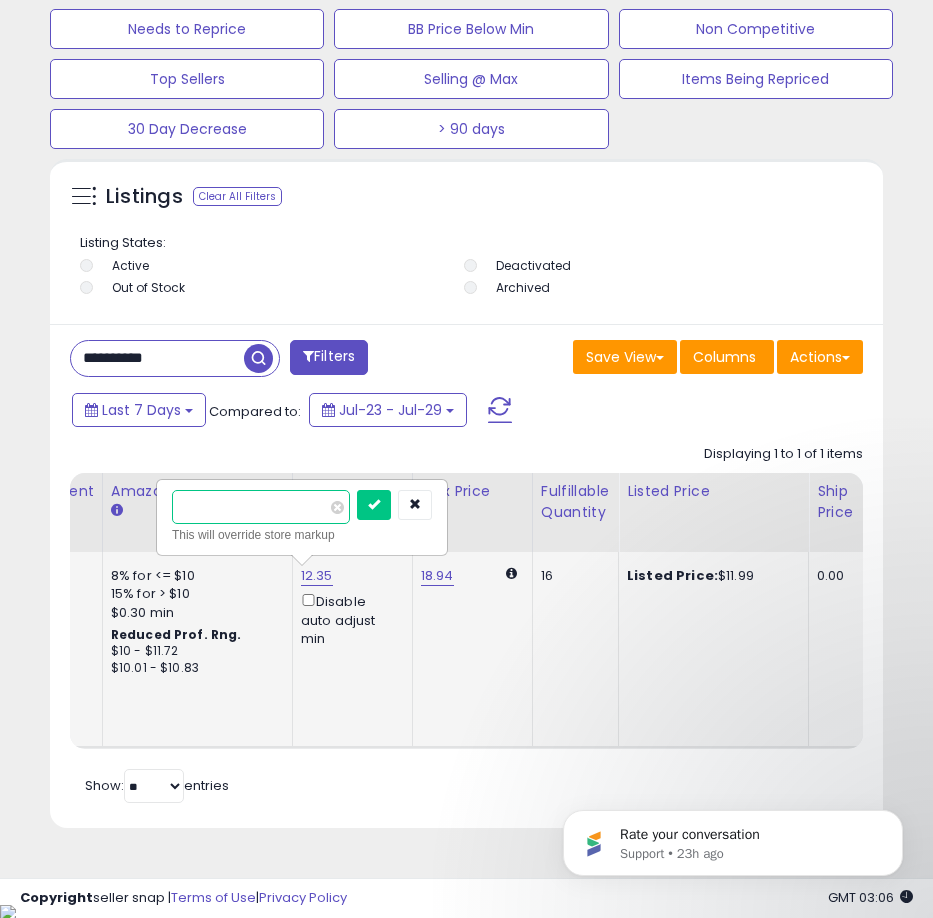 click on "*****" at bounding box center [261, 507] 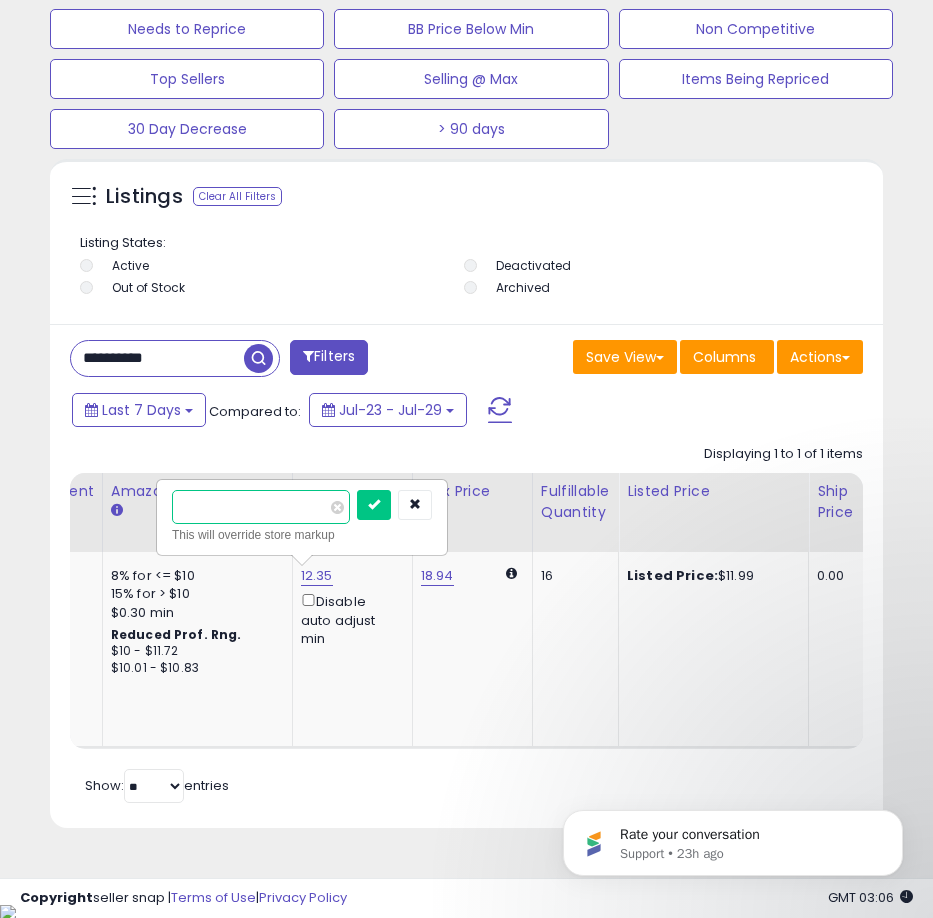 type on "*****" 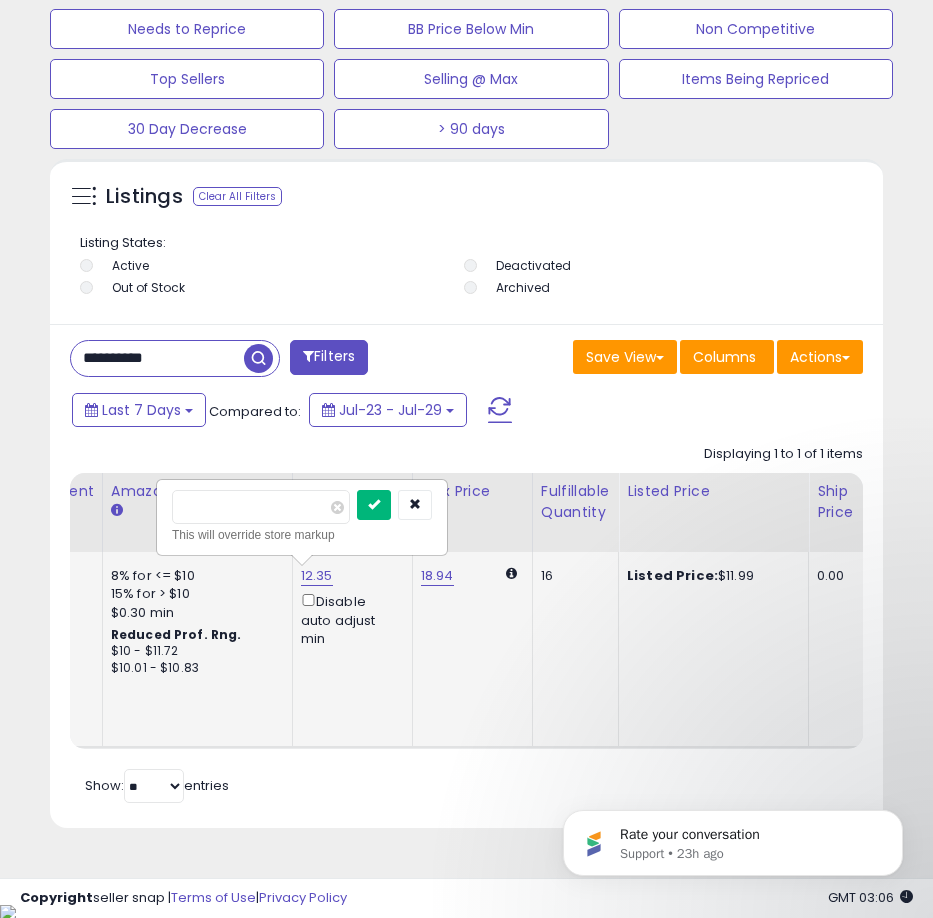 click at bounding box center (374, 504) 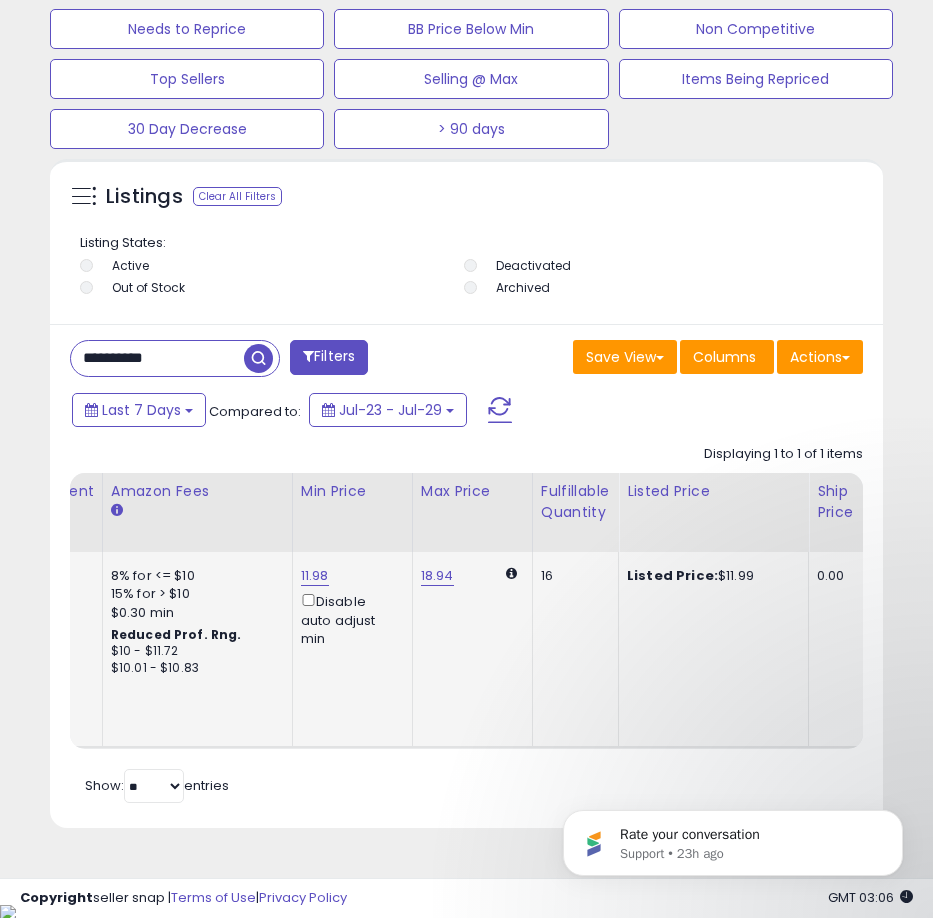 scroll, scrollTop: 0, scrollLeft: 205, axis: horizontal 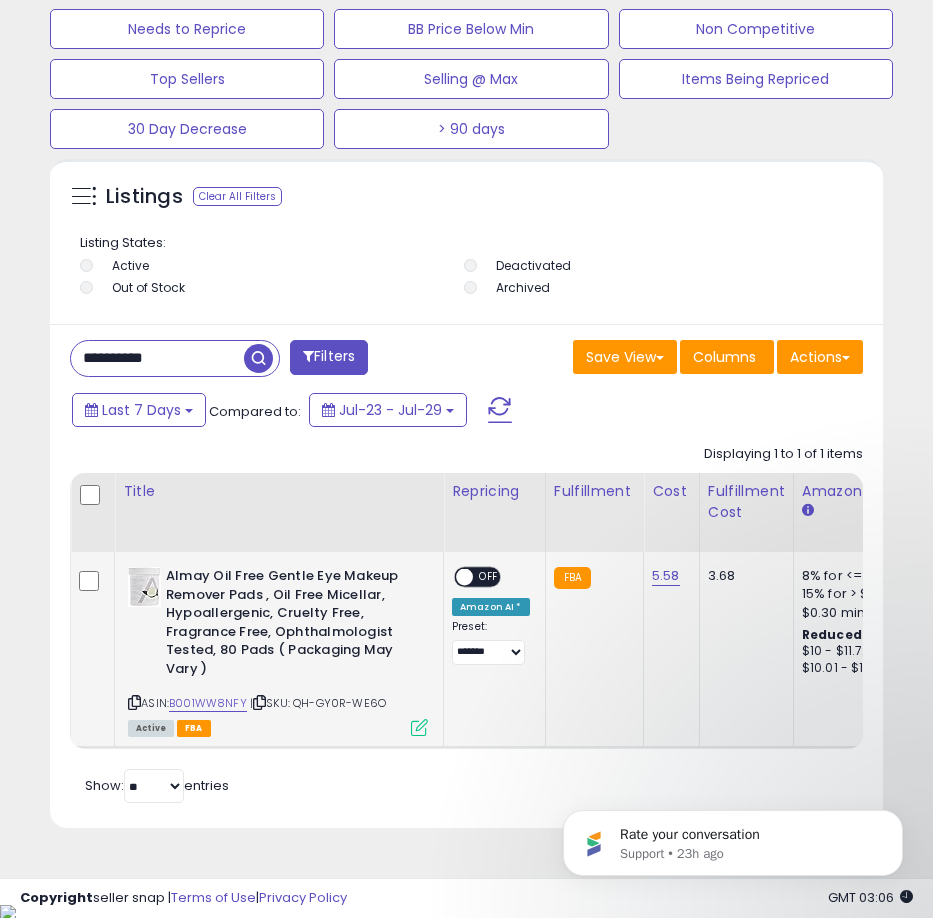 click on "ON   OFF" at bounding box center [477, 577] 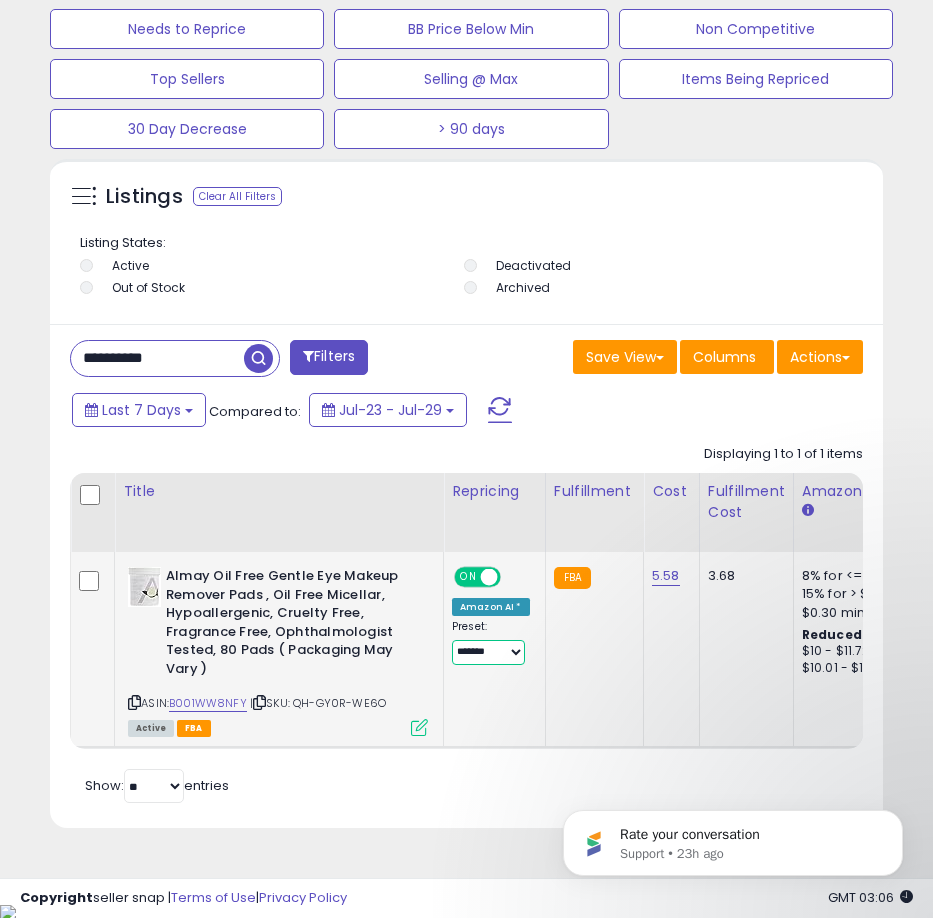click on "**********" at bounding box center [488, 652] 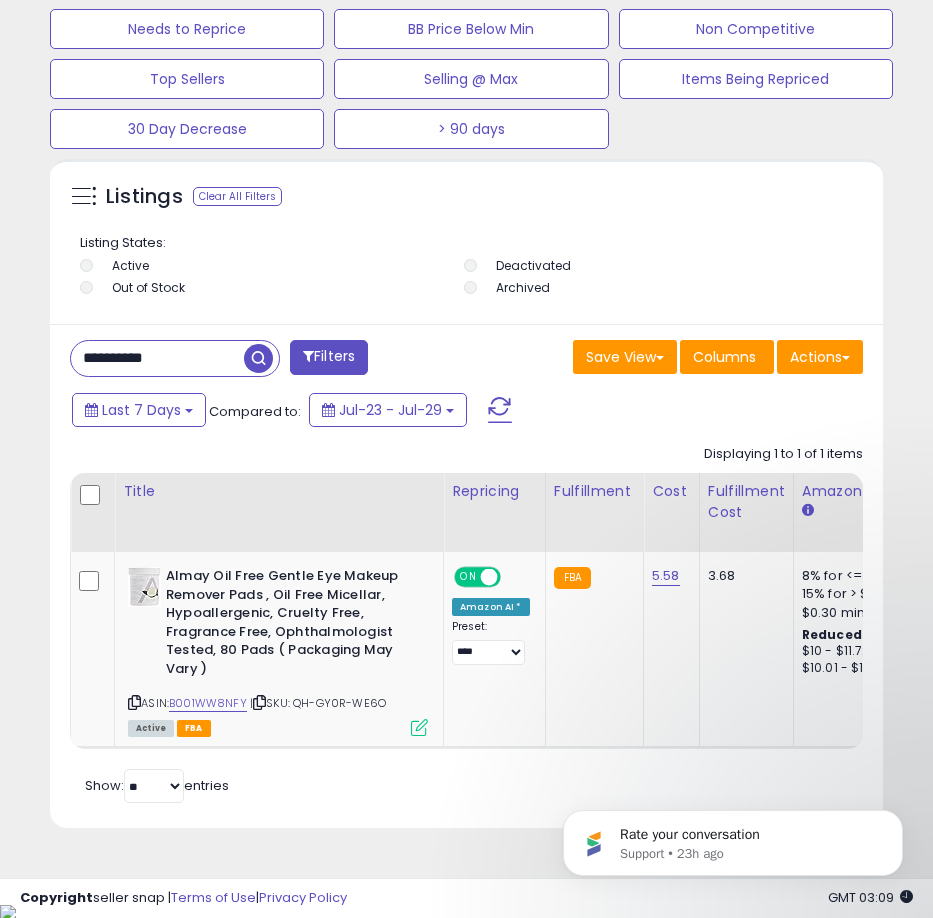 click on "**********" at bounding box center [157, 358] 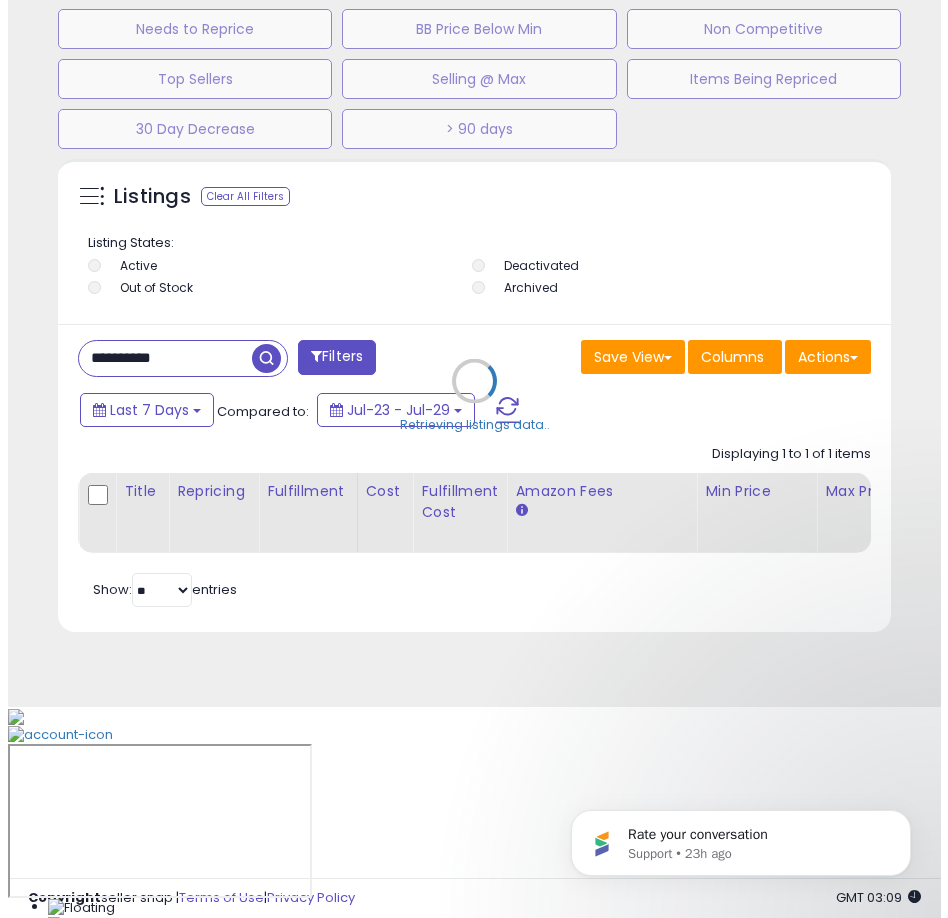 scroll, scrollTop: 1166, scrollLeft: 0, axis: vertical 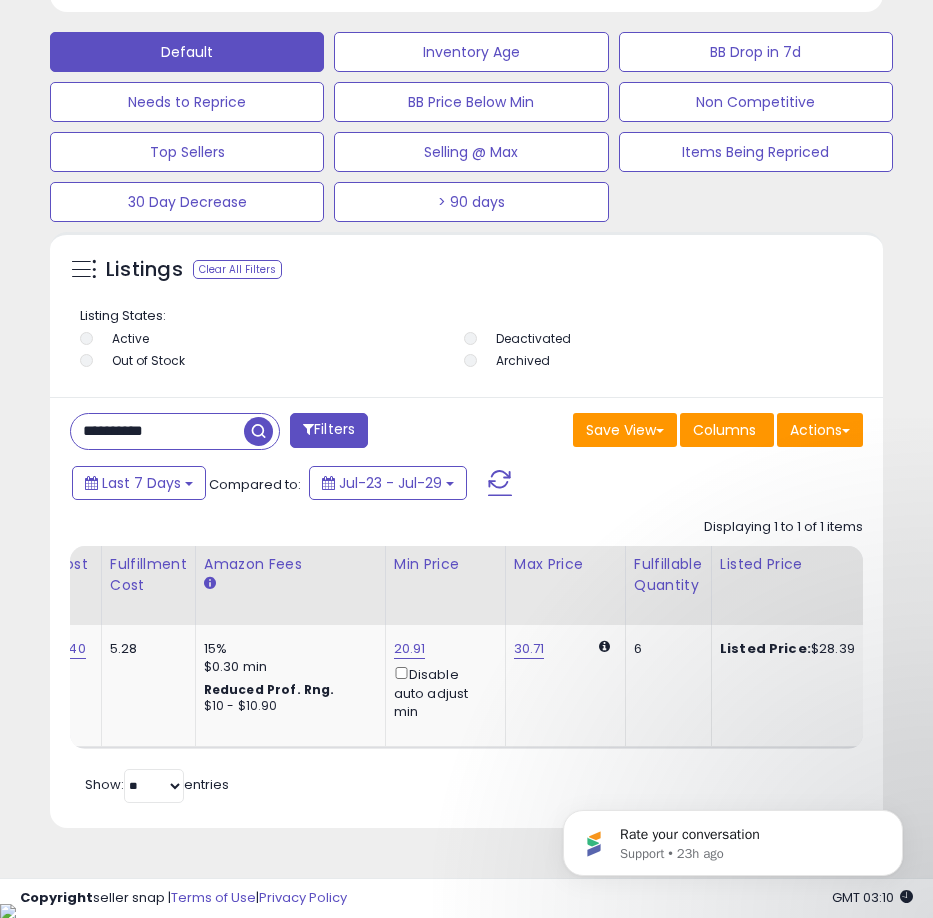 click on "20.91" at bounding box center (410, 649) 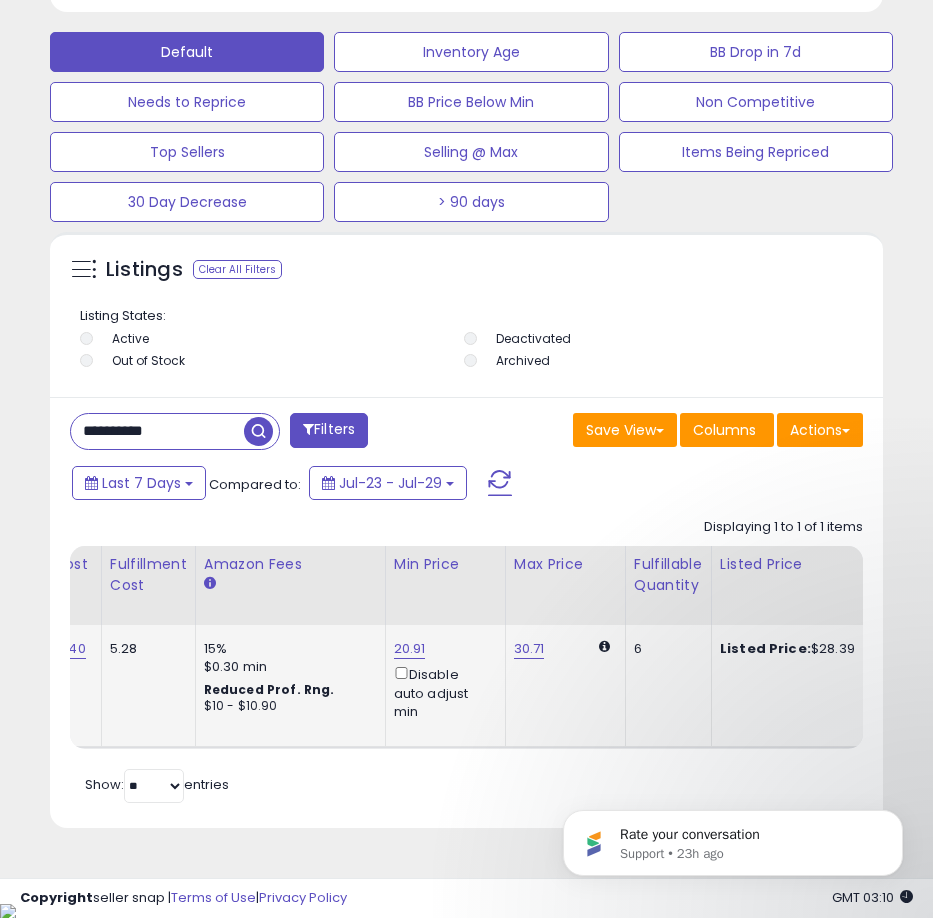 click on "20.91" at bounding box center (410, 649) 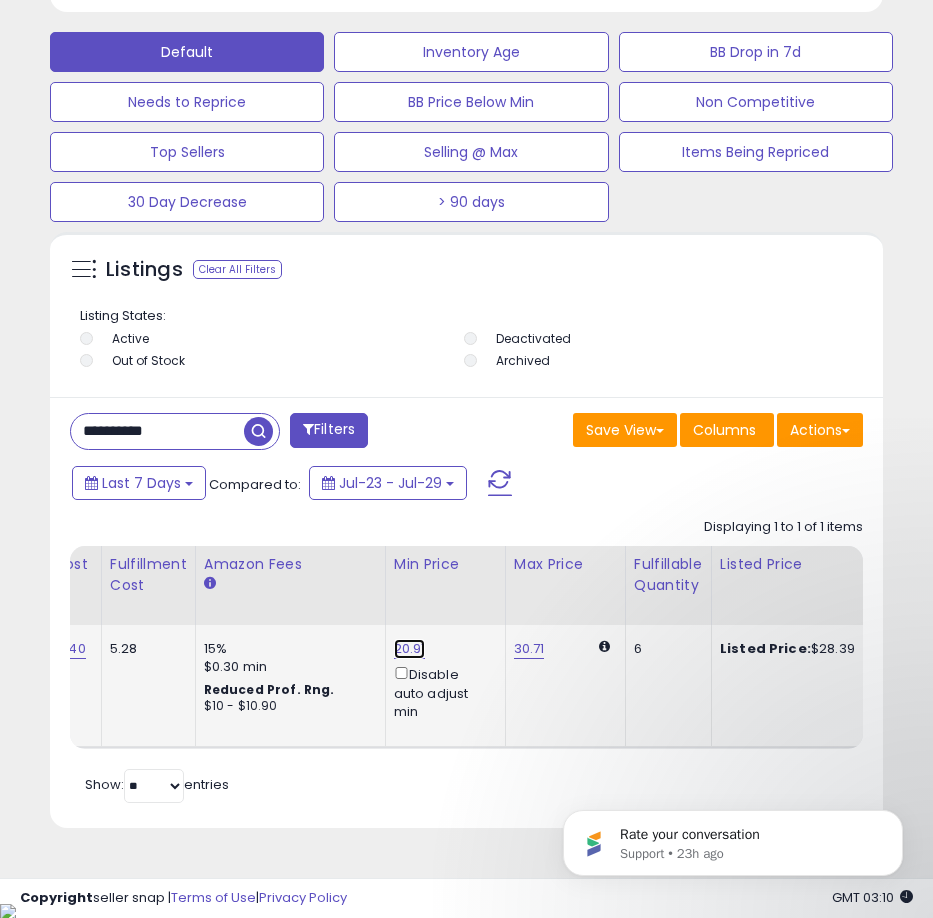 click on "20.91" at bounding box center (410, 649) 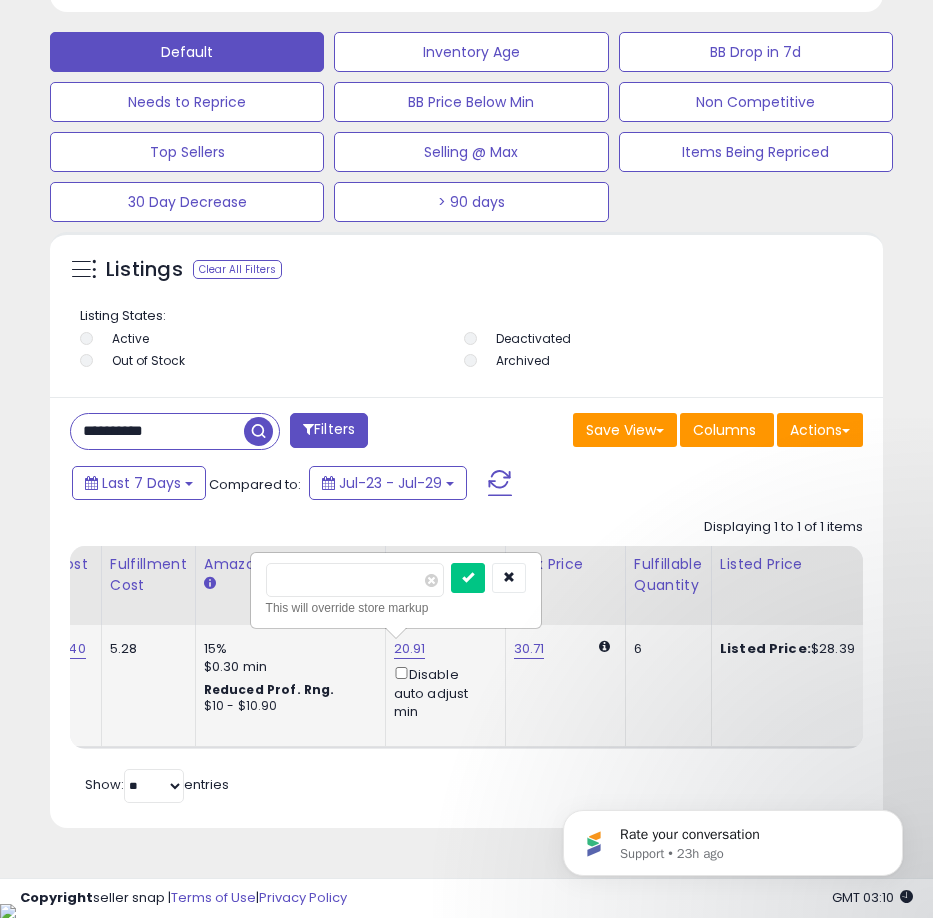 click on "*****" at bounding box center [355, 580] 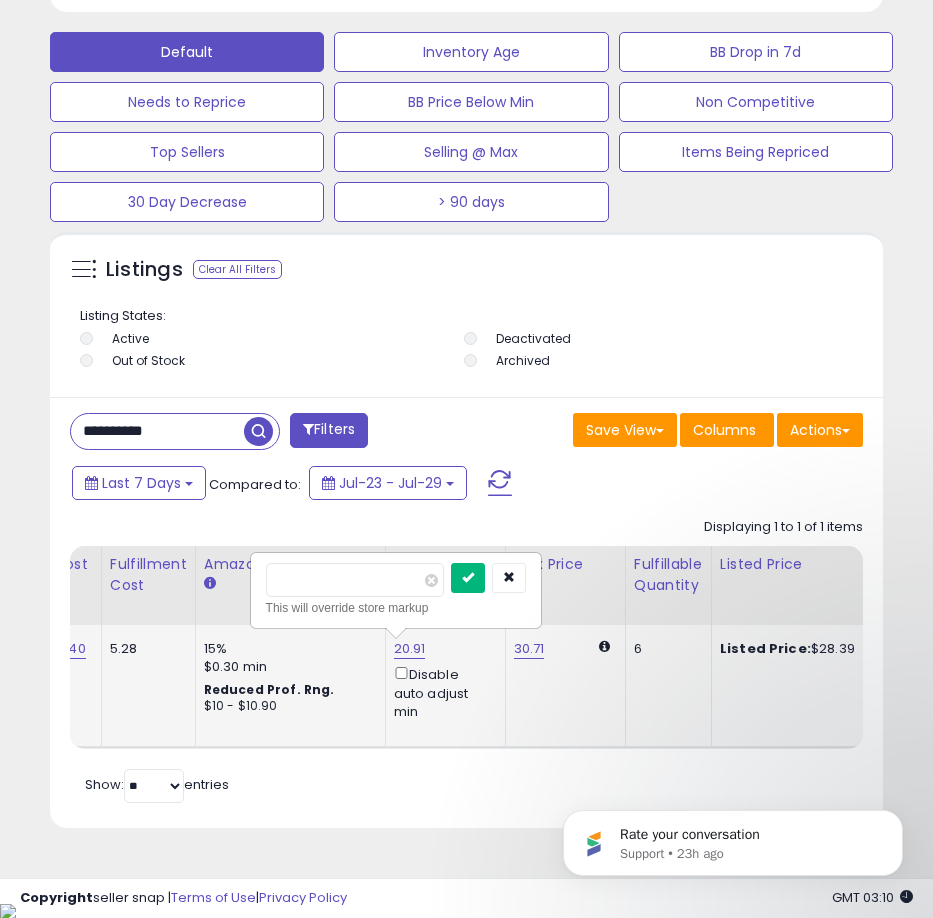 type on "*****" 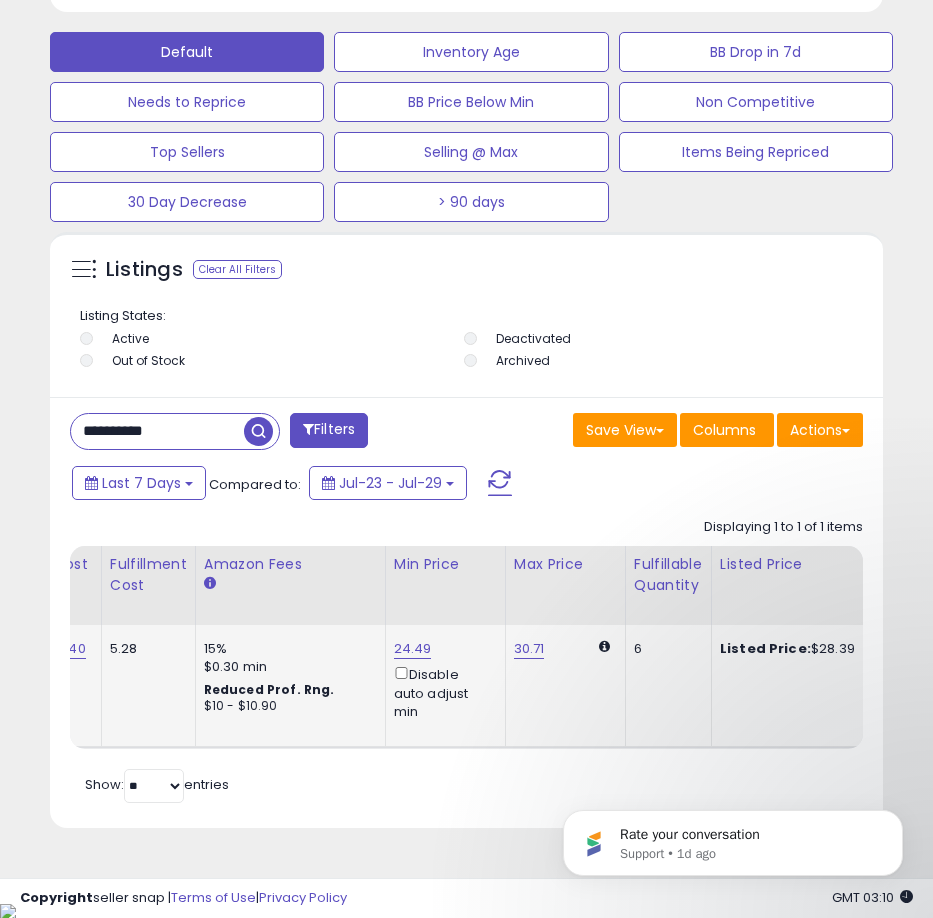 scroll, scrollTop: 0, scrollLeft: 916, axis: horizontal 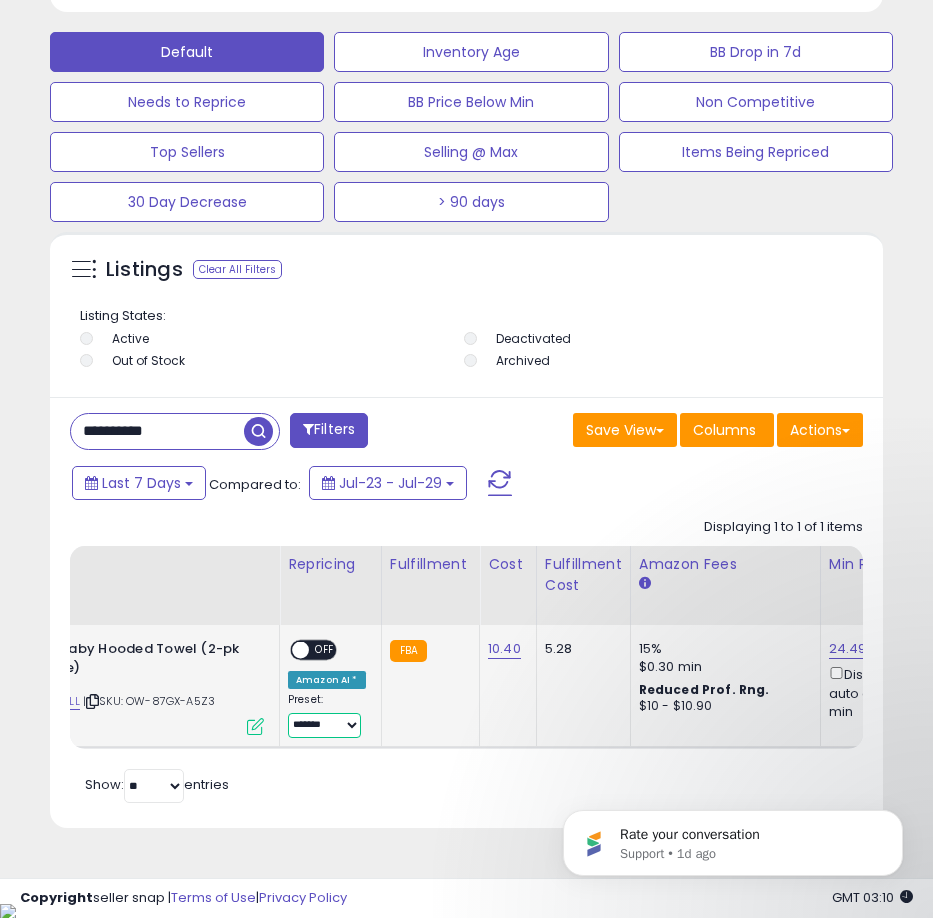 click on "**********" at bounding box center (324, 725) 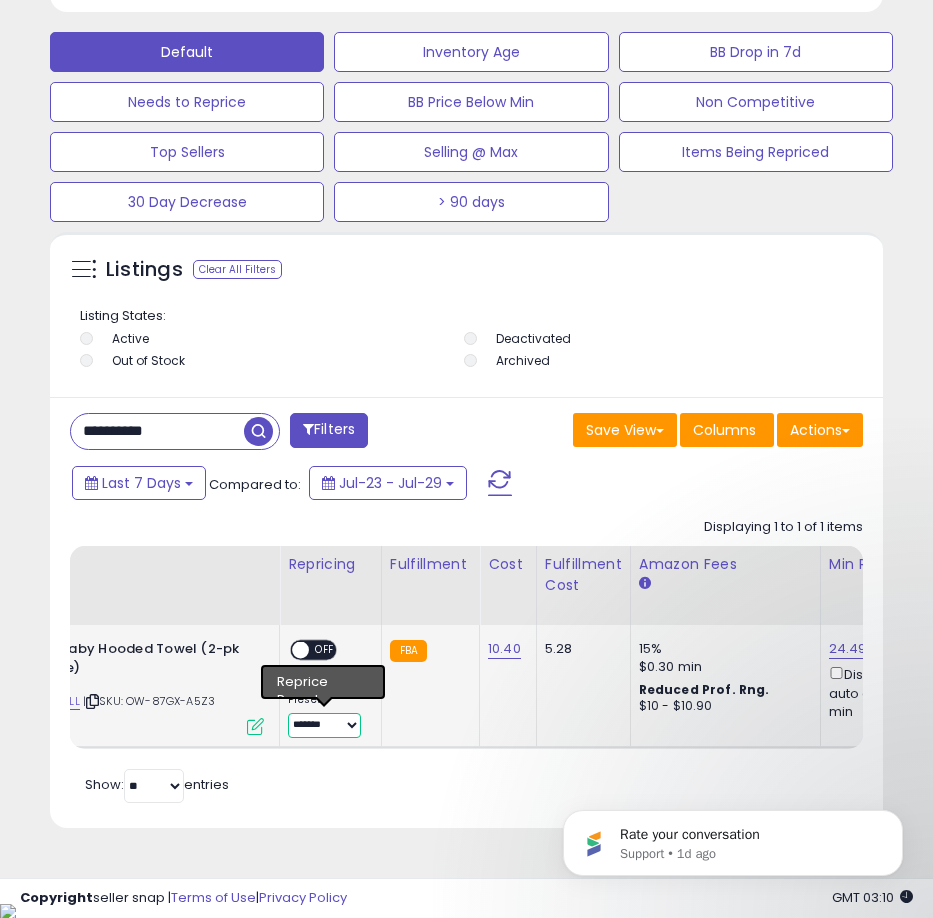 select on "****" 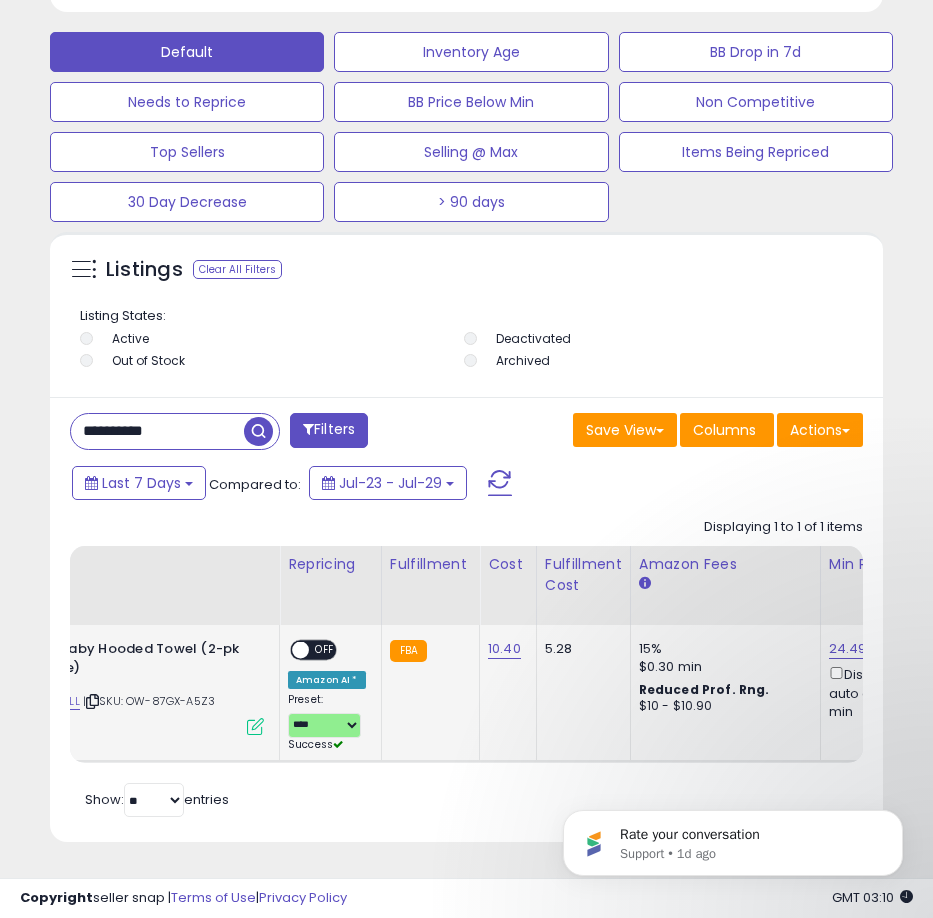click on "OFF" at bounding box center [325, 650] 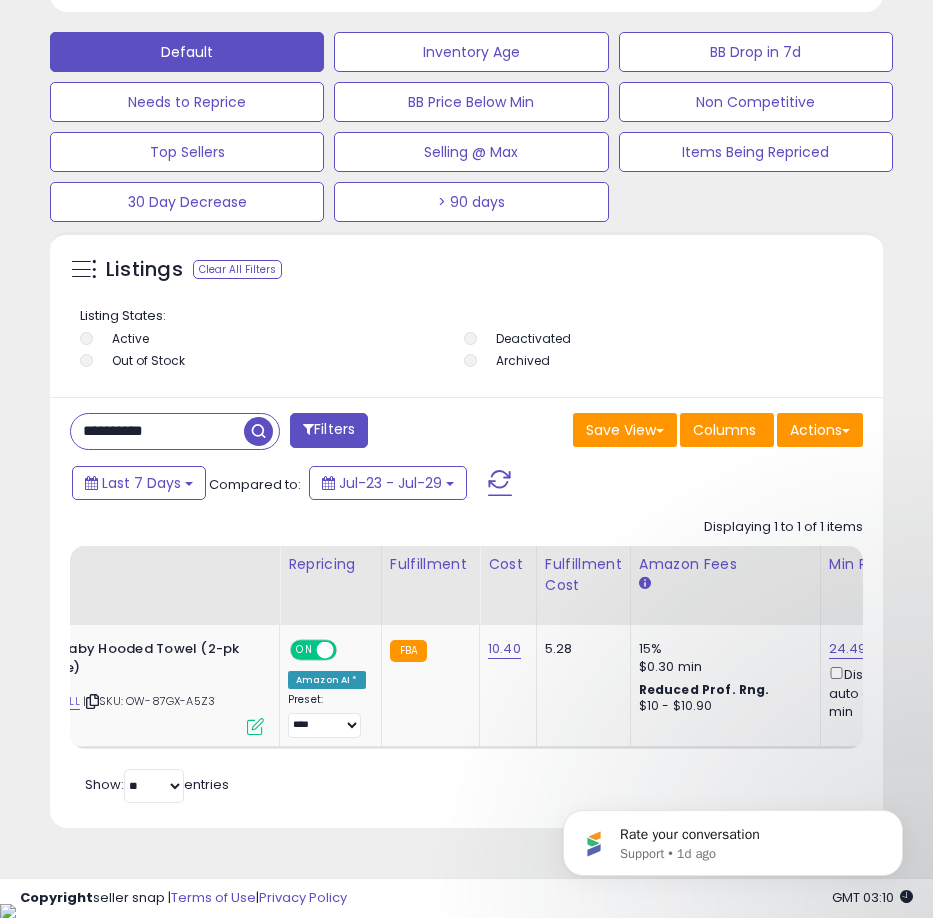 scroll, scrollTop: 0, scrollLeft: 350, axis: horizontal 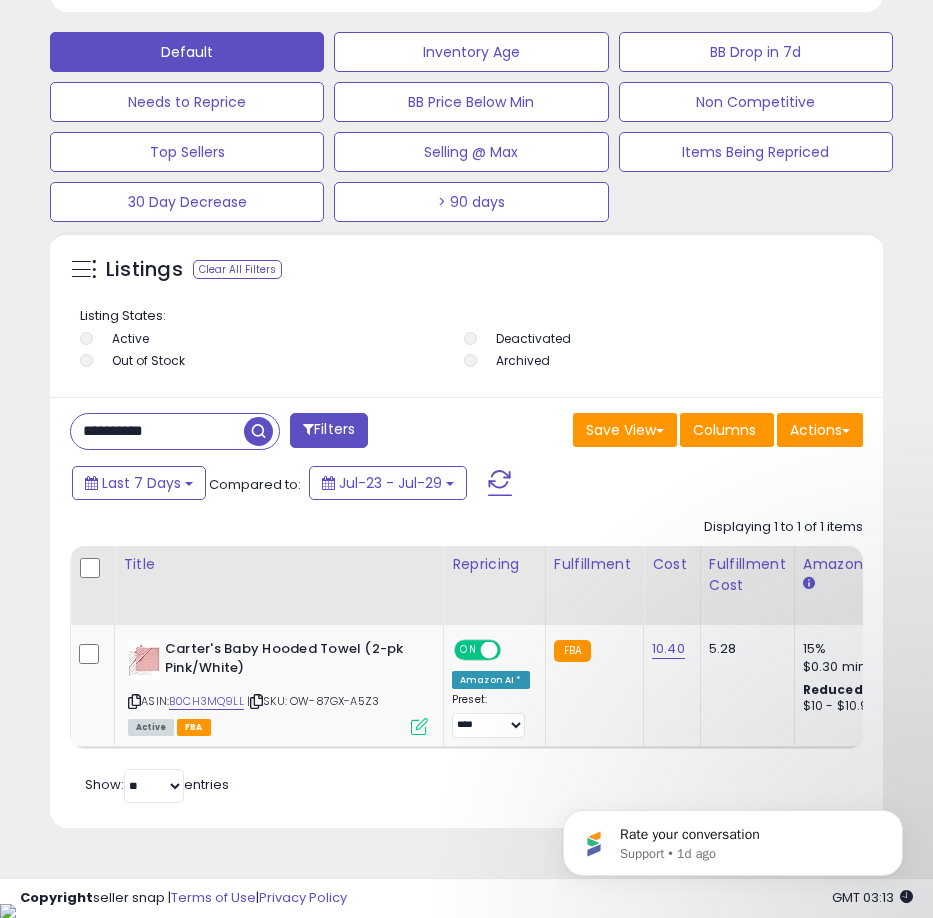 click on "**********" at bounding box center (157, 431) 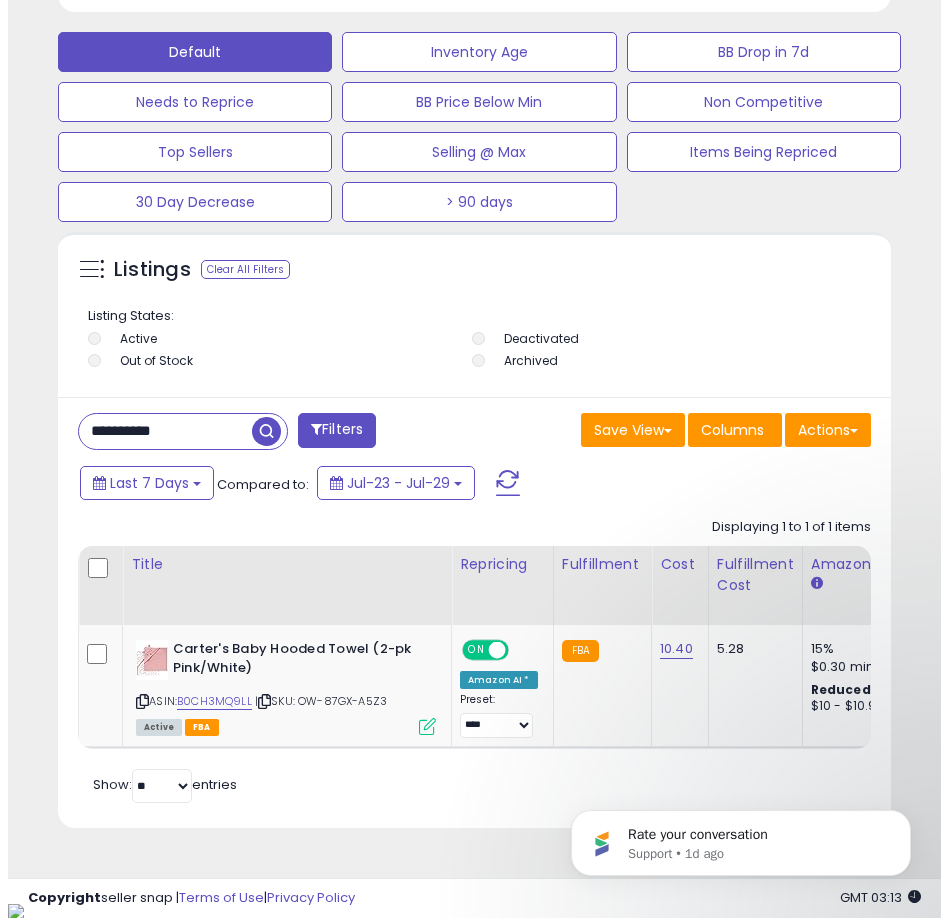 scroll, scrollTop: 1166, scrollLeft: 0, axis: vertical 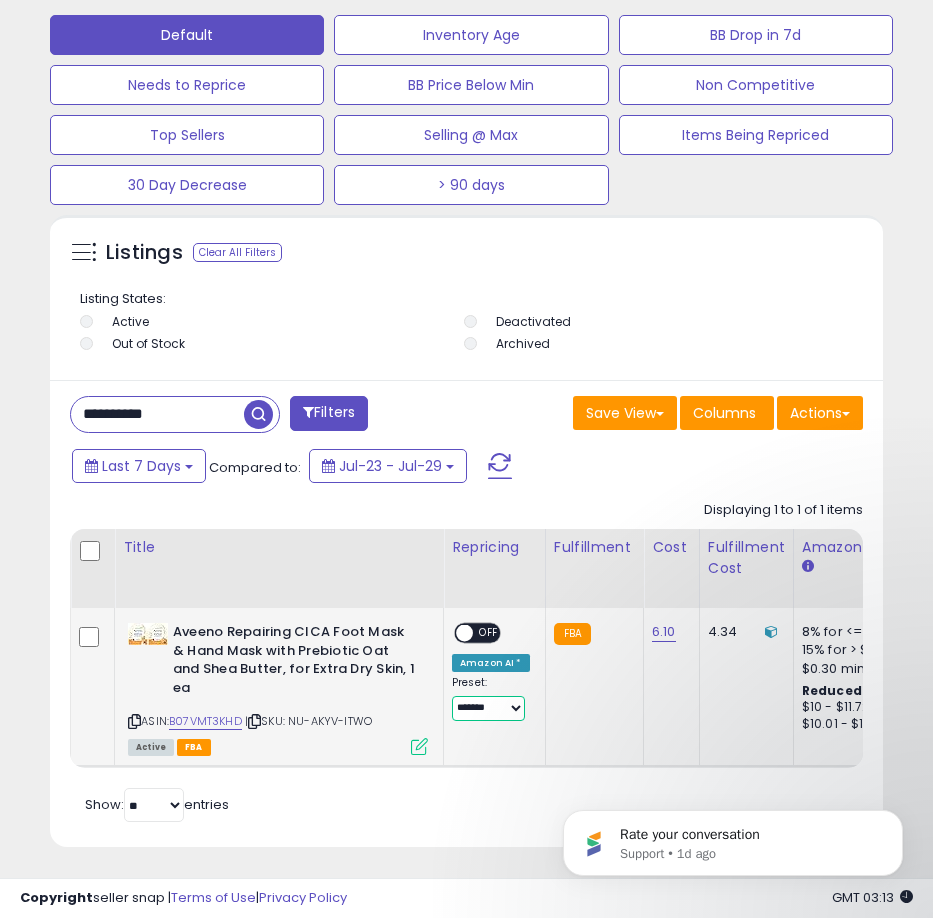 click on "**********" at bounding box center (488, 708) 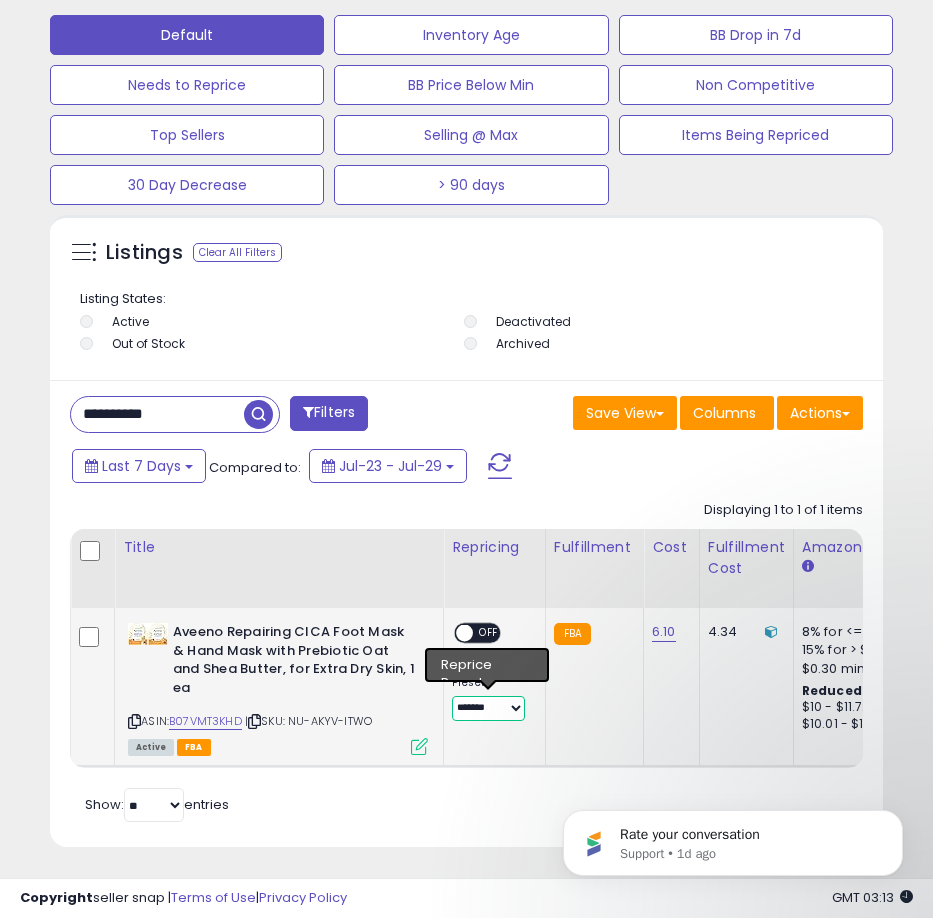 select on "**********" 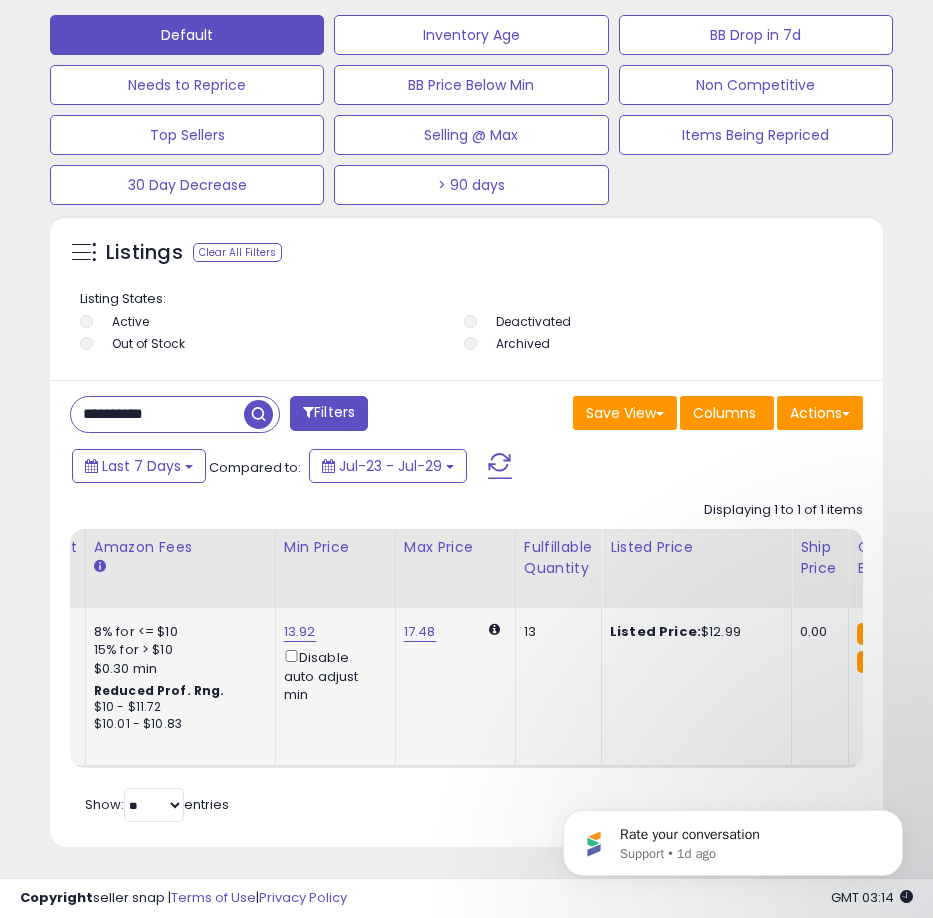 click on "13.92" at bounding box center (300, 632) 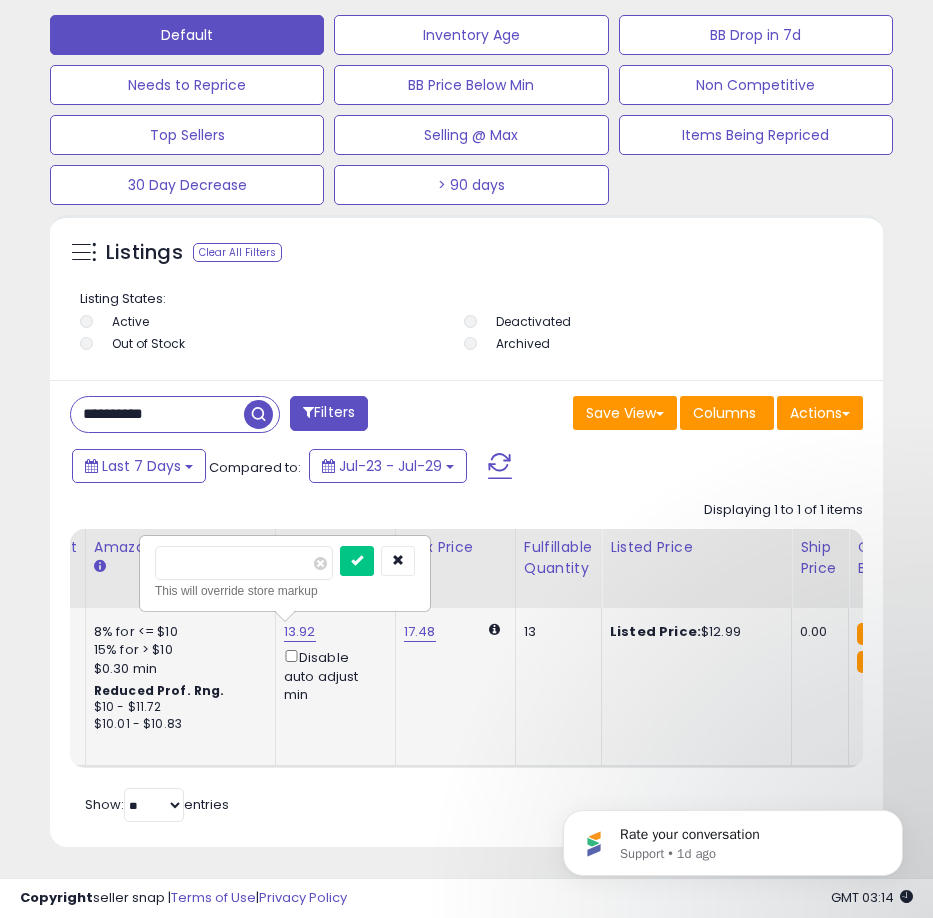 click on "*****" at bounding box center [244, 563] 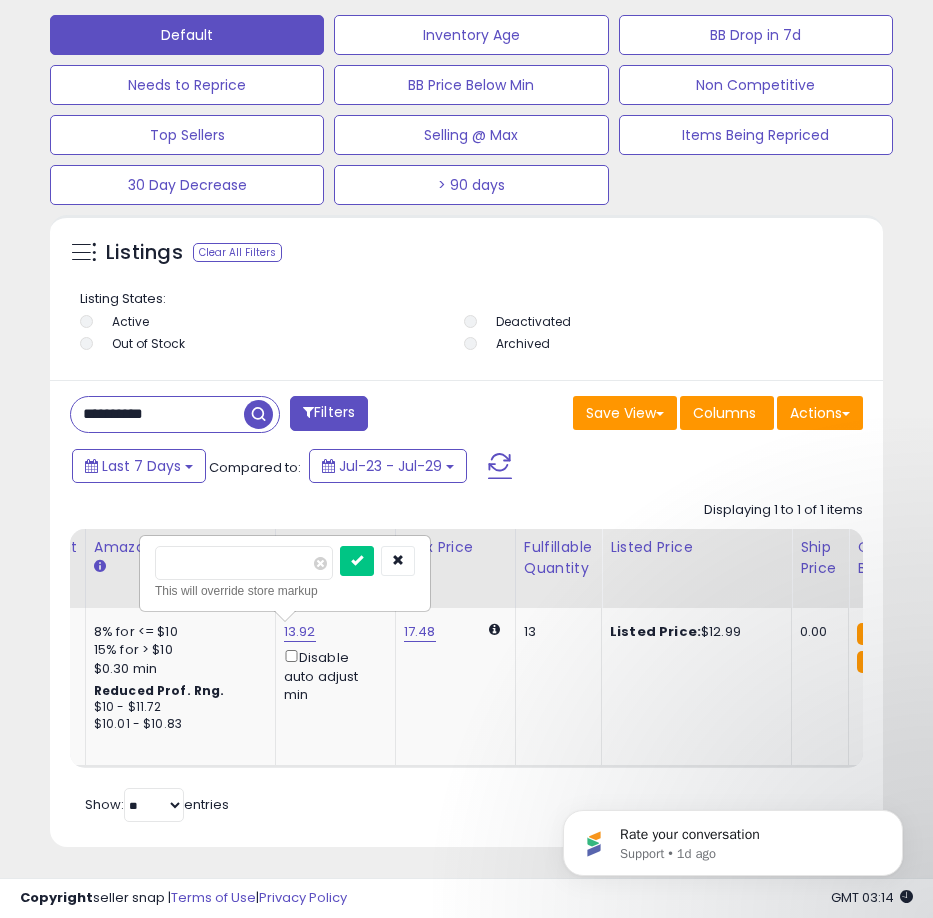 type on "*****" 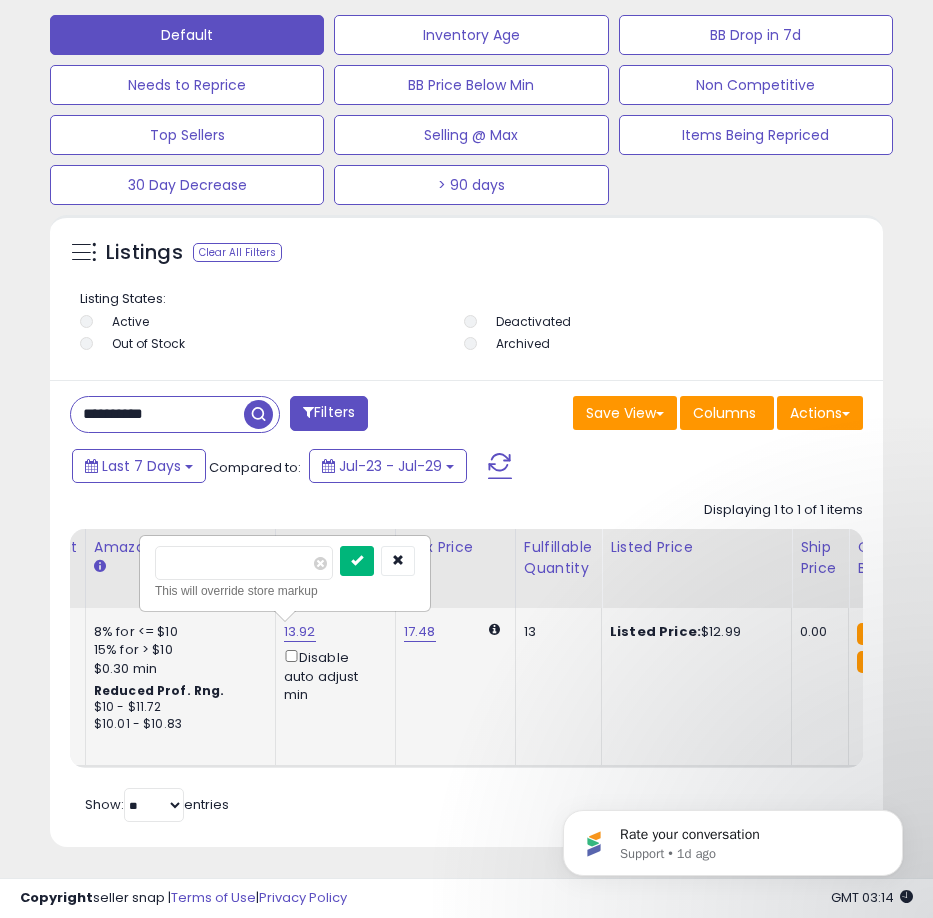 click at bounding box center (357, 560) 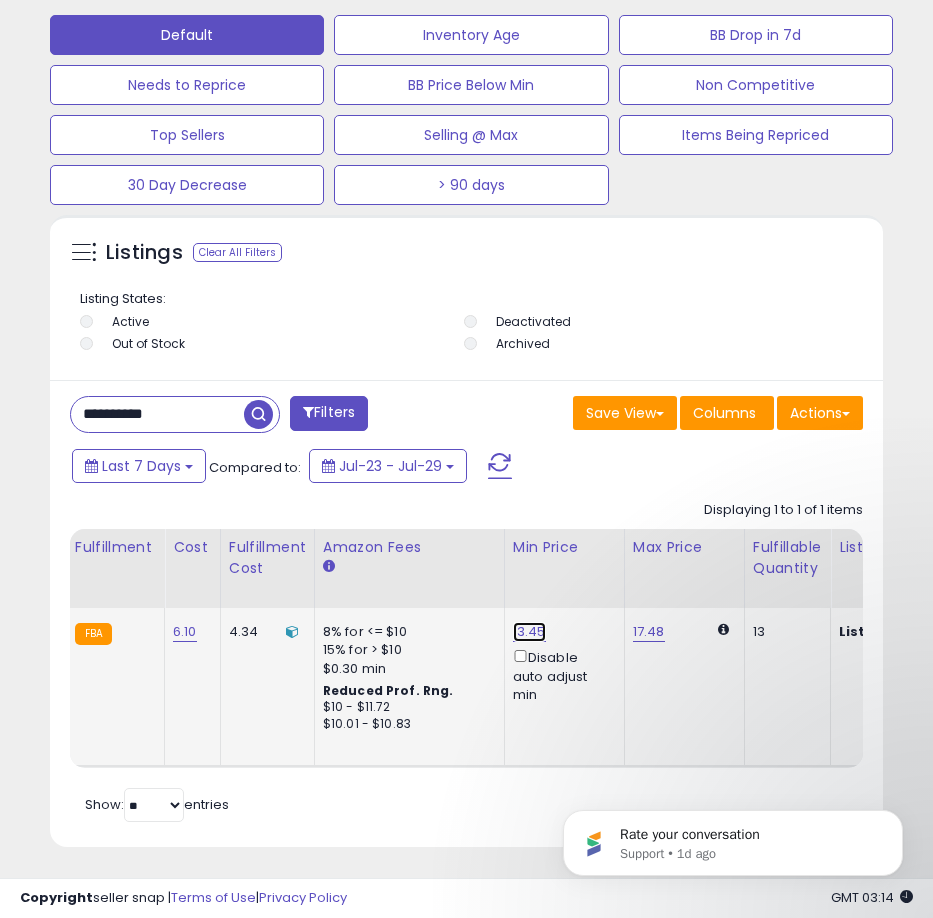 click on "13.45" at bounding box center (529, 632) 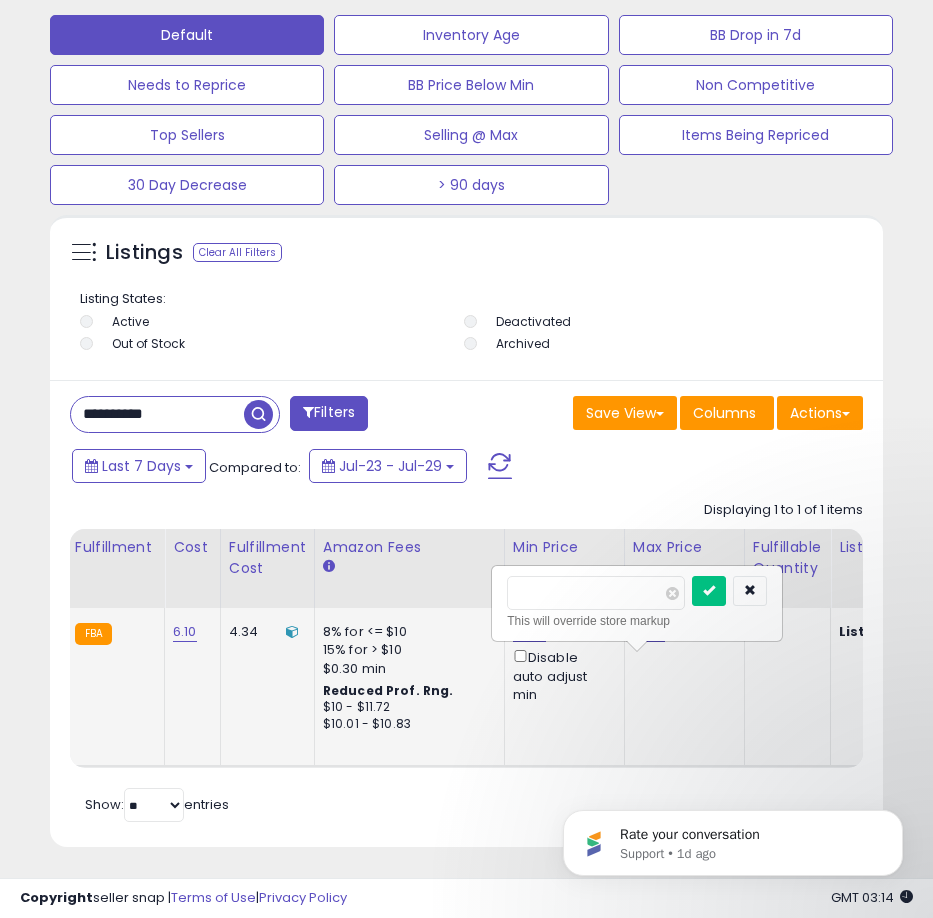 click on "***** This will override store markup" at bounding box center (637, 603) 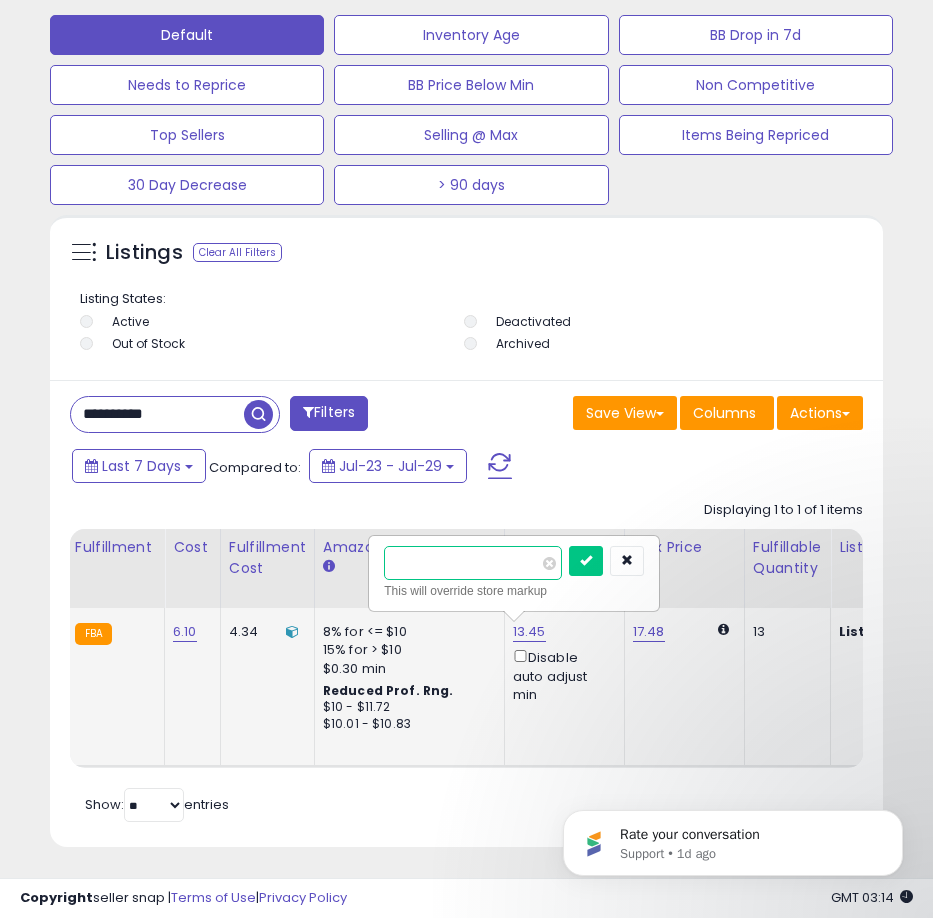 click on "*****" at bounding box center [473, 563] 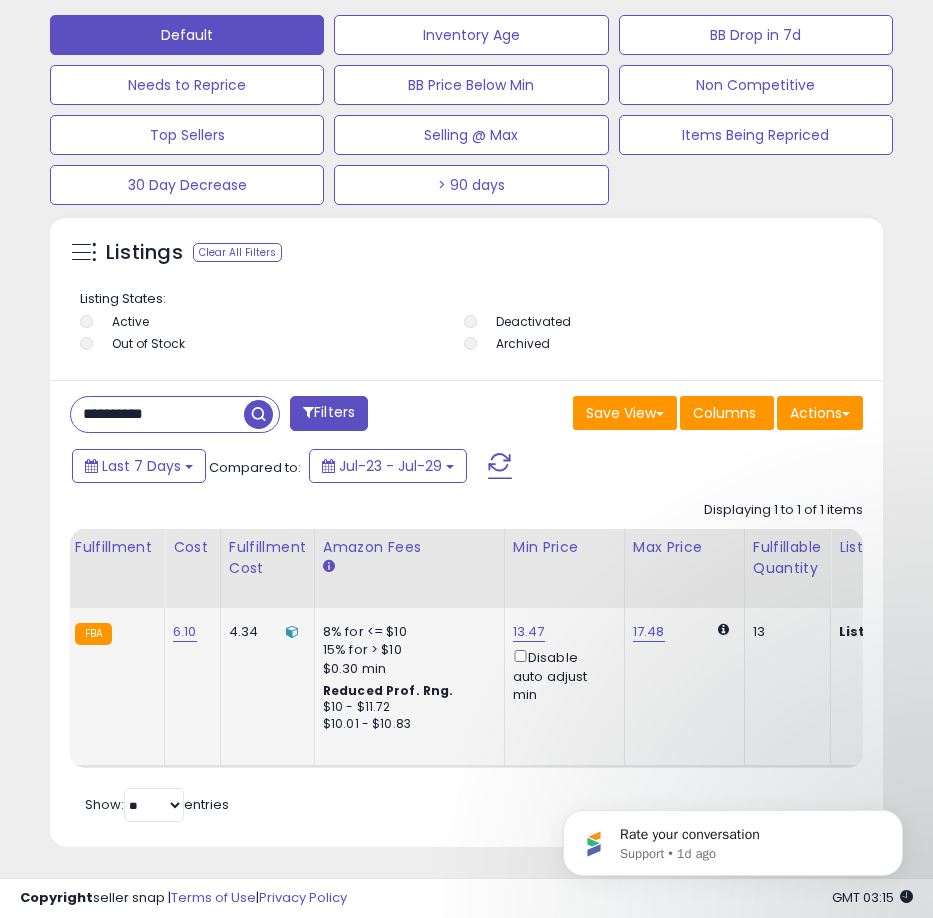 scroll, scrollTop: 0, scrollLeft: 408, axis: horizontal 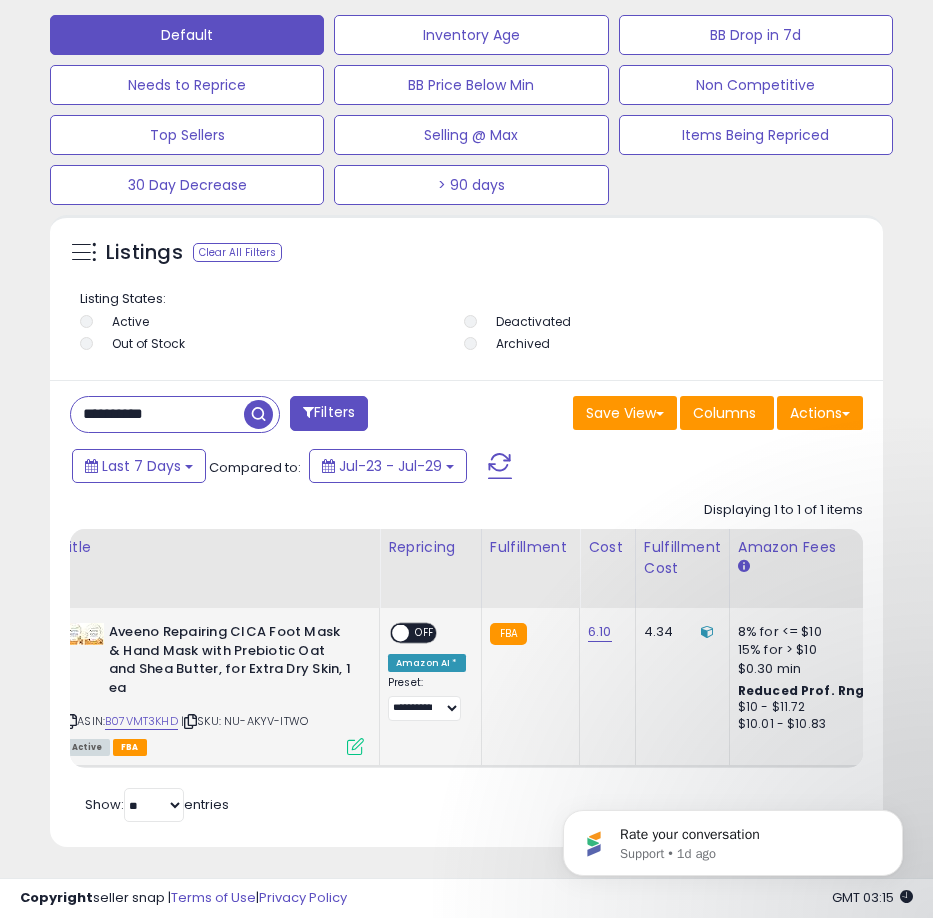 click on "OFF" at bounding box center (425, 633) 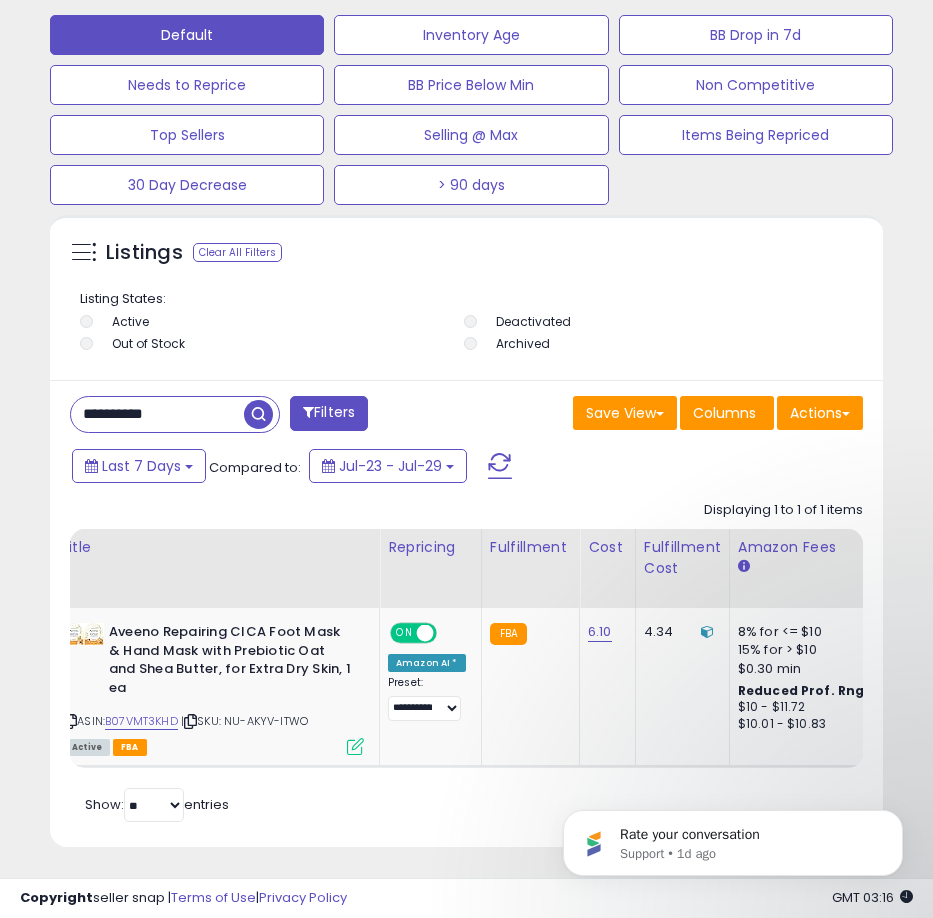 click on "**********" at bounding box center (157, 414) 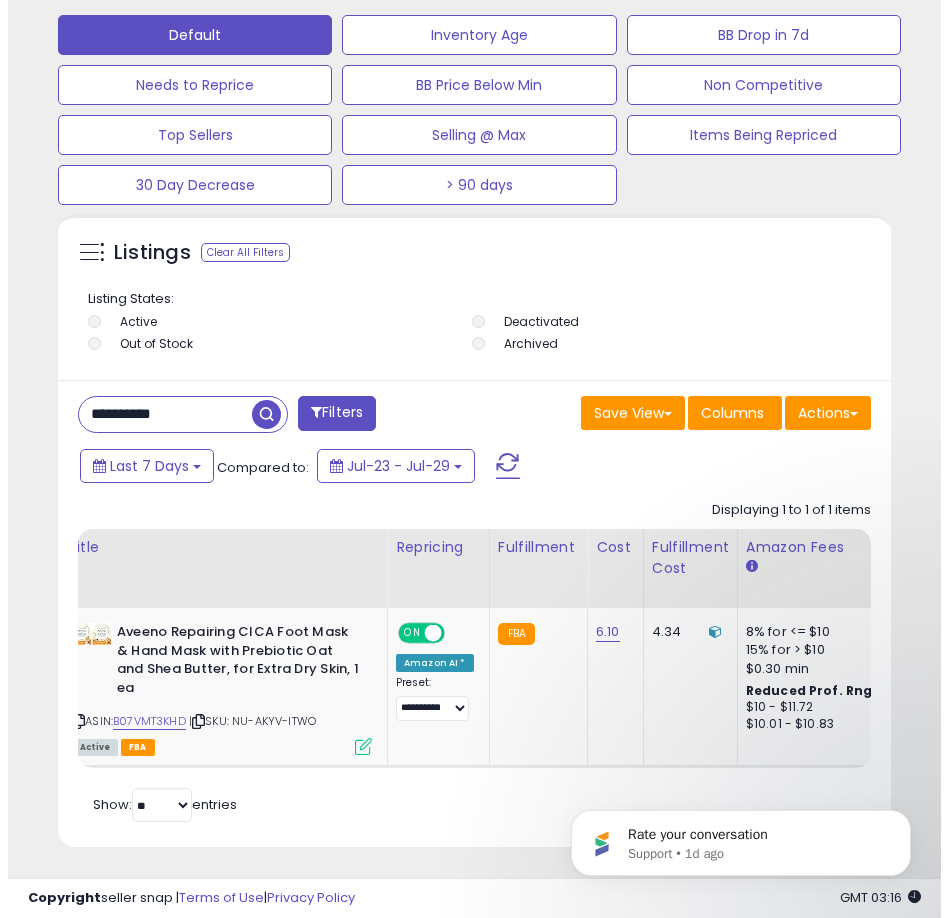 scroll, scrollTop: 1166, scrollLeft: 0, axis: vertical 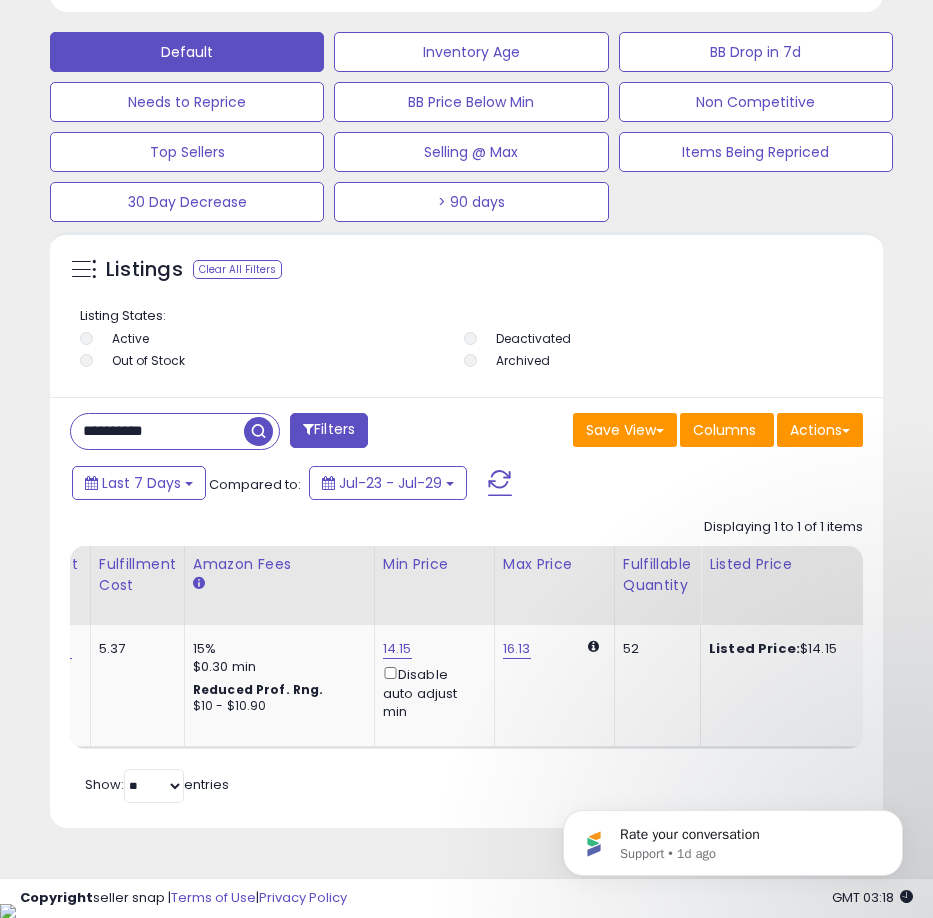 click on "**********" at bounding box center [157, 431] 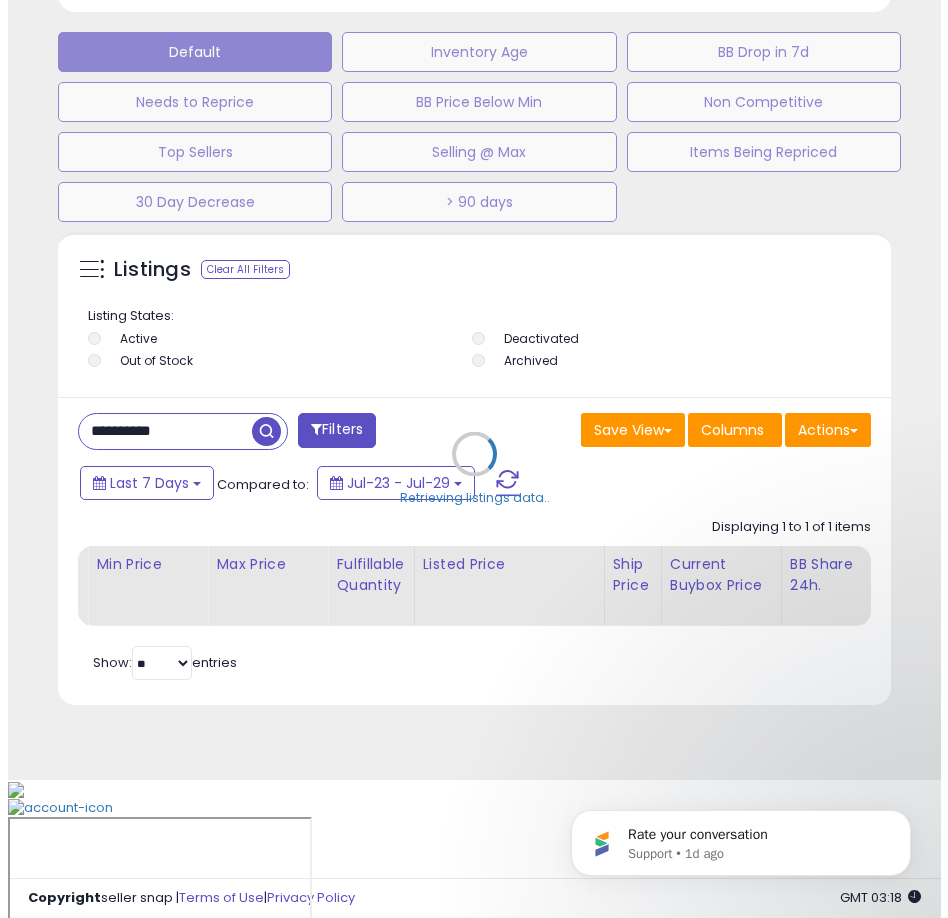 scroll, scrollTop: 1166, scrollLeft: 0, axis: vertical 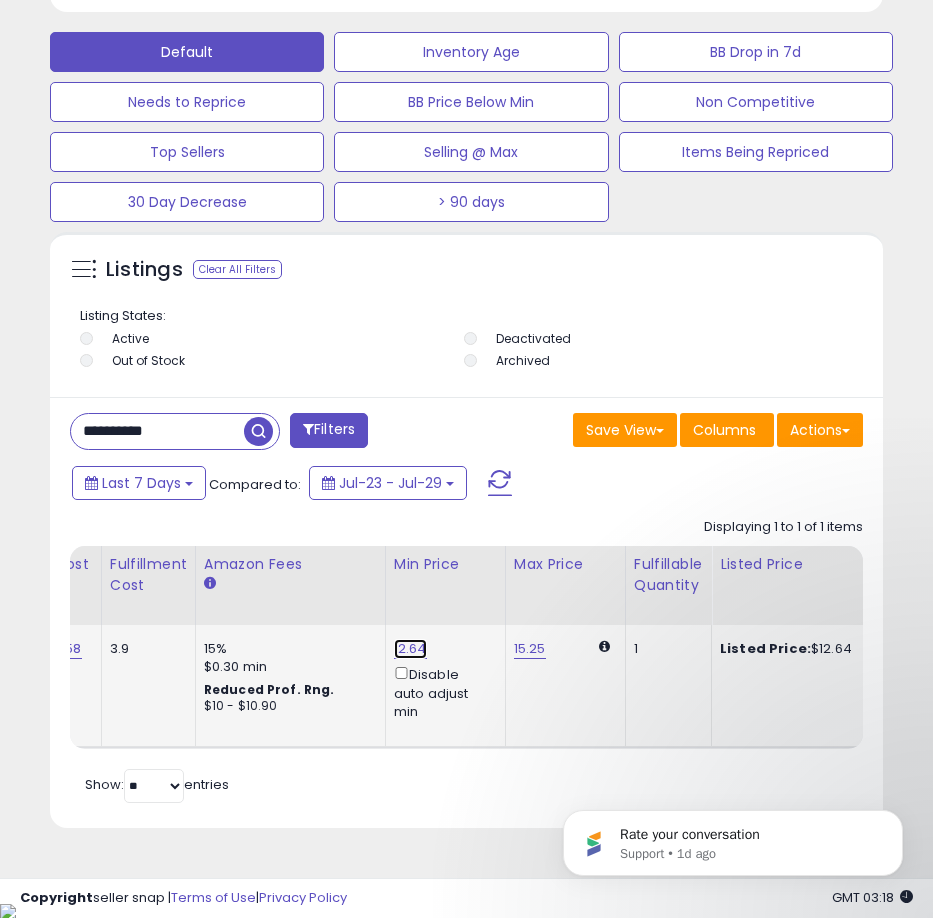 click on "12.64" at bounding box center (410, 649) 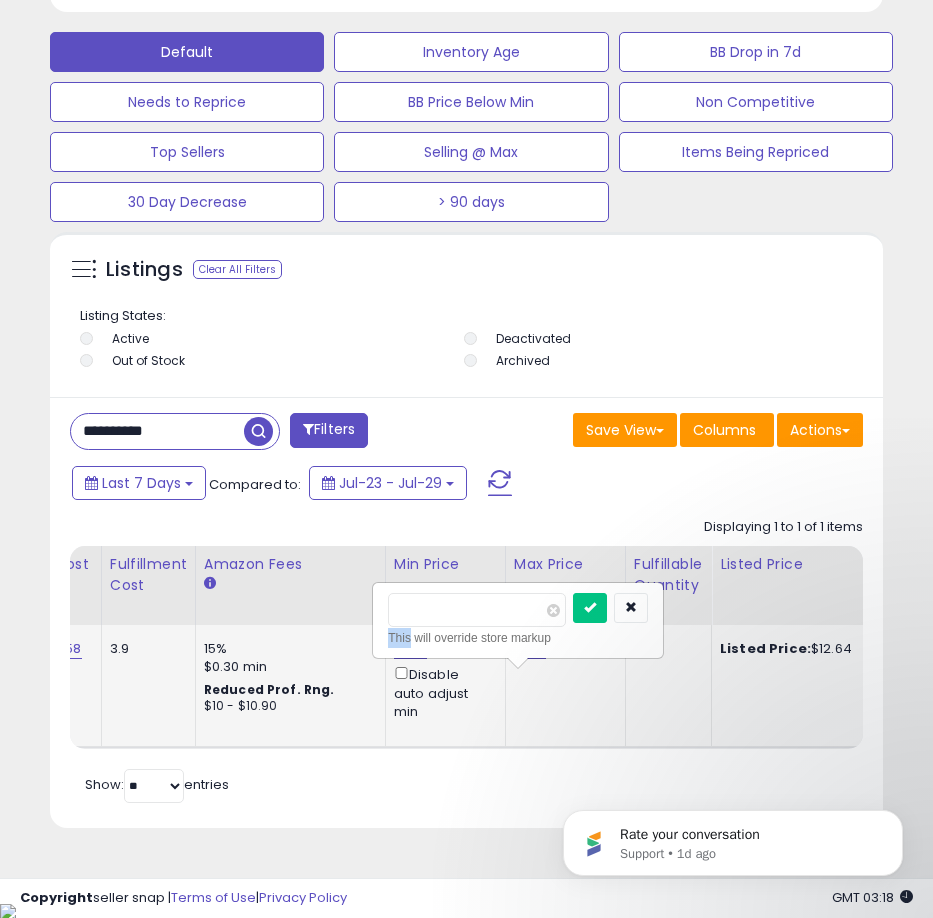 click on "This will override store markup" at bounding box center (518, 638) 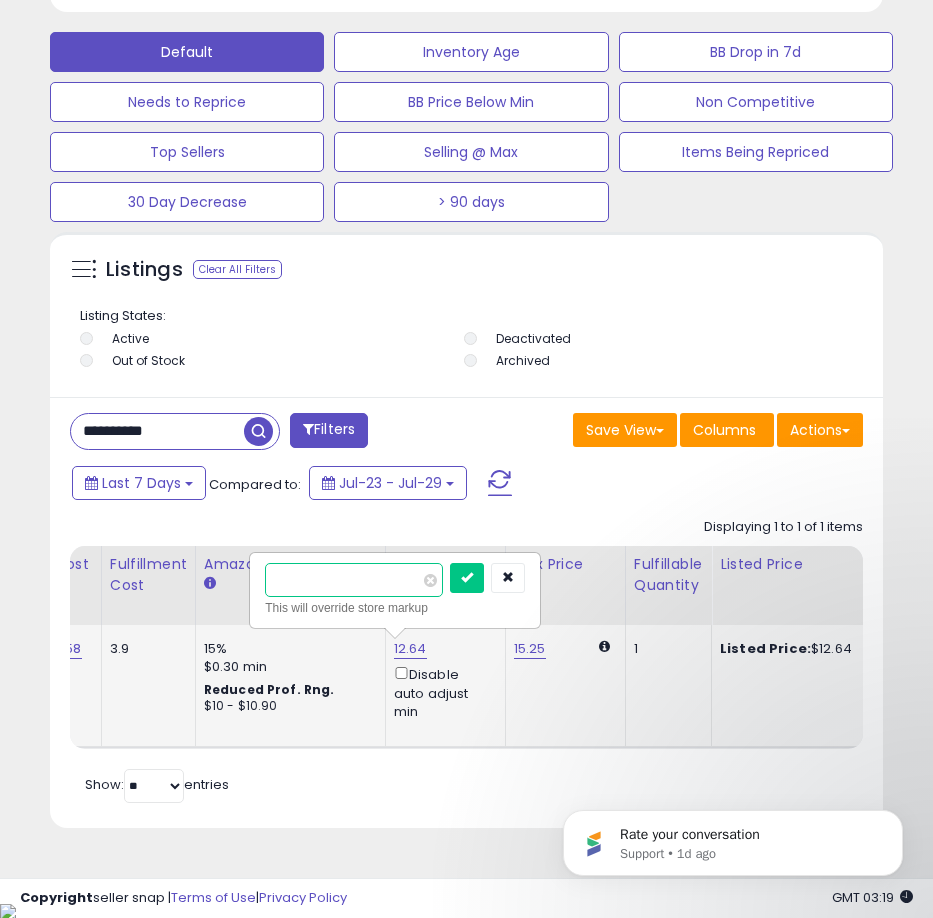 click on "*****" at bounding box center (354, 580) 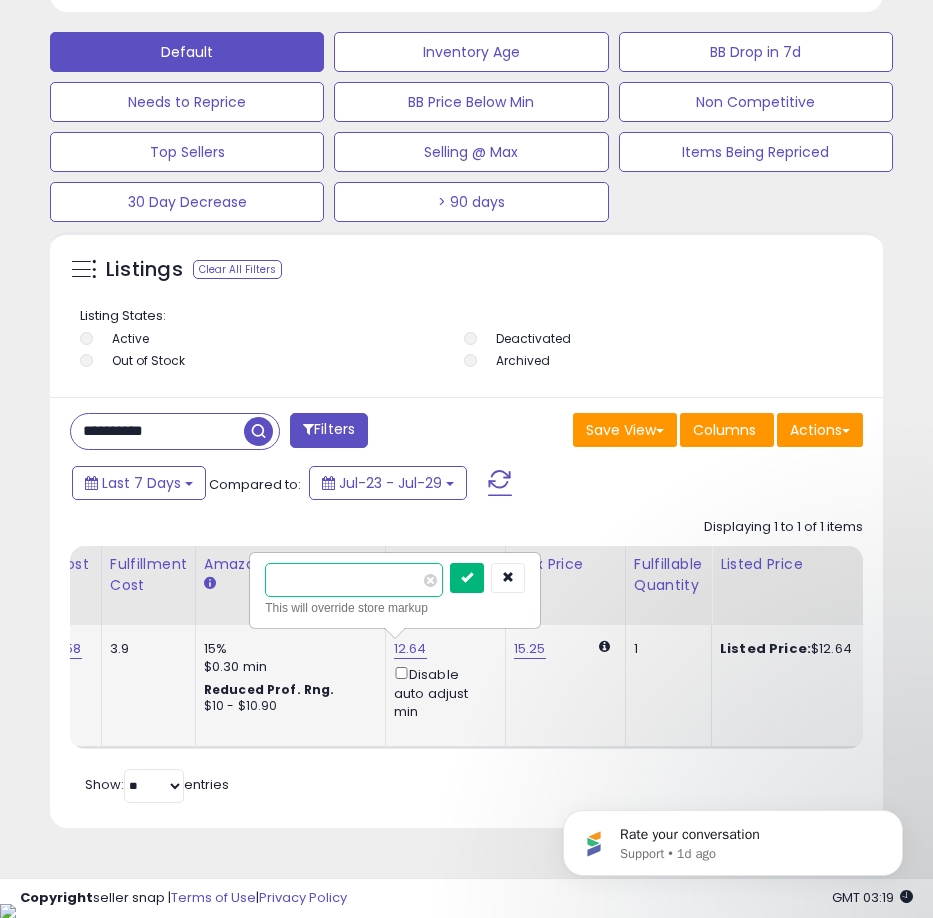 type on "*****" 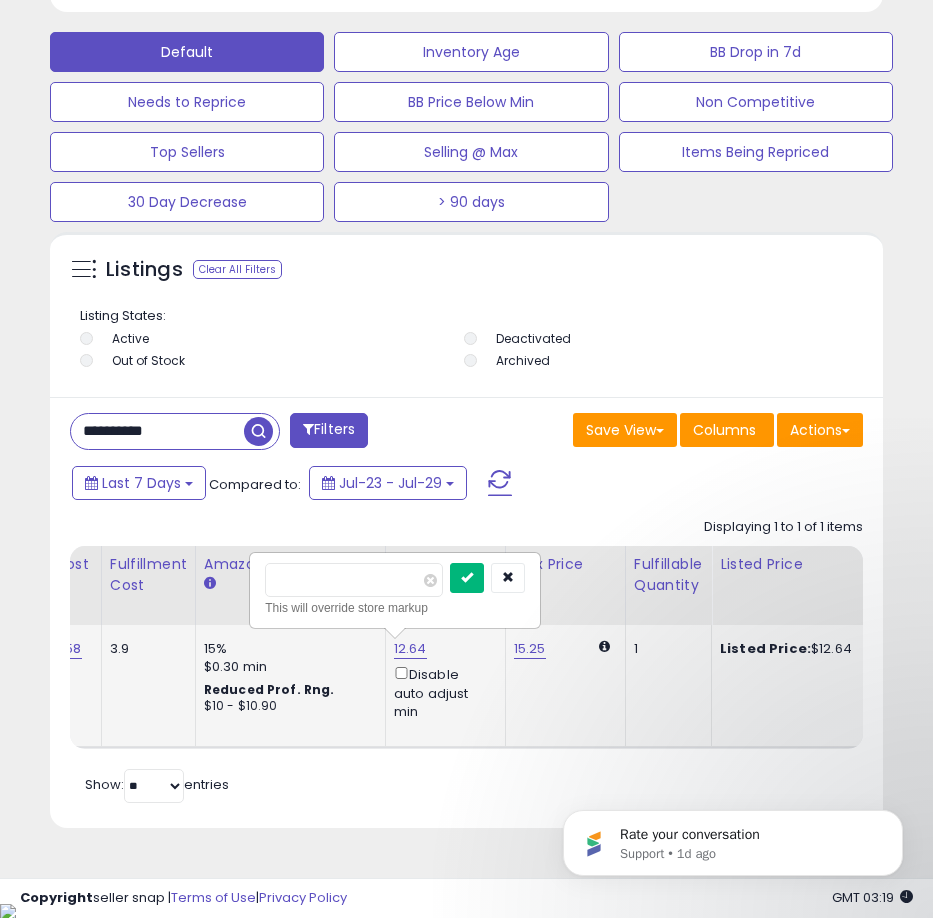 click at bounding box center (467, 577) 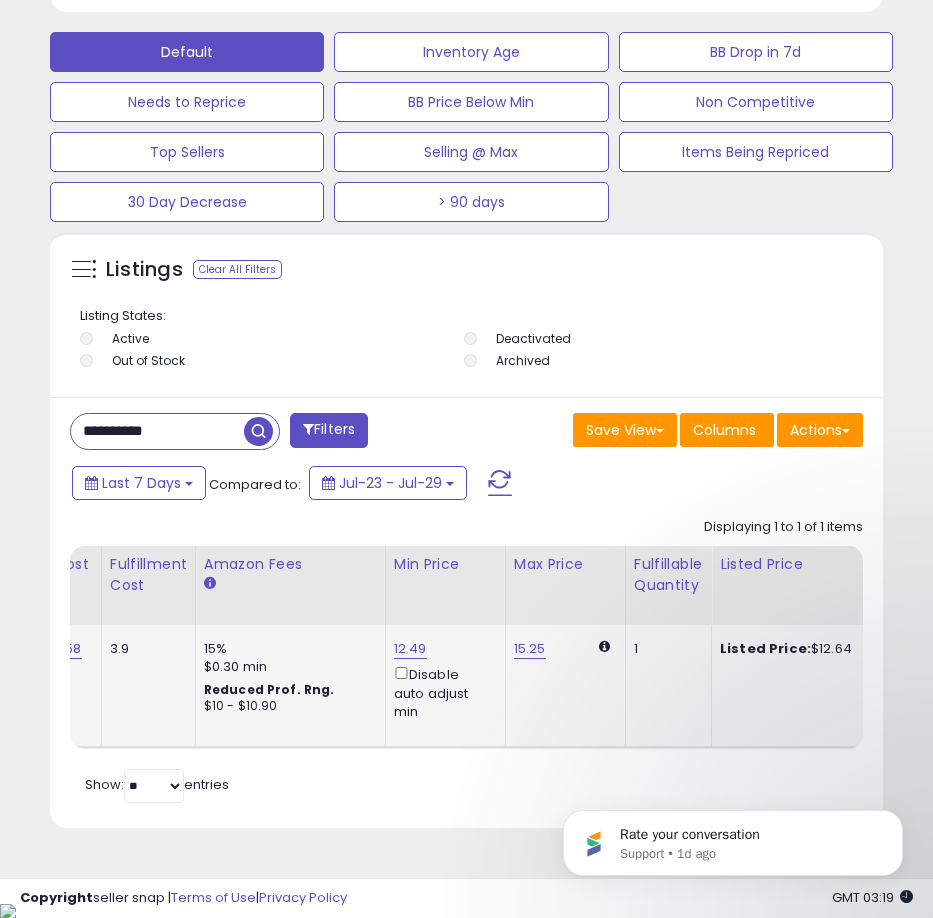 scroll, scrollTop: 0, scrollLeft: 1, axis: horizontal 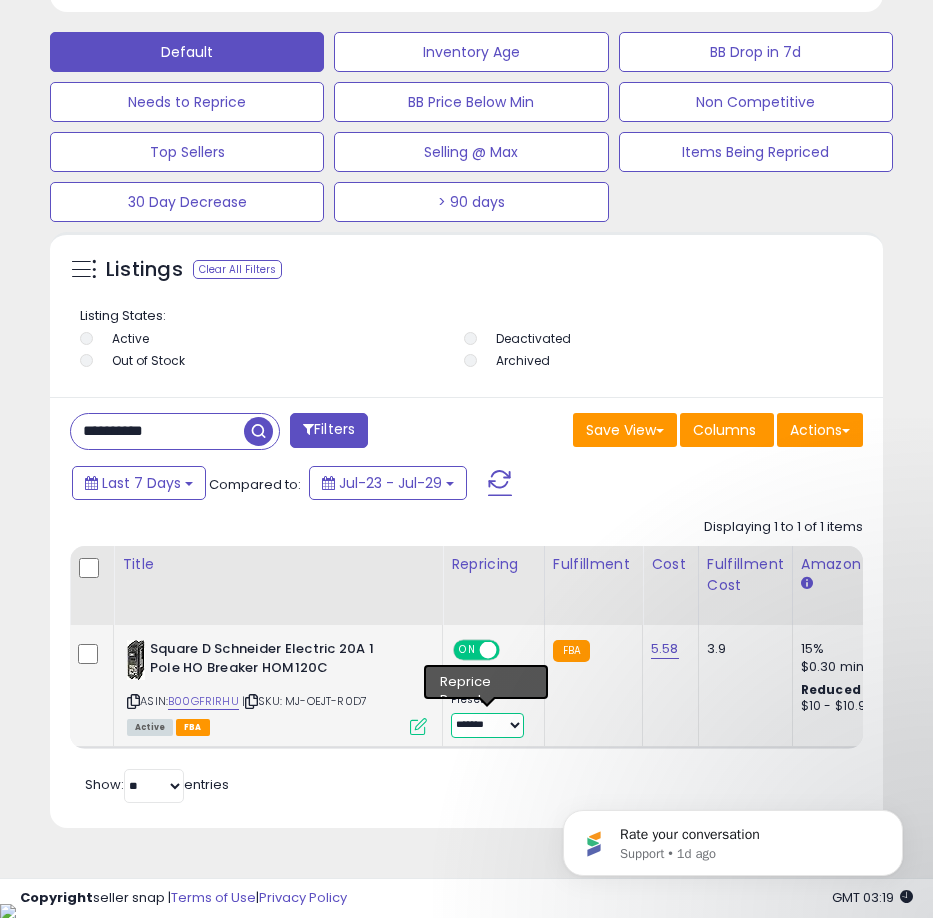 click on "**********" at bounding box center [487, 725] 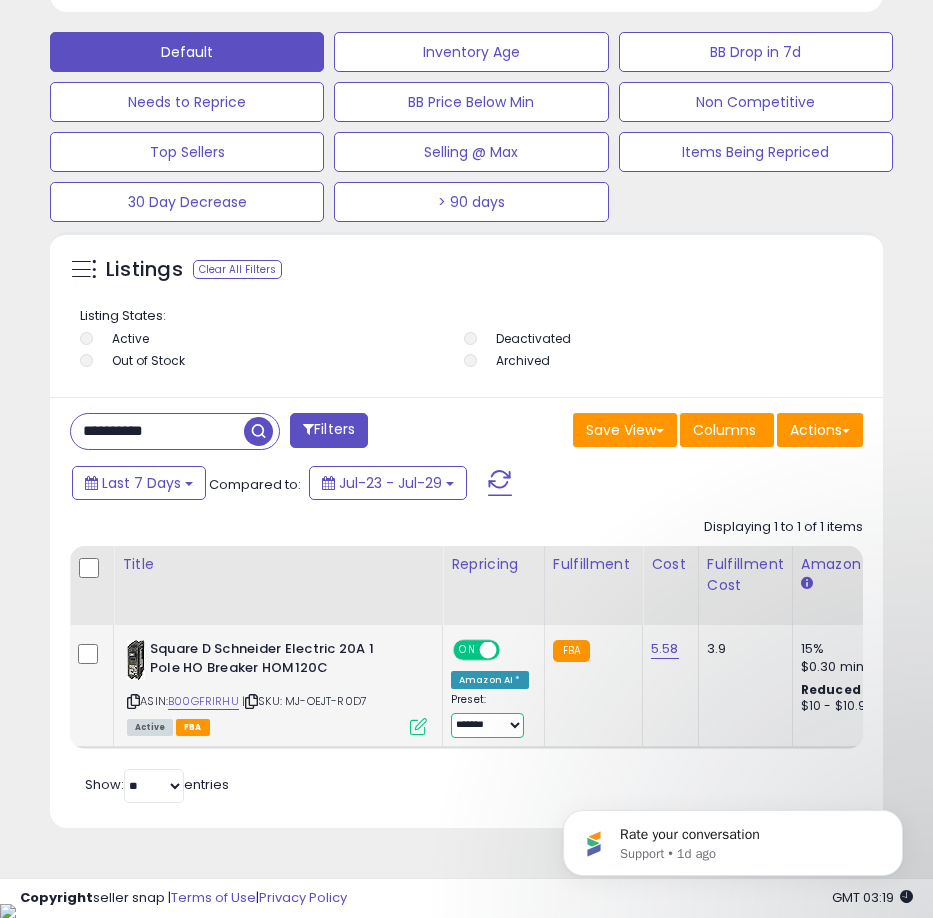 select on "**********" 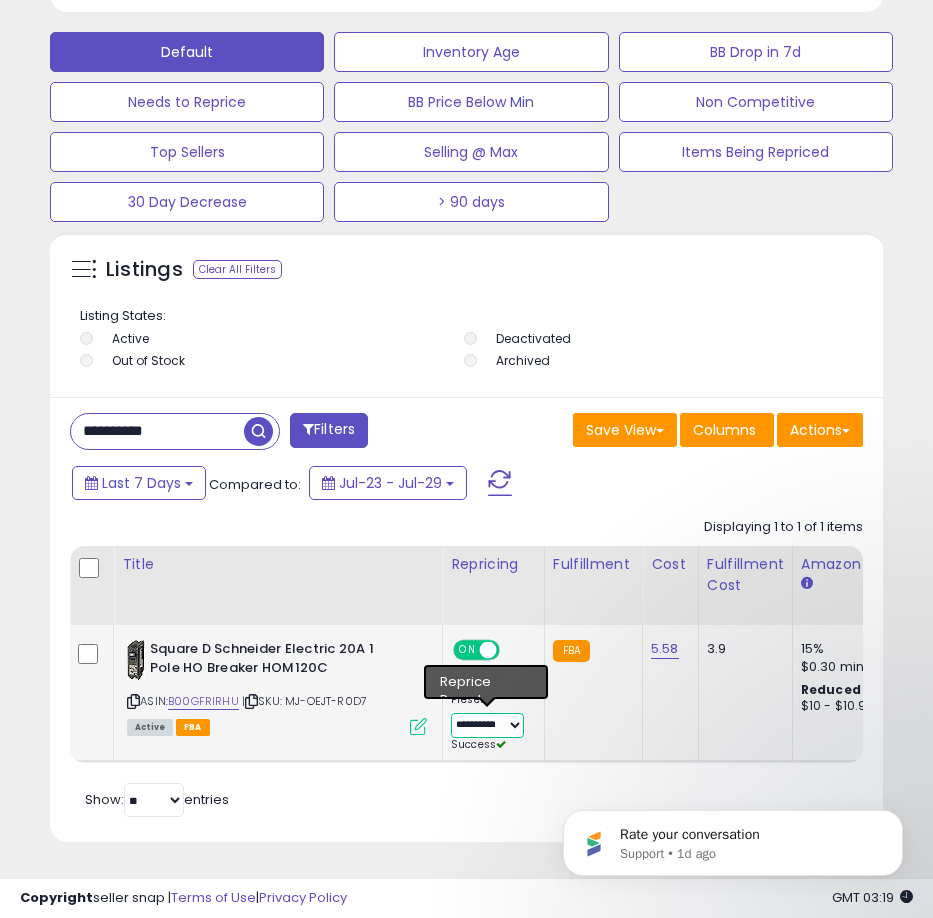 click on "**********" at bounding box center [487, 725] 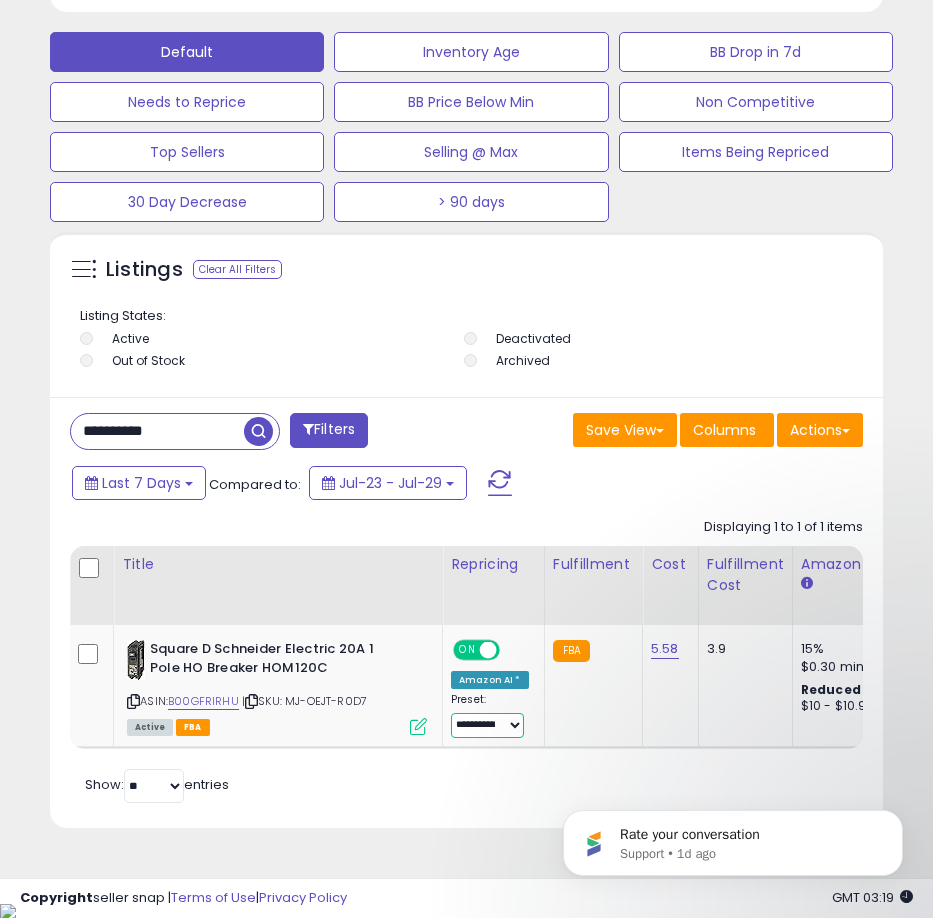 scroll, scrollTop: 0, scrollLeft: 277, axis: horizontal 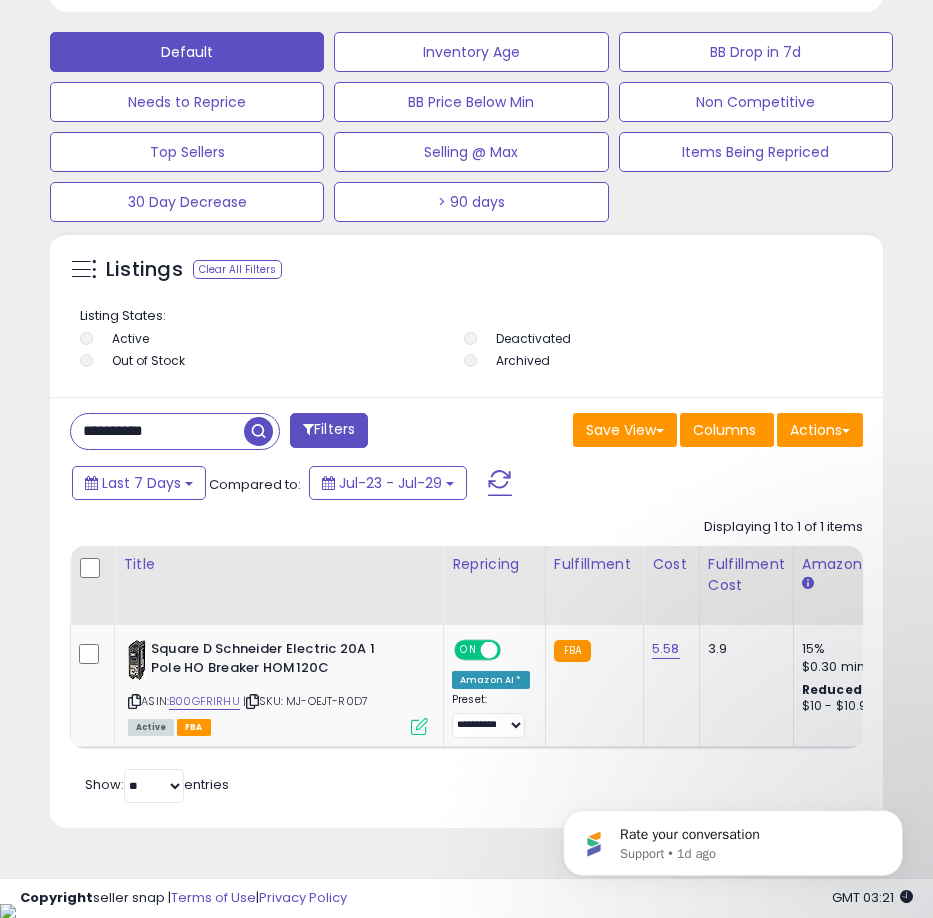 click on "**********" at bounding box center (157, 431) 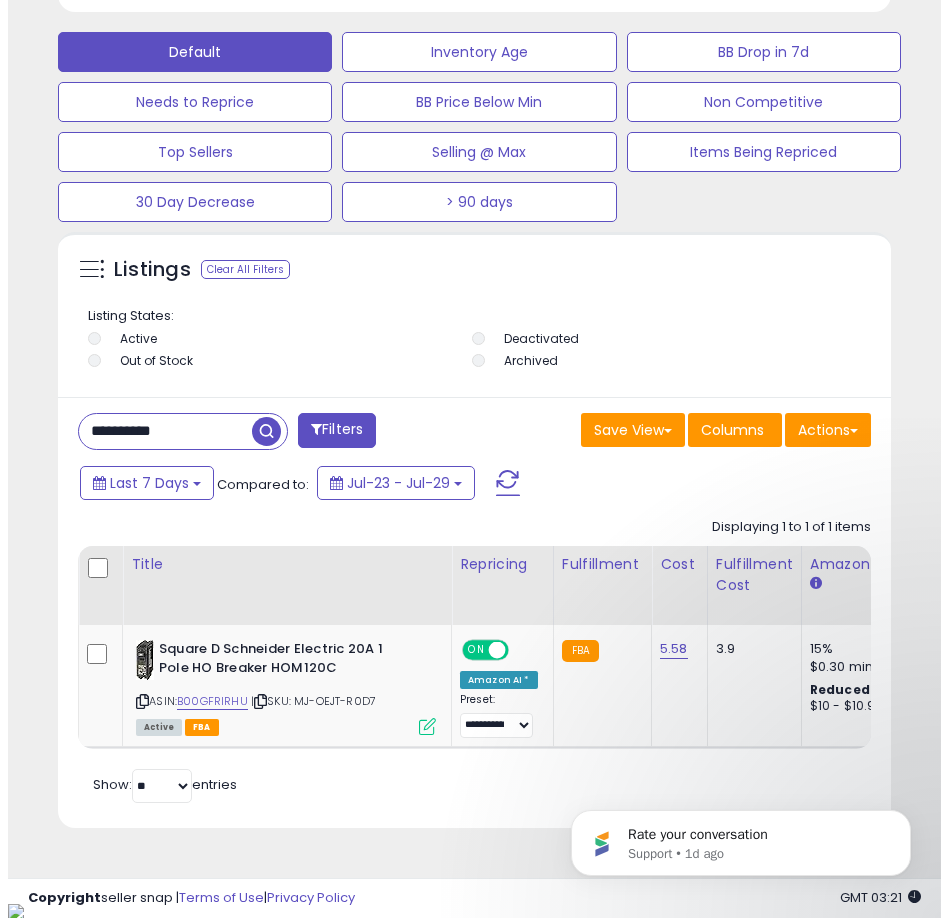 scroll, scrollTop: 1166, scrollLeft: 0, axis: vertical 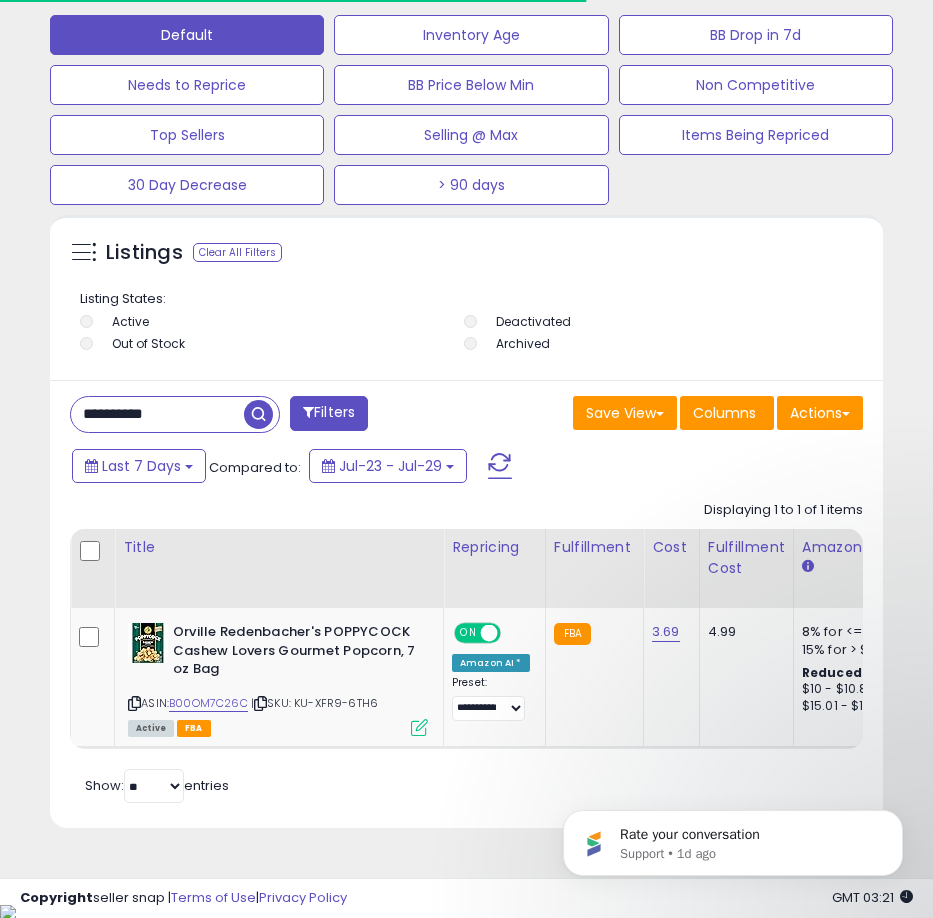 click on "Retrieving listings data..
Displaying 1 to 1 of 1 items
Title
Repricing" at bounding box center (466, 650) 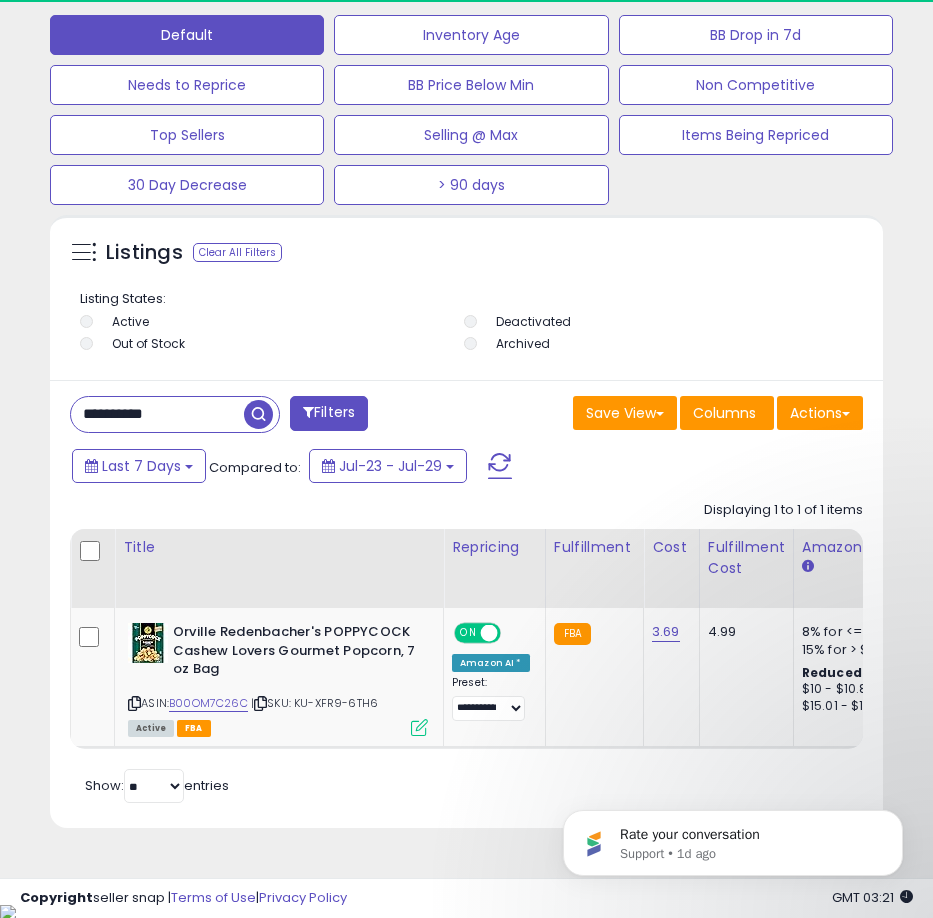 scroll, scrollTop: 999610, scrollLeft: 999177, axis: both 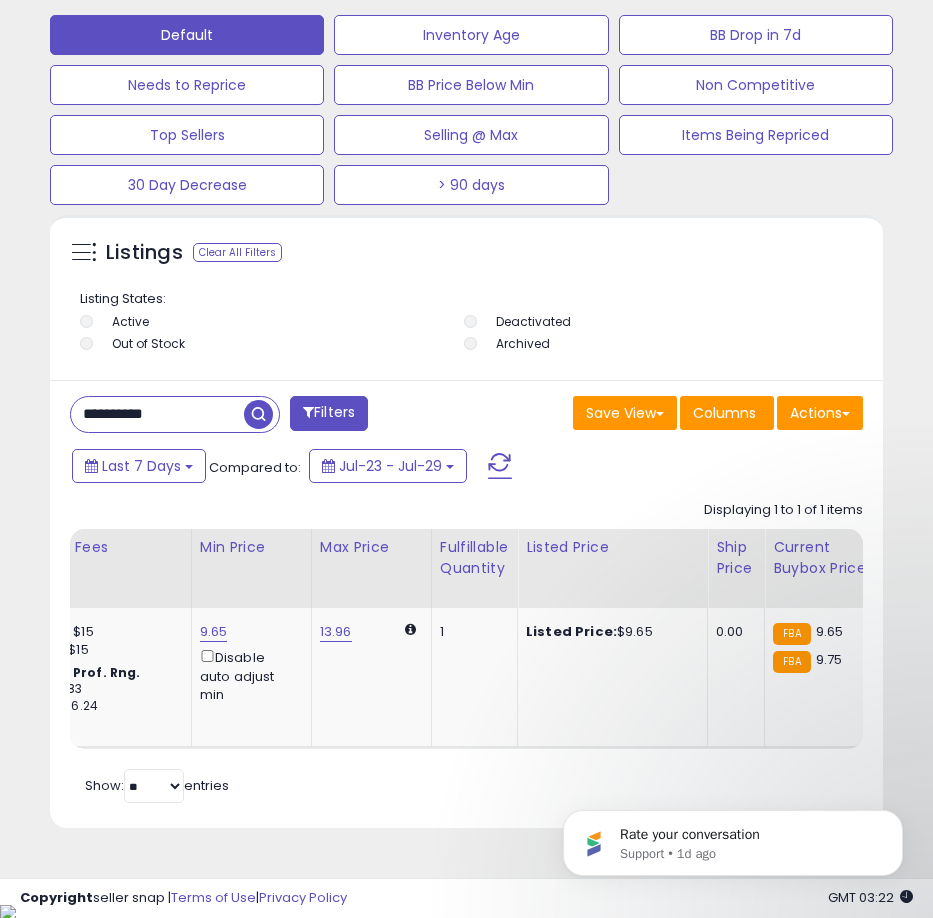 click on "**********" at bounding box center [157, 414] 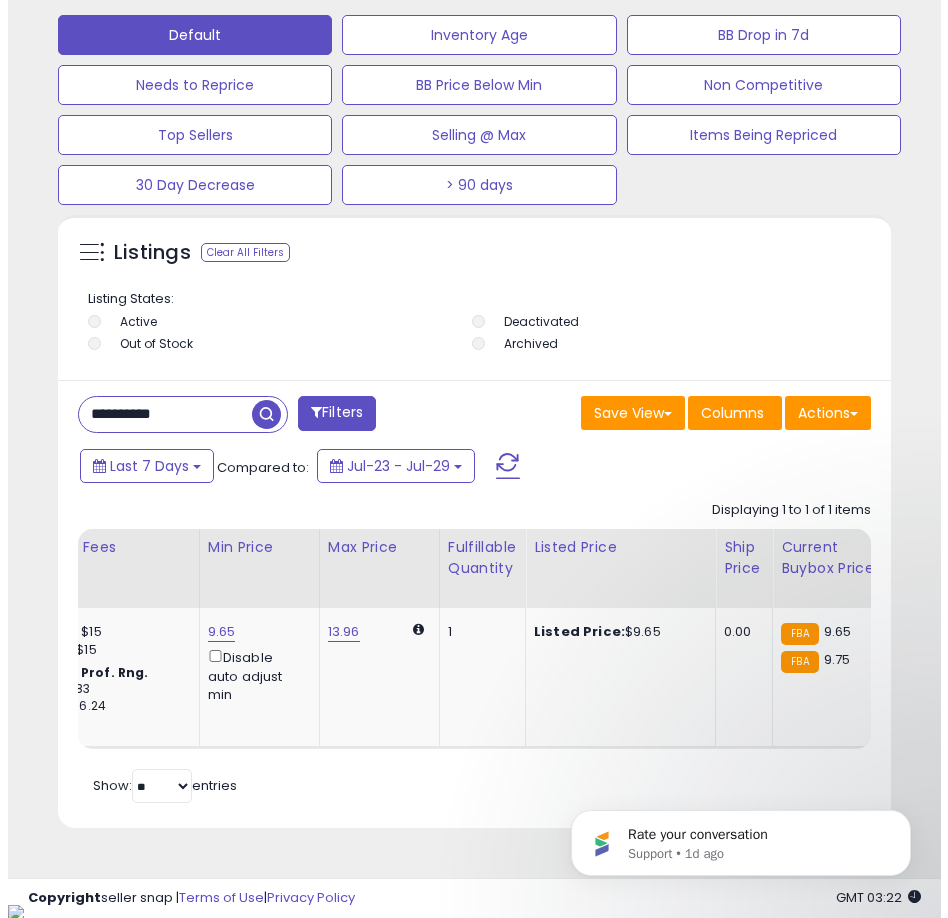scroll, scrollTop: 1166, scrollLeft: 0, axis: vertical 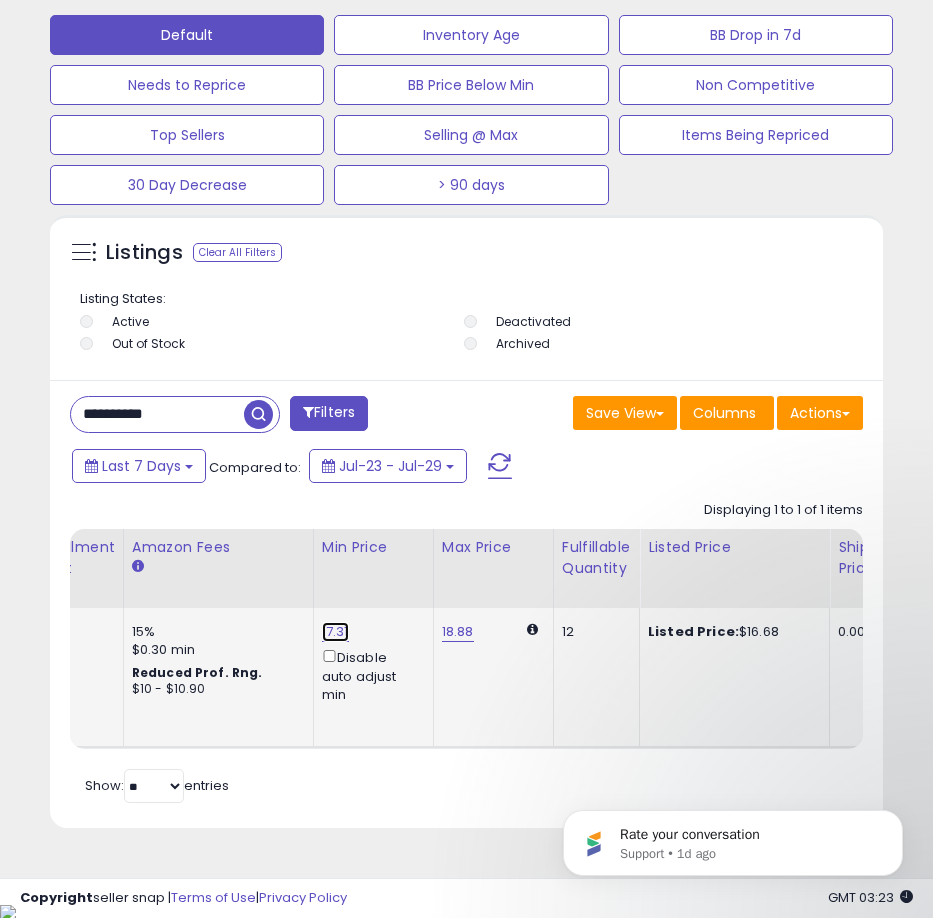 click on "17.31" at bounding box center (335, 632) 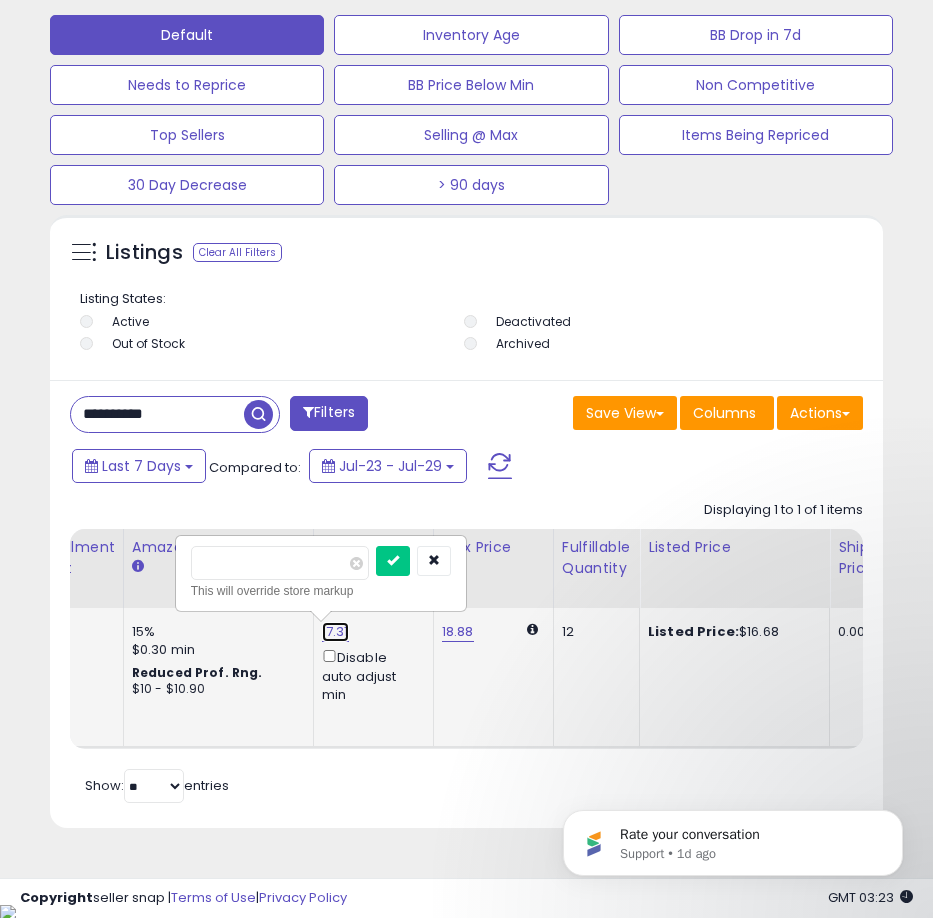 click on "17.31" at bounding box center [335, 632] 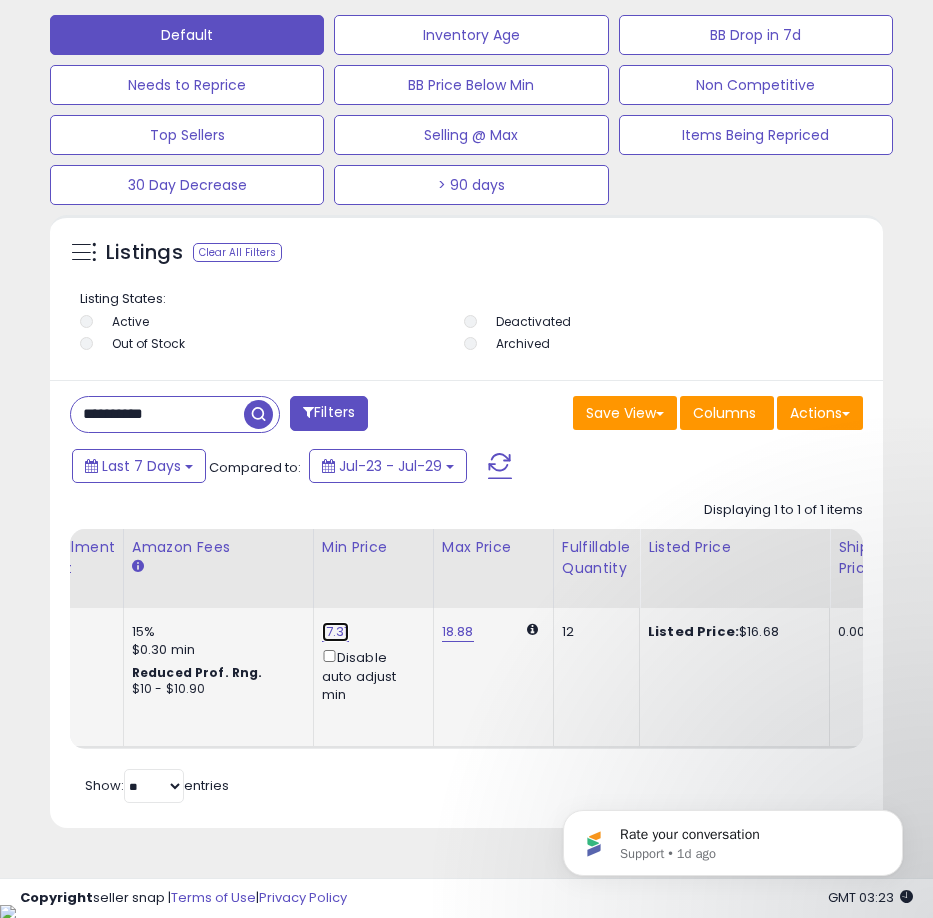 click on "17.31" at bounding box center [335, 632] 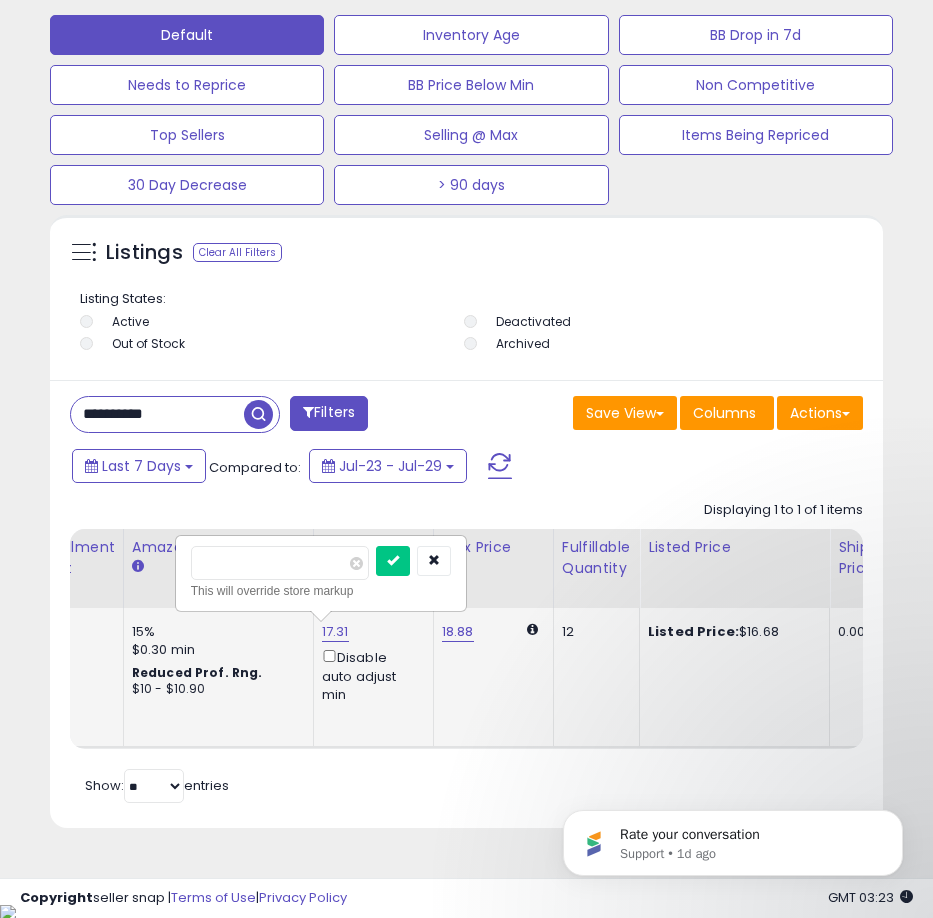 click on "*****" at bounding box center (280, 563) 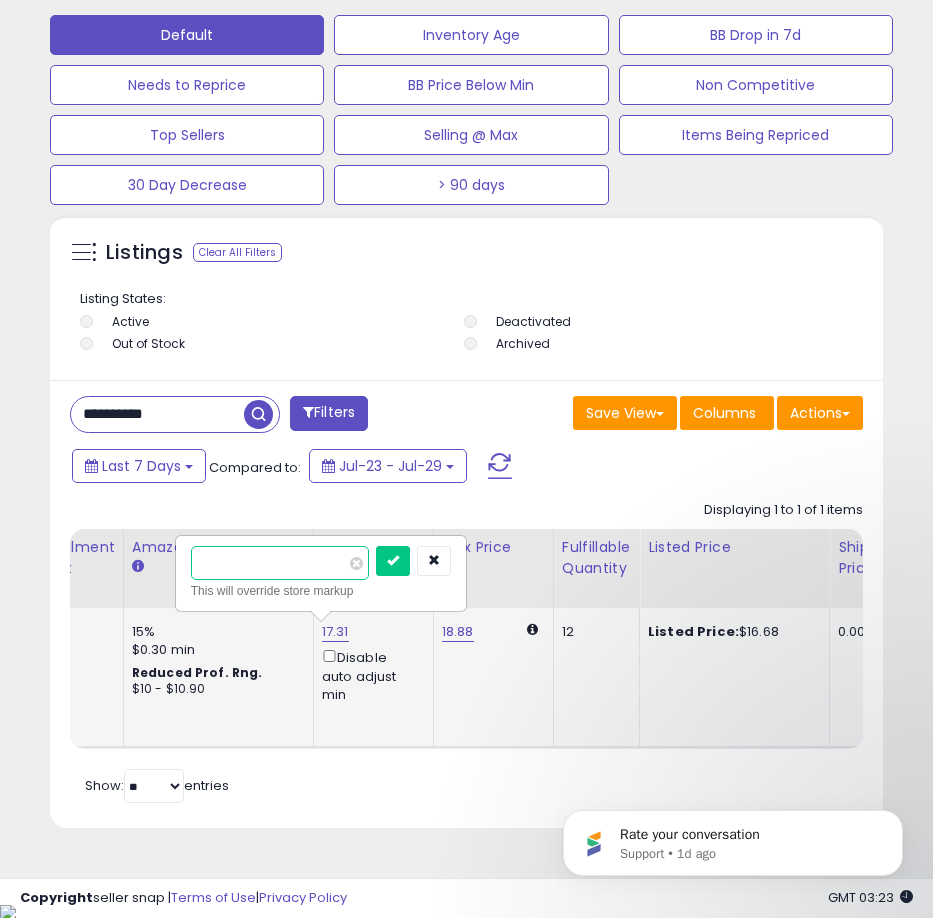click on "*****" at bounding box center (280, 563) 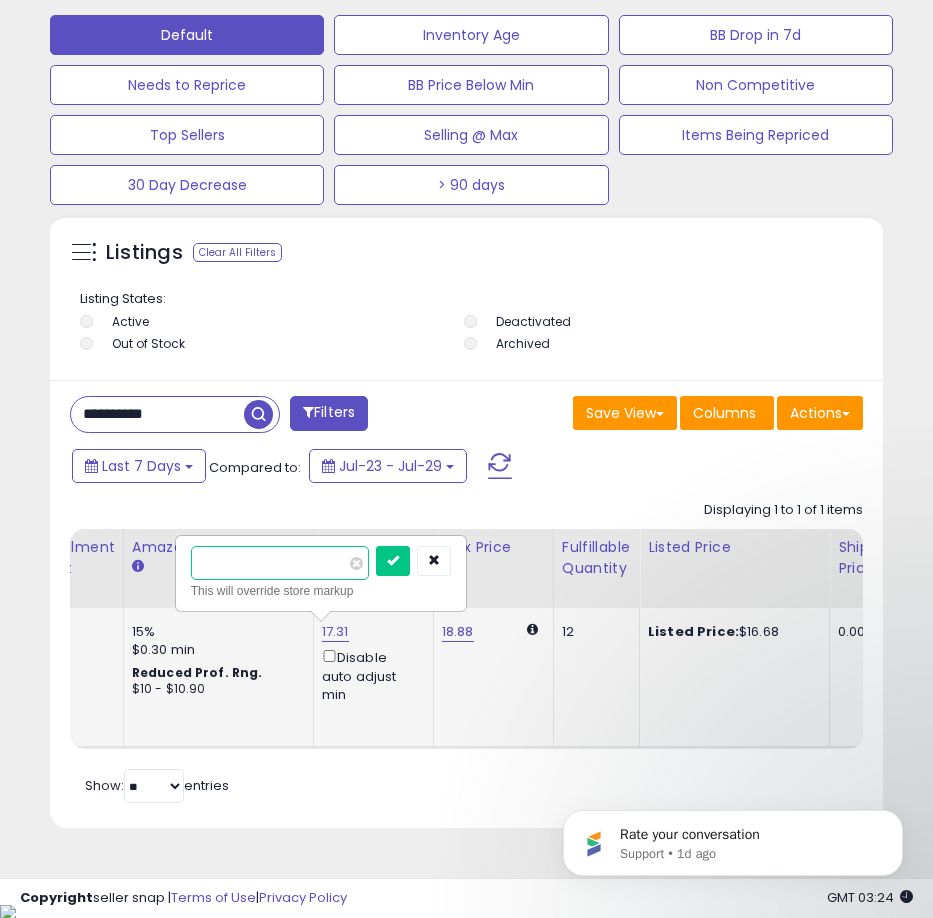 click on "*****" at bounding box center [280, 563] 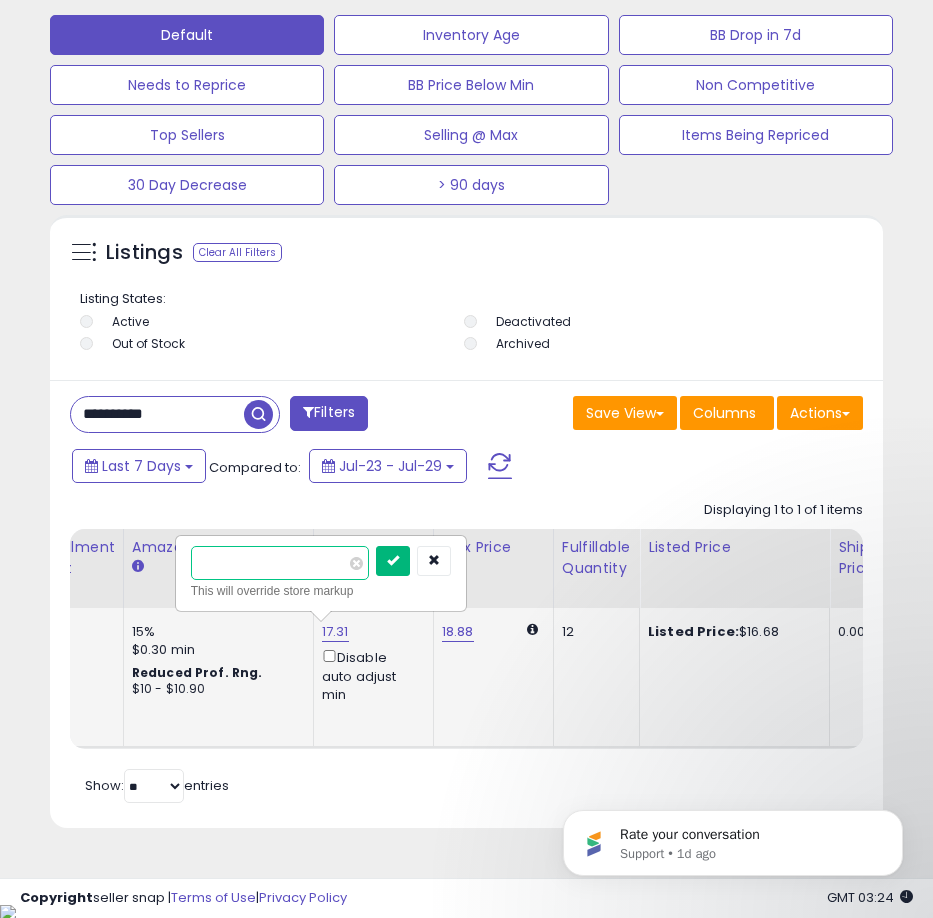 type on "*****" 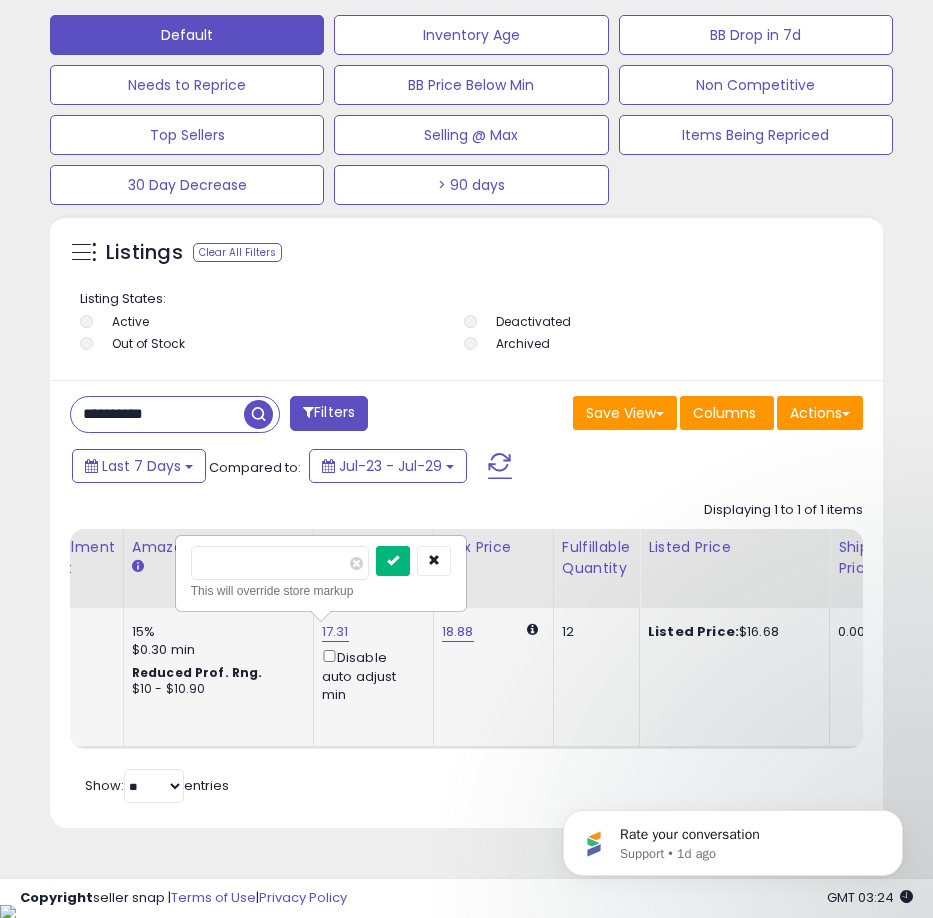 click at bounding box center [393, 561] 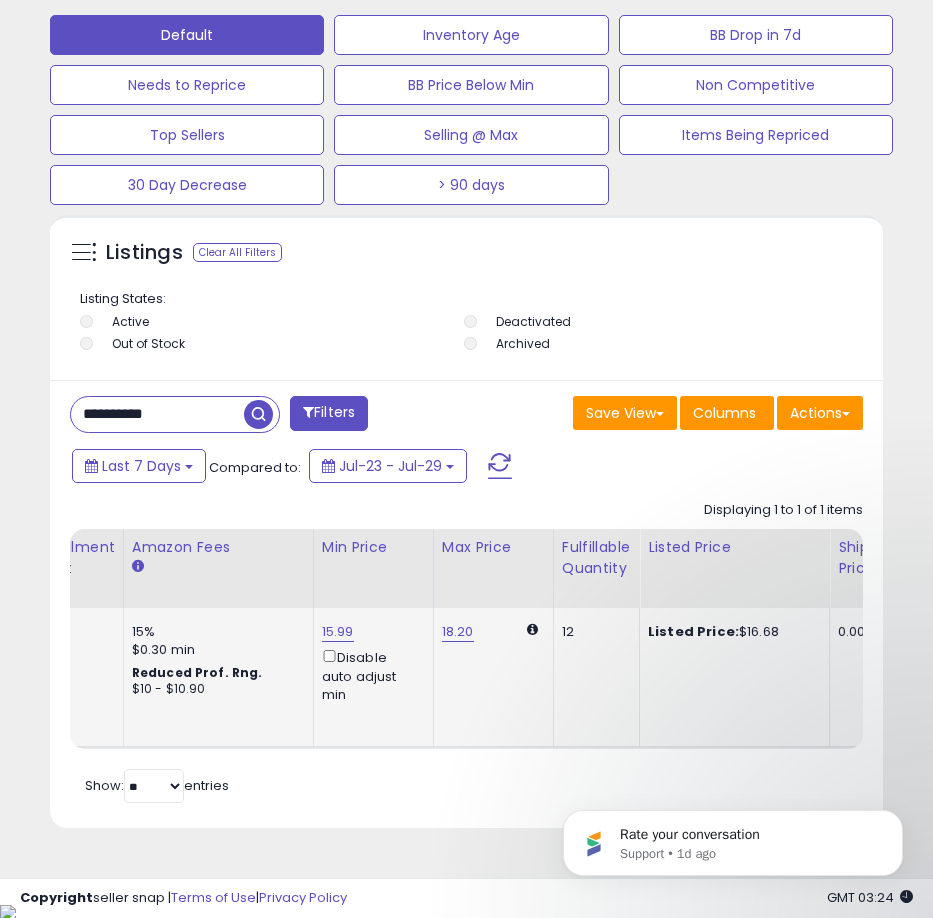 scroll, scrollTop: 0, scrollLeft: 0, axis: both 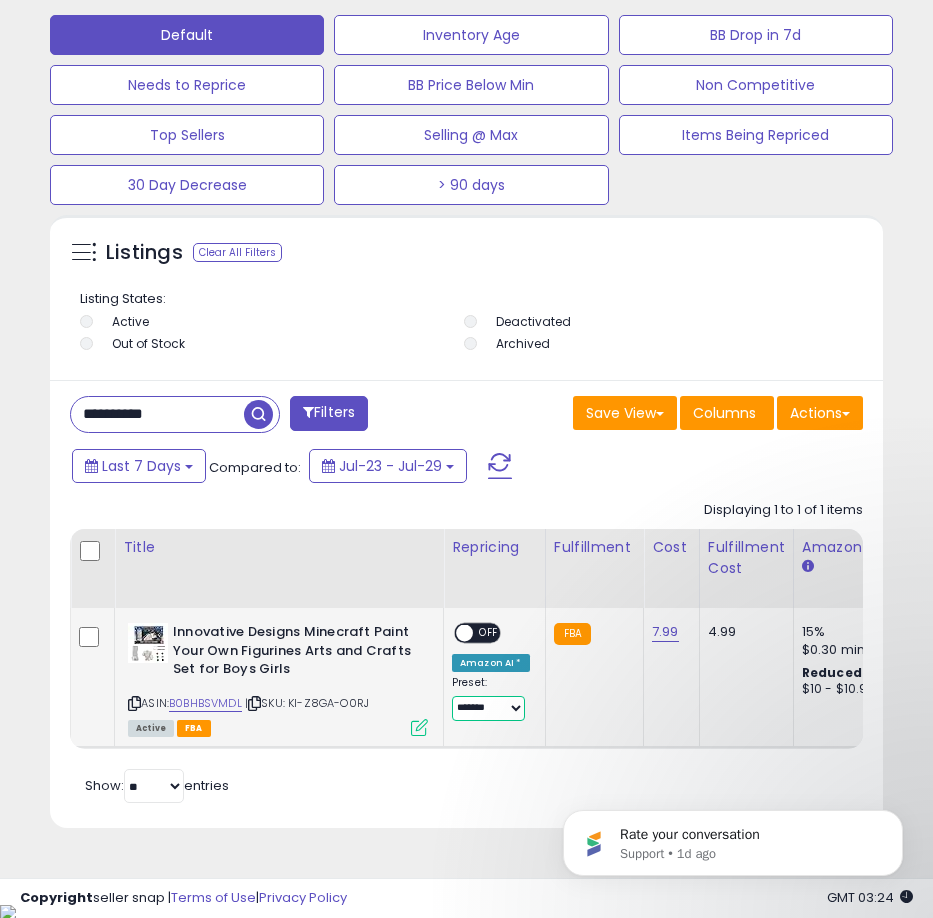 click on "**********" at bounding box center [488, 708] 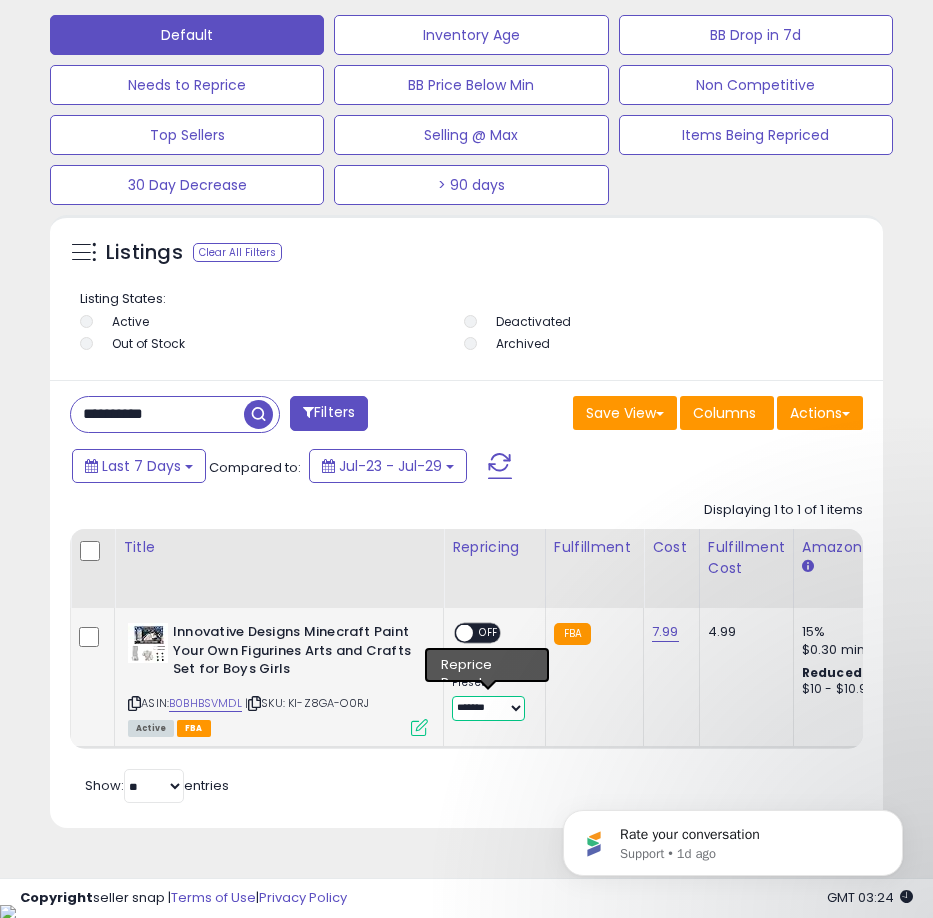 select on "****" 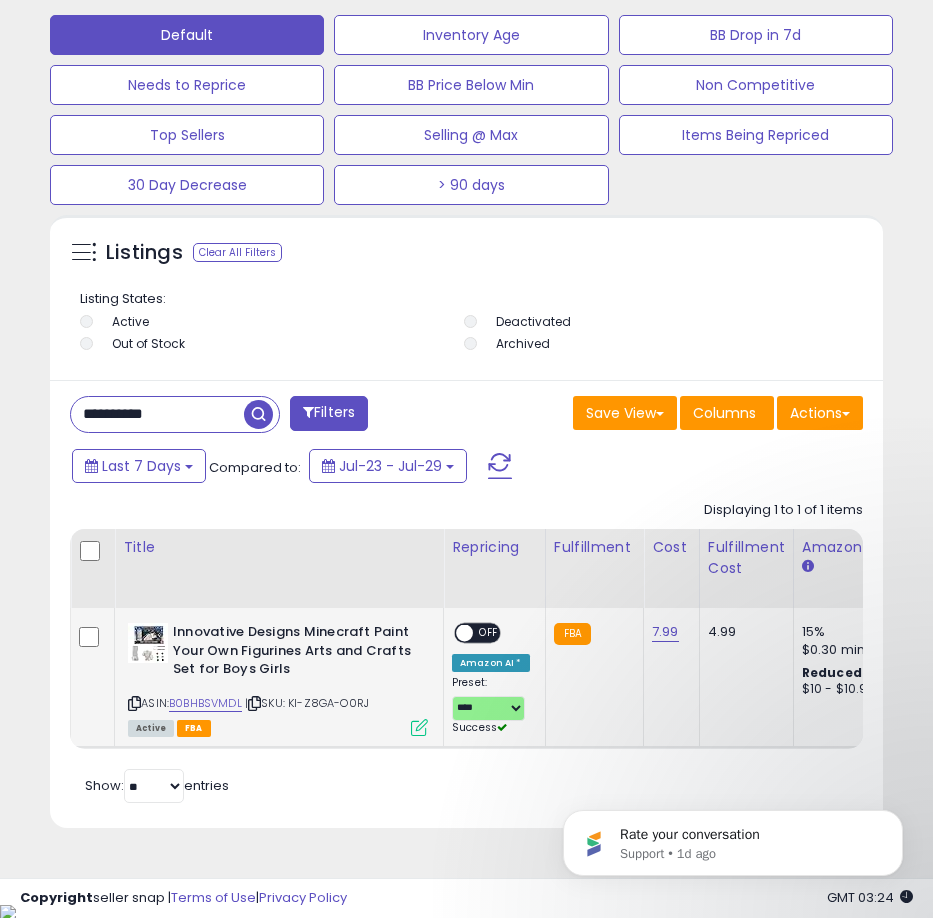click on "OFF" at bounding box center (489, 633) 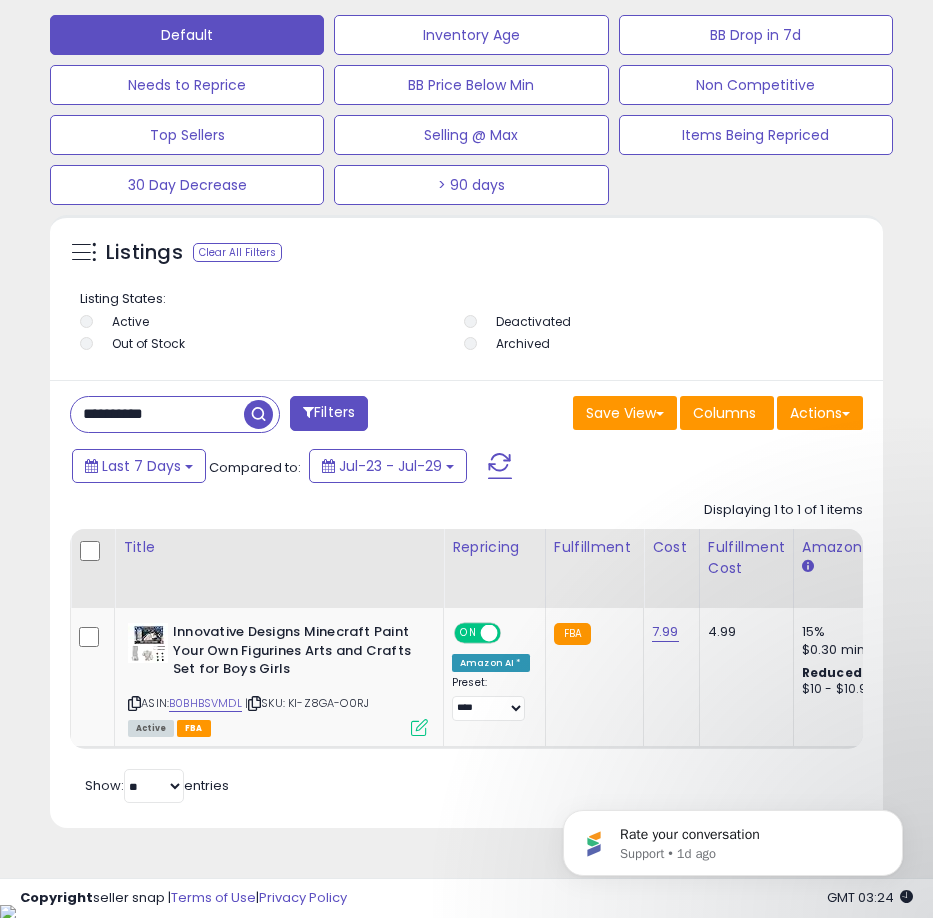 scroll, scrollTop: 0, scrollLeft: 428, axis: horizontal 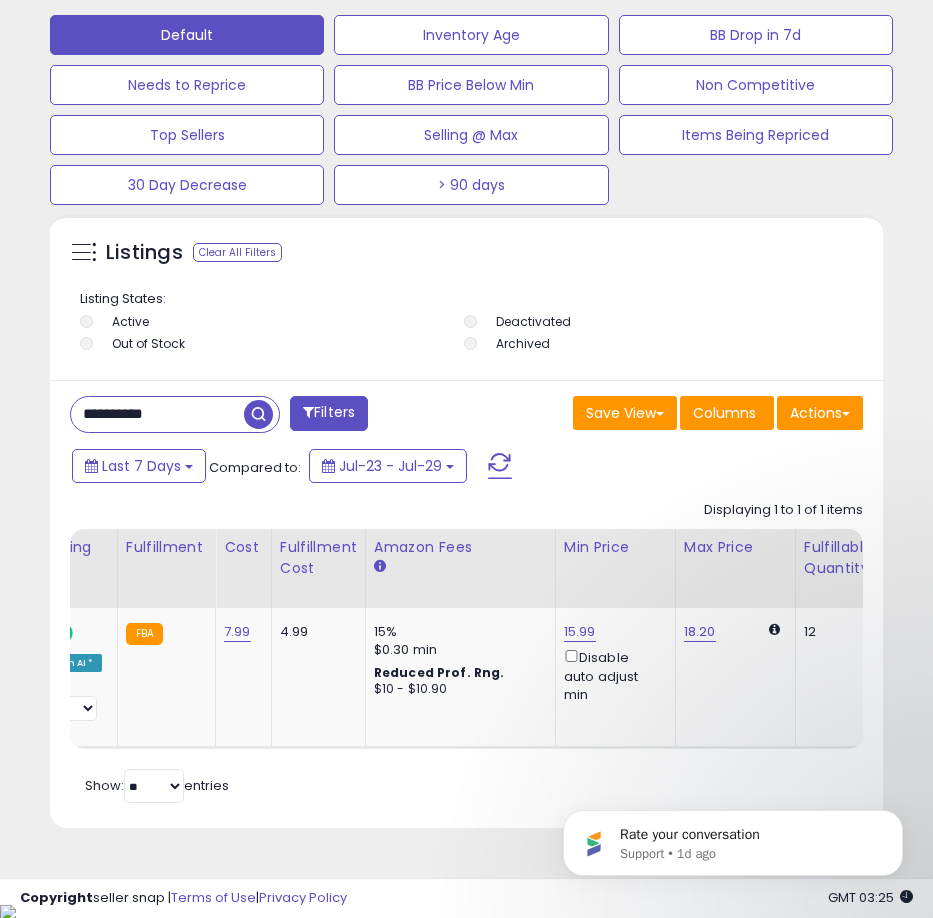 click on "**********" at bounding box center (157, 414) 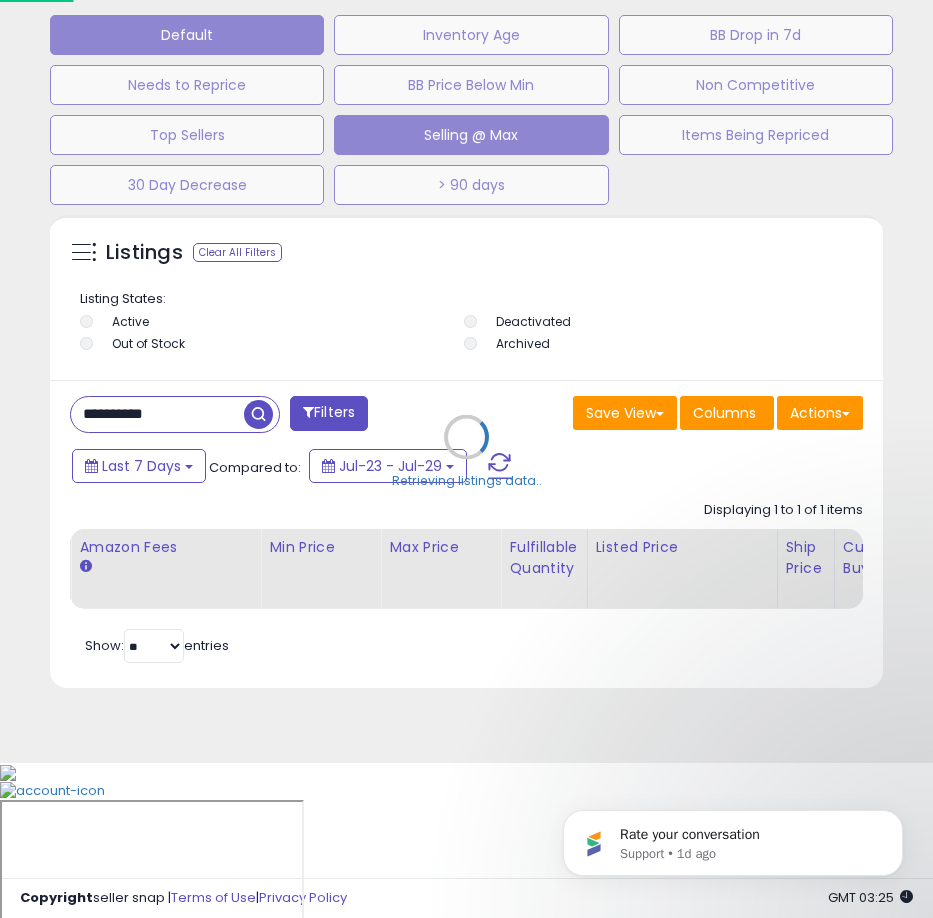 scroll, scrollTop: 999610, scrollLeft: 999162, axis: both 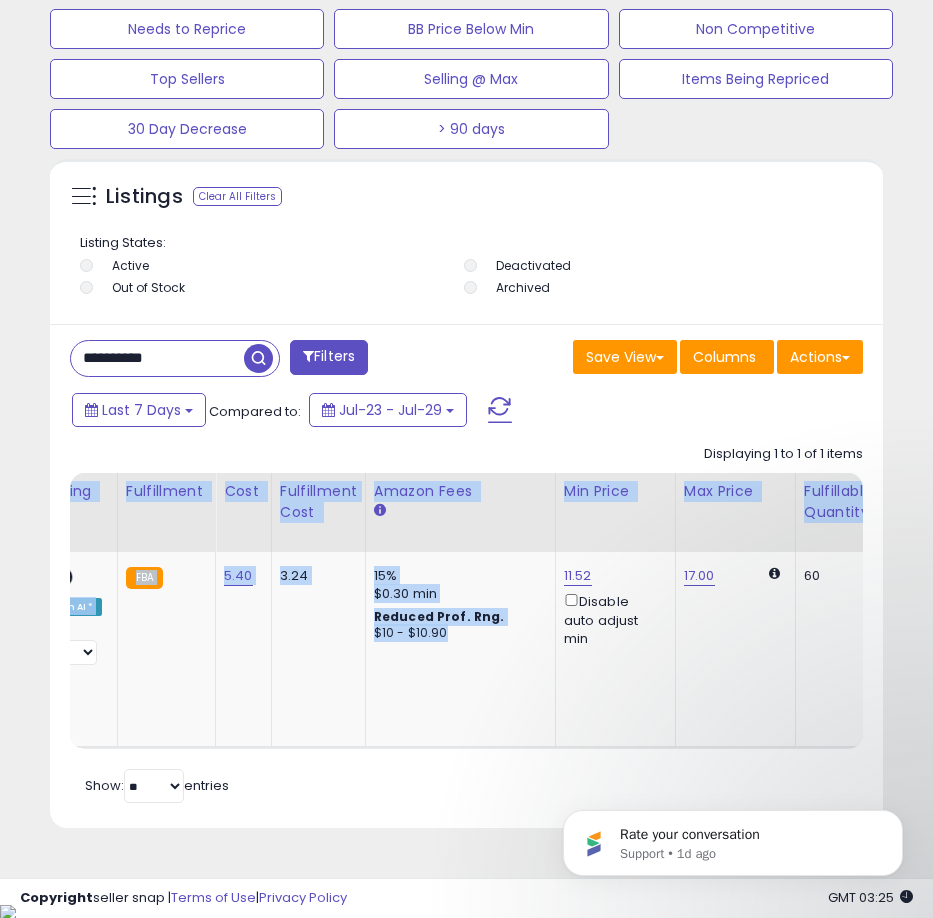 drag, startPoint x: 379, startPoint y: 746, endPoint x: 287, endPoint y: 757, distance: 92.65527 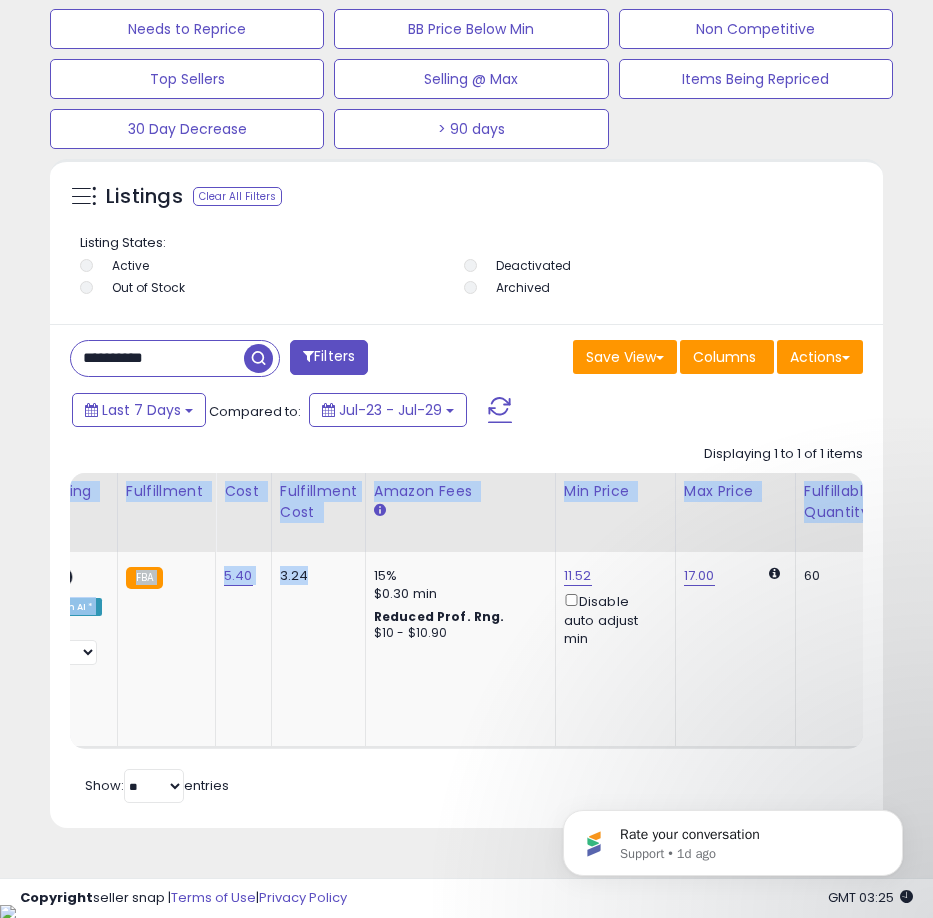 drag, startPoint x: 335, startPoint y: 753, endPoint x: 267, endPoint y: 756, distance: 68.06615 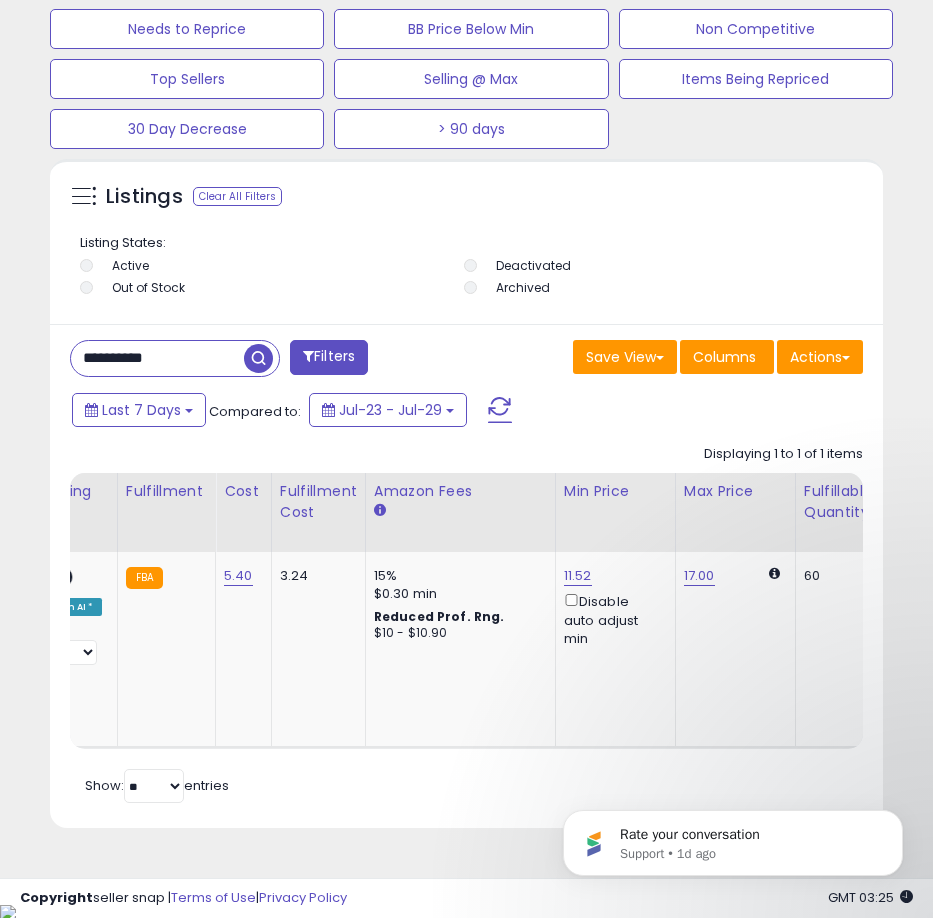 click on "Retrieving listings data..
Displaying 1 to 1 of 1 items
Title
Repricing" at bounding box center (466, 622) 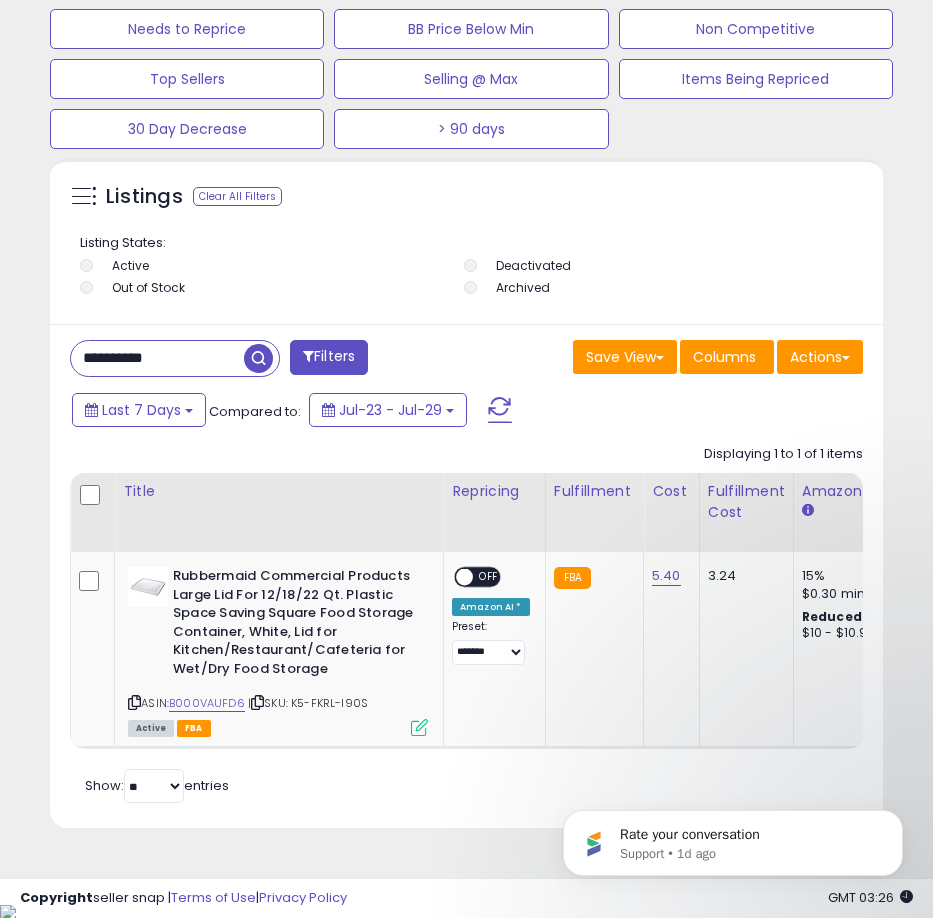 scroll, scrollTop: 0, scrollLeft: 531, axis: horizontal 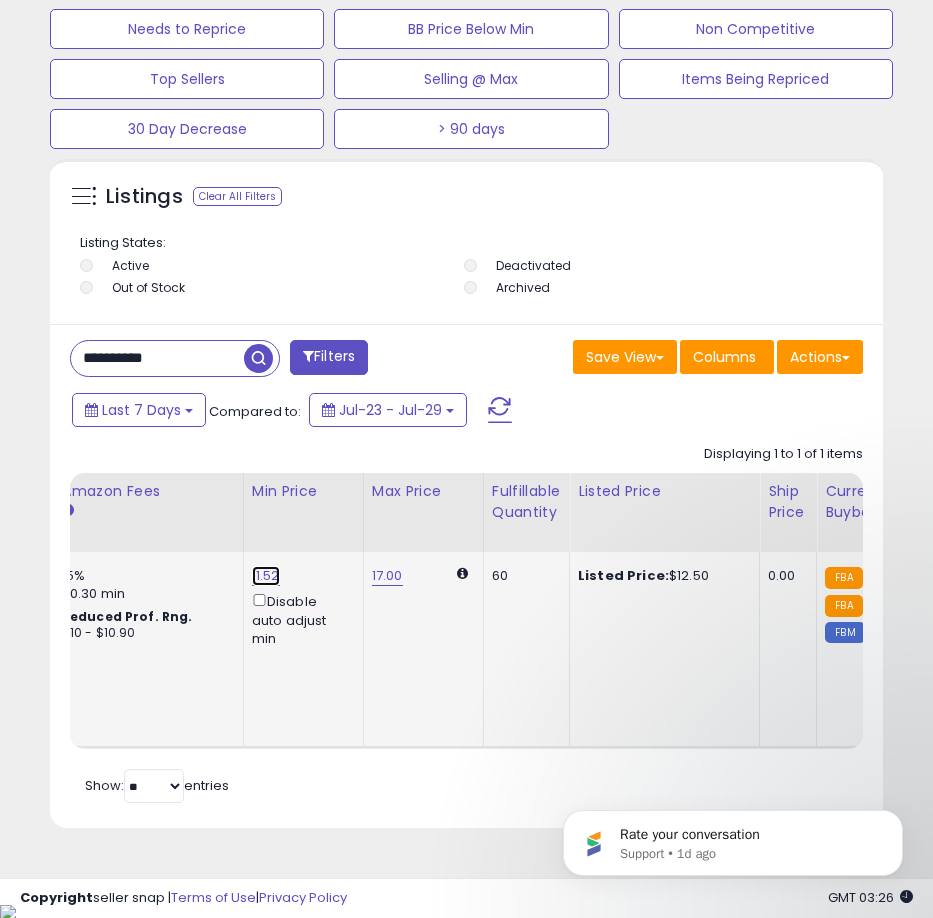 click on "11.52" at bounding box center (266, 576) 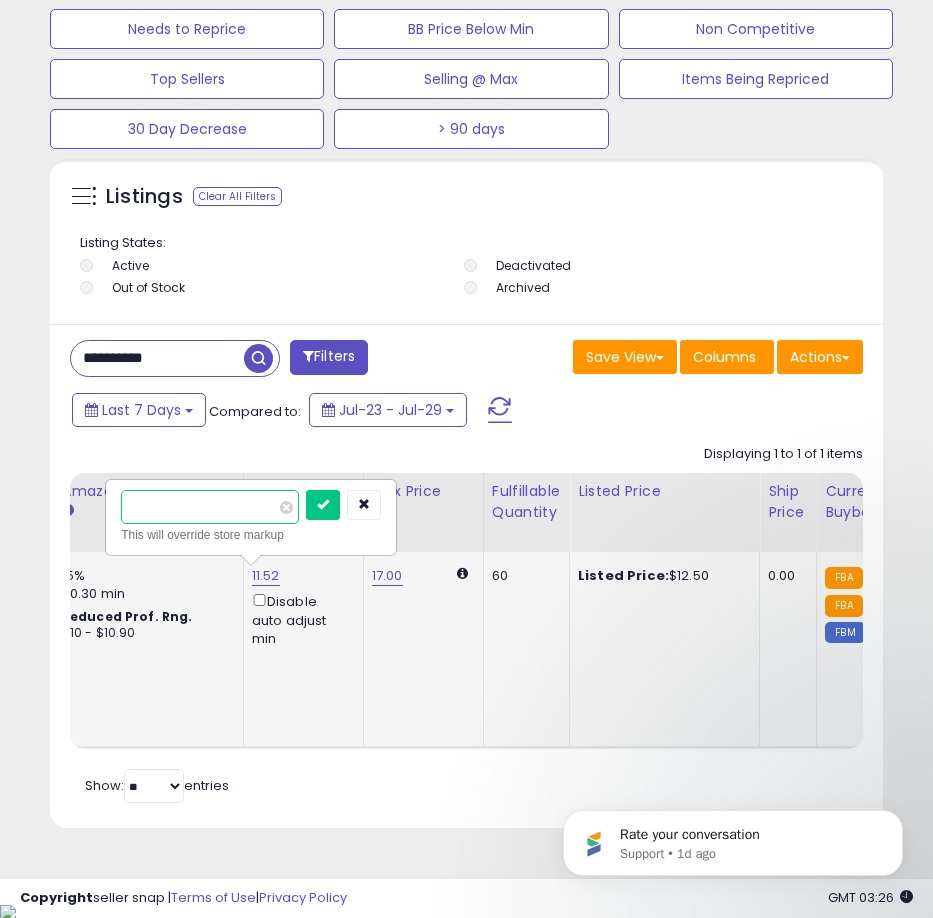 click on "*****" at bounding box center (210, 507) 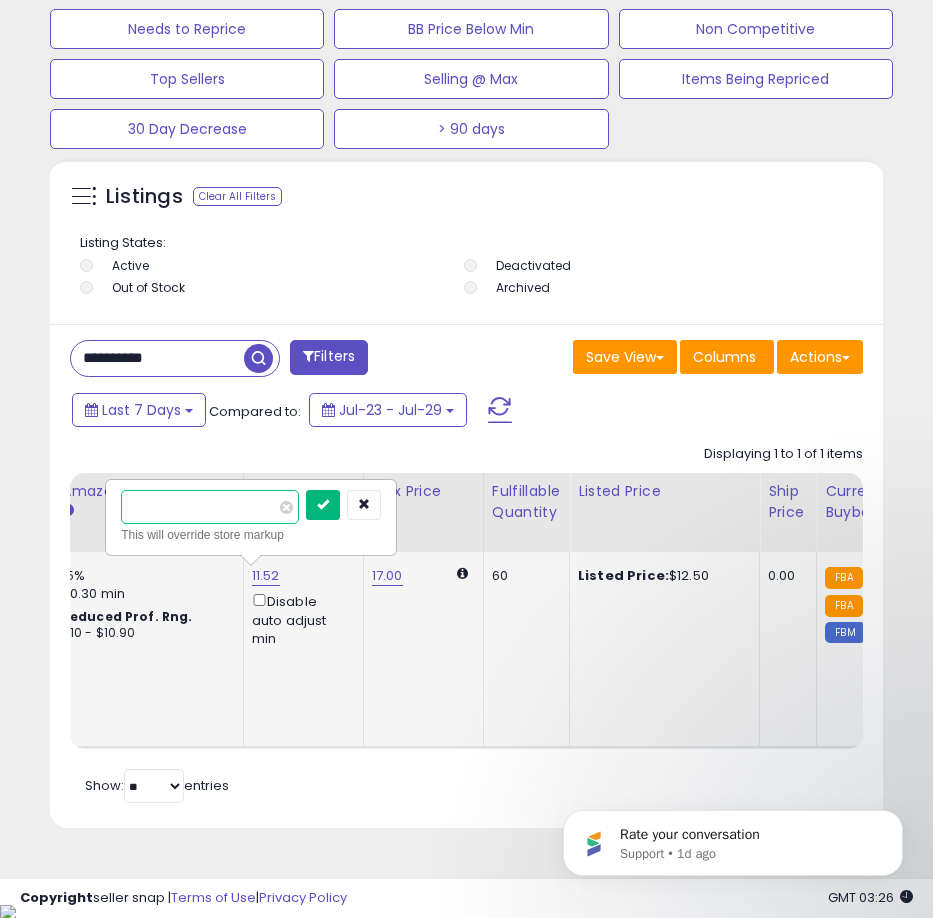 type on "*****" 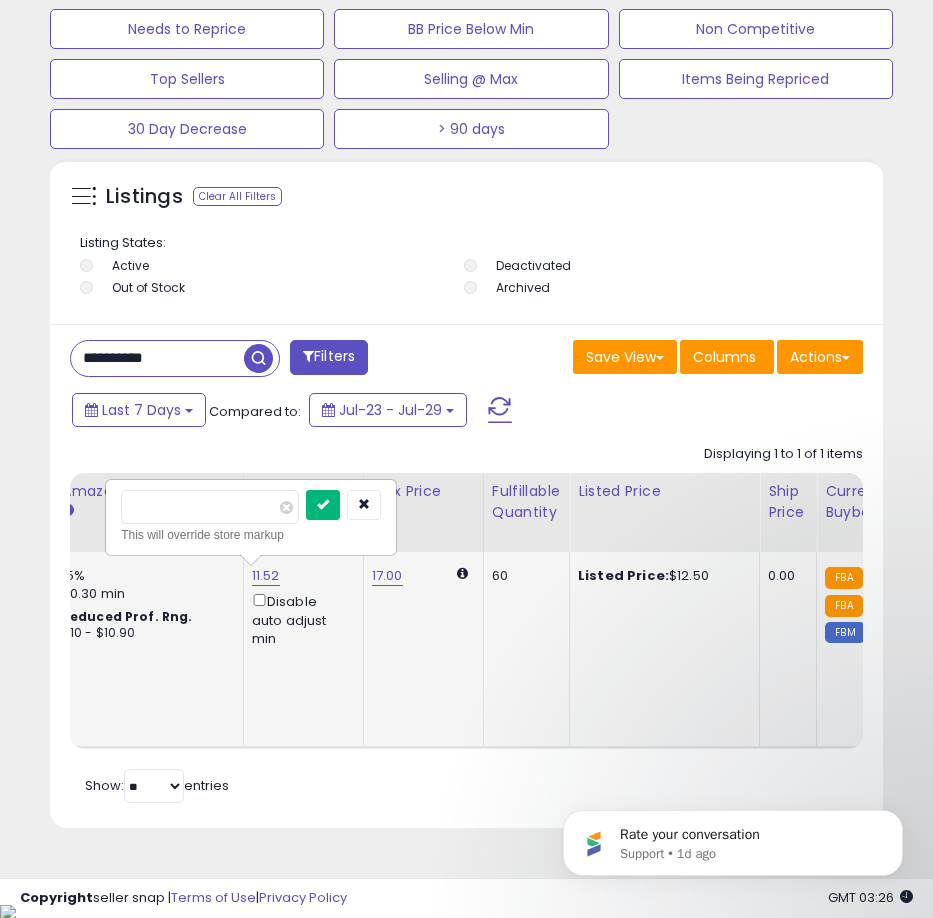 click at bounding box center (323, 505) 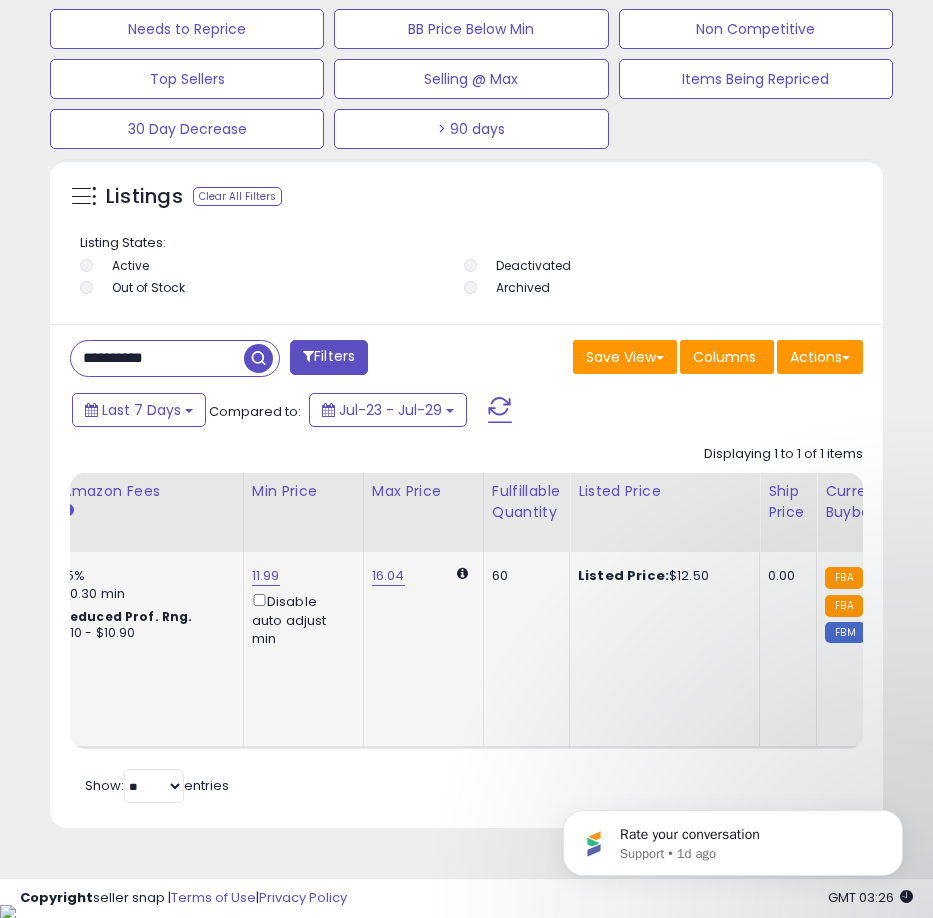 scroll, scrollTop: 0, scrollLeft: 602, axis: horizontal 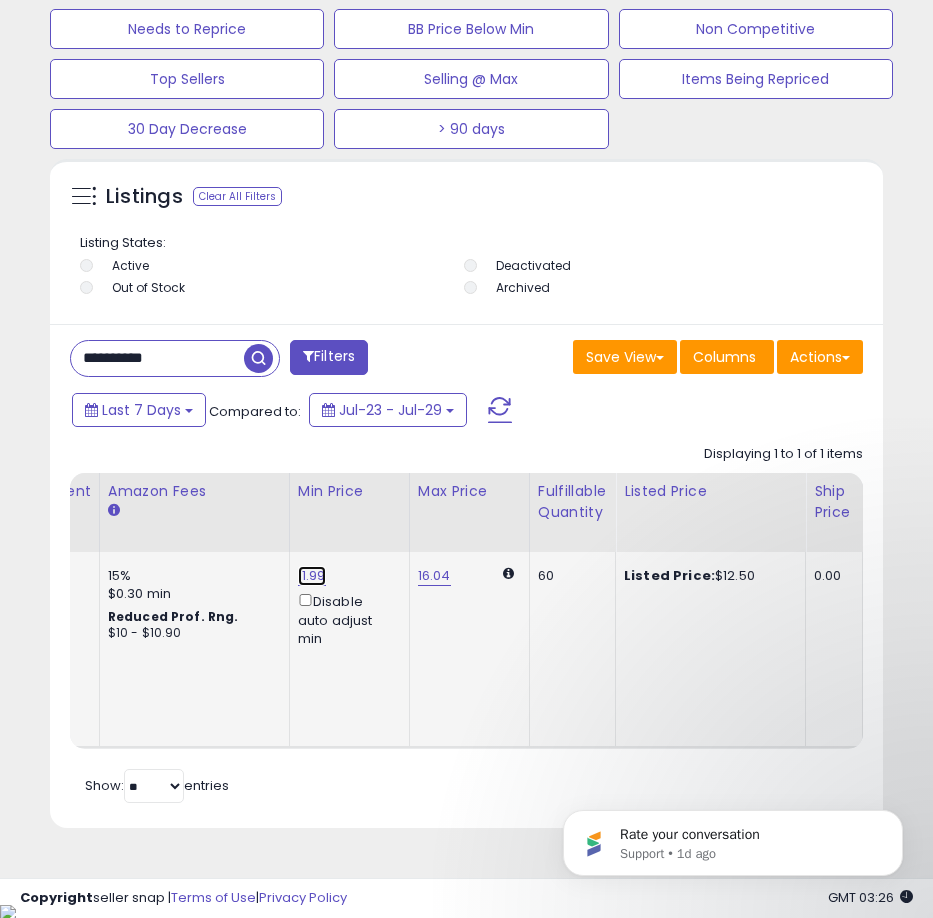 click on "11.99" at bounding box center [312, 576] 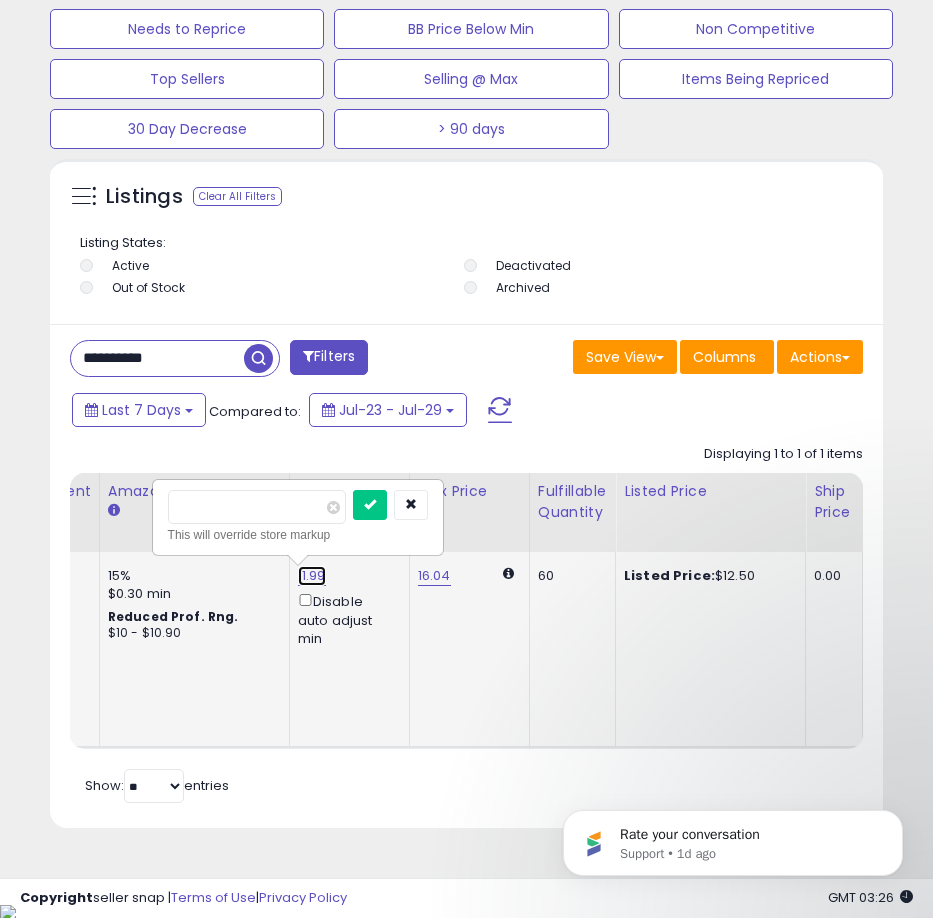 click on "11.99" at bounding box center (312, 576) 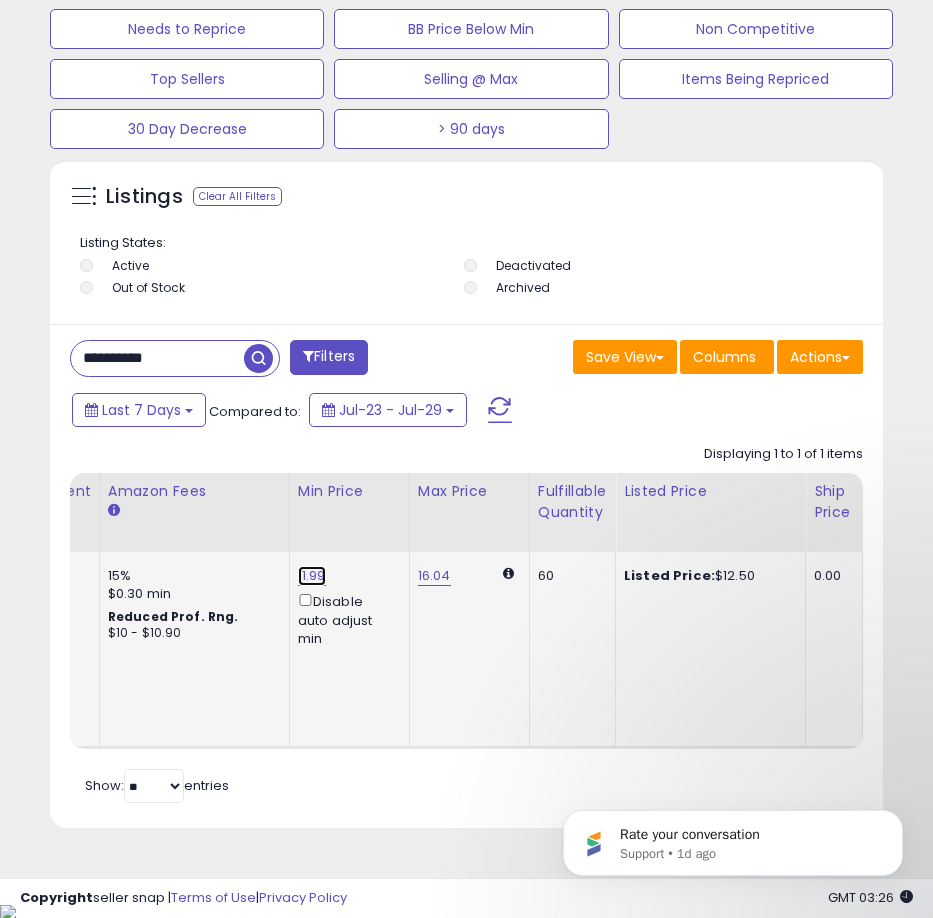 click on "11.99" at bounding box center (312, 576) 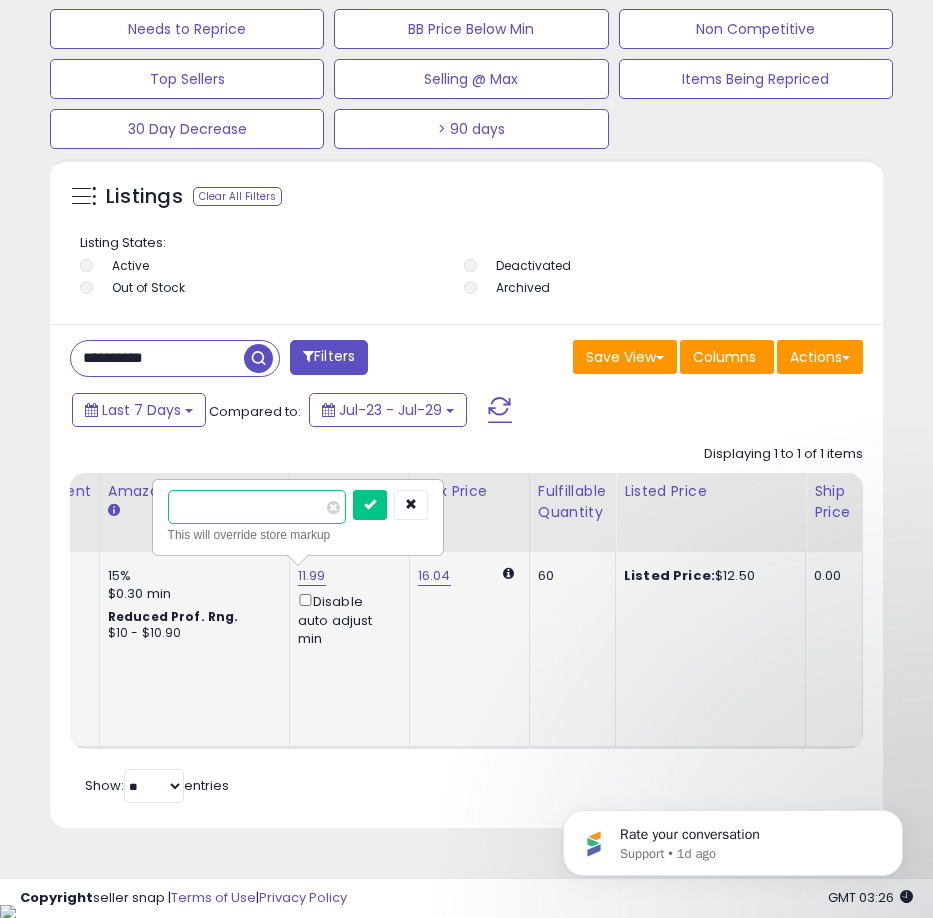 click on "*****" at bounding box center (257, 507) 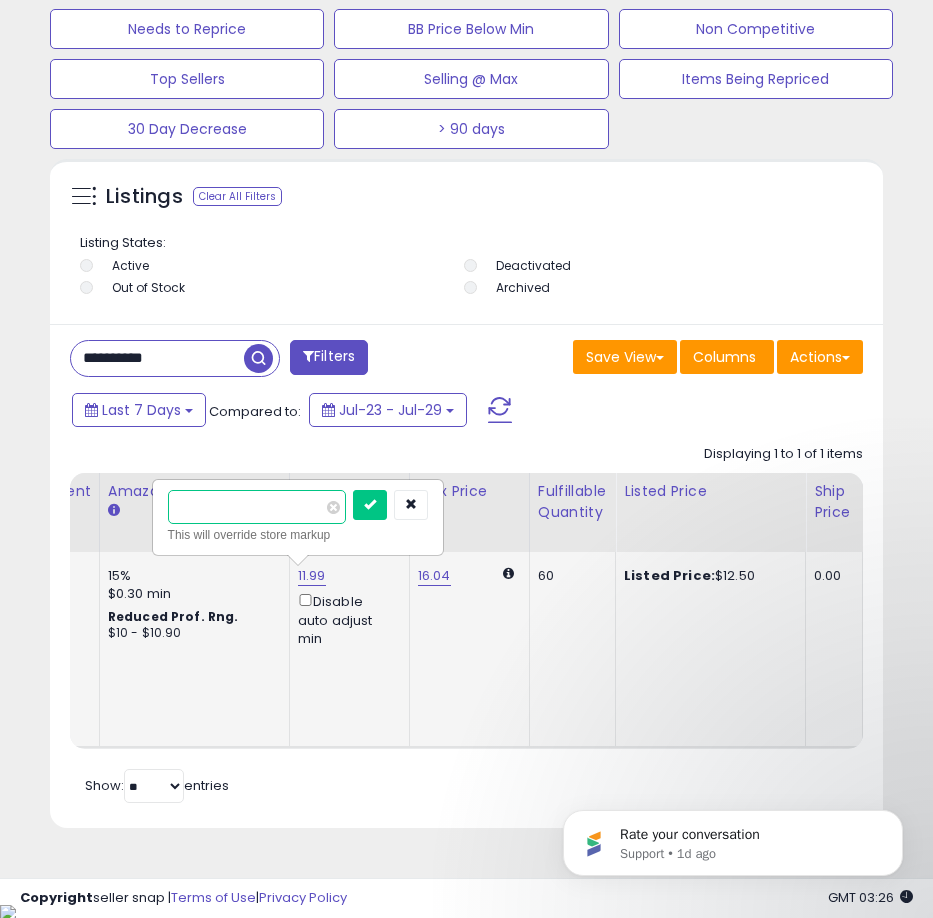 type on "*****" 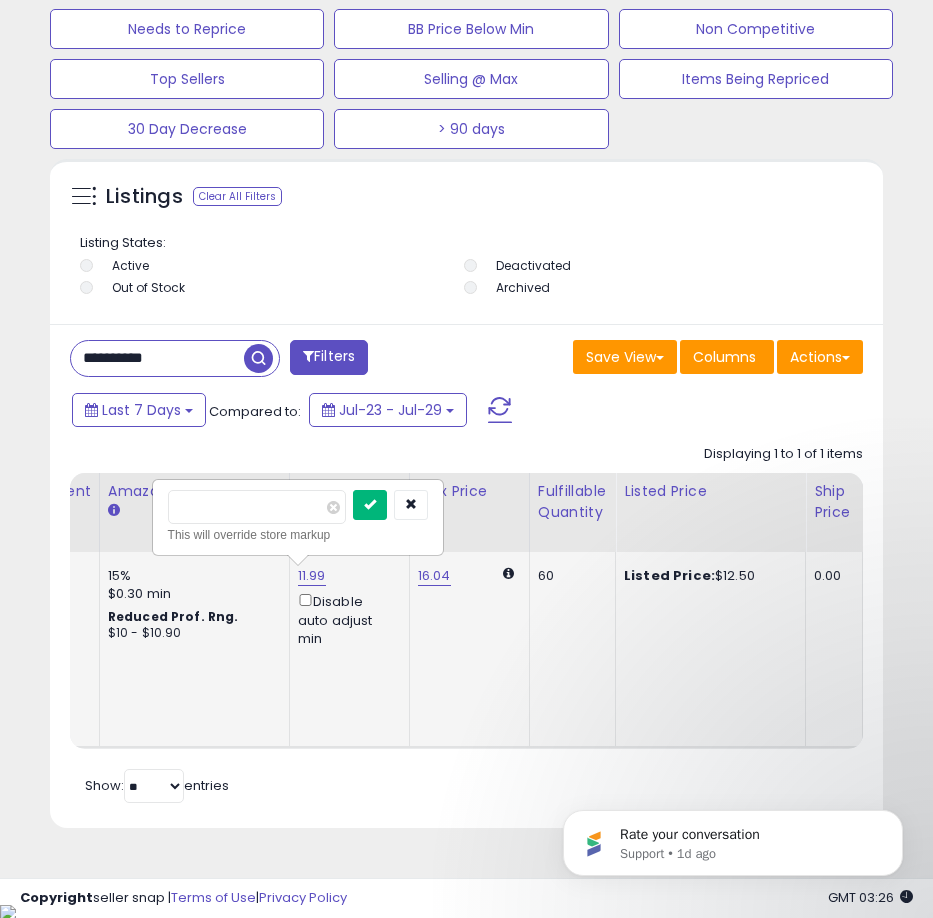 click at bounding box center (370, 504) 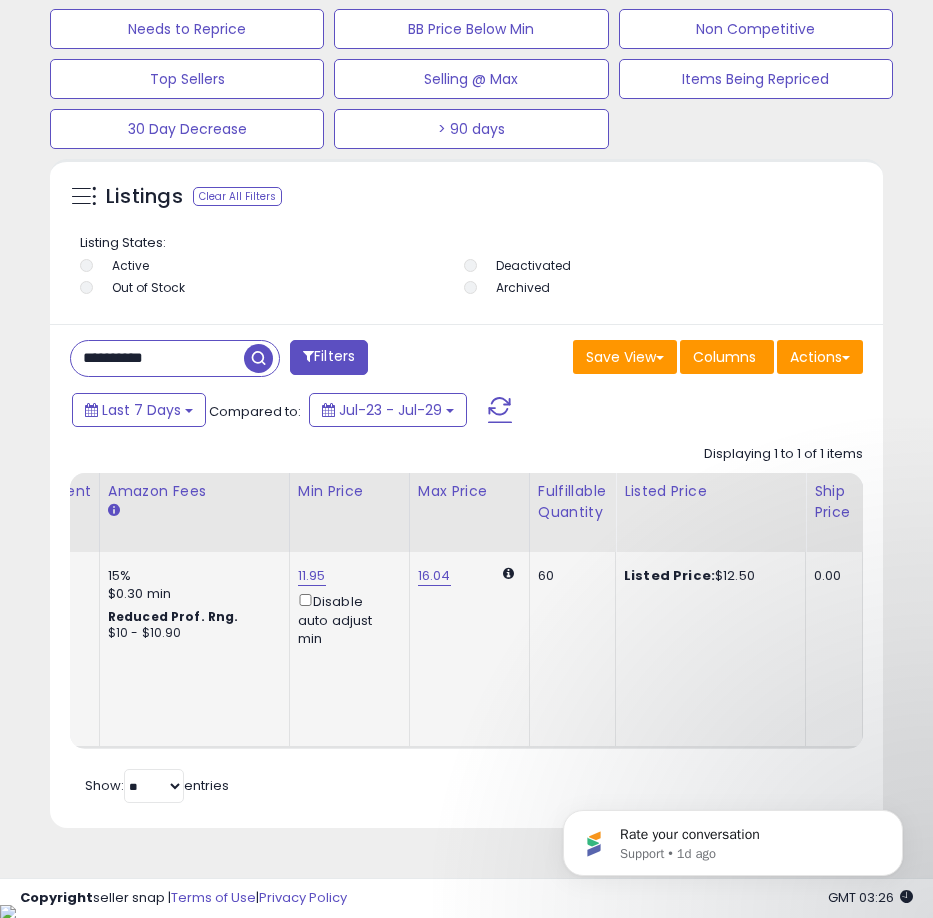 scroll, scrollTop: 0, scrollLeft: 322, axis: horizontal 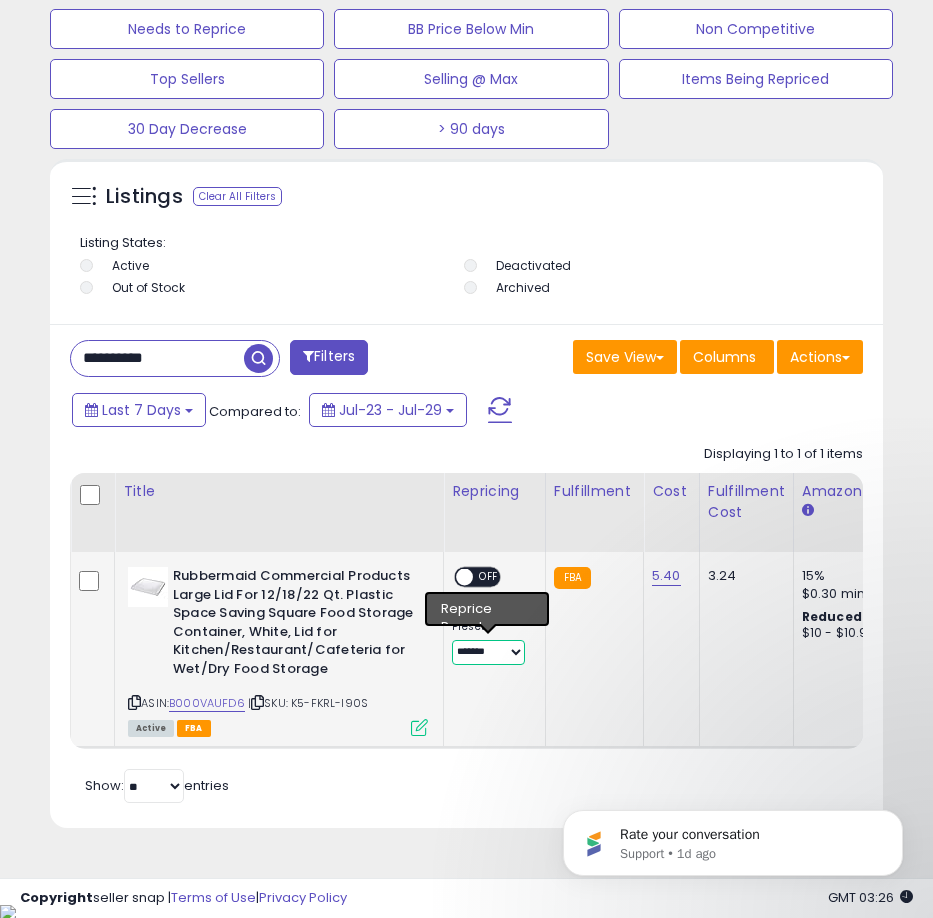 click on "**********" at bounding box center [488, 652] 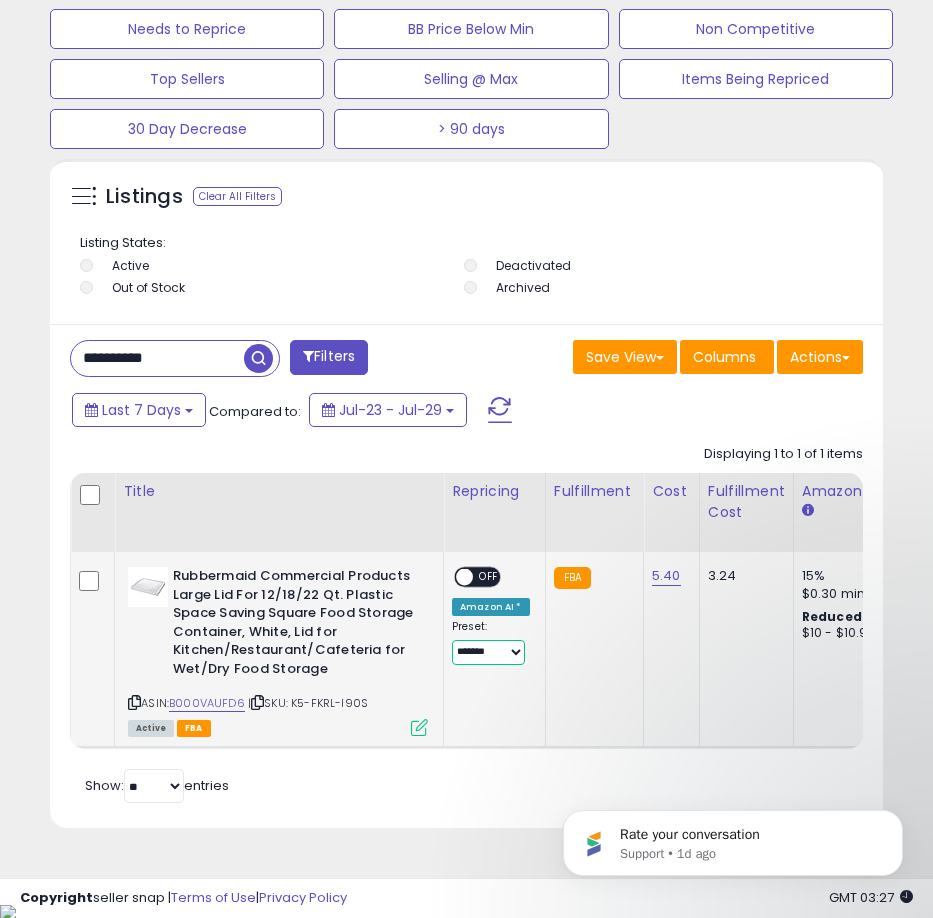 select on "**********" 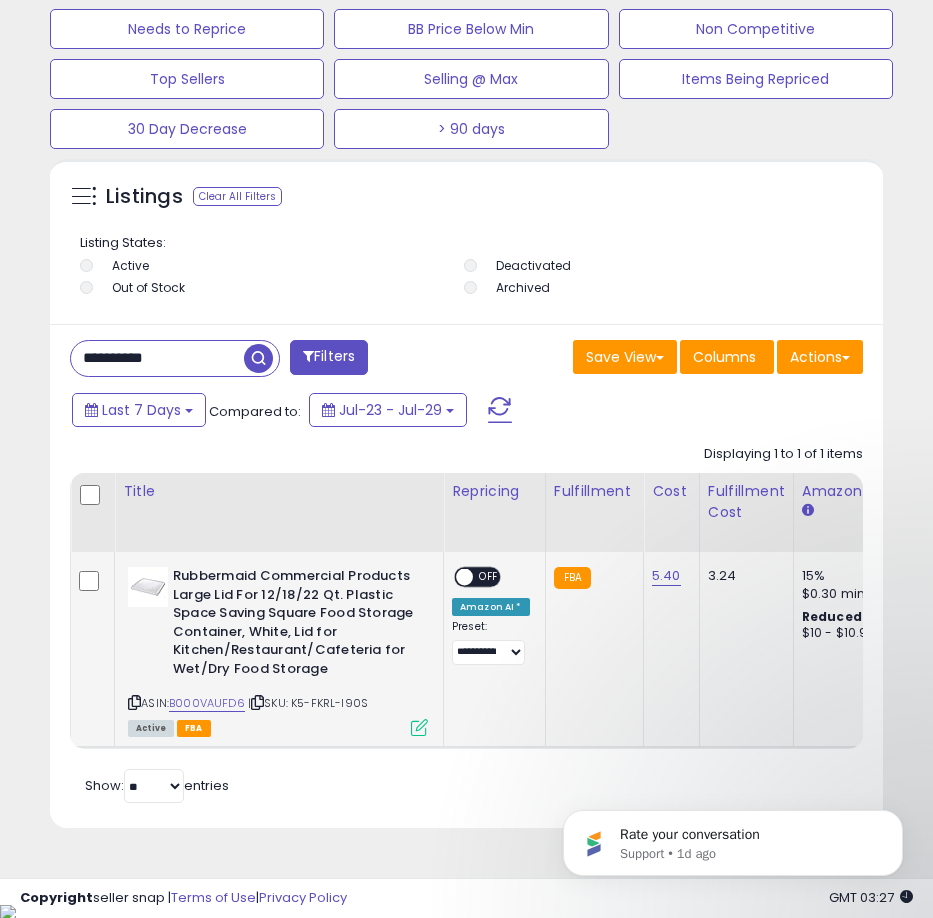 click on "OFF" at bounding box center [489, 577] 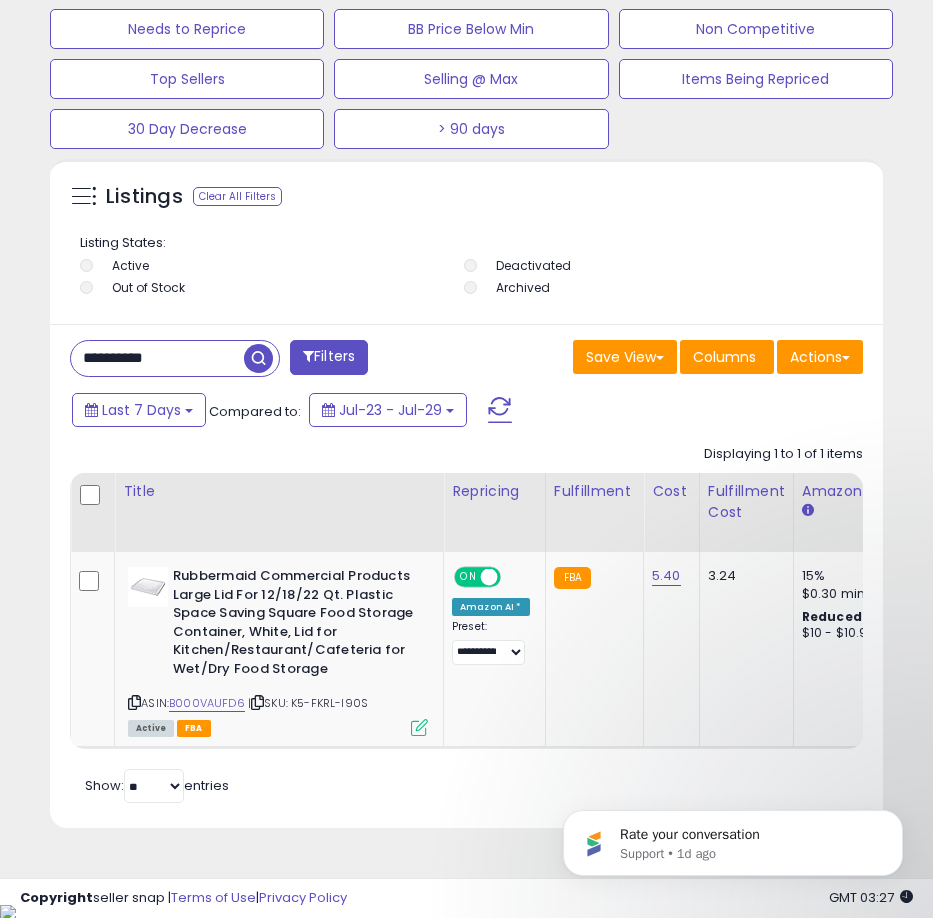 scroll, scrollTop: 0, scrollLeft: 511, axis: horizontal 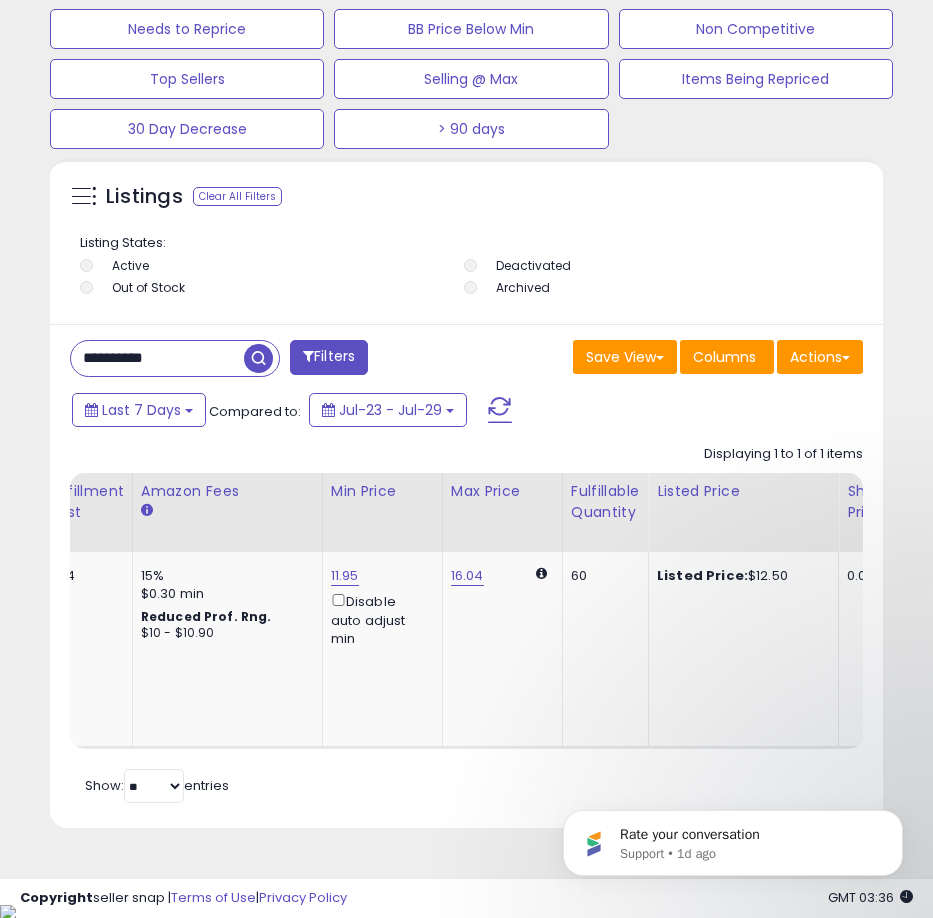 click at bounding box center (258, 358) 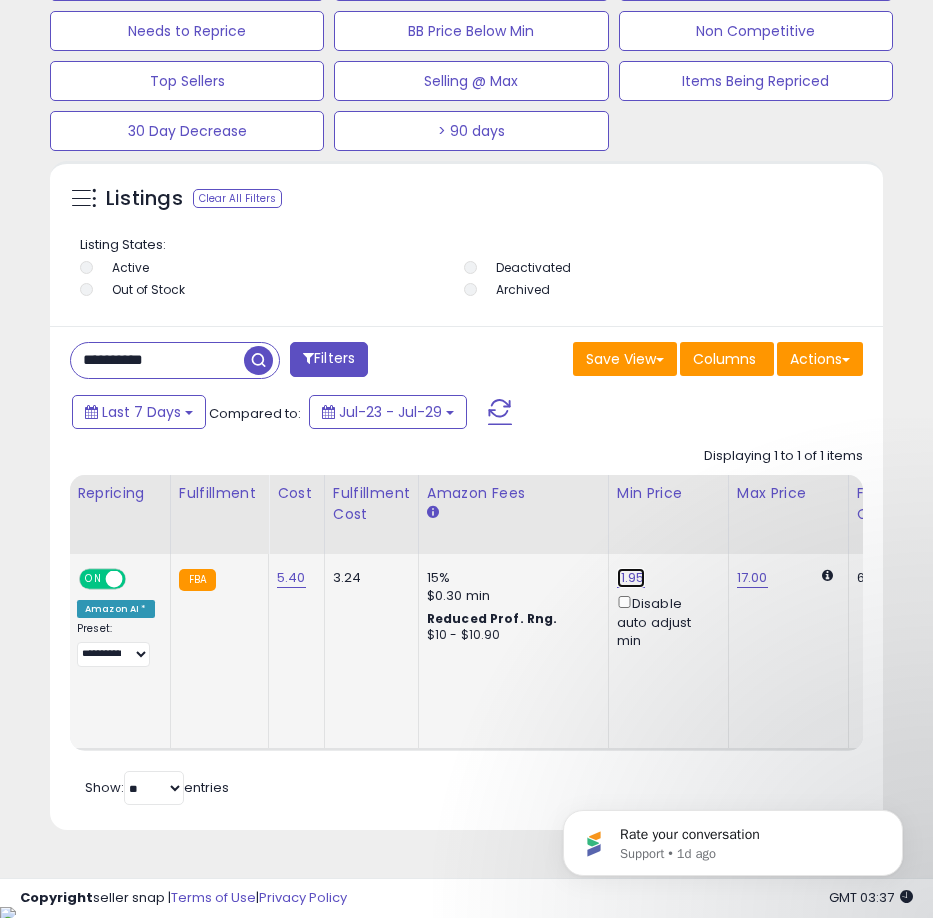 click on "11.95" at bounding box center [631, 578] 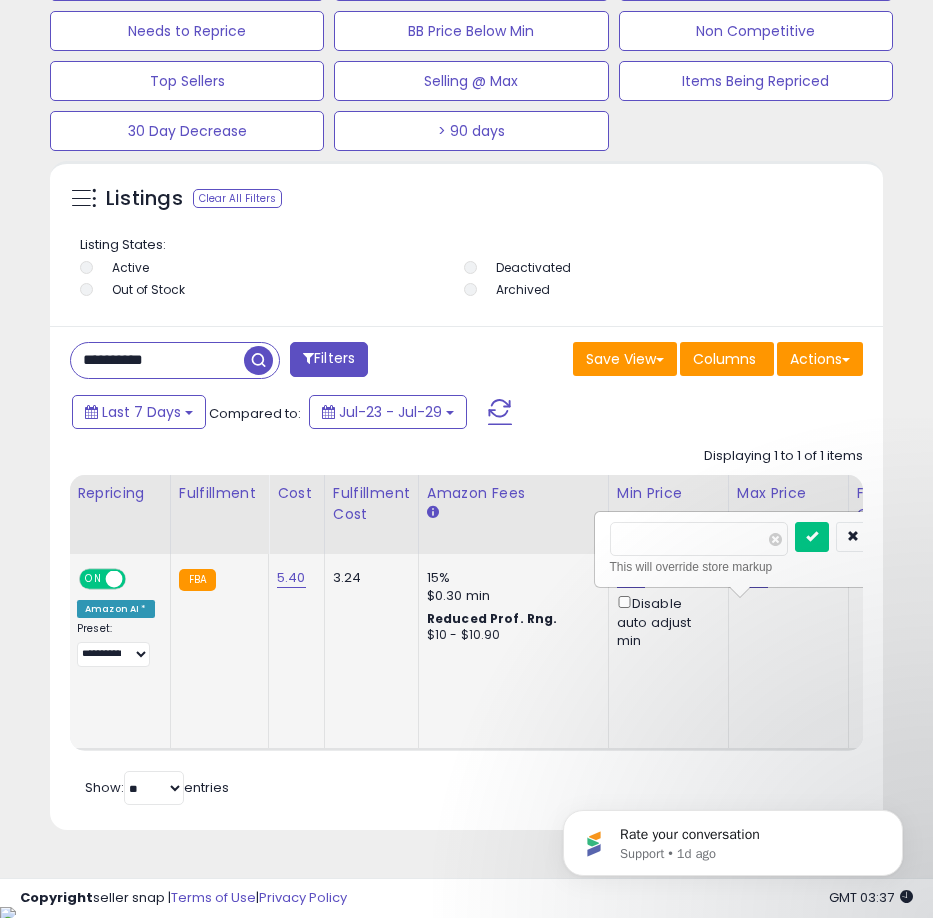 click on "11.95   ***** This will override store markup  Disable auto adjust min" at bounding box center [665, 609] 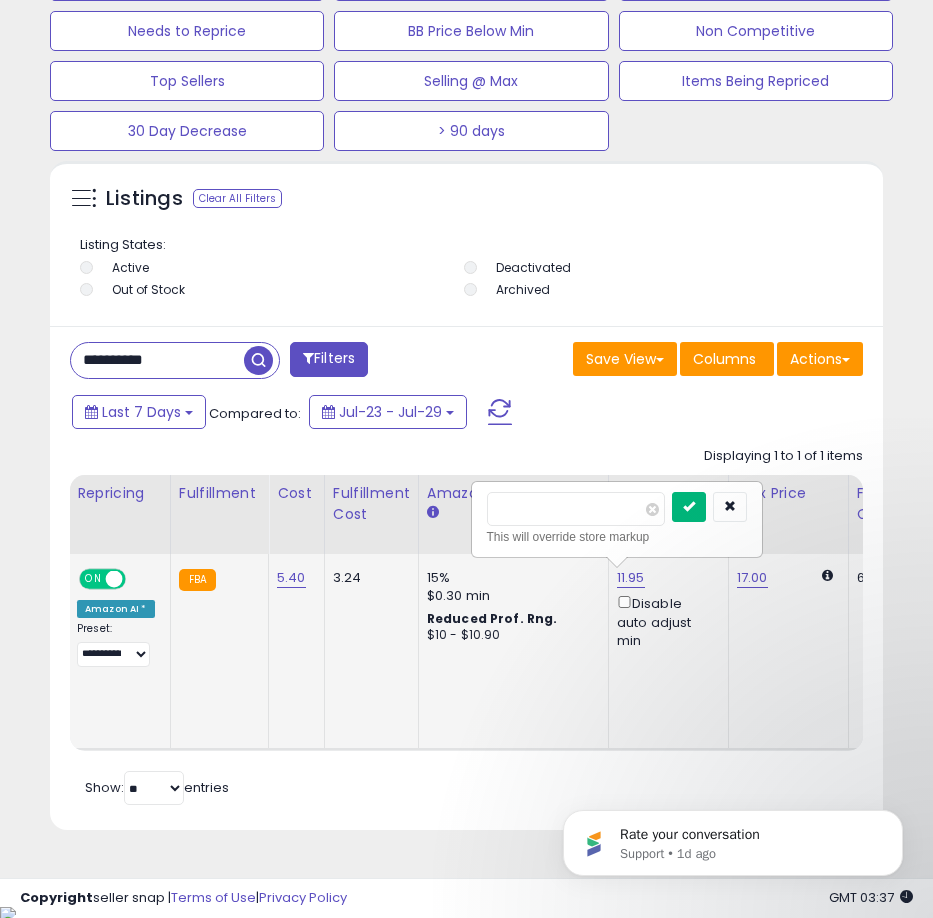 type on "*****" 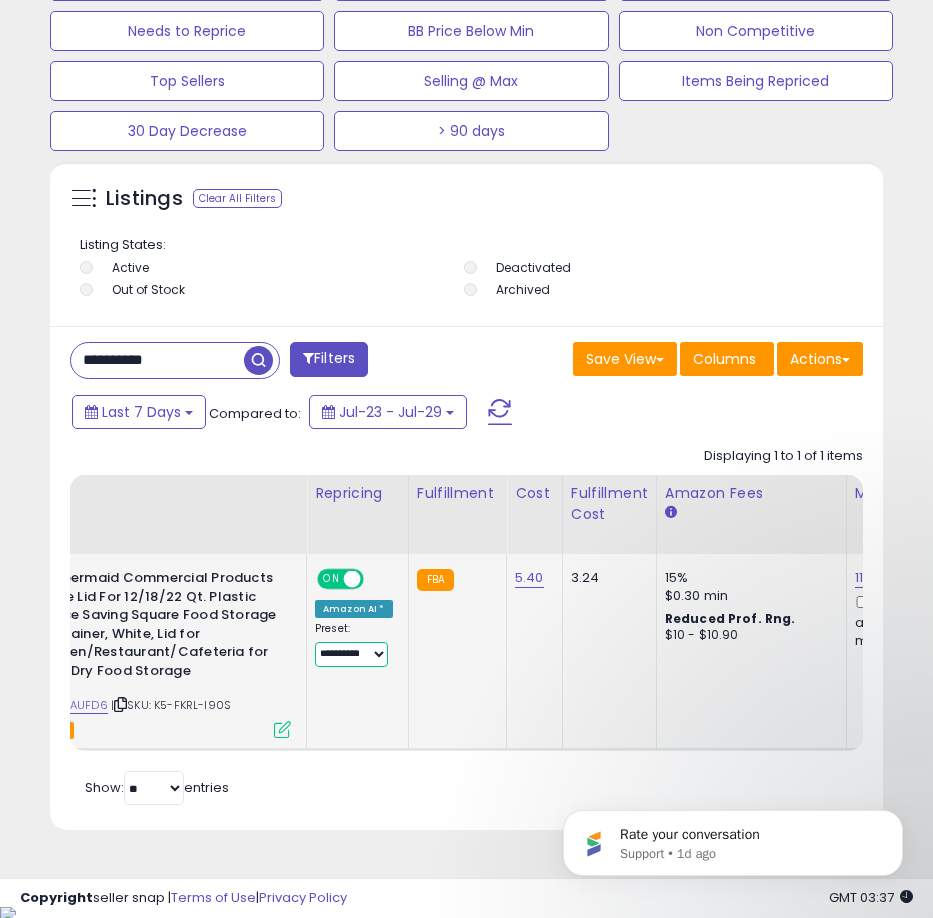 click on "**********" at bounding box center (351, 654) 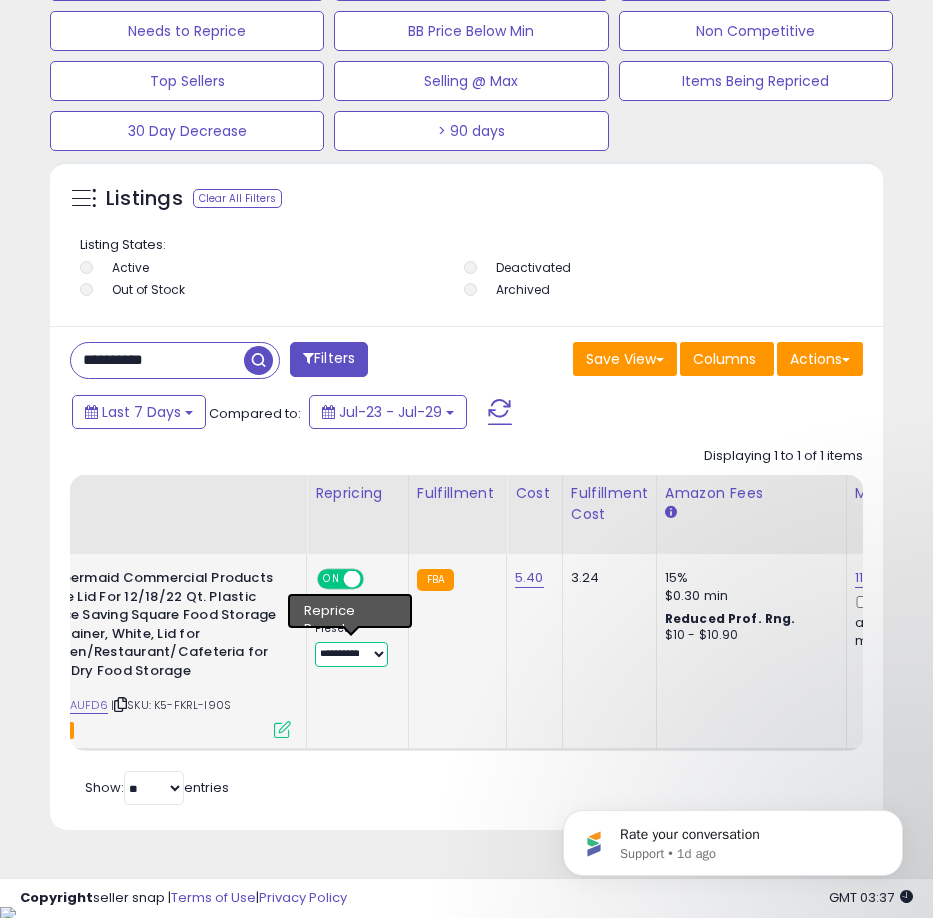 select on "****" 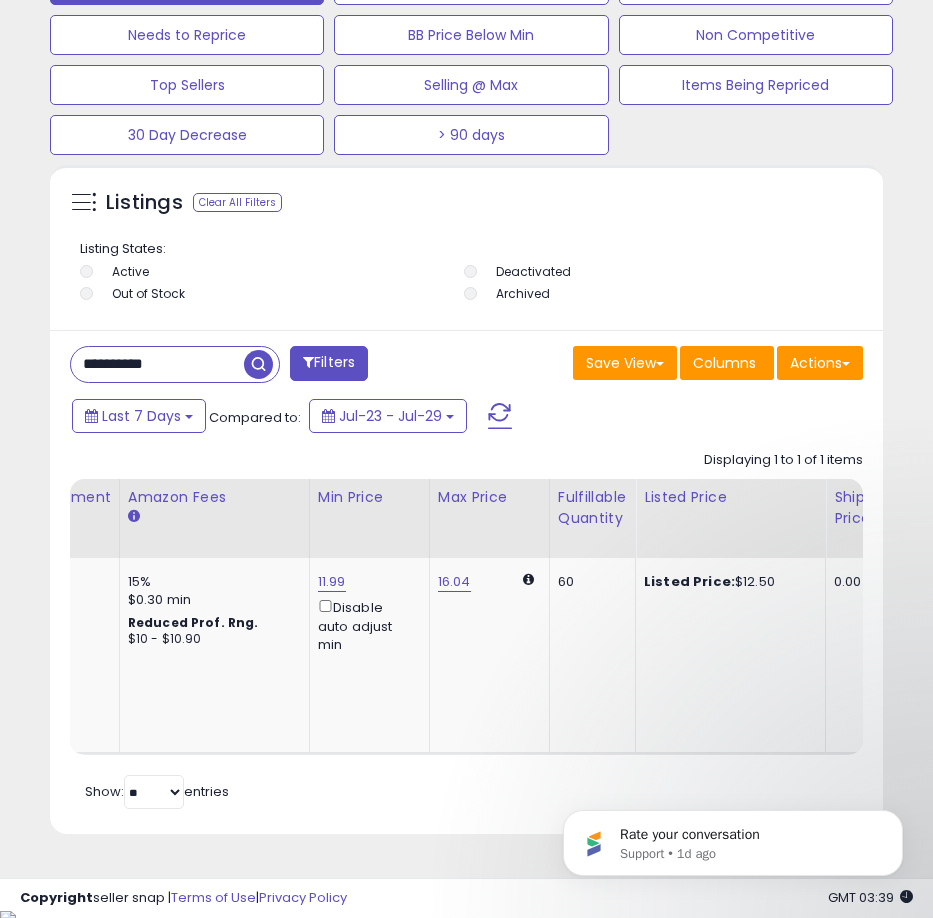 click on "**********" at bounding box center (157, 364) 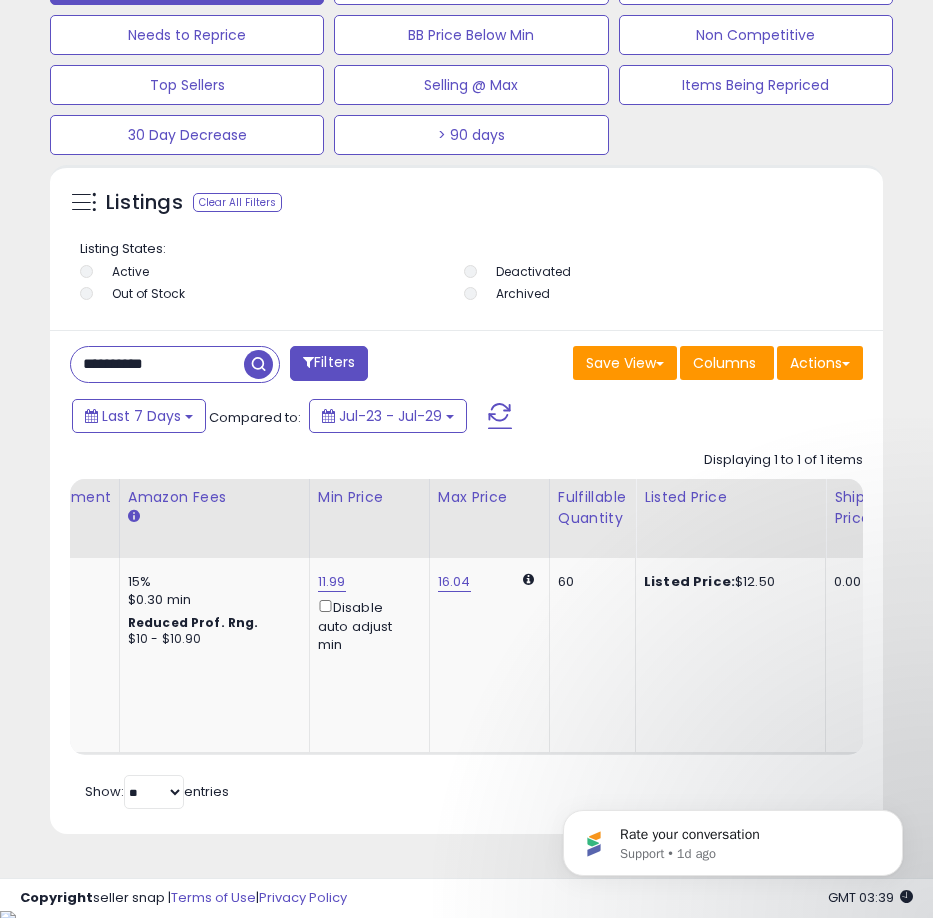 paste 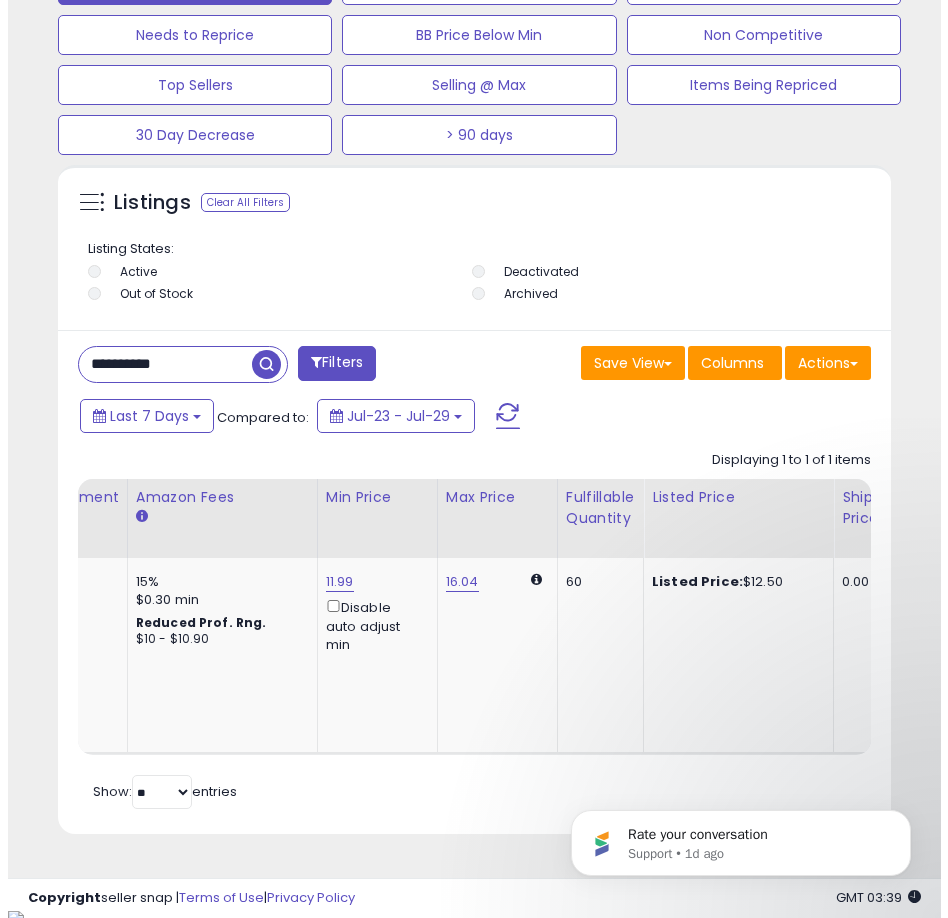 scroll, scrollTop: 1166, scrollLeft: 0, axis: vertical 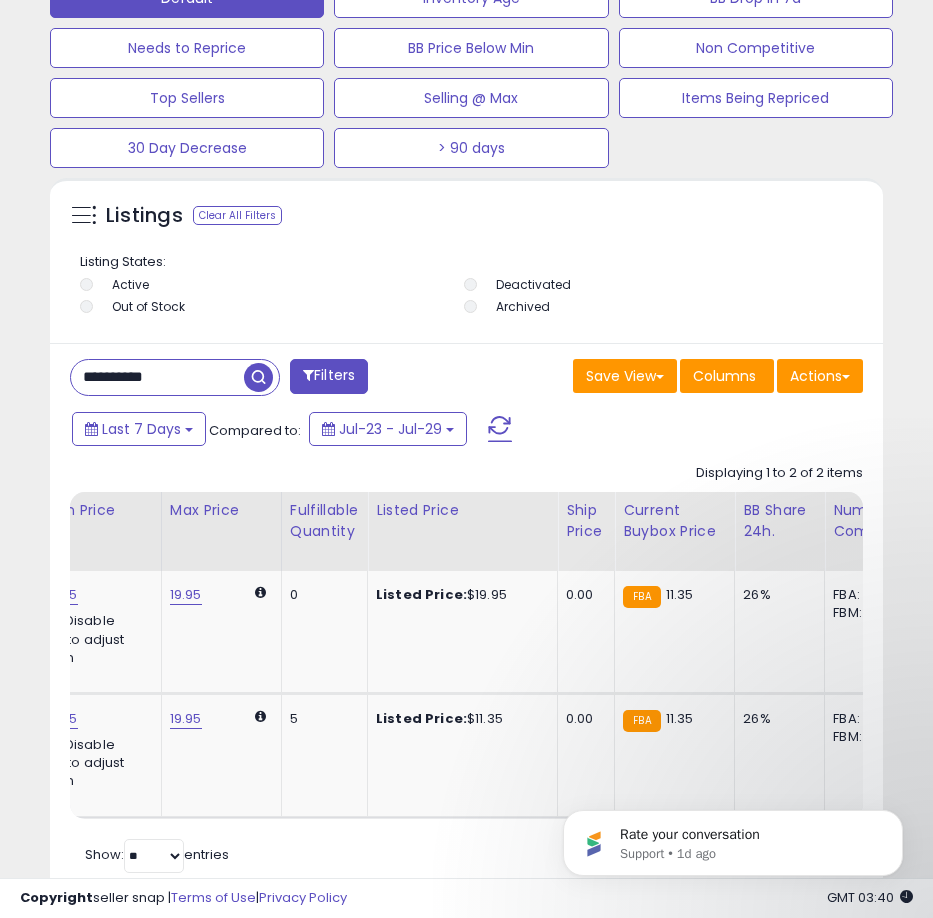 click on "**********" at bounding box center [157, 377] 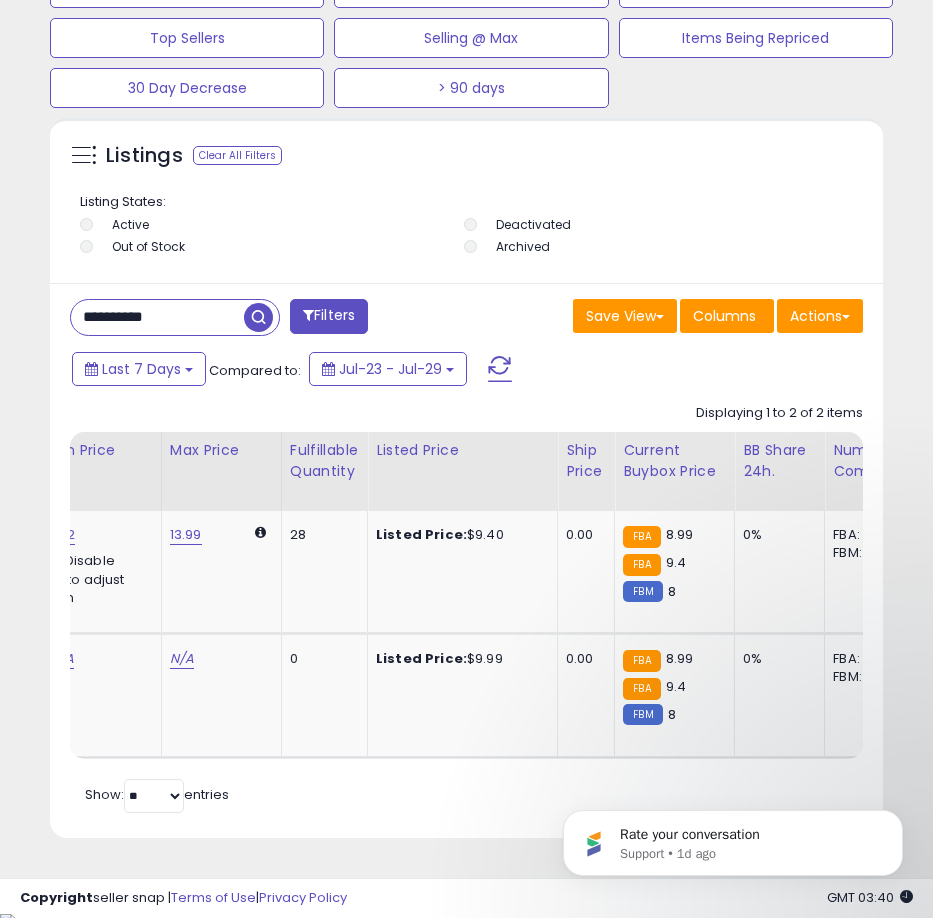 scroll, scrollTop: 1413, scrollLeft: 0, axis: vertical 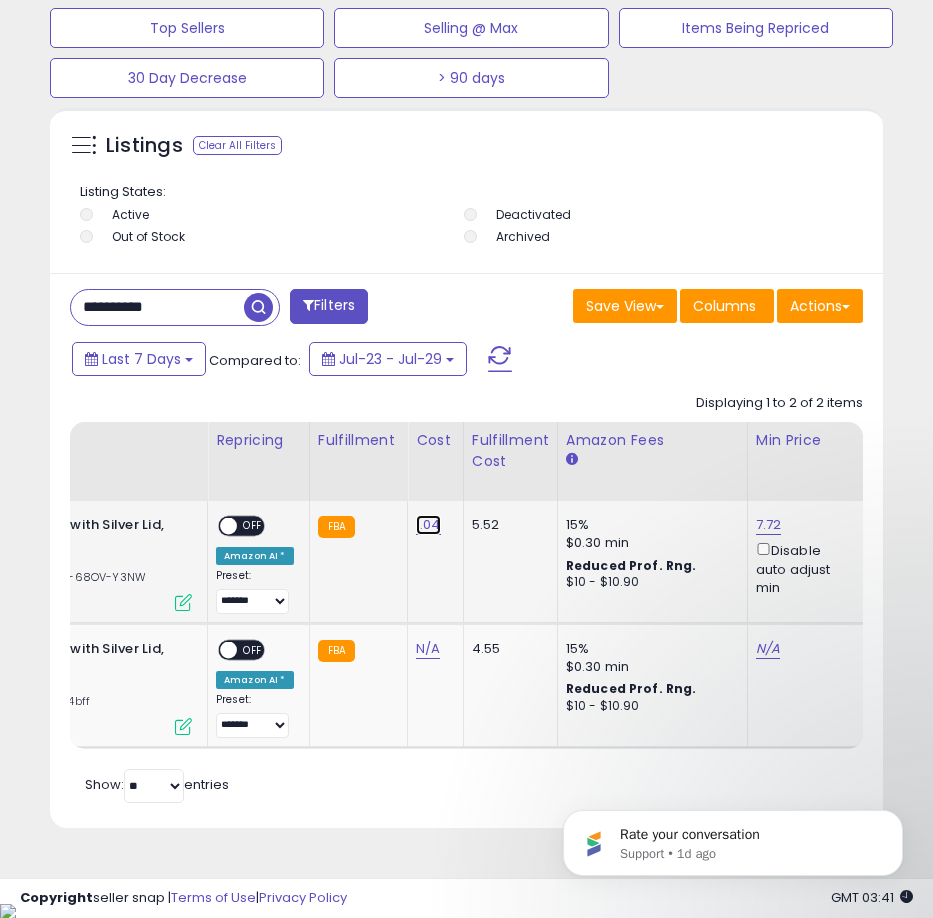 click on "1.04" at bounding box center [428, 525] 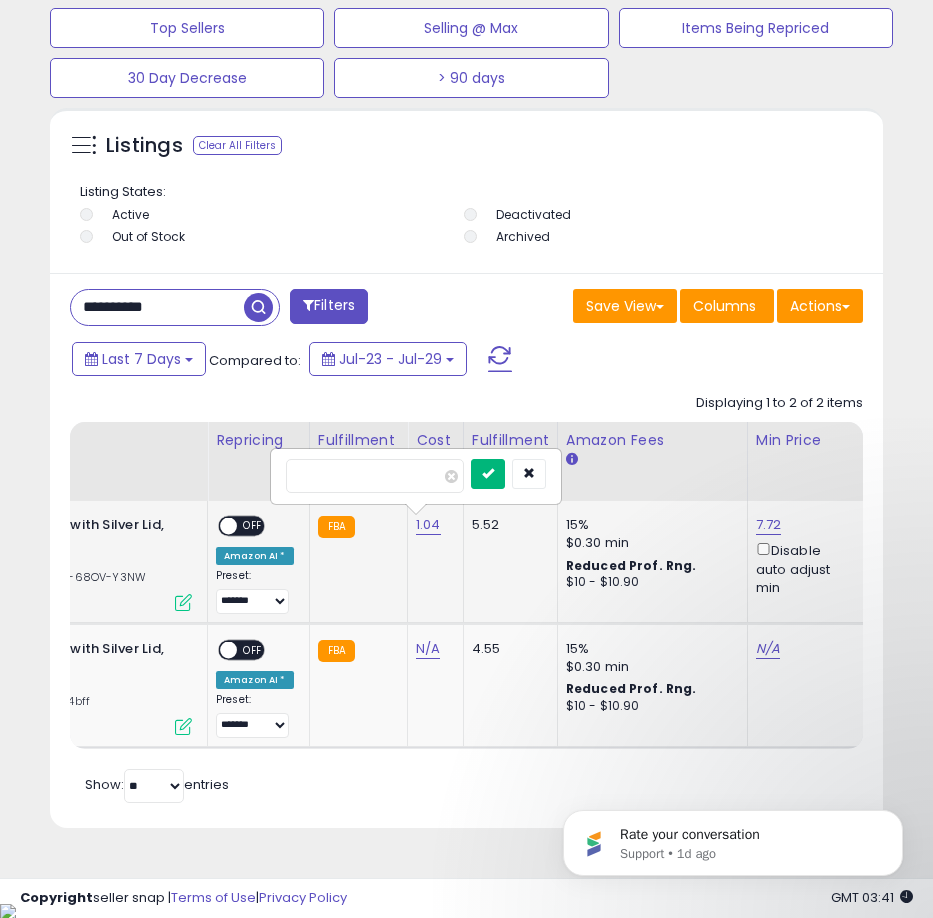 type on "****" 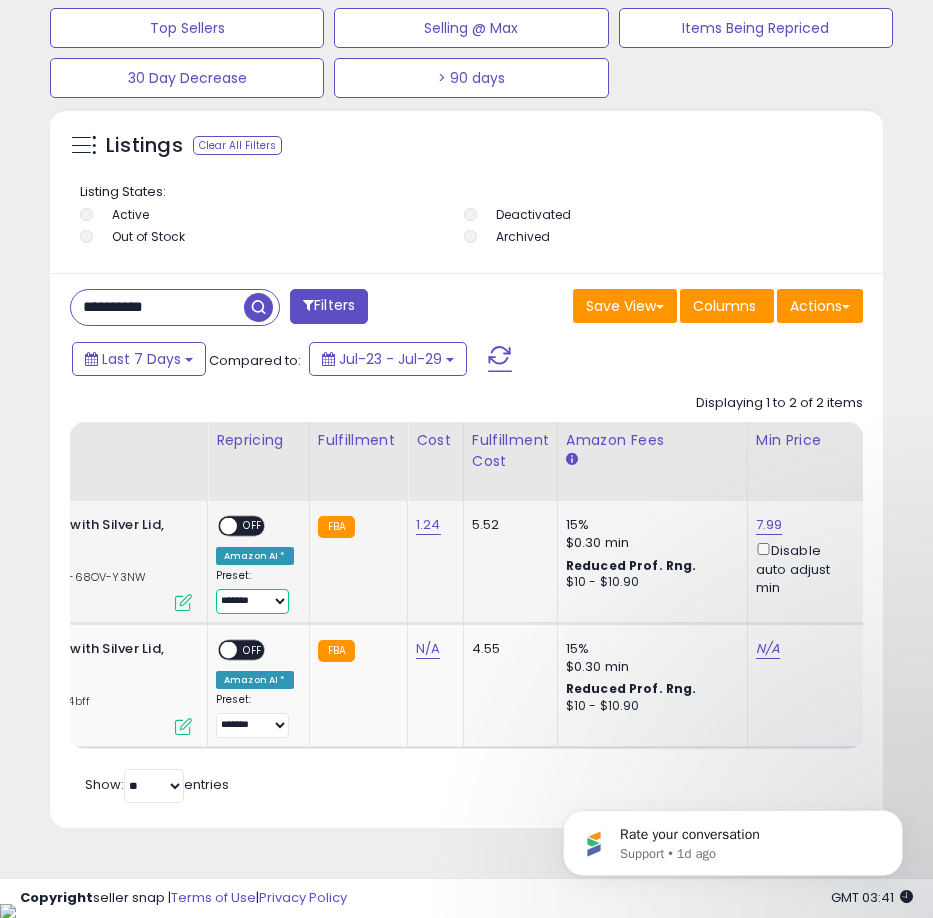 click on "**********" at bounding box center (252, 601) 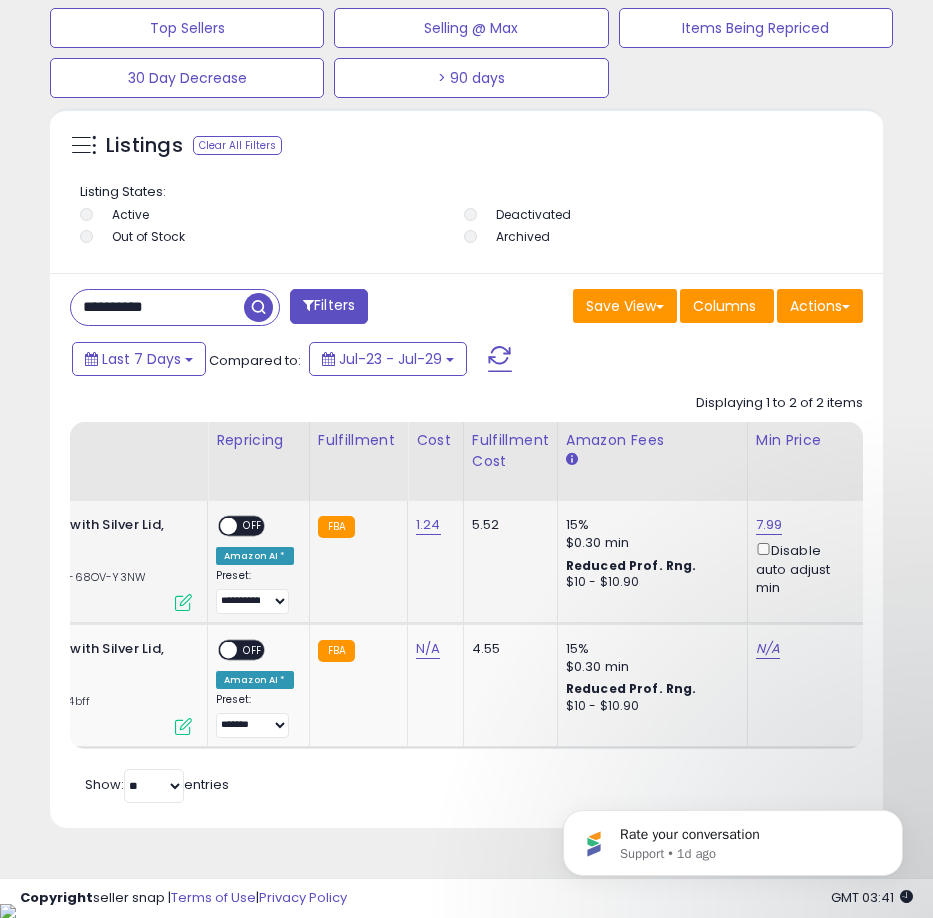 click on "OFF" at bounding box center [253, 526] 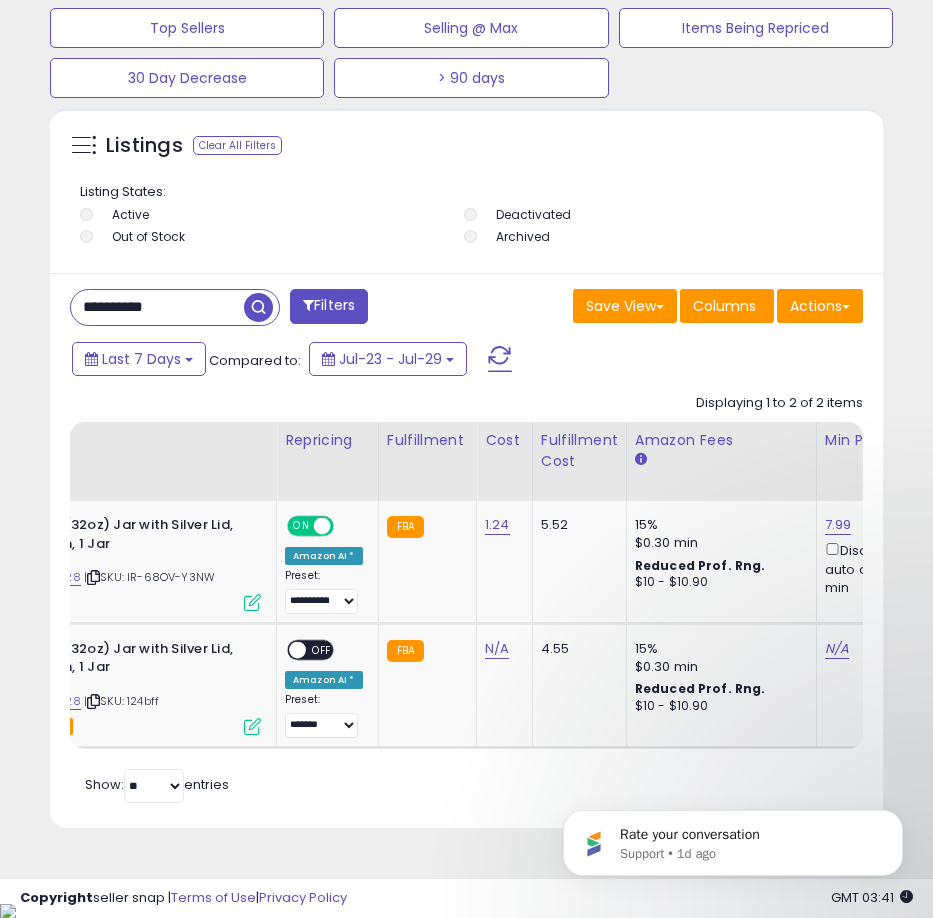 drag, startPoint x: 348, startPoint y: 769, endPoint x: 328, endPoint y: 767, distance: 20.09975 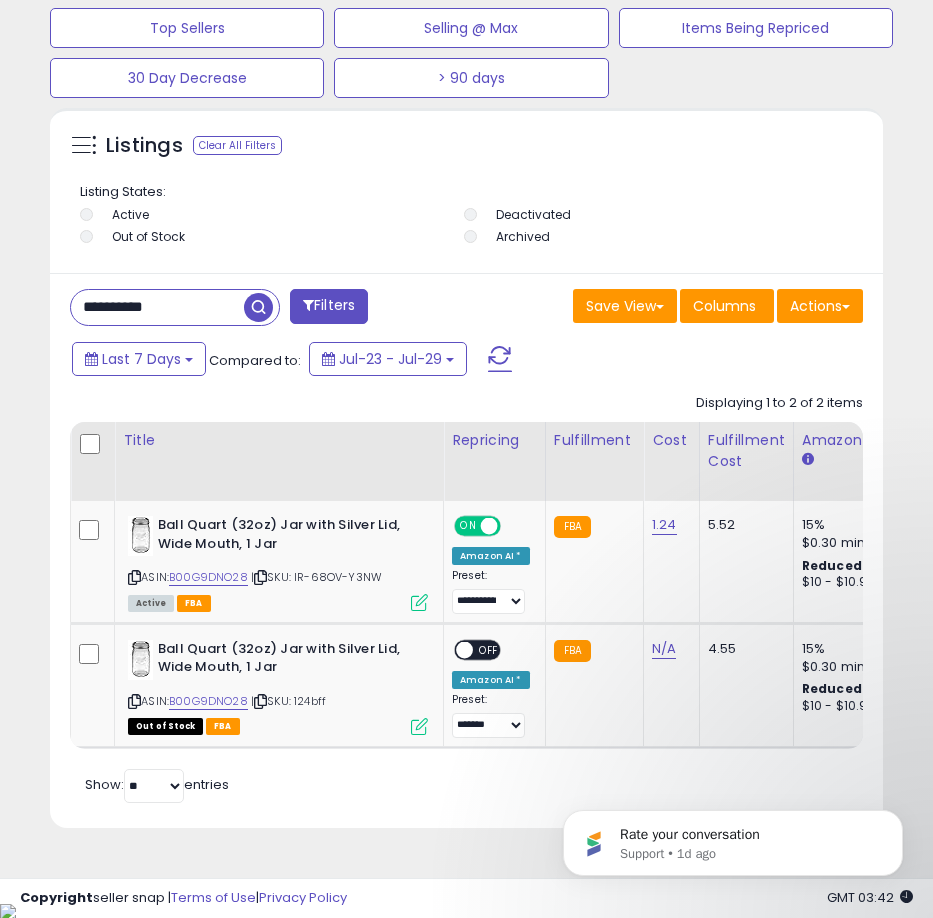 scroll, scrollTop: 0, scrollLeft: 395, axis: horizontal 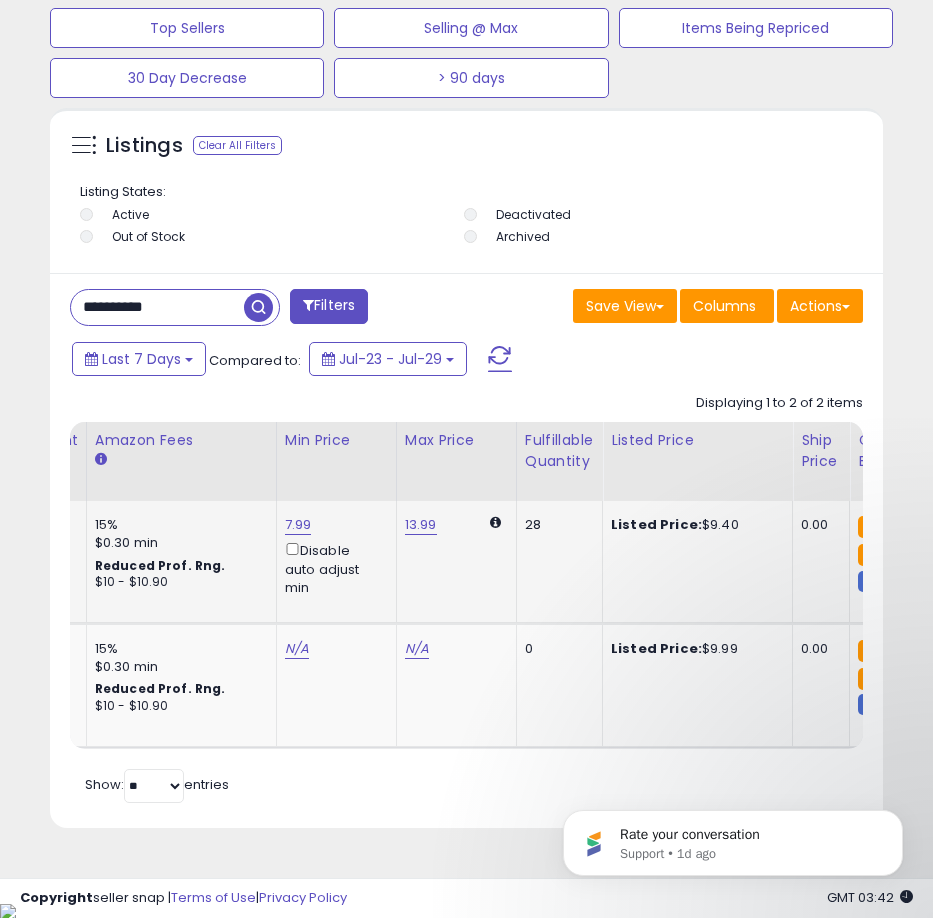 click on "7.99" at bounding box center [298, 525] 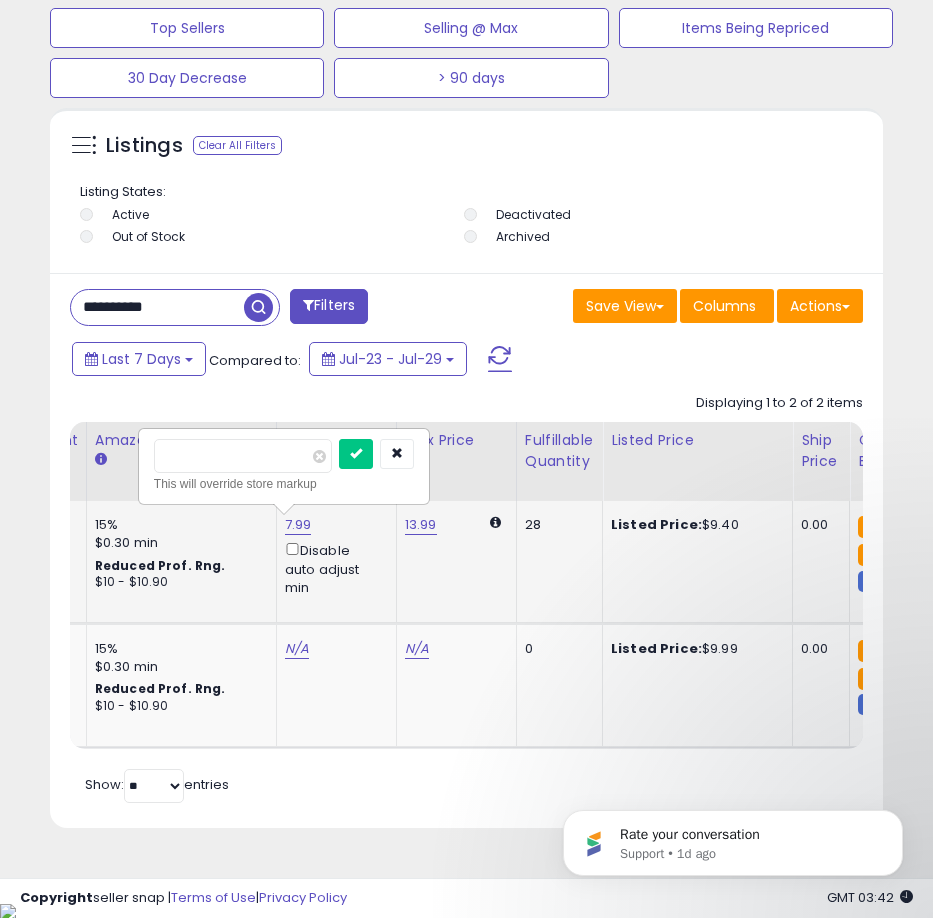 click on "****" at bounding box center [243, 456] 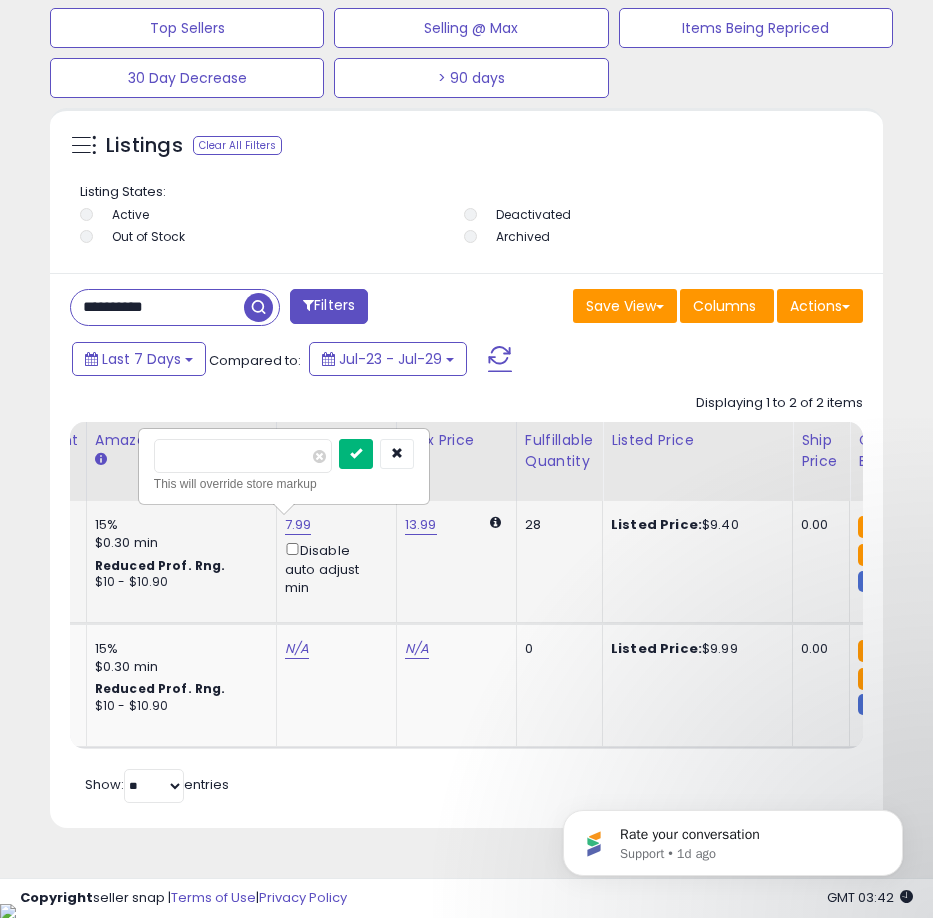 type on "****" 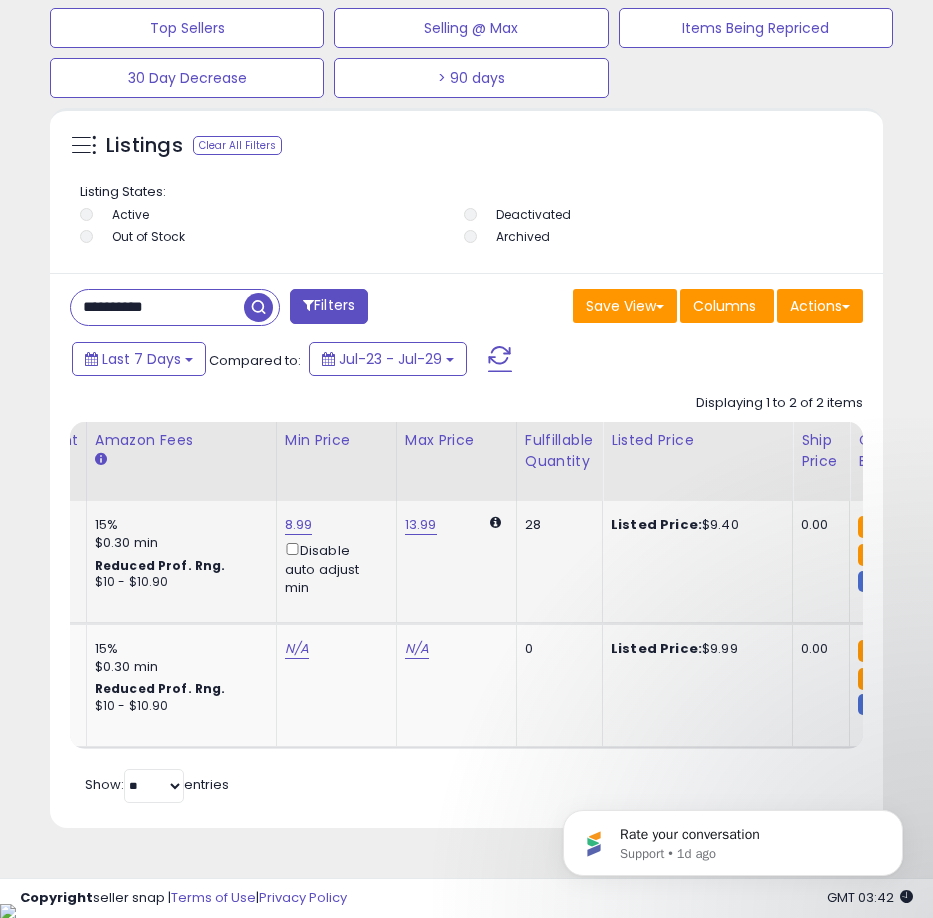 scroll, scrollTop: 0, scrollLeft: 495, axis: horizontal 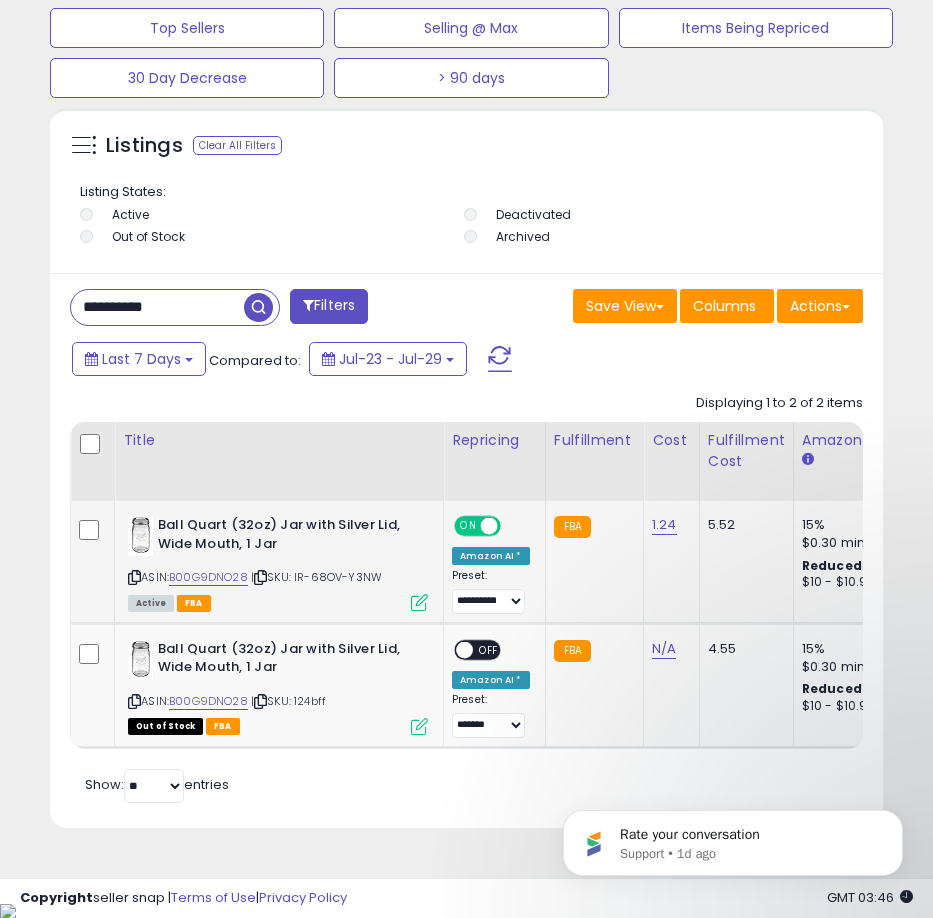click on "**********" at bounding box center (157, 307) 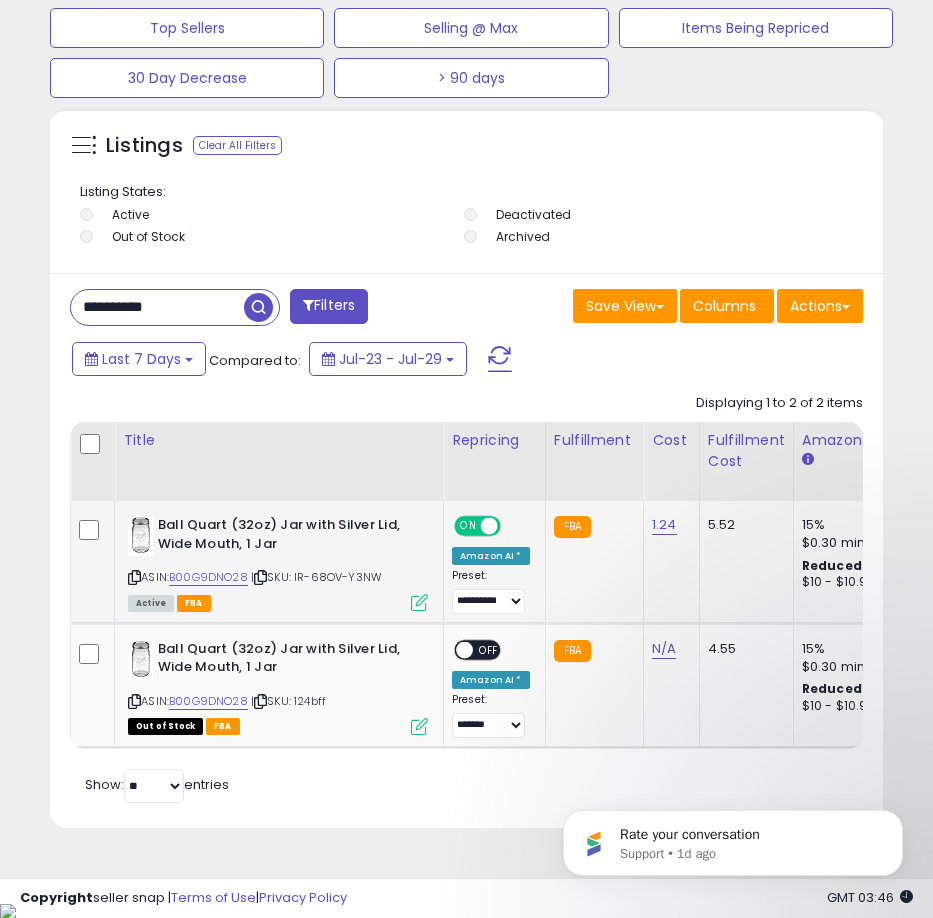 paste 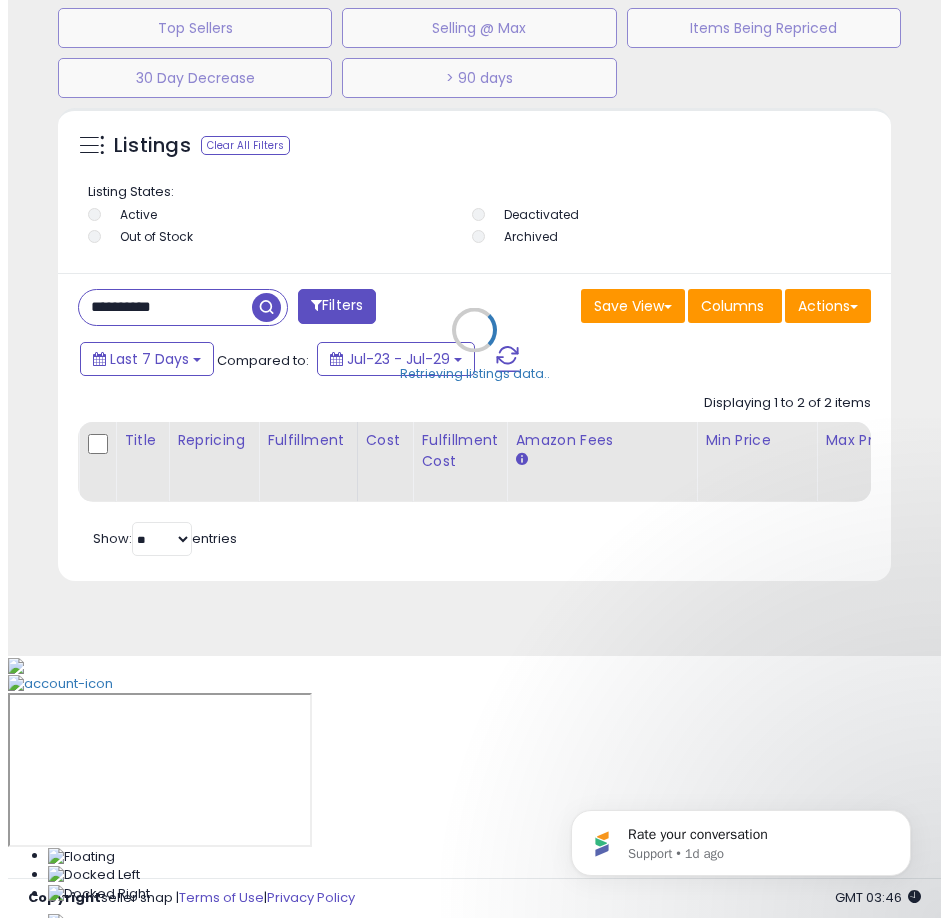 scroll, scrollTop: 1166, scrollLeft: 0, axis: vertical 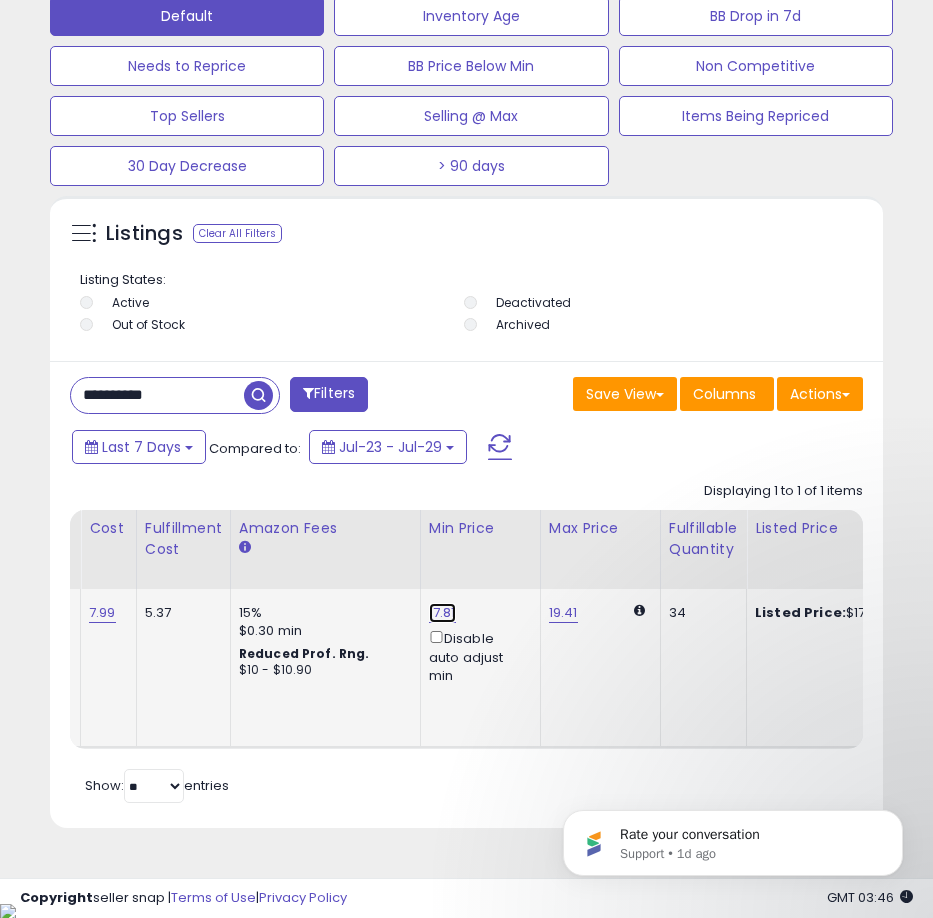 click on "17.81" at bounding box center [442, 613] 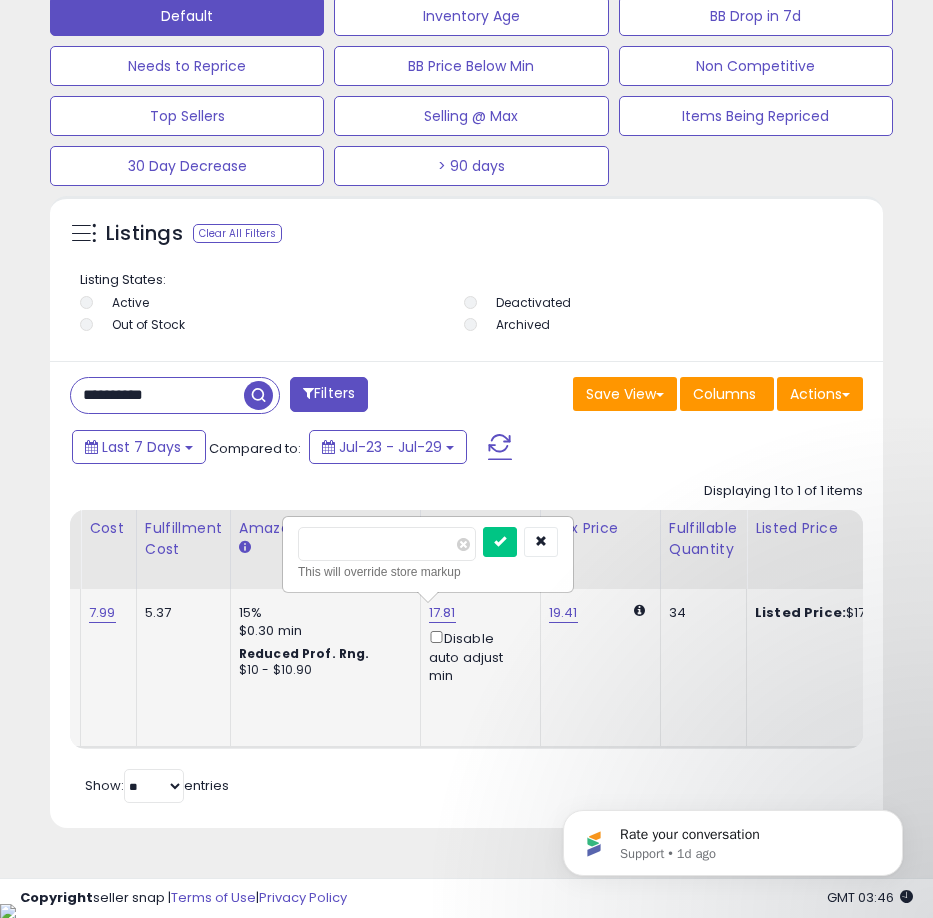 click on "*****" at bounding box center [387, 544] 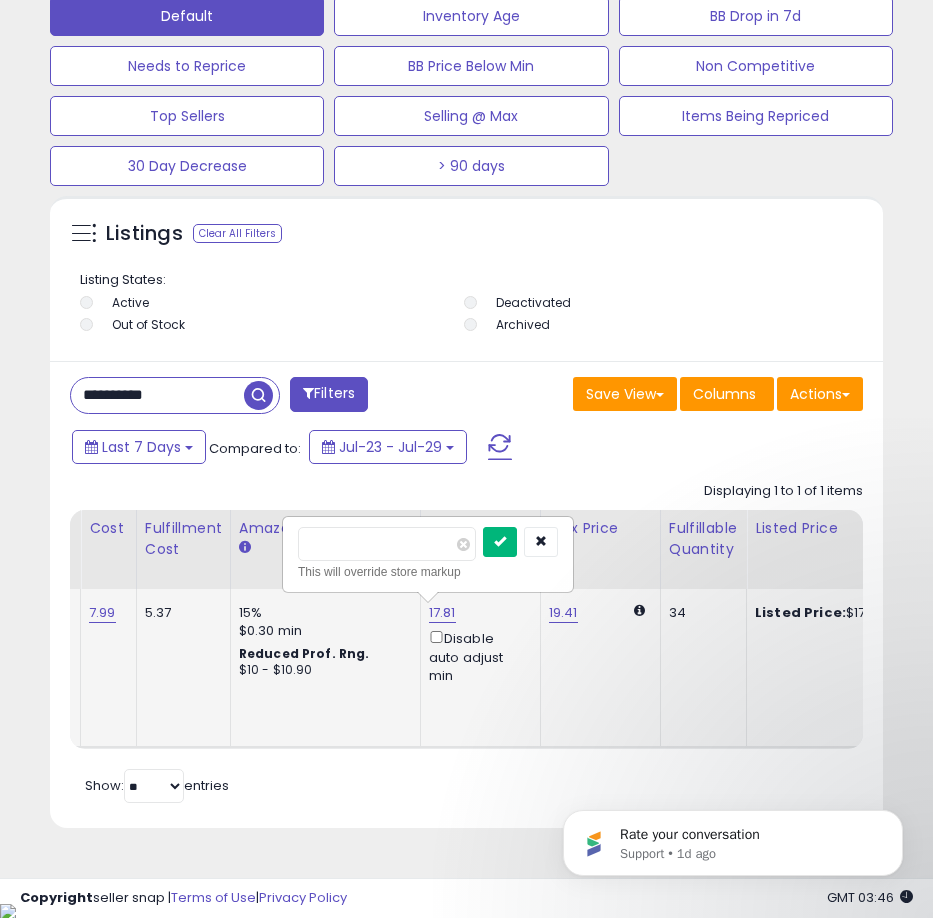 type on "*****" 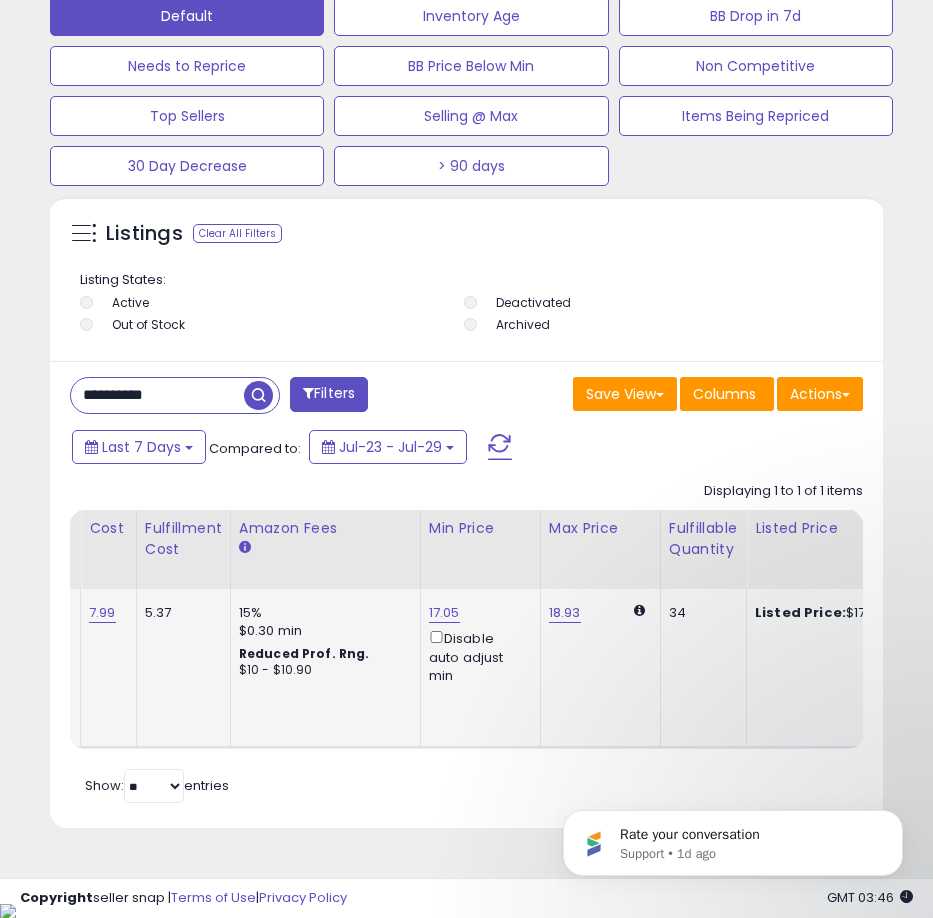 scroll, scrollTop: 0, scrollLeft: 201, axis: horizontal 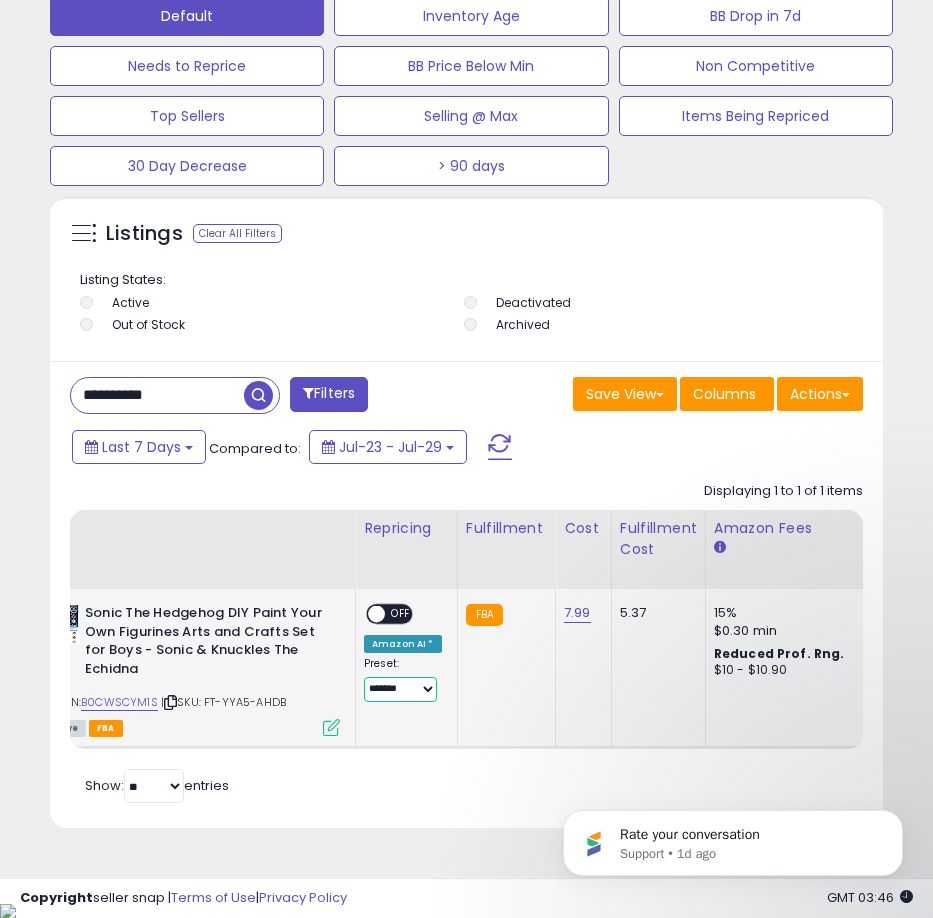 click on "**********" at bounding box center (400, 689) 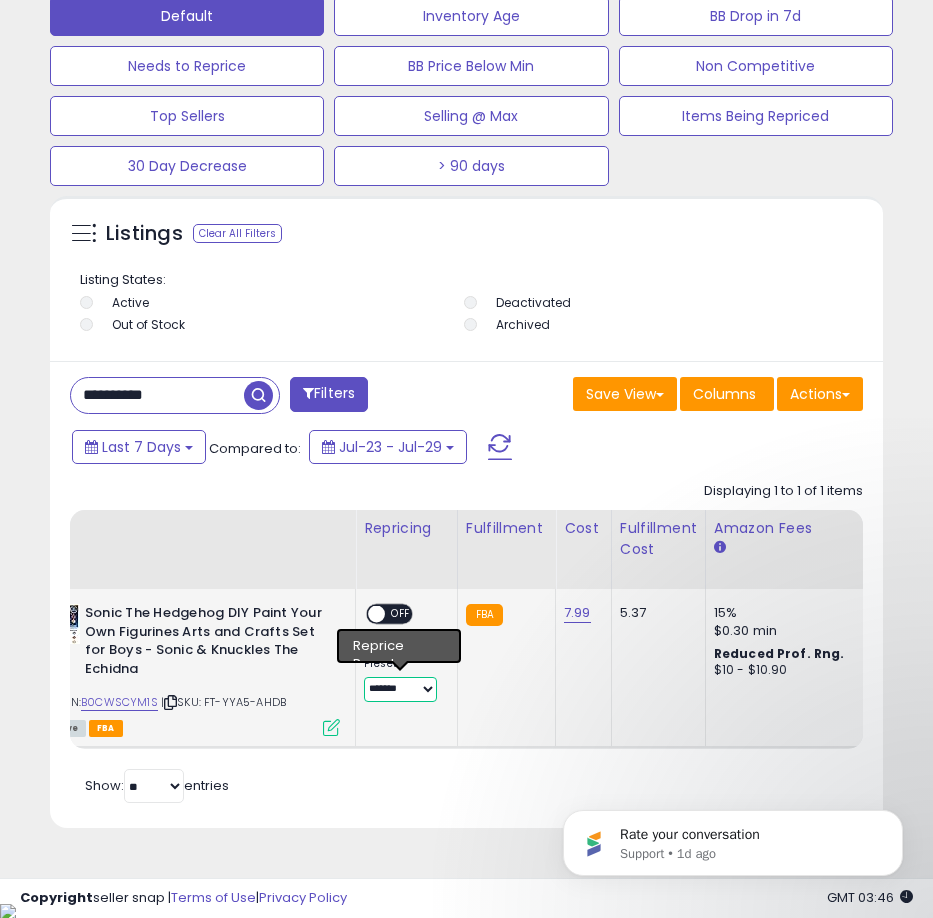 select on "**********" 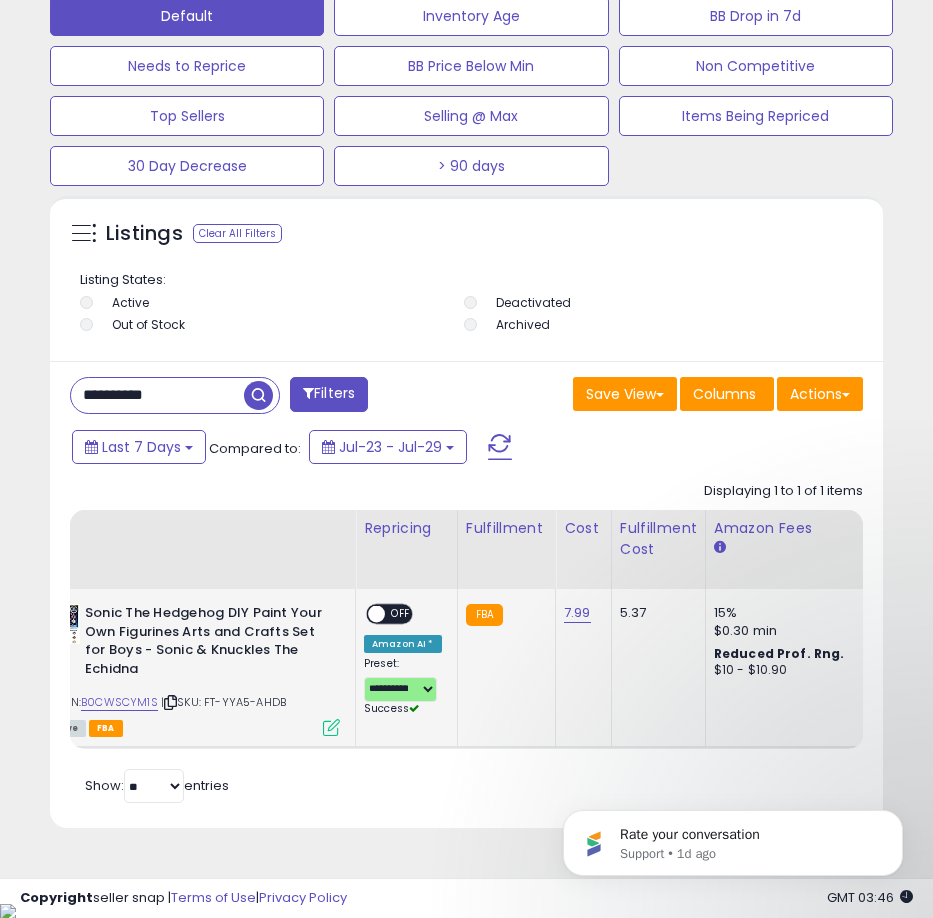 click on "OFF" at bounding box center [401, 614] 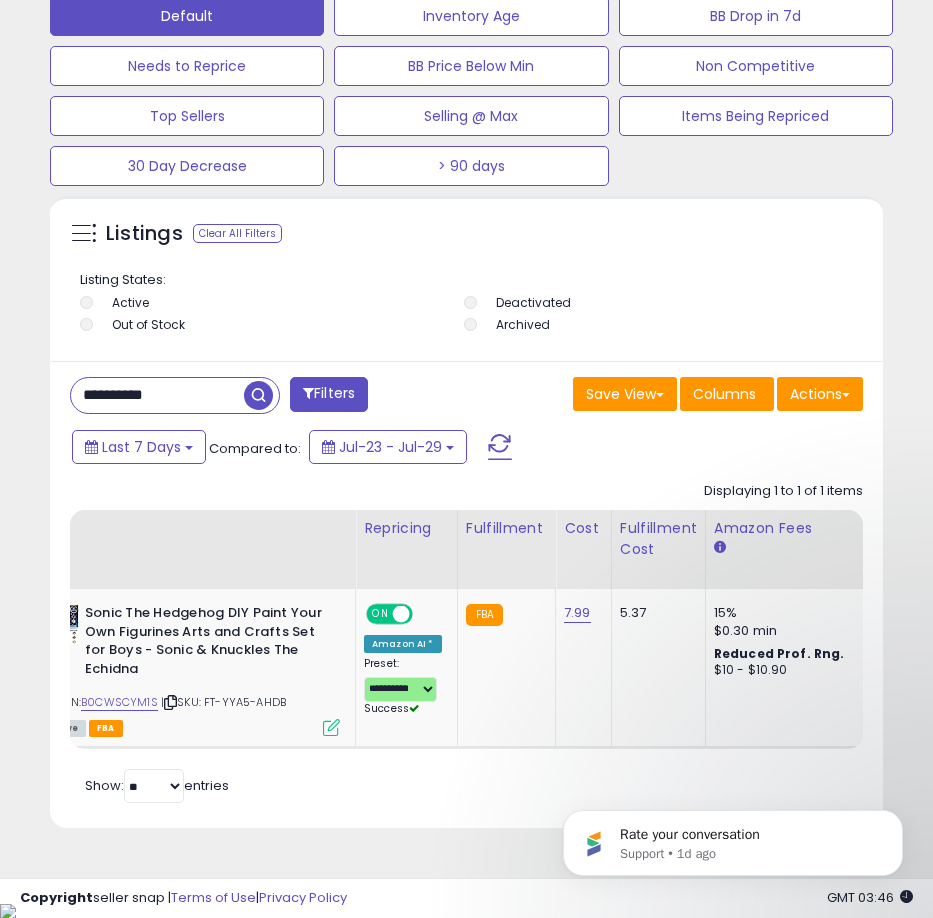 scroll, scrollTop: 0, scrollLeft: 776, axis: horizontal 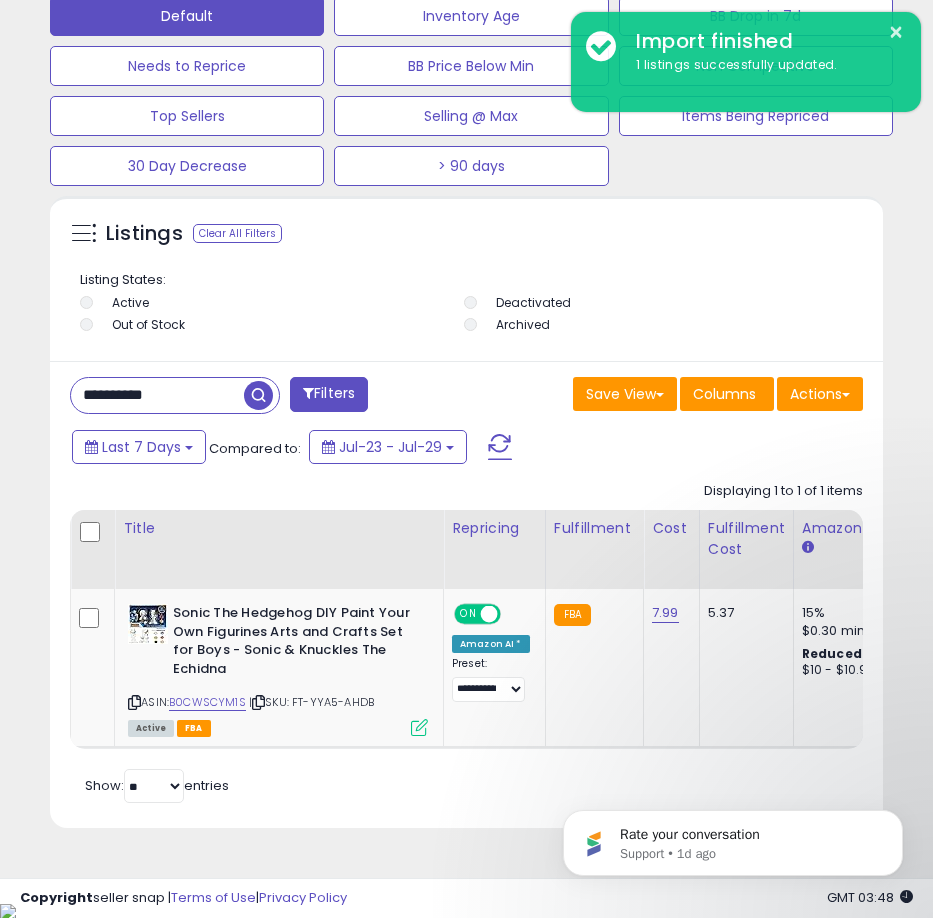 click on "**********" at bounding box center [157, 395] 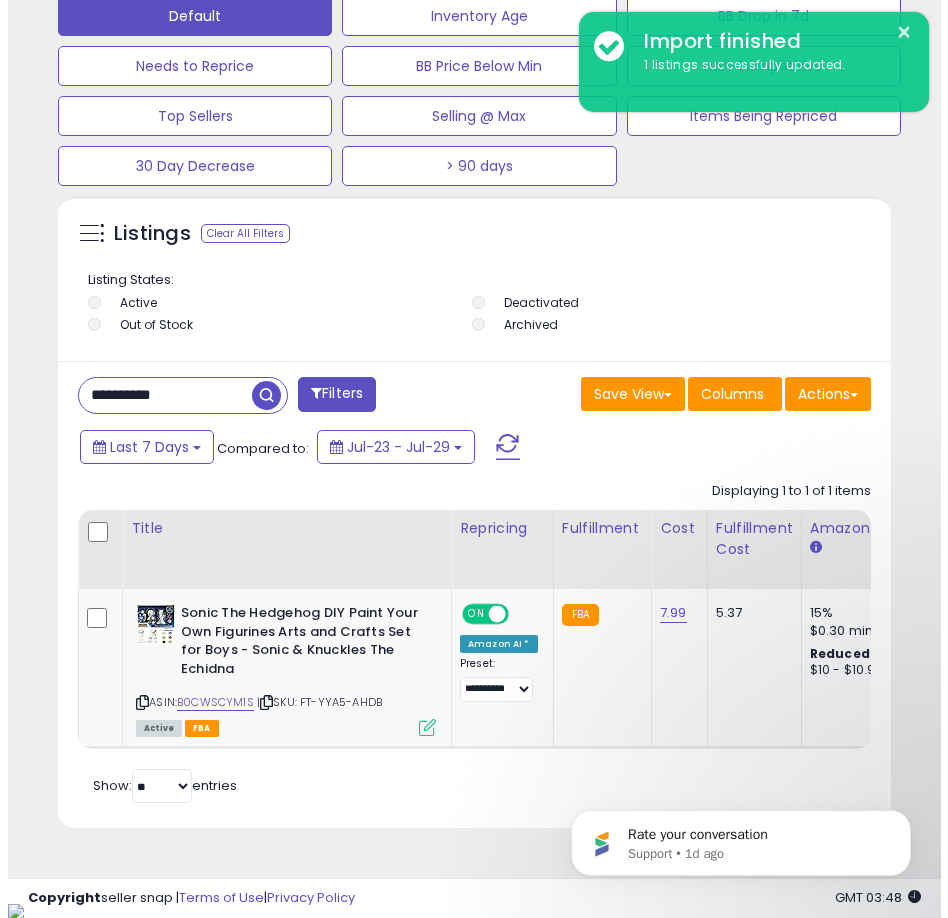 scroll, scrollTop: 1166, scrollLeft: 0, axis: vertical 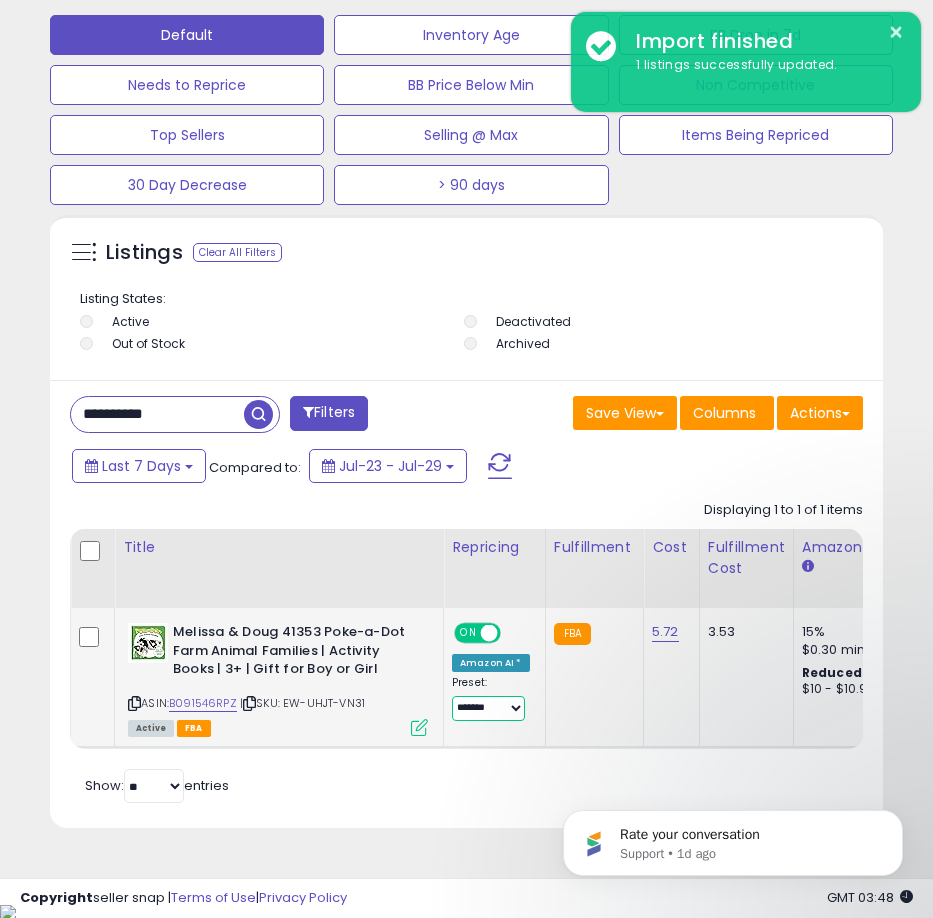 click on "**********" at bounding box center (488, 708) 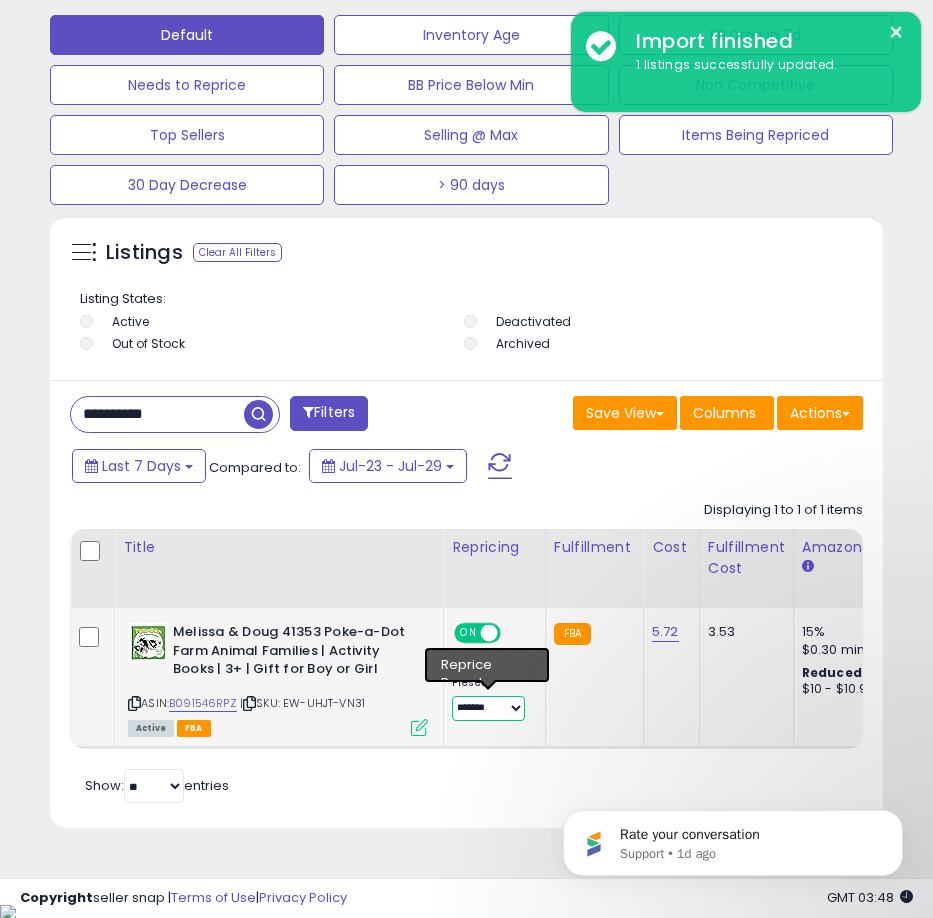 select on "**********" 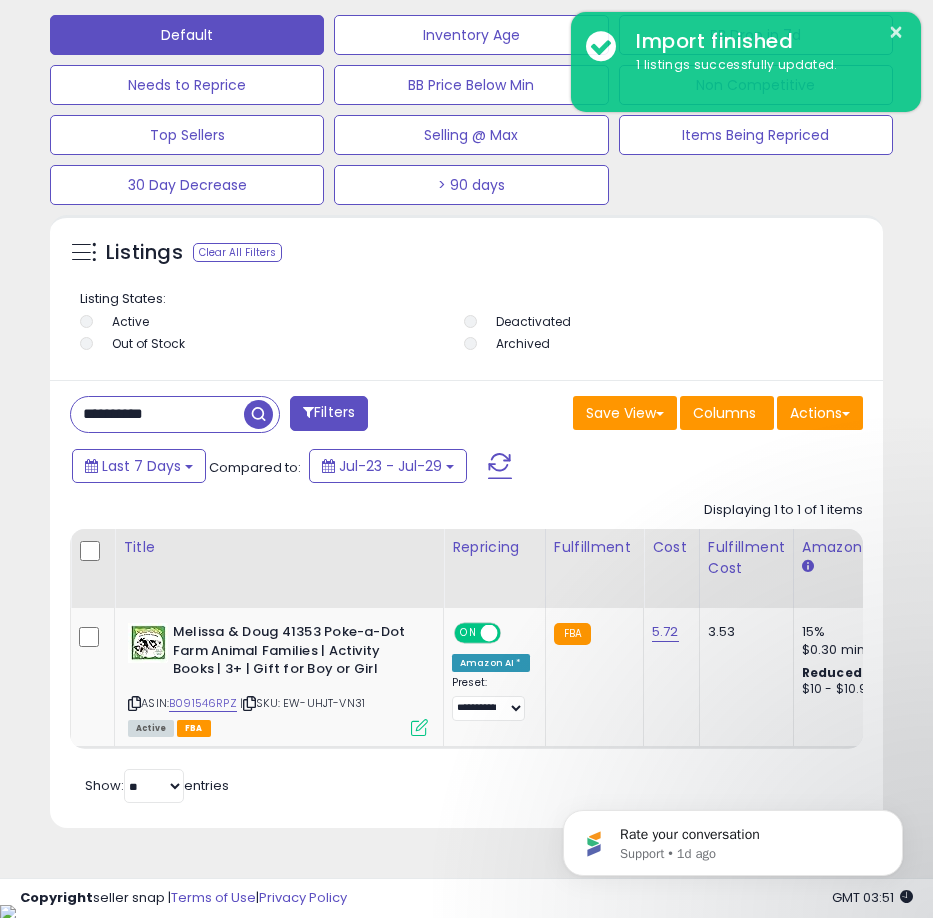 click on "**********" at bounding box center (157, 414) 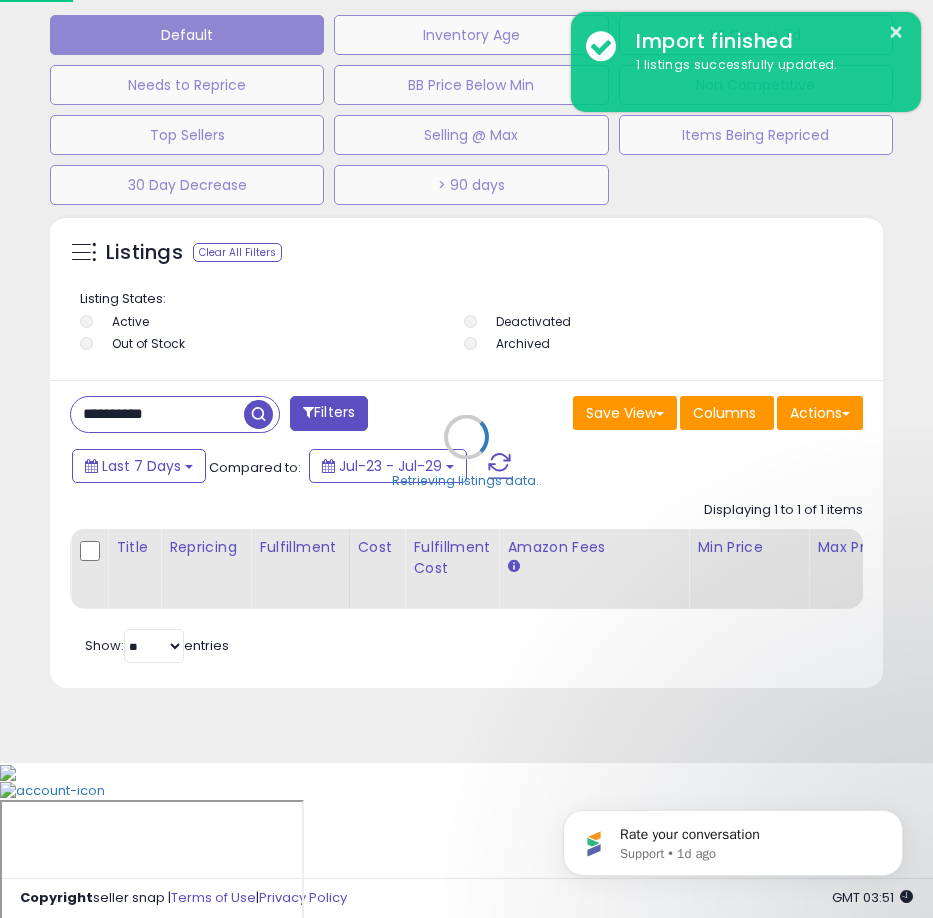 scroll, scrollTop: 999610, scrollLeft: 999162, axis: both 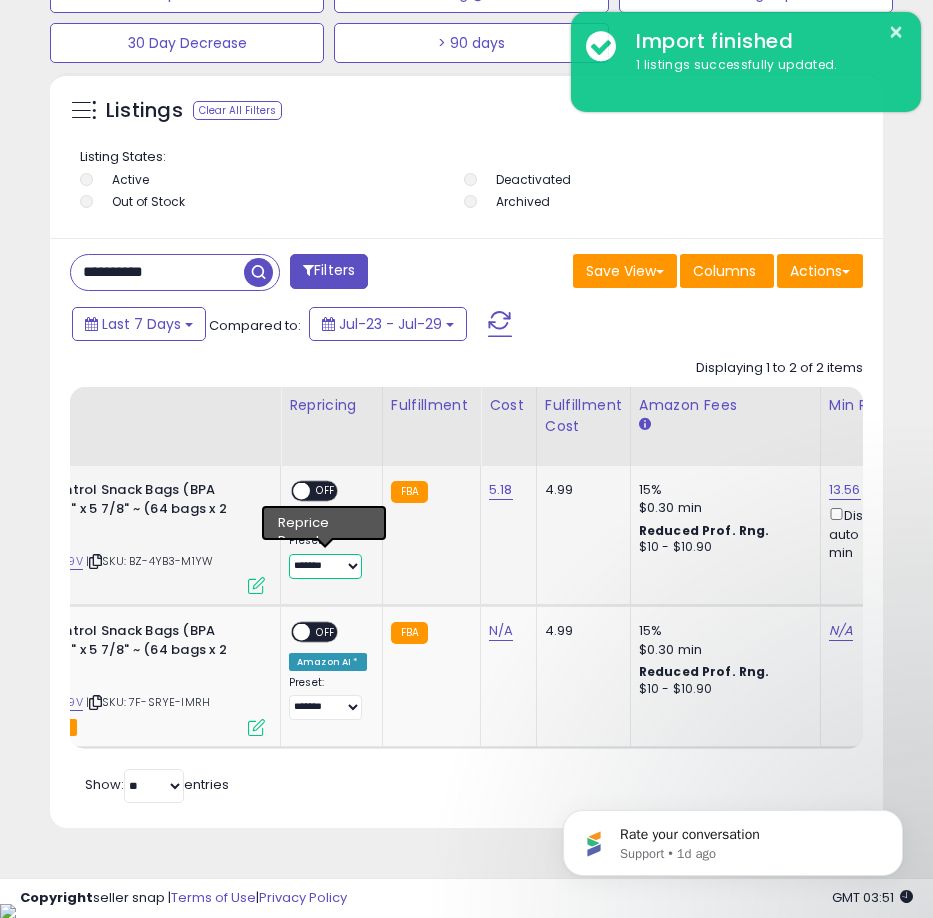 click on "**********" at bounding box center [325, 566] 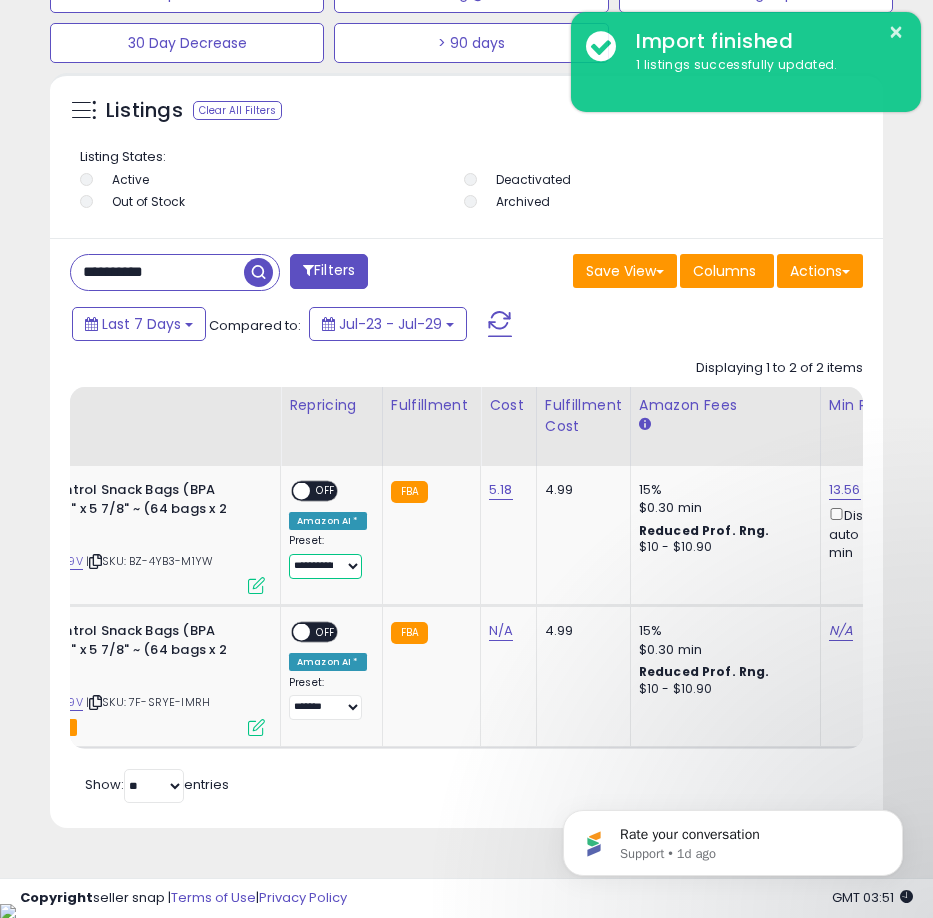 scroll, scrollTop: 0, scrollLeft: 621, axis: horizontal 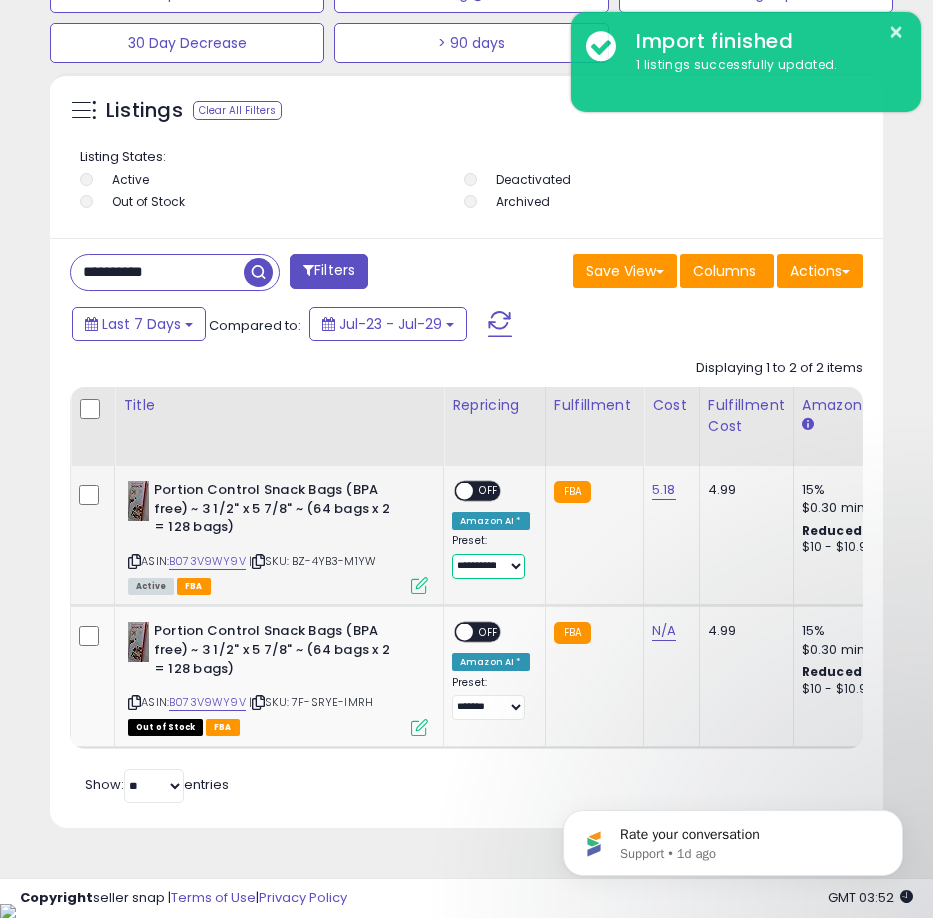click on "**********" at bounding box center [488, 566] 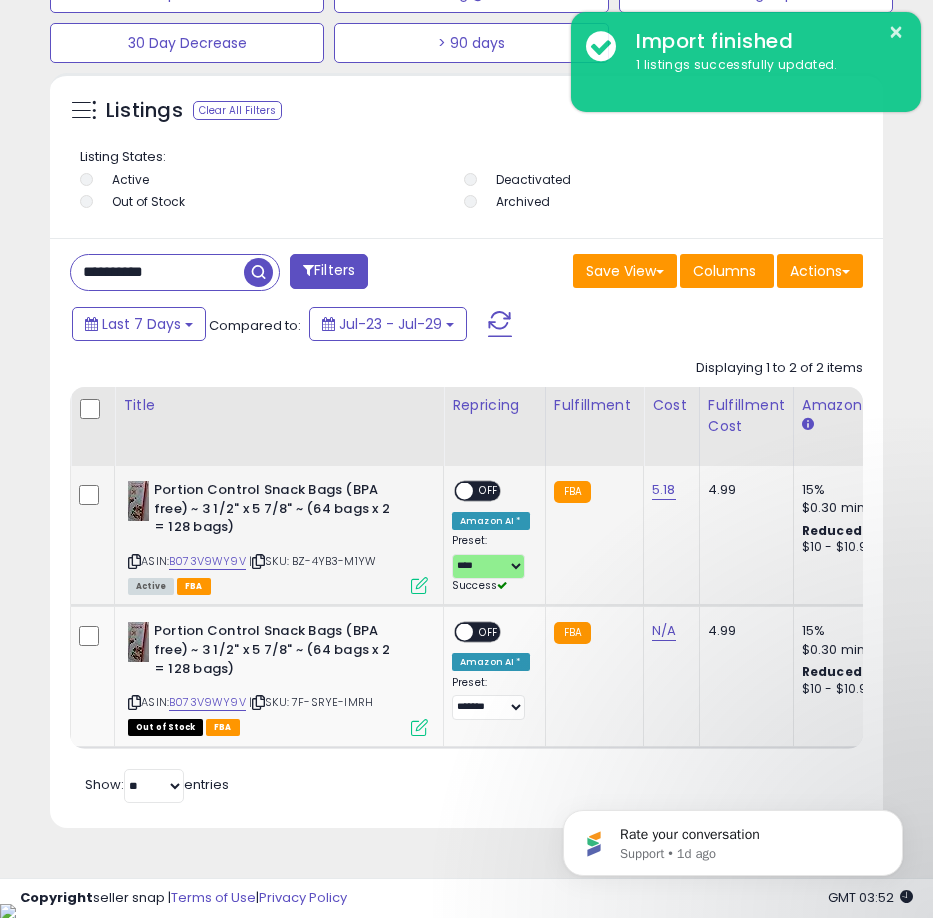 click on "OFF" at bounding box center [489, 491] 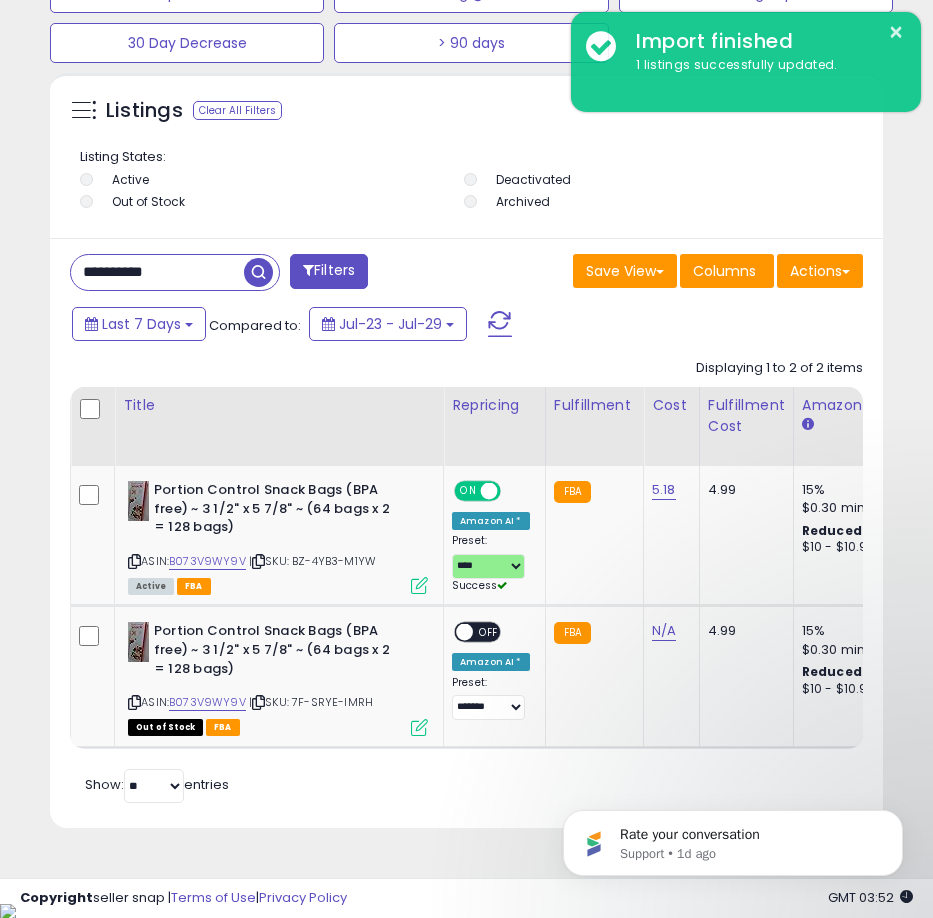 scroll, scrollTop: 0, scrollLeft: 351, axis: horizontal 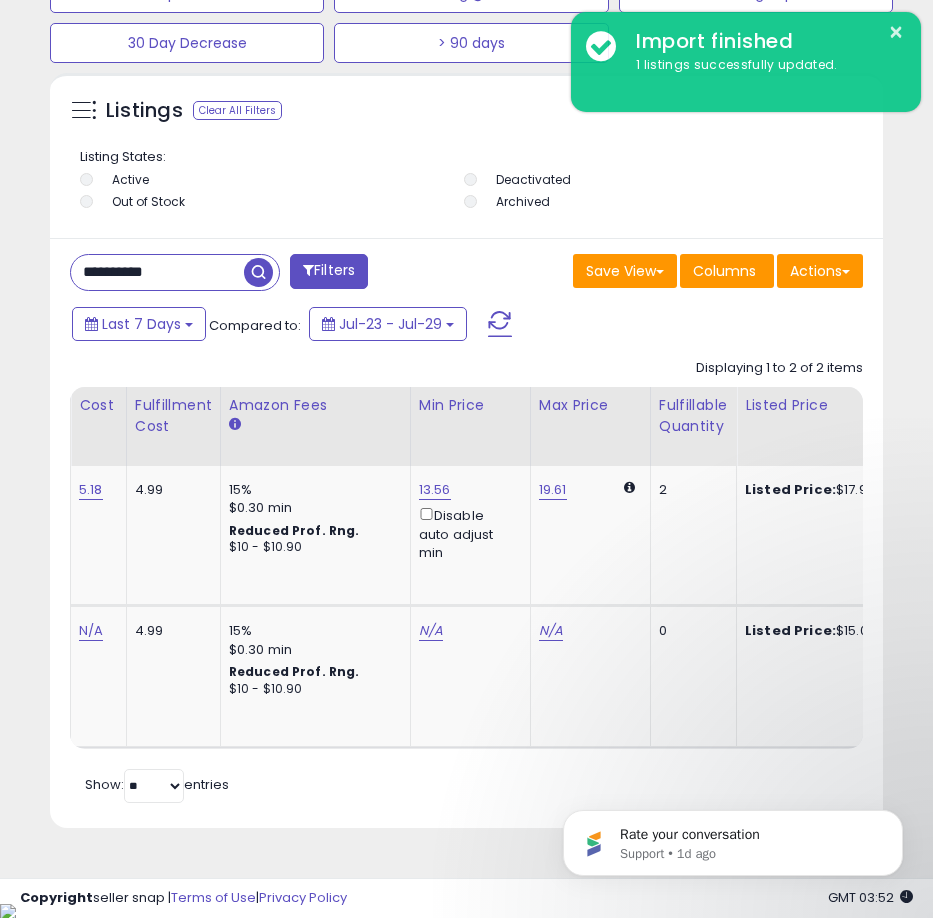click on "**********" at bounding box center [157, 272] 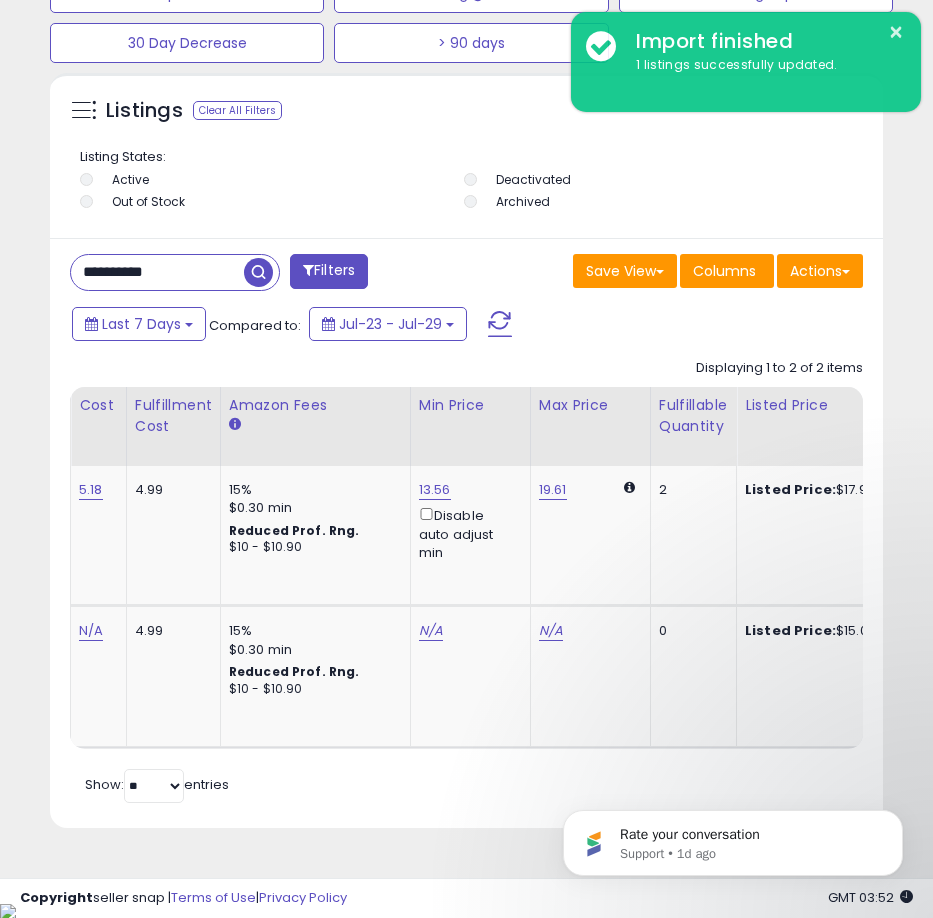click on "**********" at bounding box center (157, 272) 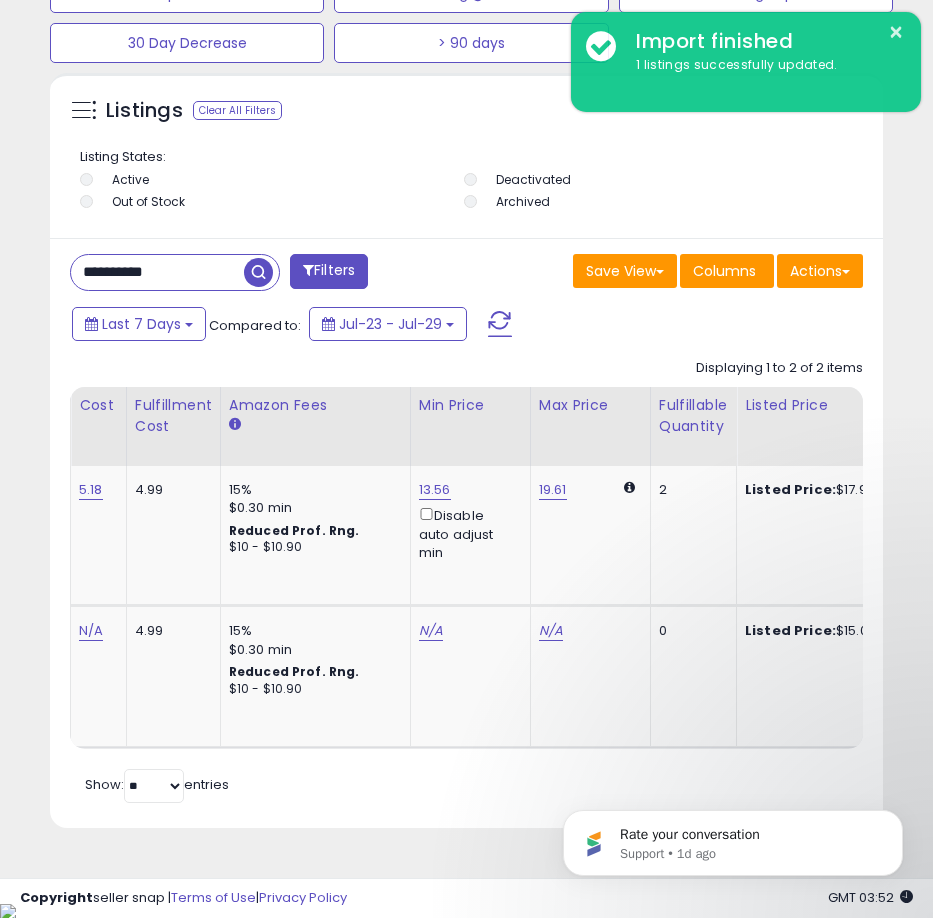 paste 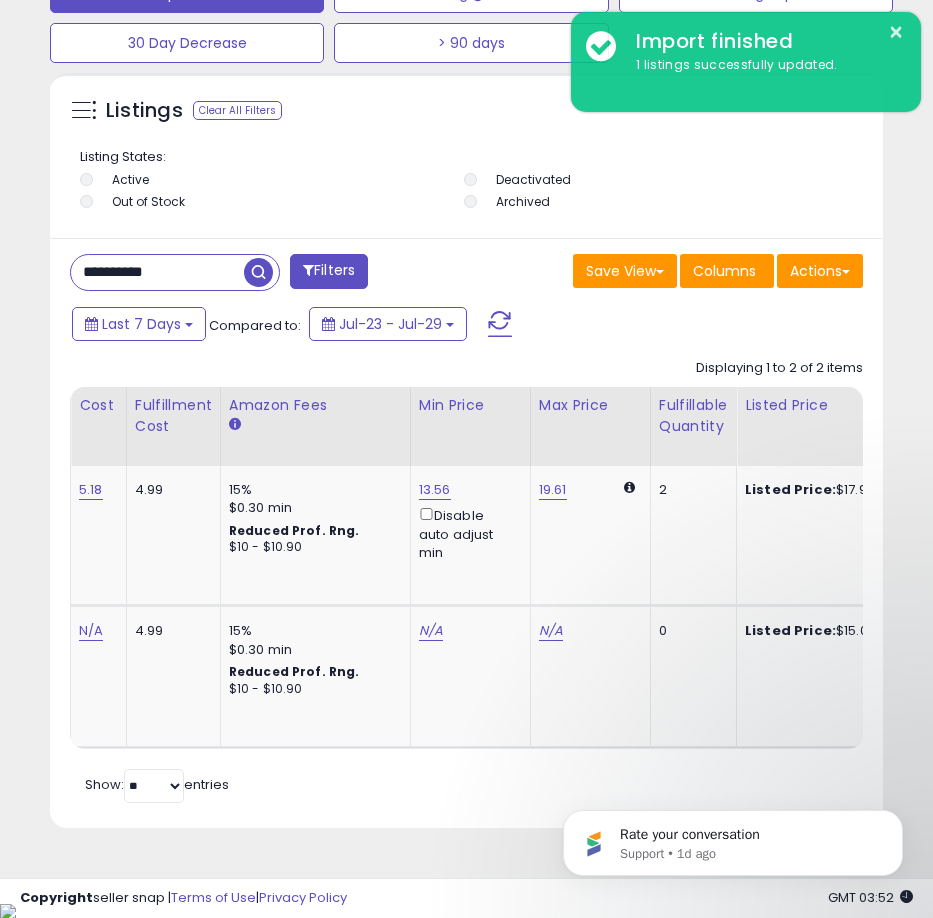 scroll, scrollTop: 999610, scrollLeft: 999162, axis: both 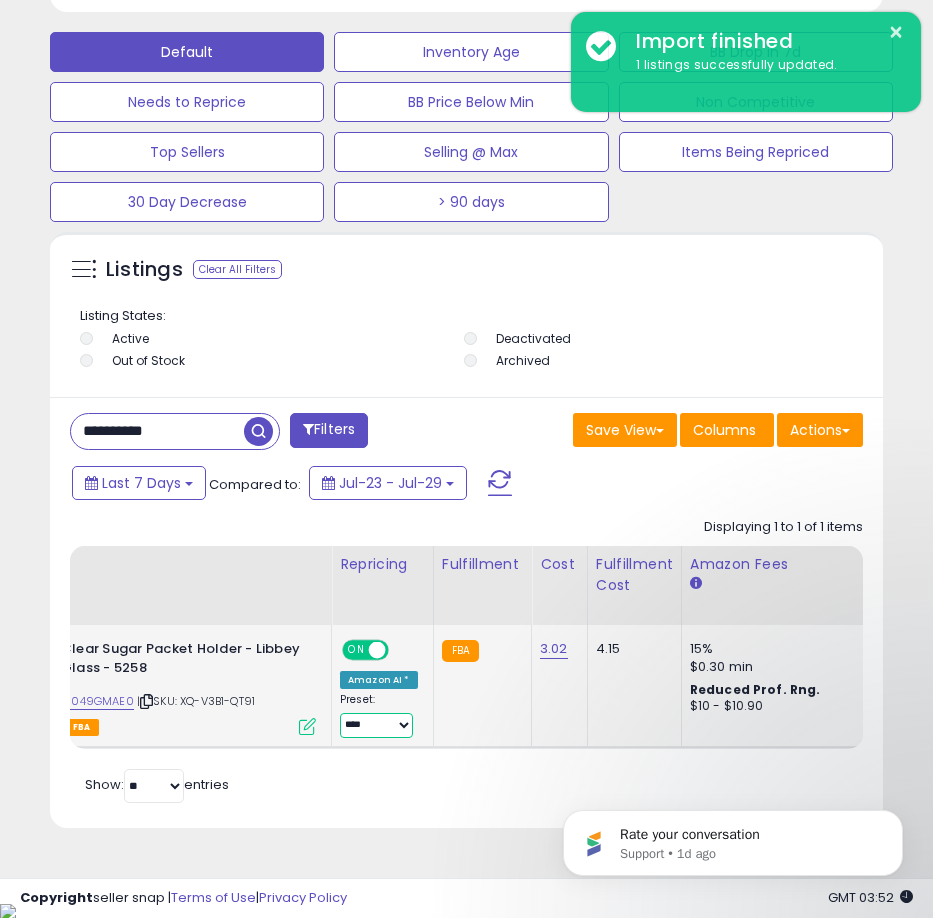 click on "**********" at bounding box center (376, 725) 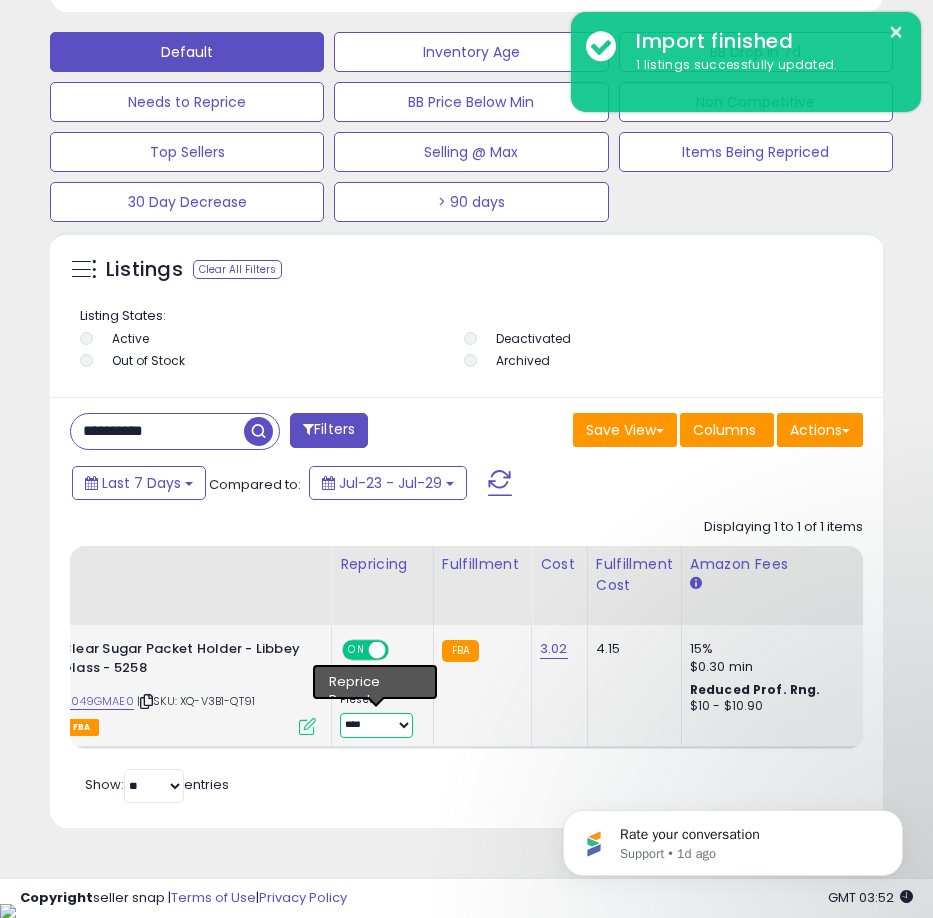 select on "**********" 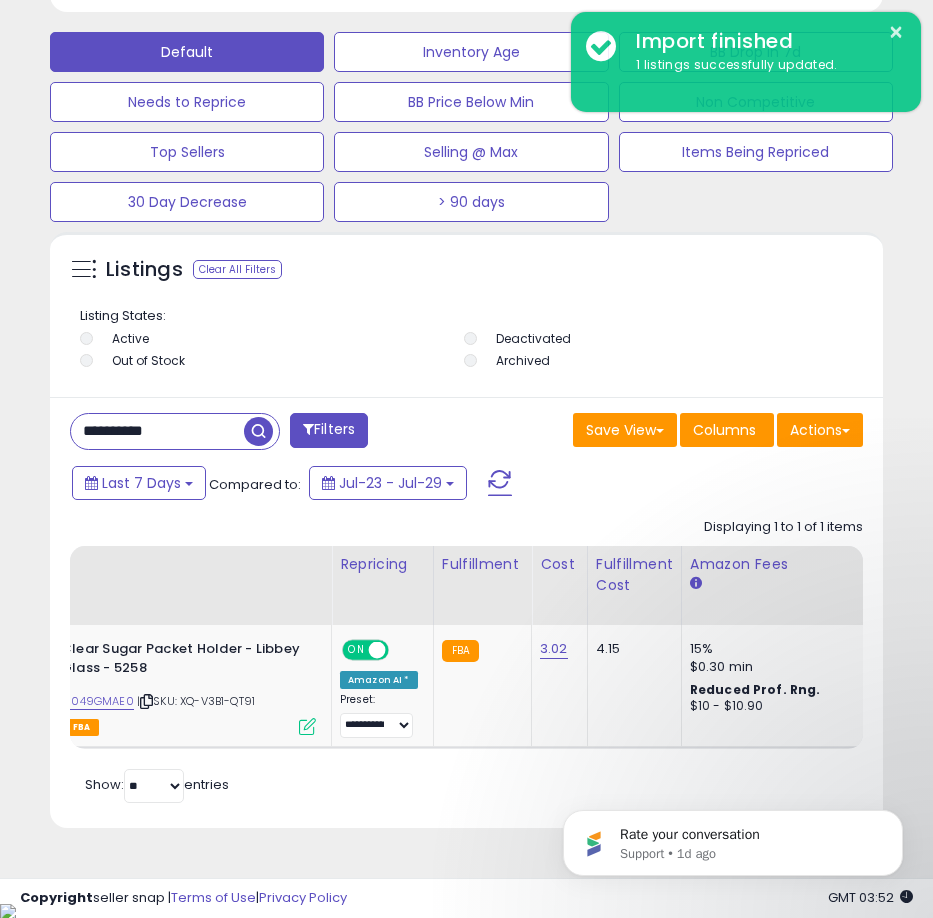 click on "**********" at bounding box center [157, 431] 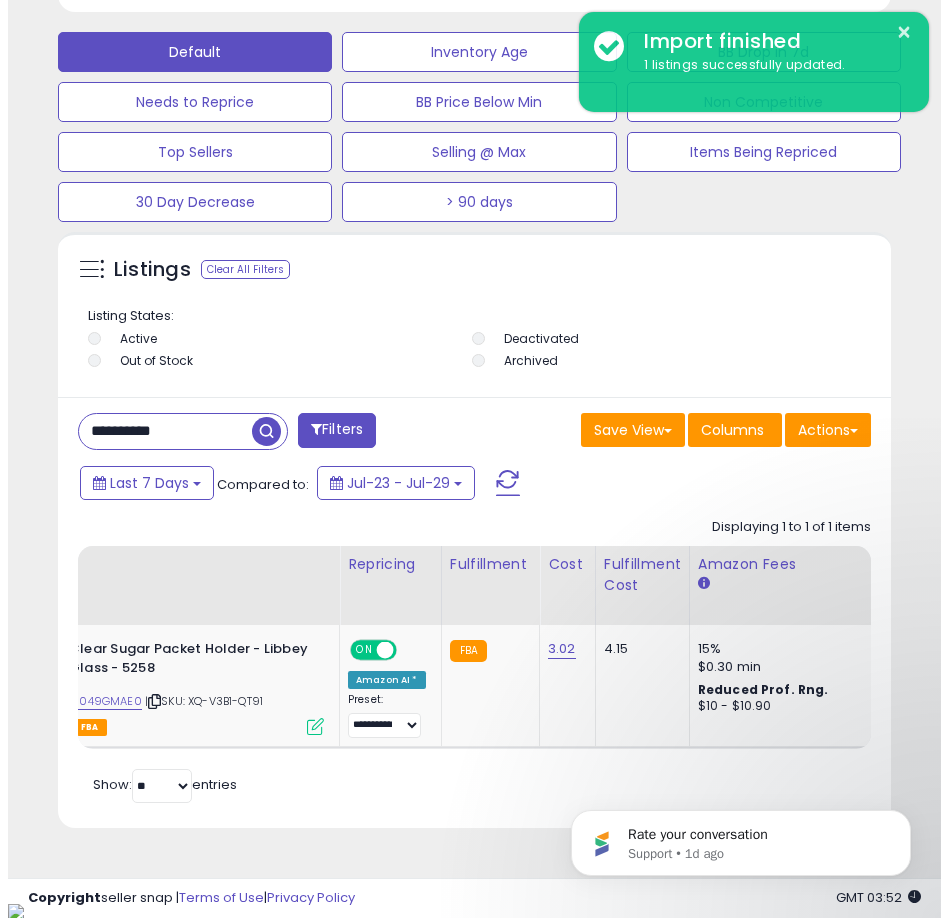 scroll, scrollTop: 1166, scrollLeft: 0, axis: vertical 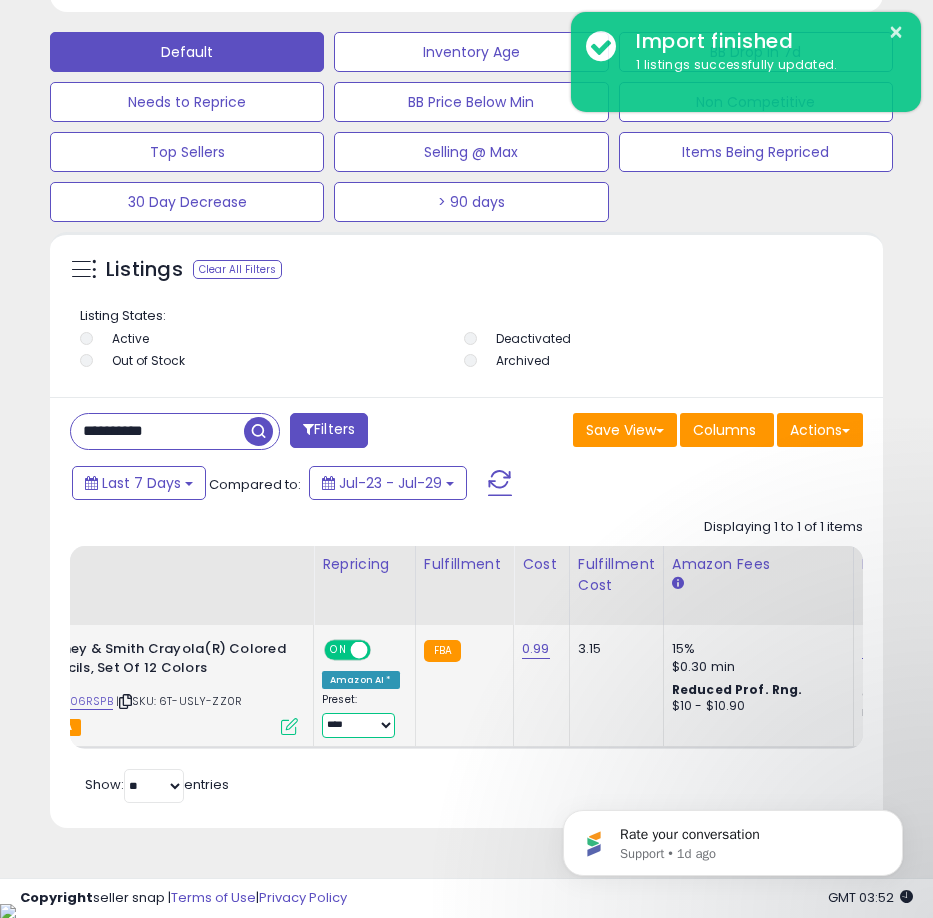 click on "**********" at bounding box center [358, 725] 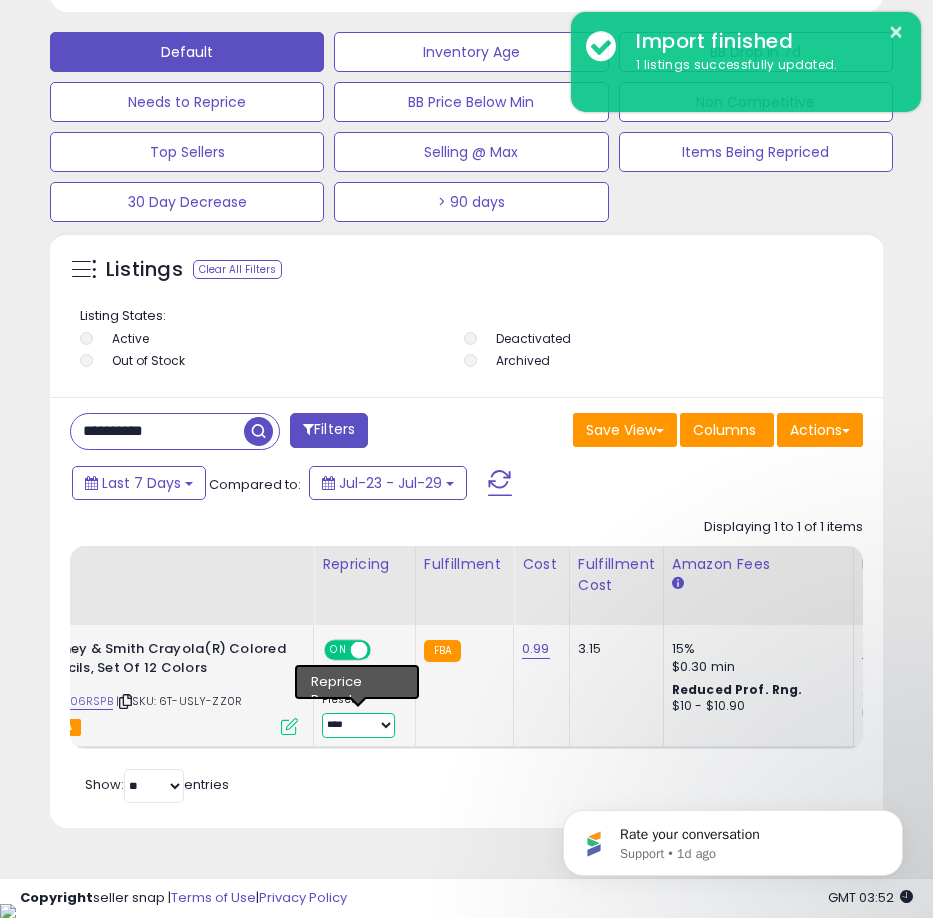 select on "**********" 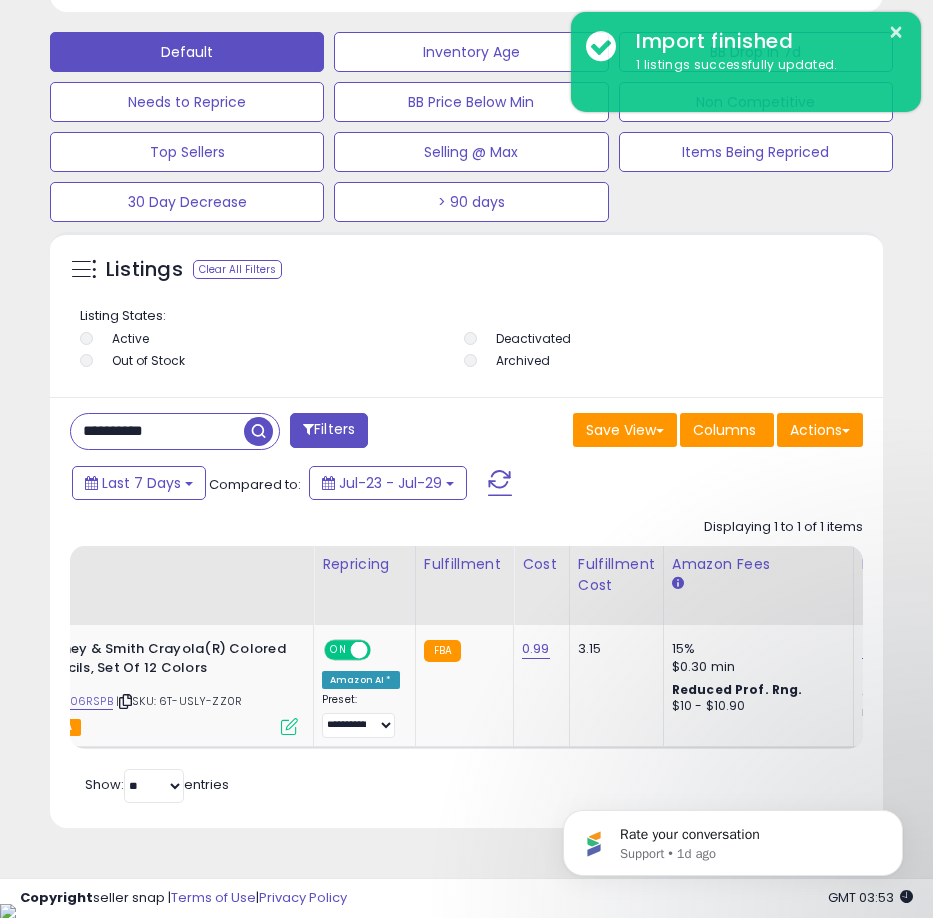 click on "**********" at bounding box center [157, 431] 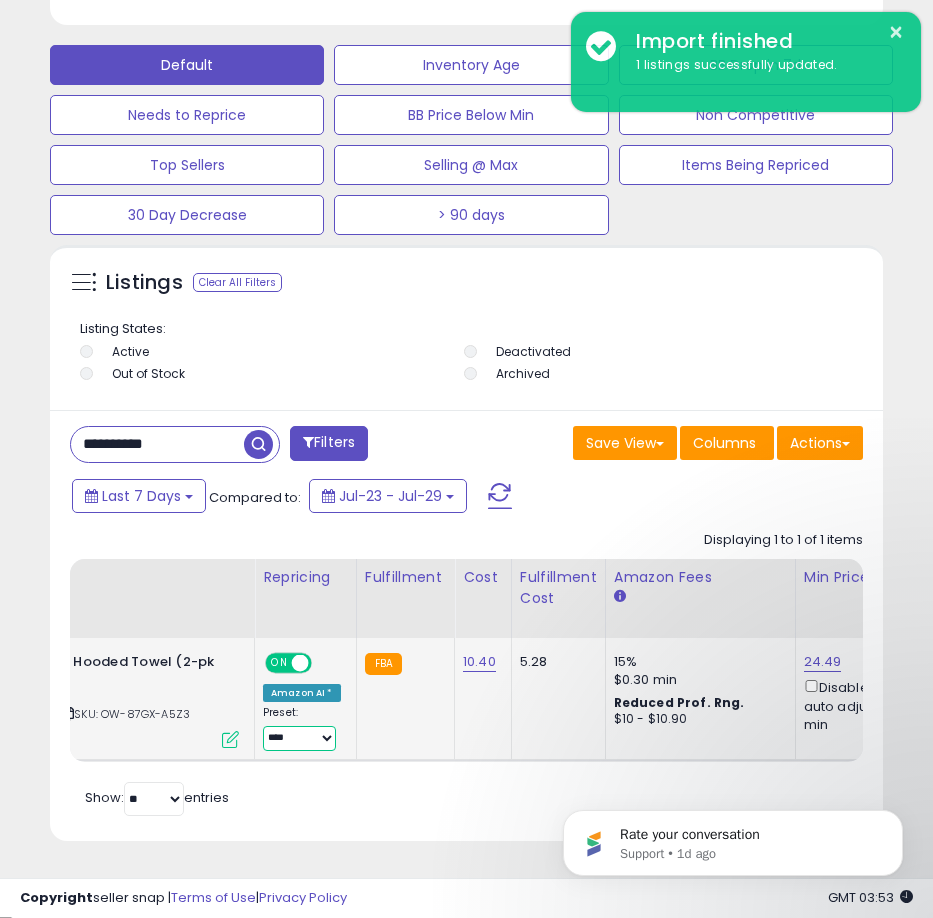 click on "**********" at bounding box center (299, 738) 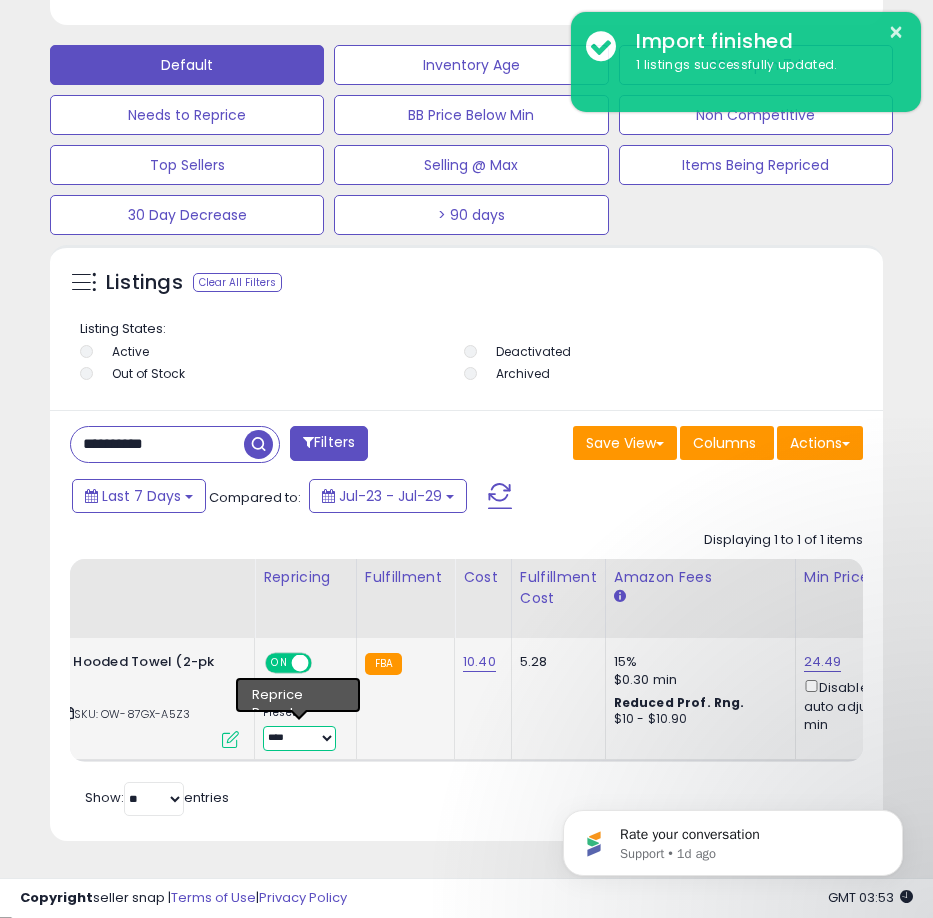 select on "**********" 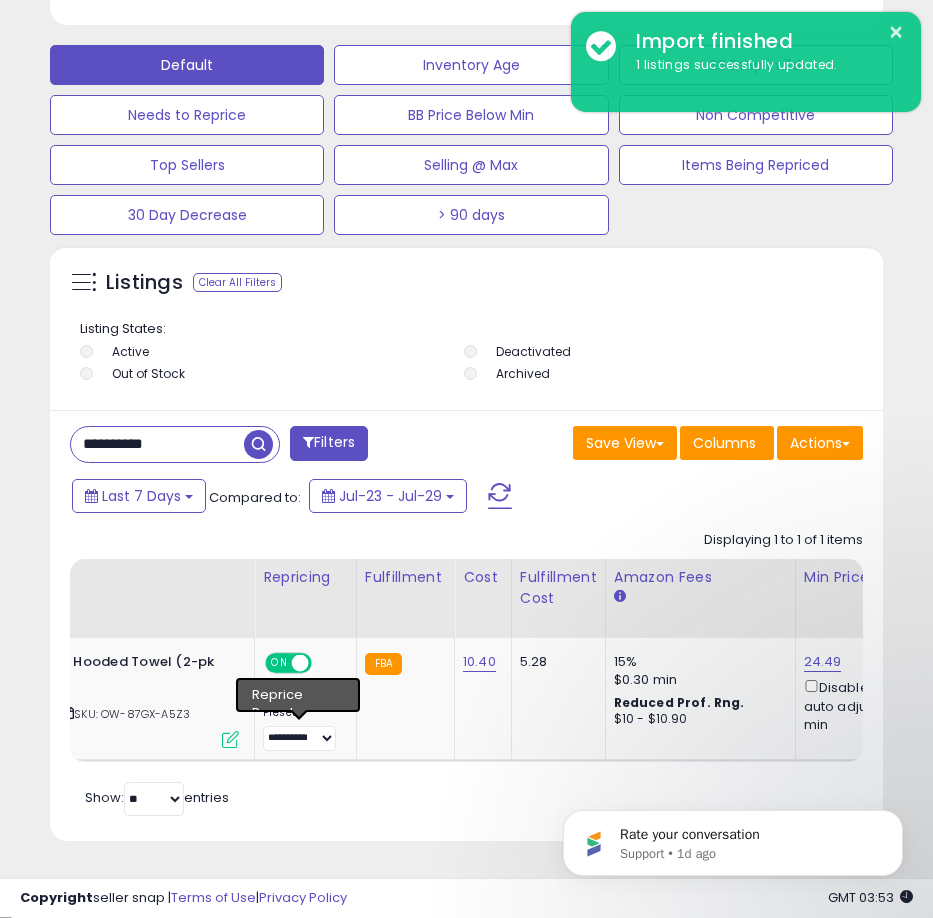 click on "Retrieving listings data..
Displaying 1 to 1 of 1 items
Title
Repricing" at bounding box center [466, 671] 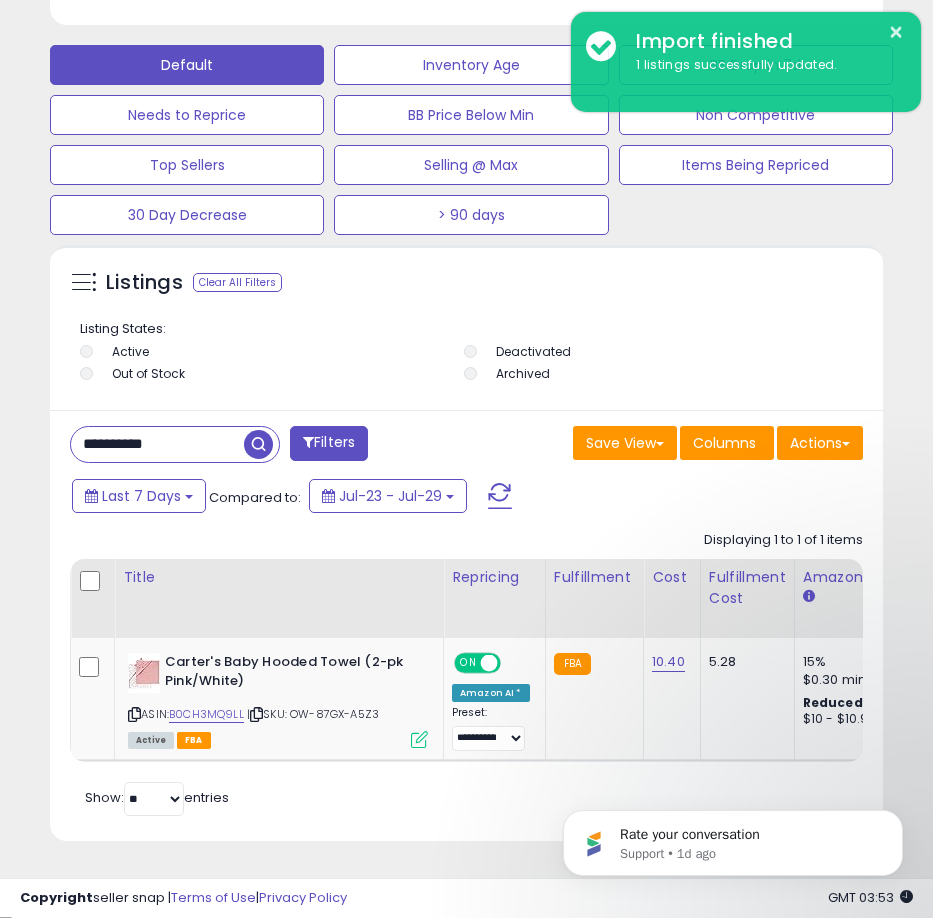 click on "Retrieving listings data..
Displaying 1 to 1 of 1 items
Title
Repricing" at bounding box center [466, 671] 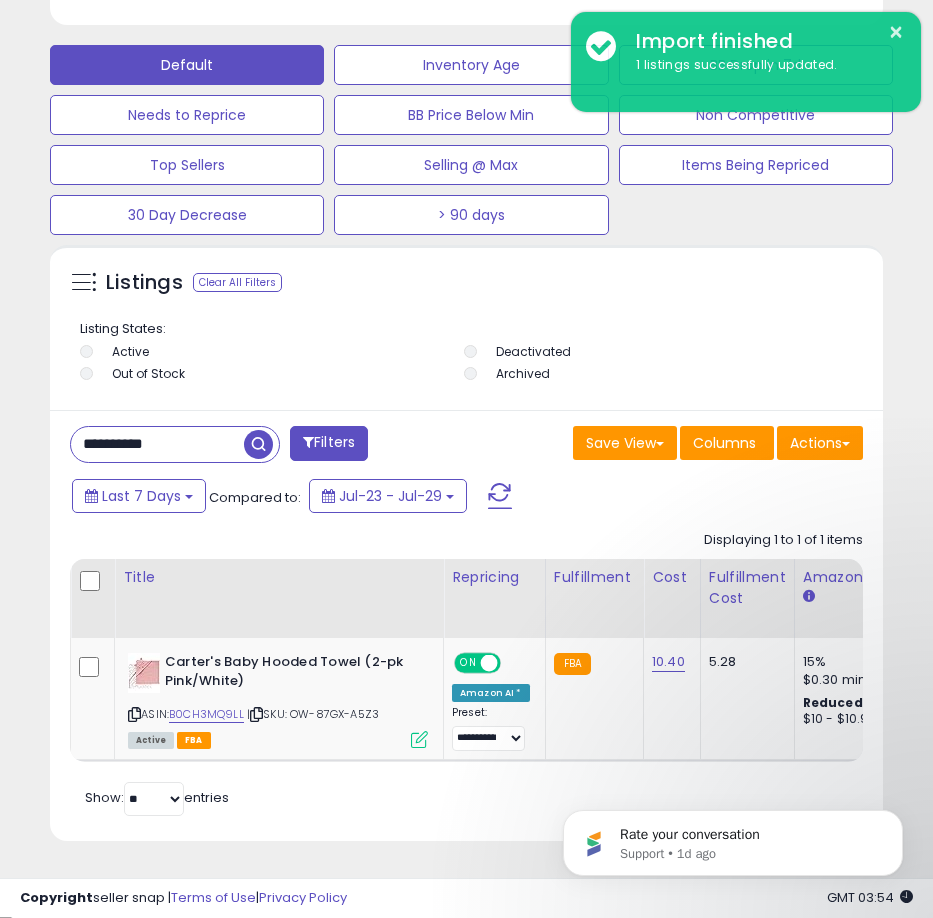 click on "**********" at bounding box center [157, 444] 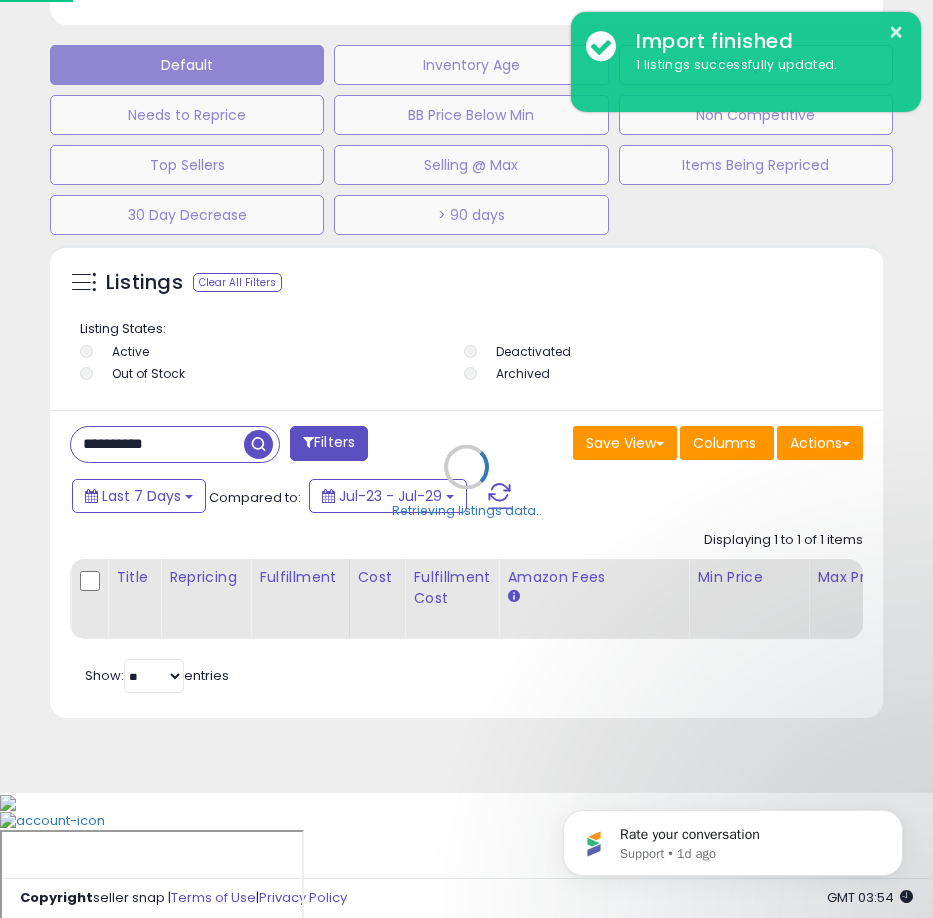 scroll, scrollTop: 999610, scrollLeft: 999162, axis: both 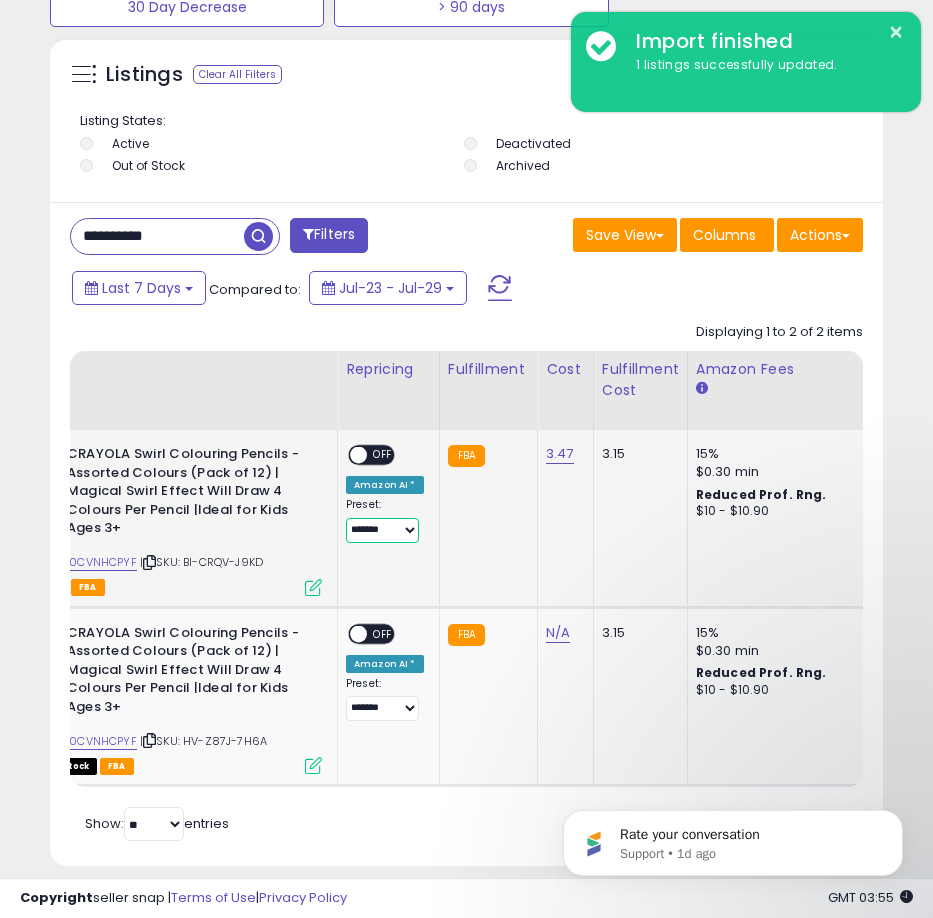 click on "**********" at bounding box center [382, 530] 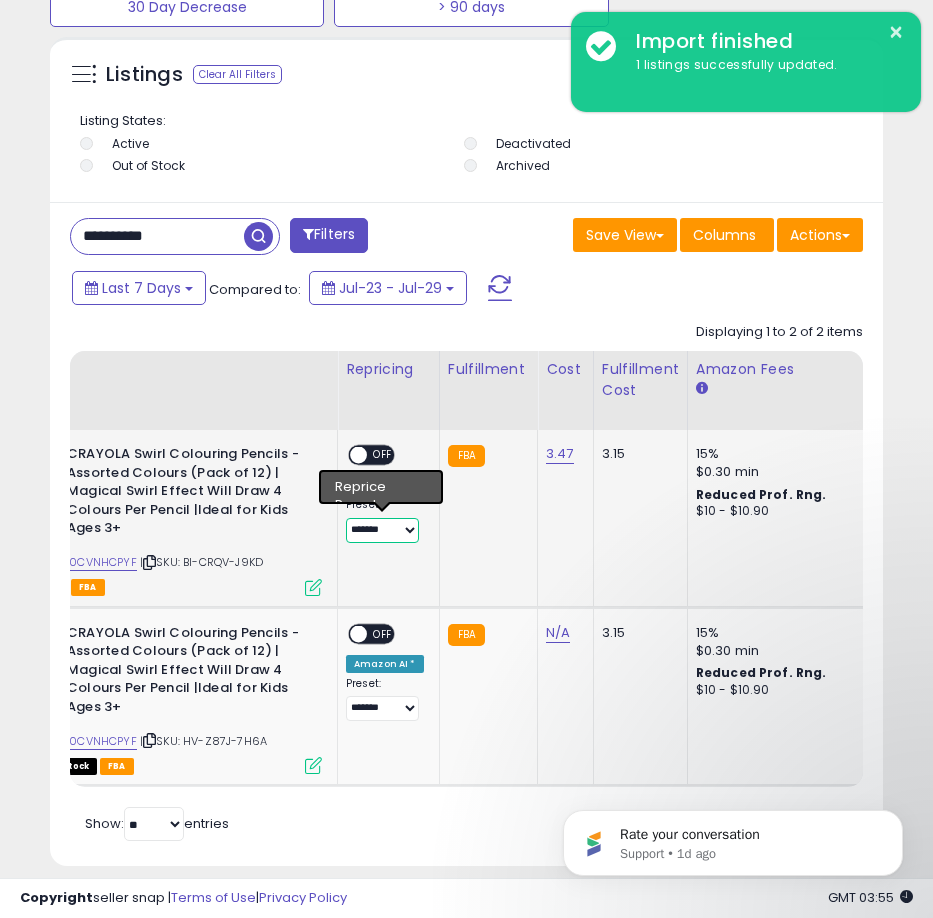 select on "**********" 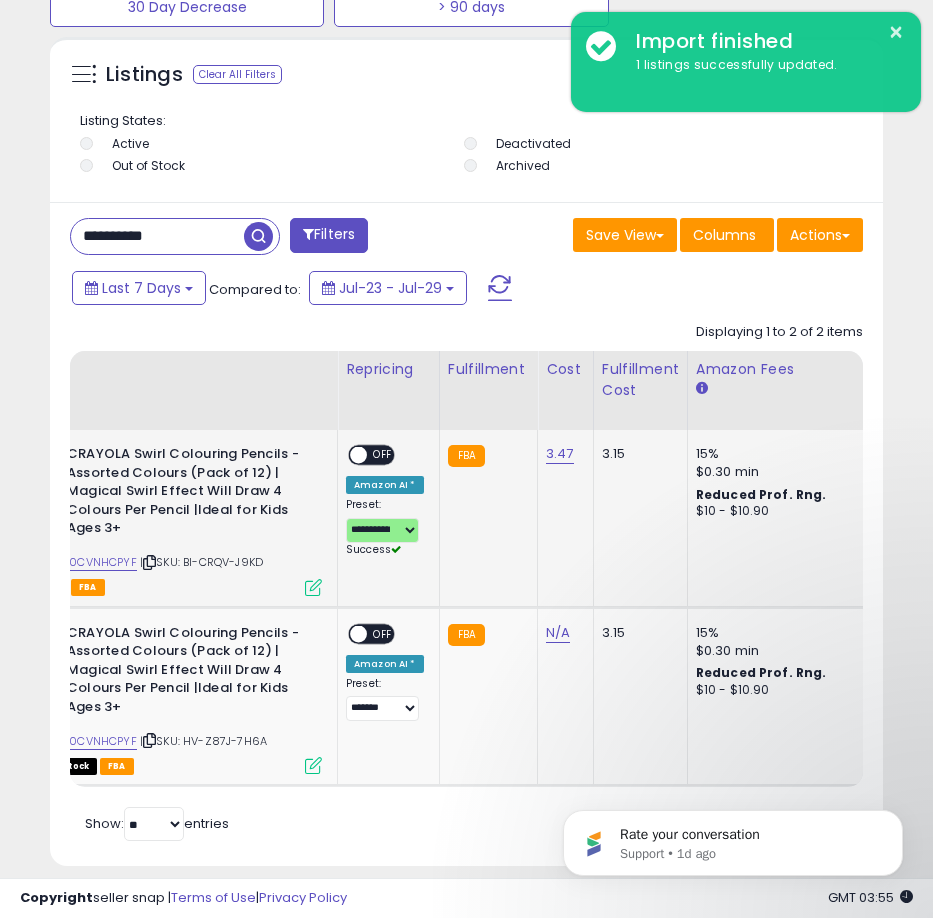 click on "OFF" at bounding box center (383, 455) 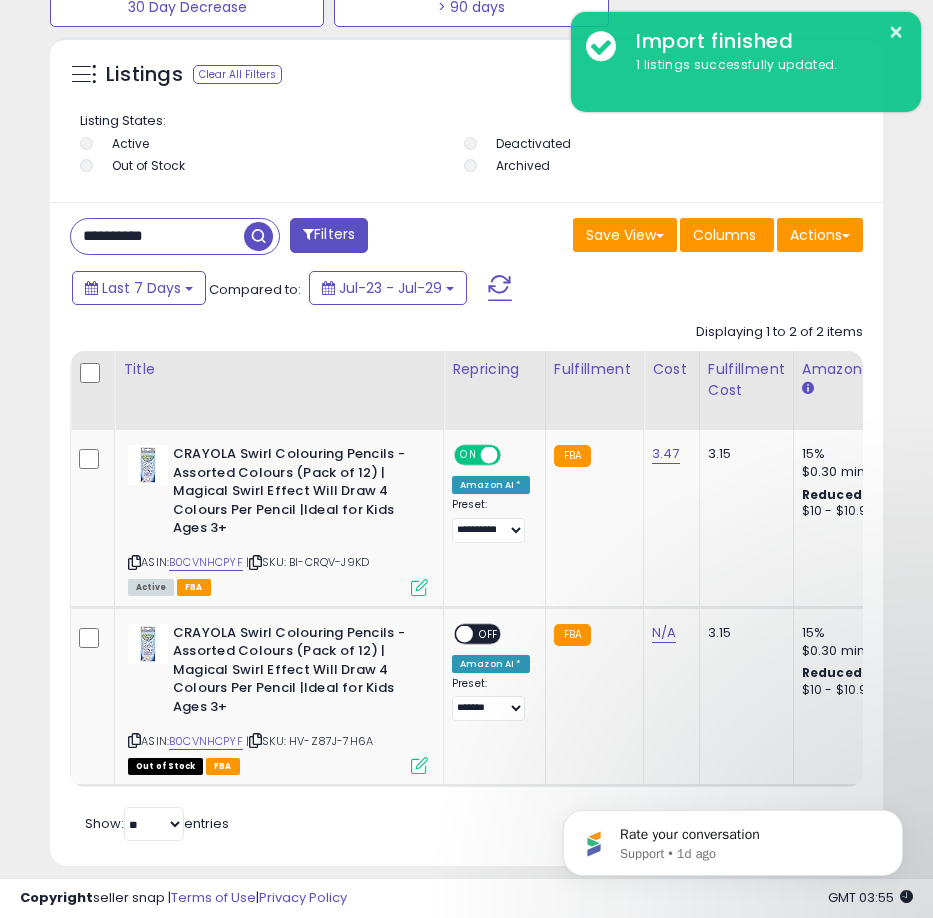 scroll, scrollTop: 0, scrollLeft: 377, axis: horizontal 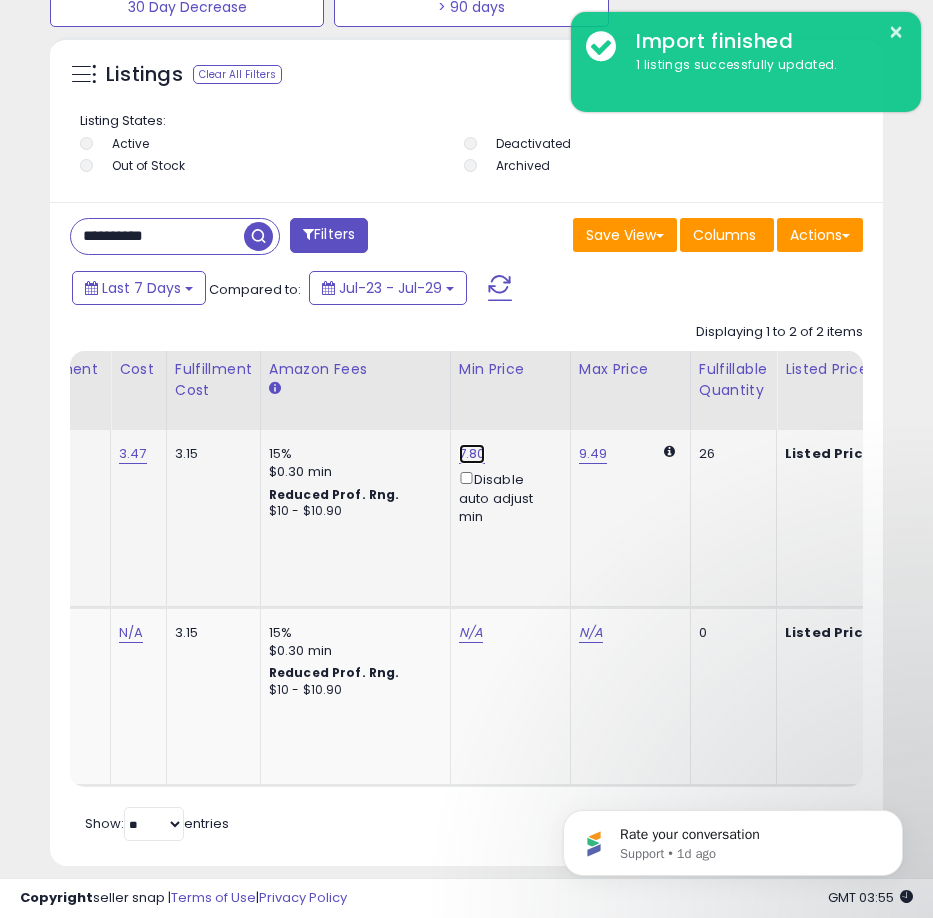 click on "7.80" at bounding box center (472, 454) 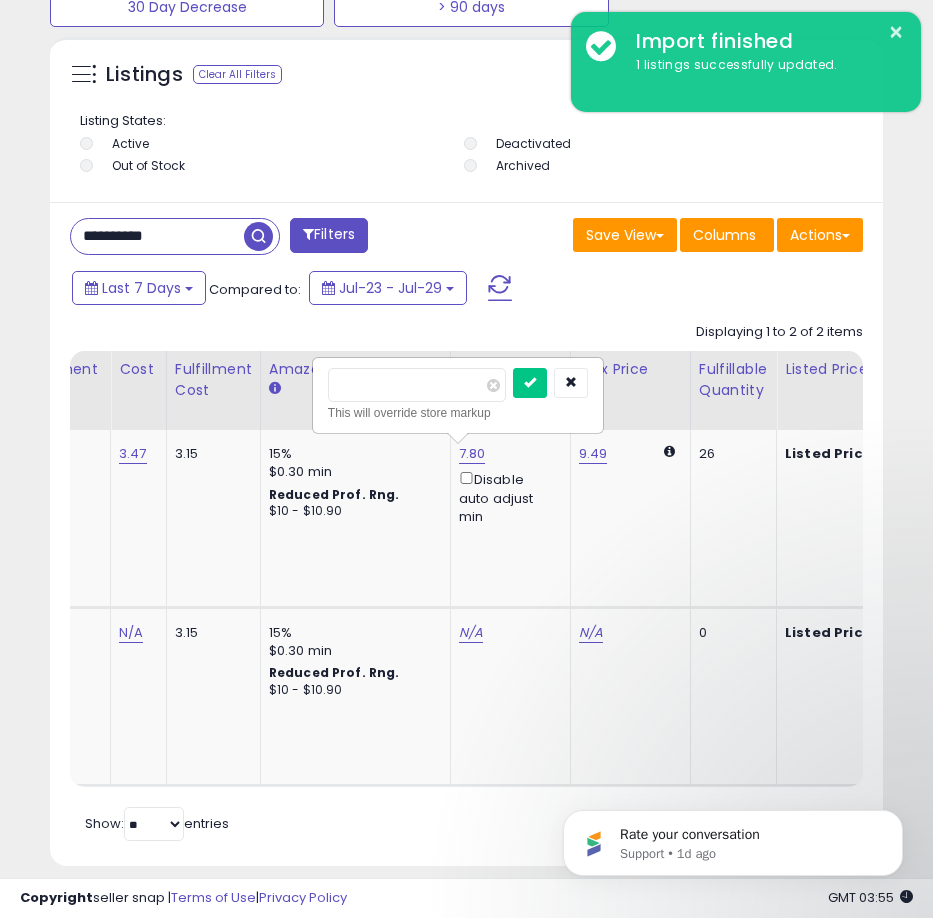 type on "*" 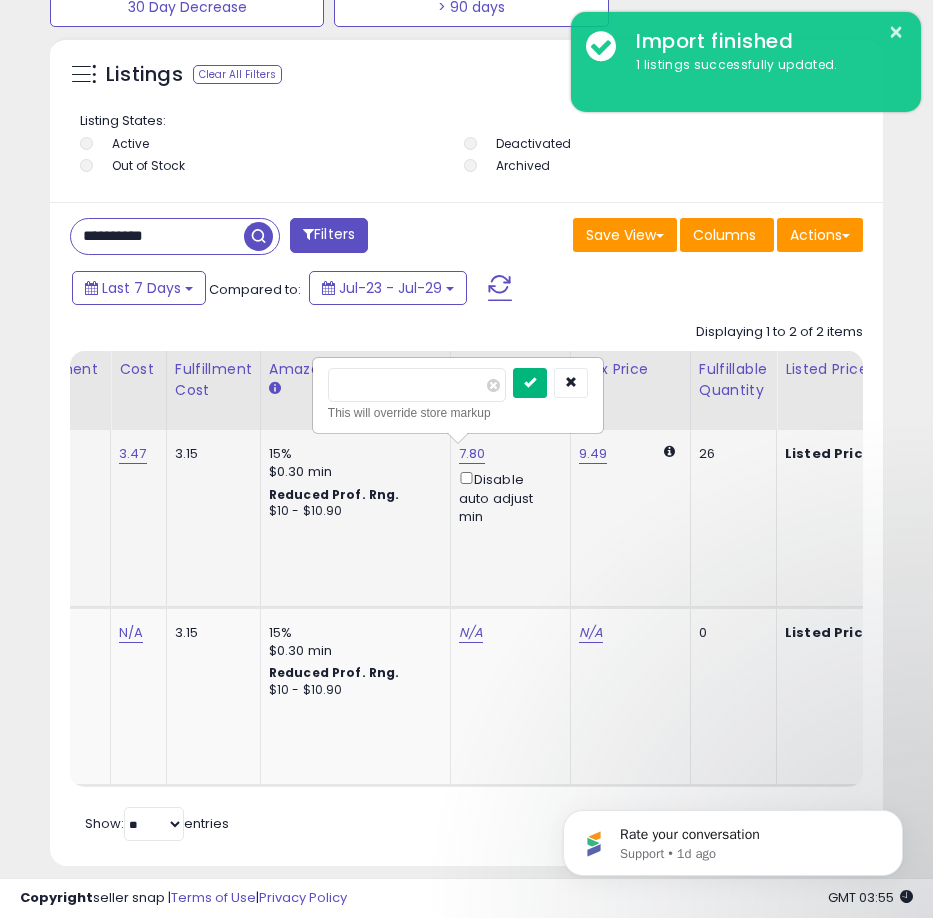type on "****" 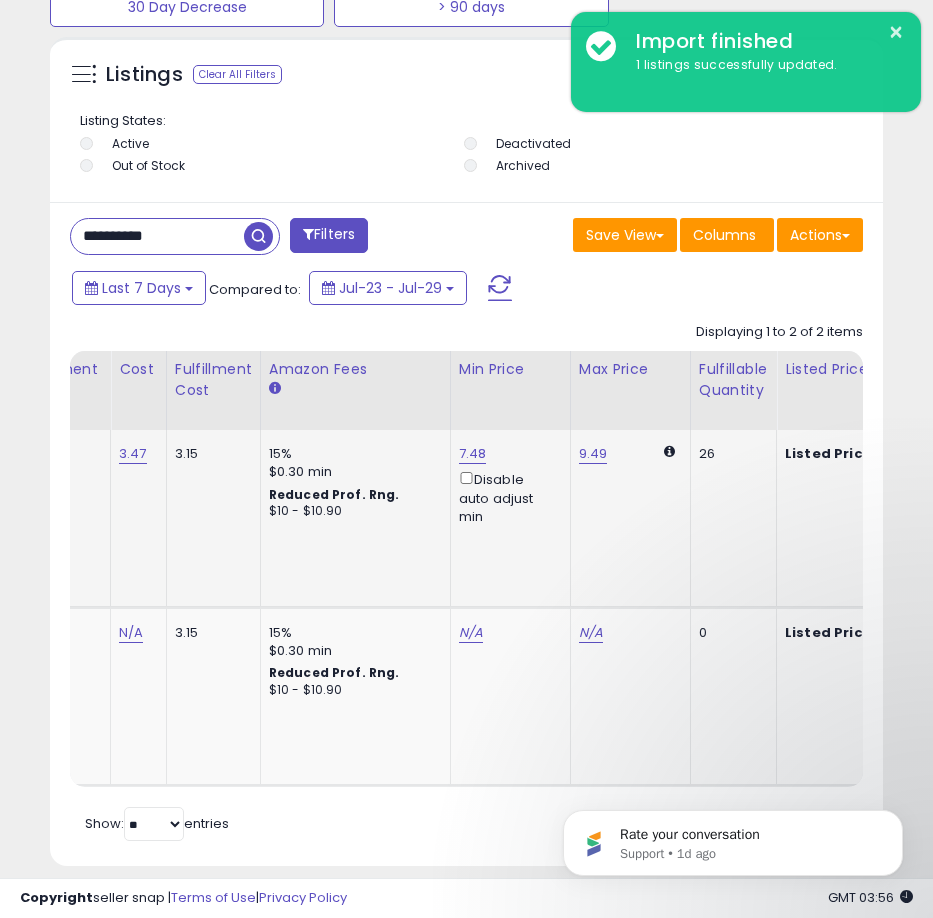 scroll, scrollTop: 0, scrollLeft: 384, axis: horizontal 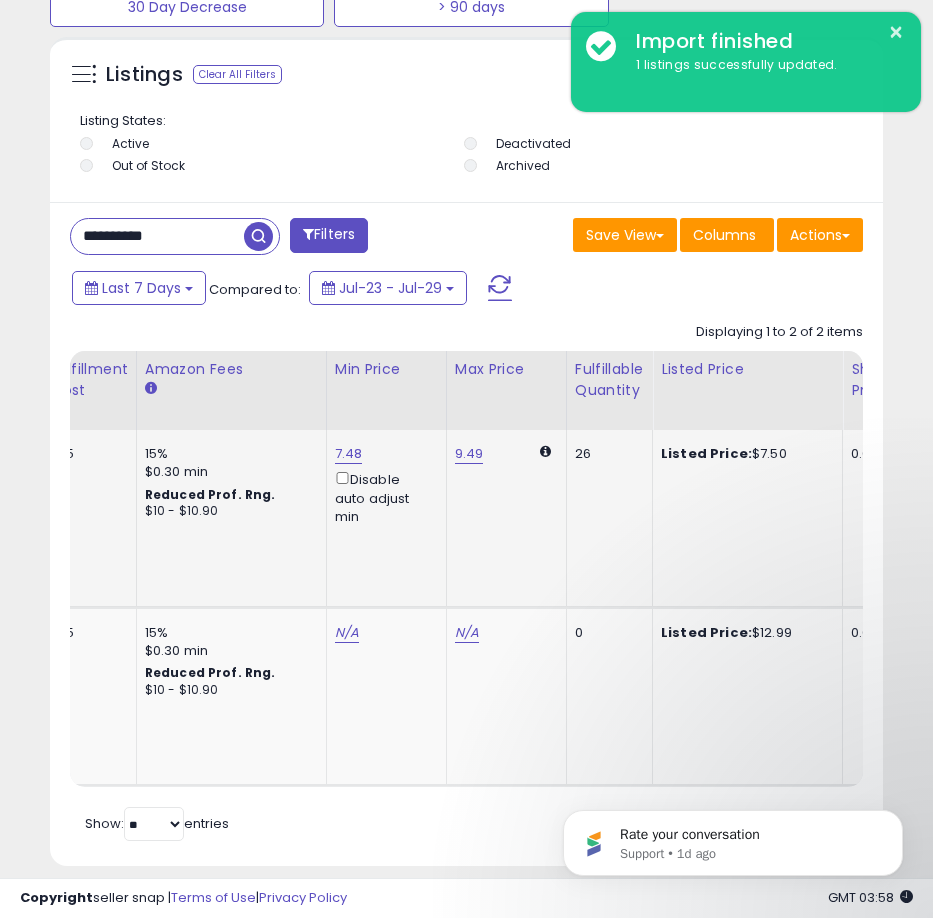click on "**********" at bounding box center (157, 236) 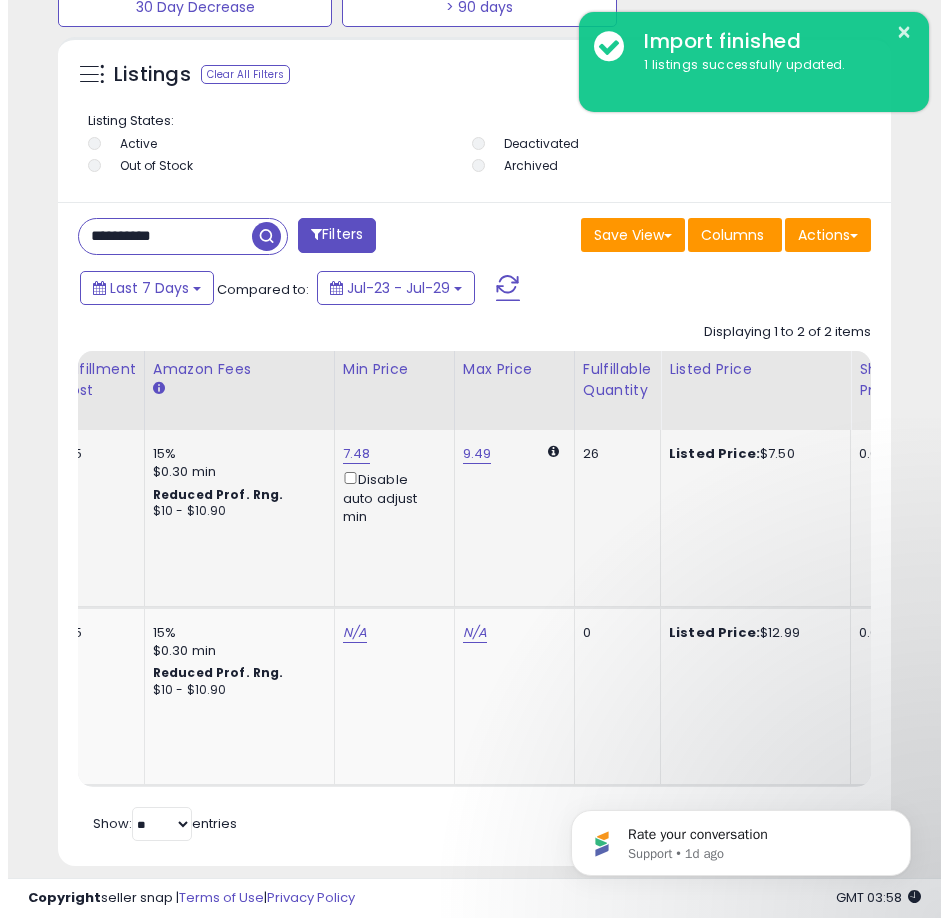 scroll, scrollTop: 1166, scrollLeft: 0, axis: vertical 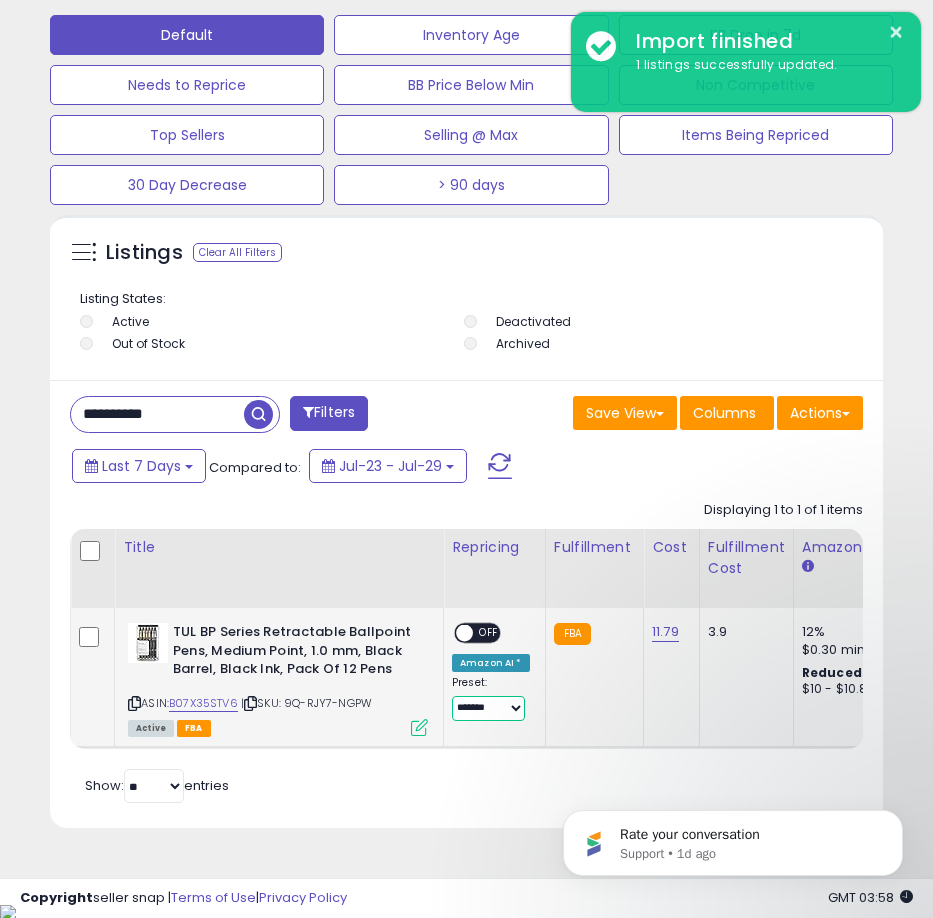 click on "**********" at bounding box center [488, 708] 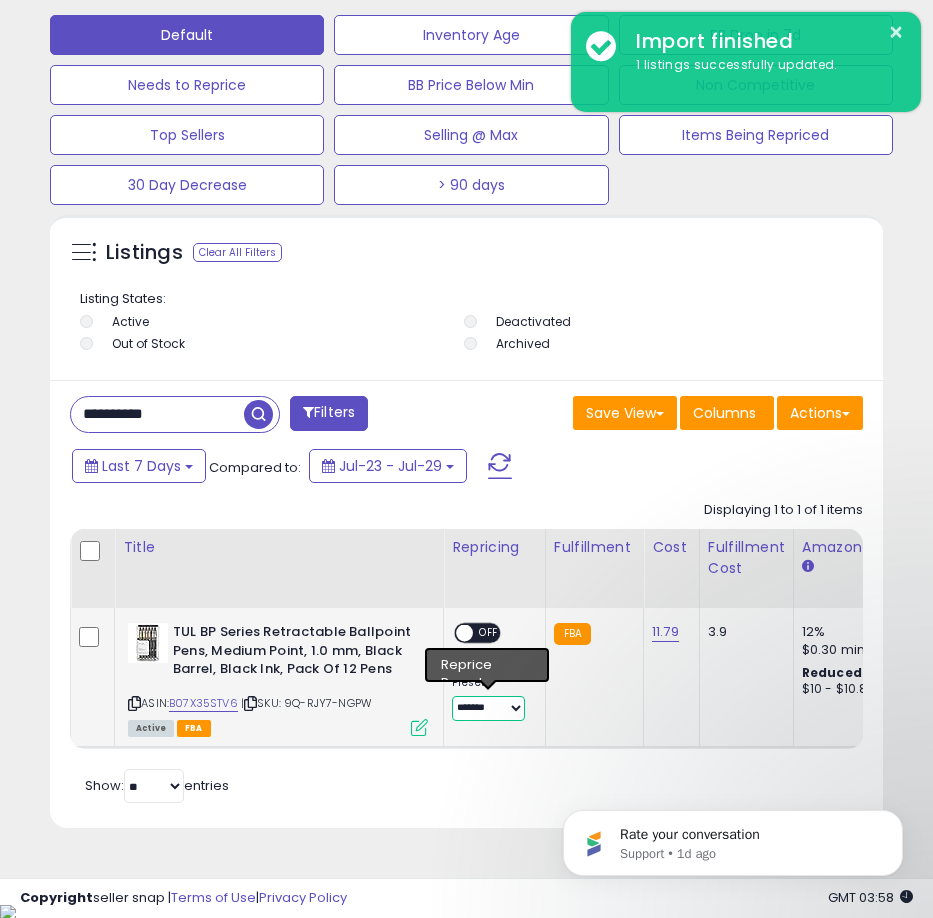 select on "**********" 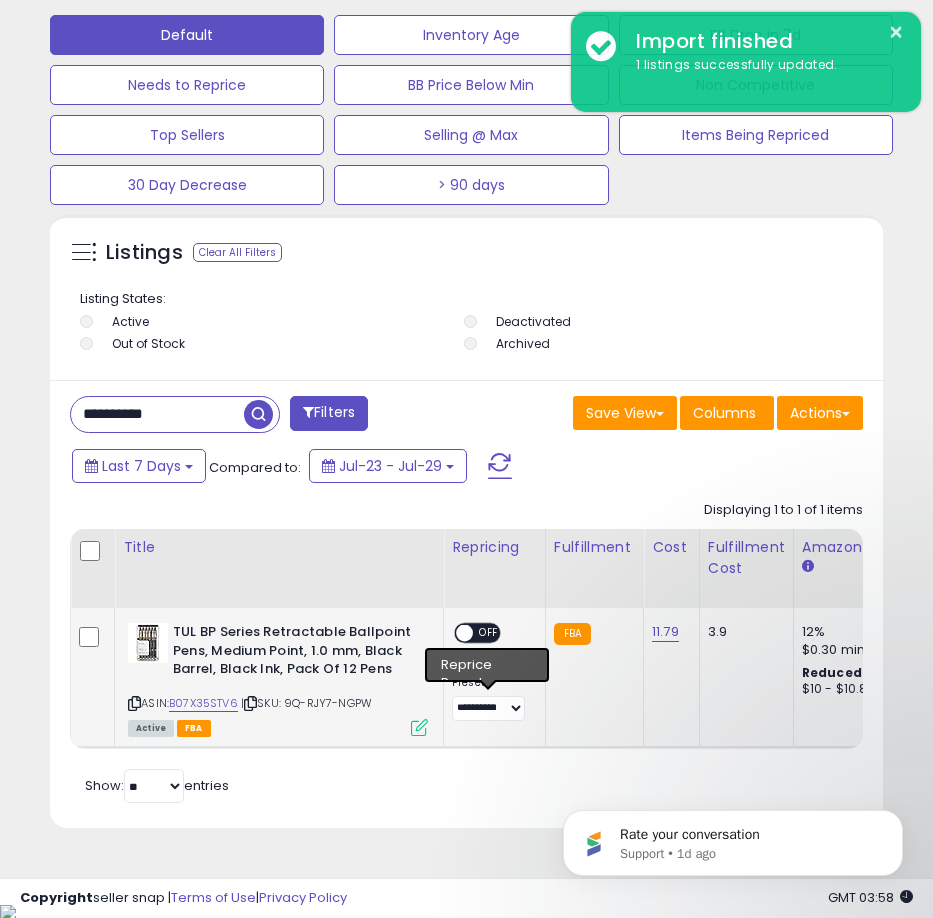 click on "OFF" at bounding box center (489, 633) 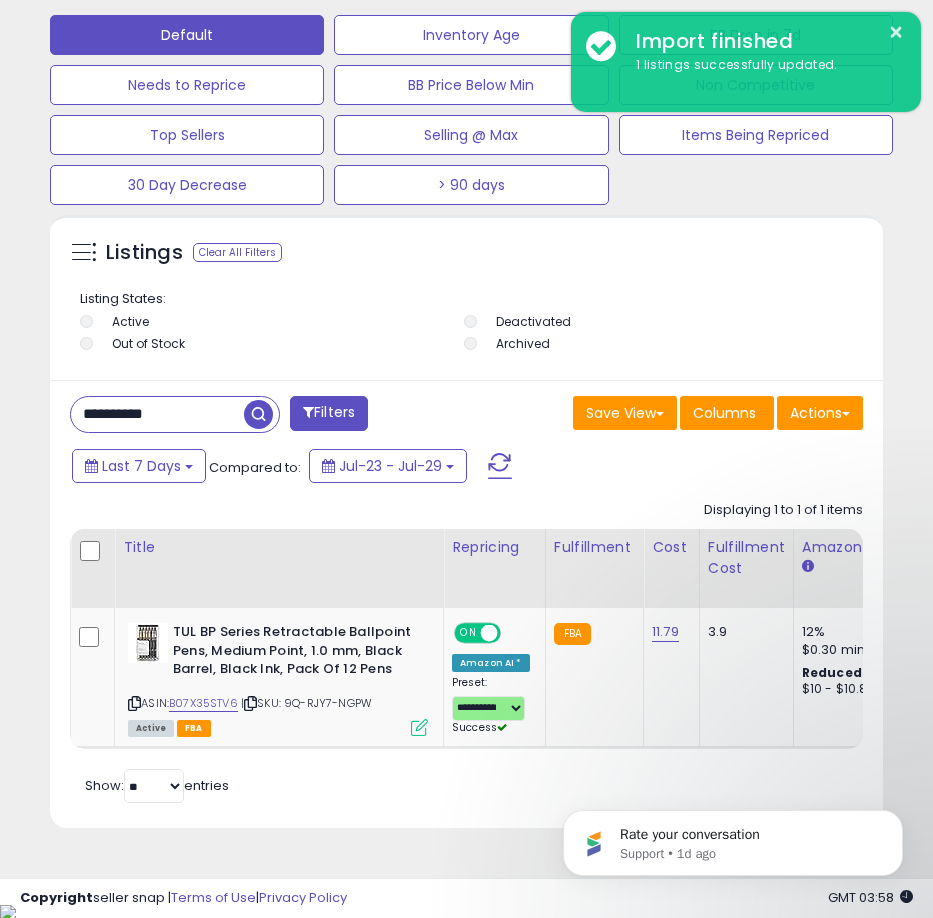 scroll, scrollTop: 0, scrollLeft: 165, axis: horizontal 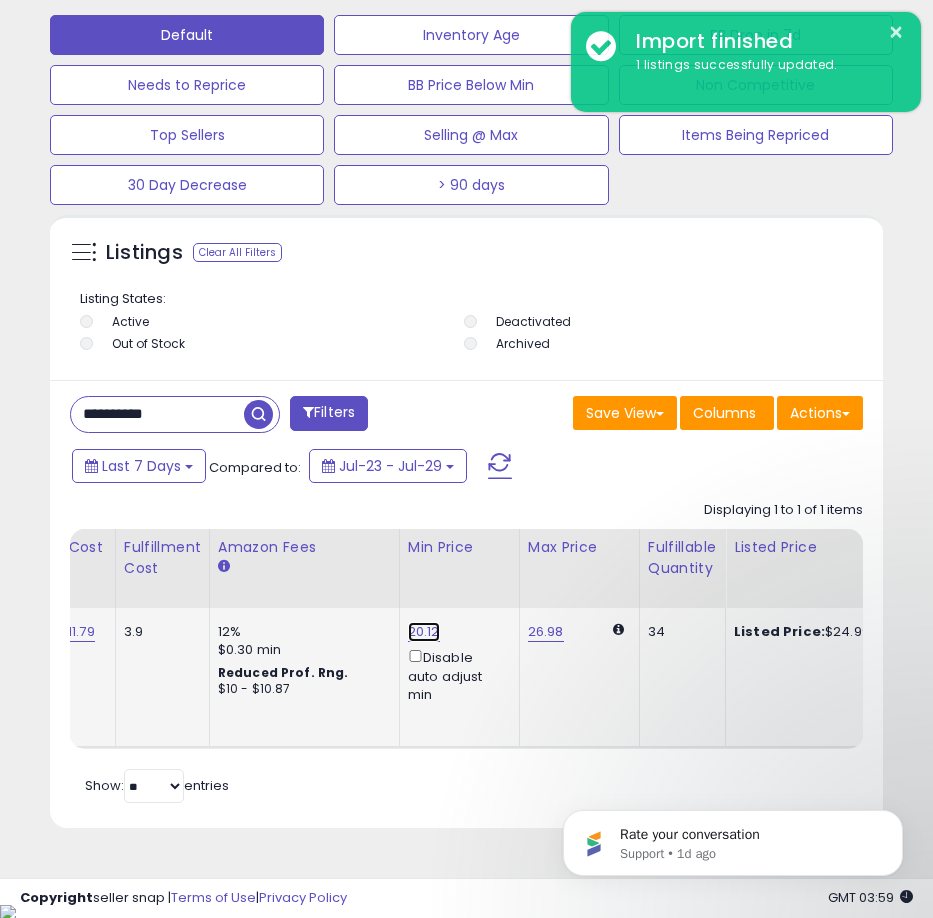 click on "20.12" at bounding box center [424, 632] 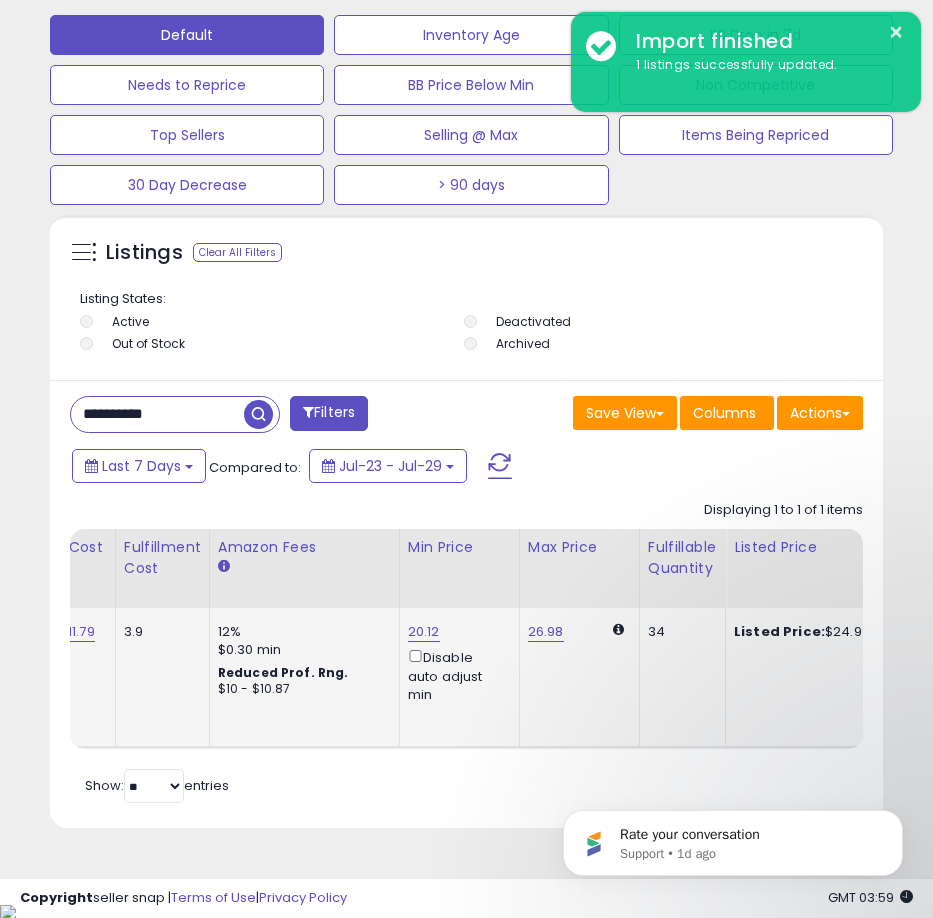 click on "20.12  Disable auto adjust min" at bounding box center (456, 663) 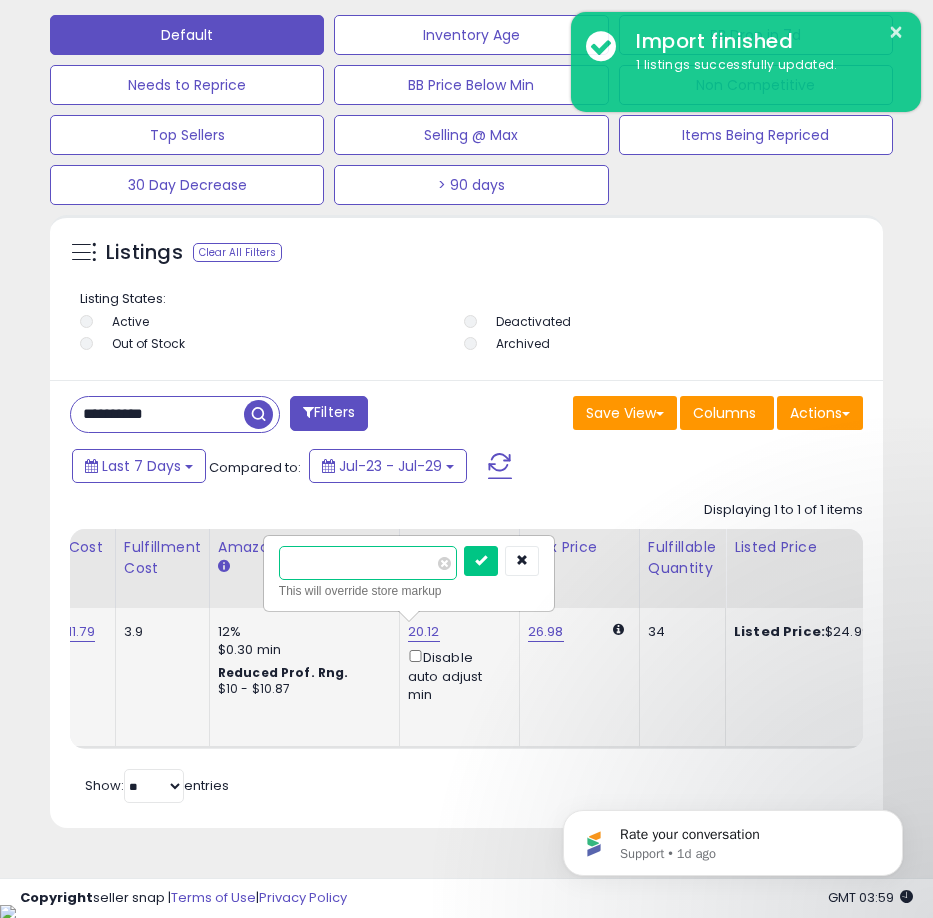 click on "*****" at bounding box center [368, 563] 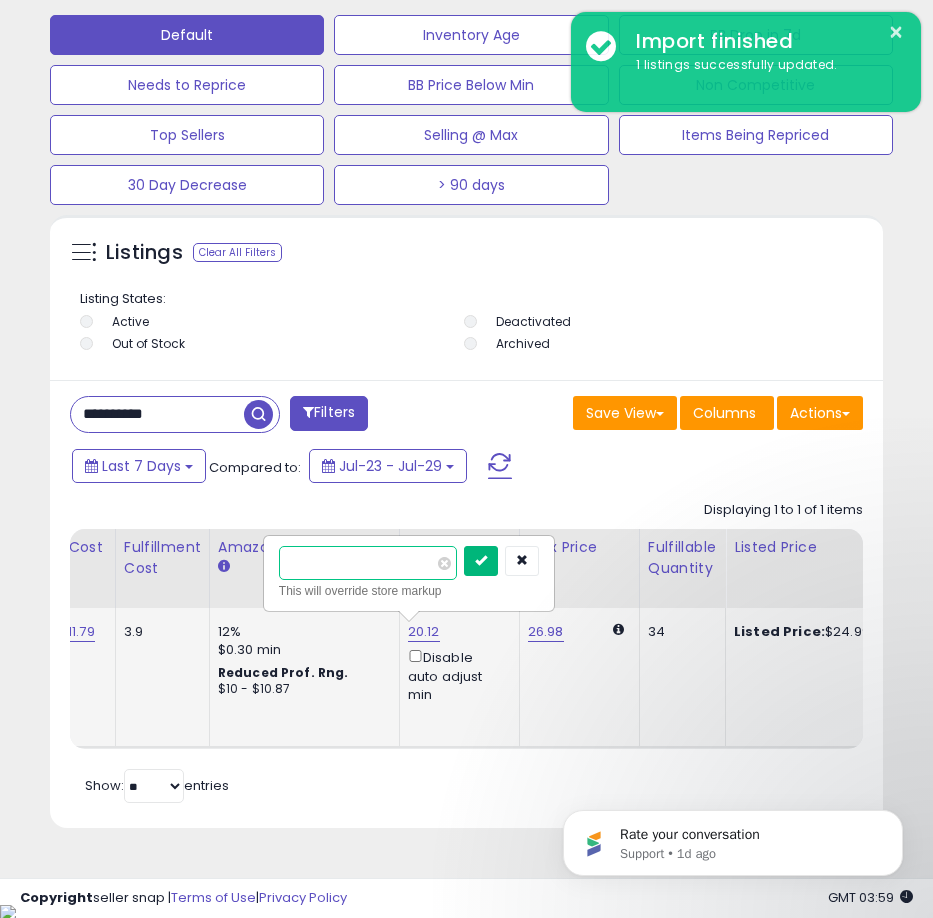 type on "*****" 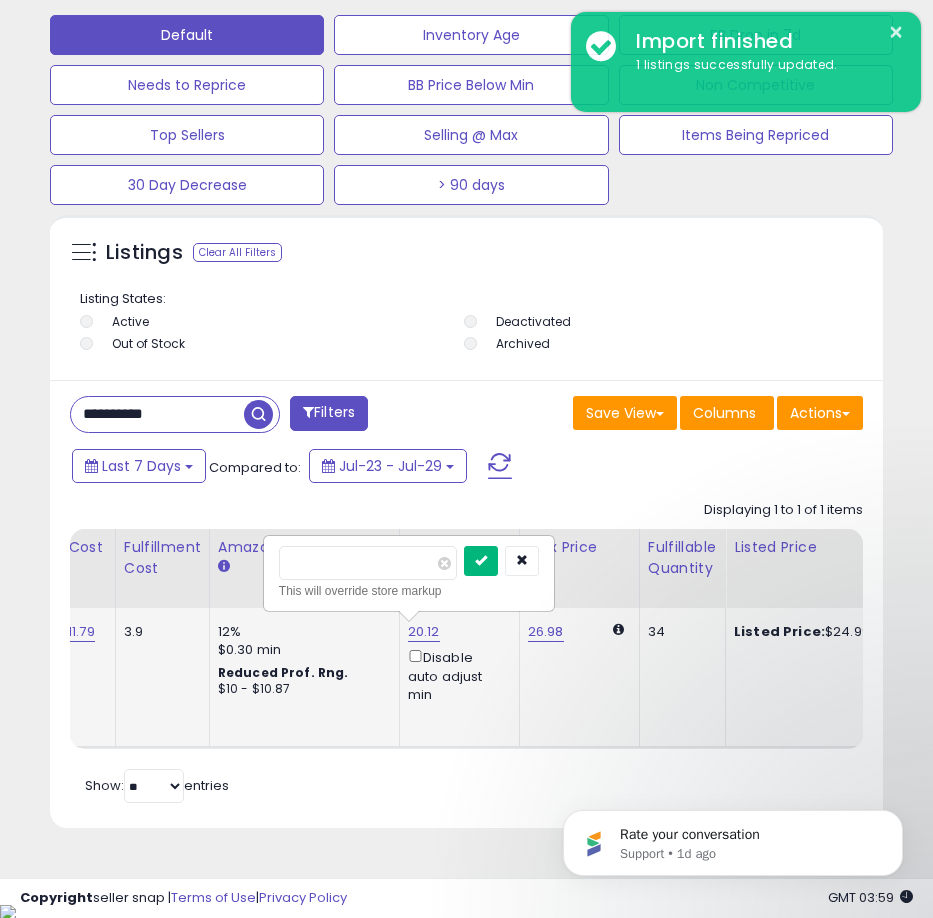 click at bounding box center (481, 561) 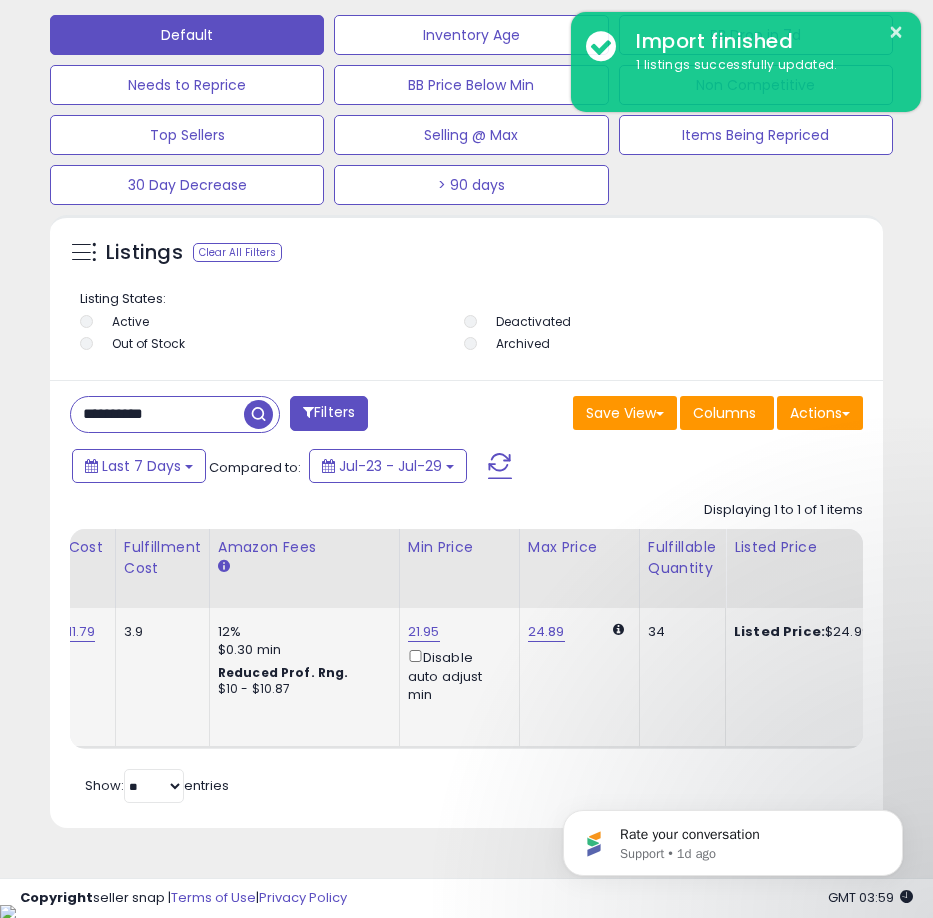 scroll, scrollTop: 0, scrollLeft: 441, axis: horizontal 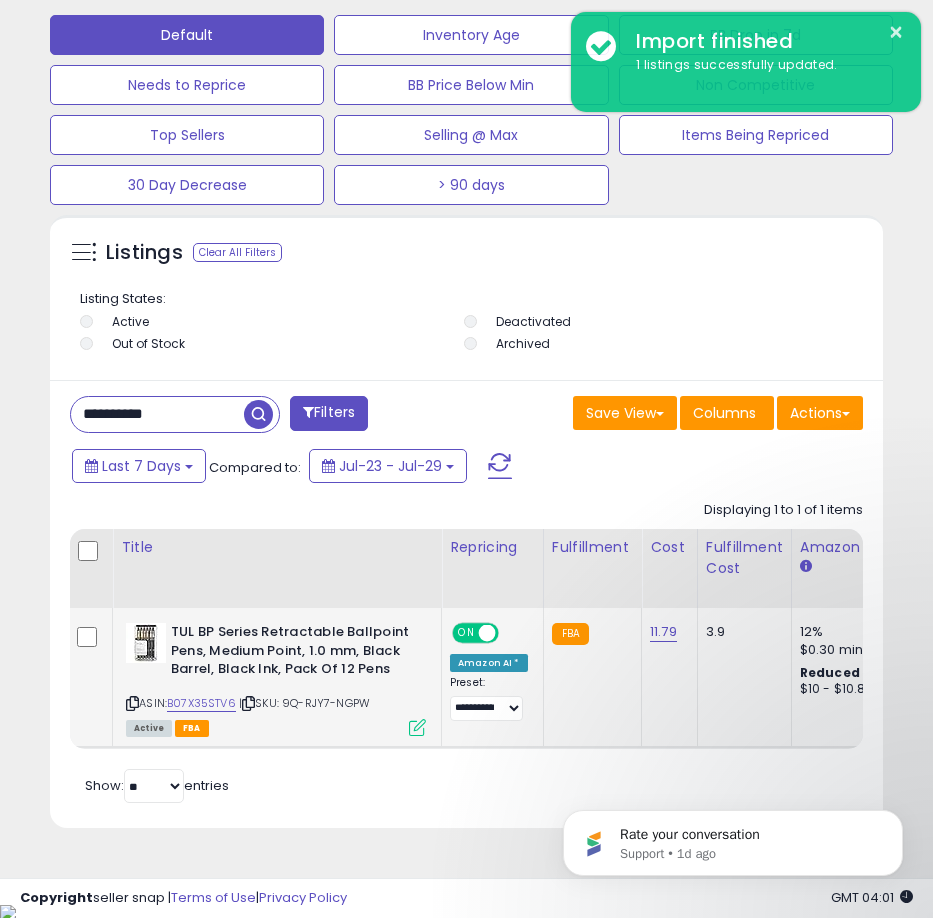 click on "**********" at bounding box center [157, 414] 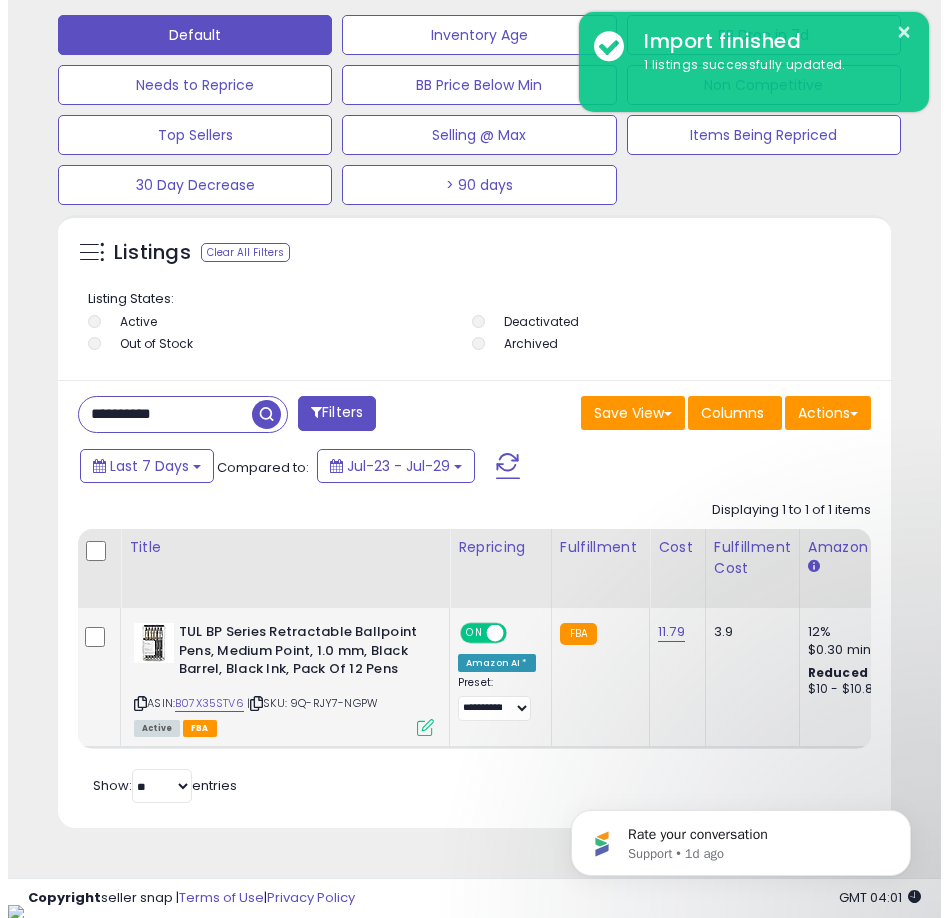 scroll, scrollTop: 1166, scrollLeft: 0, axis: vertical 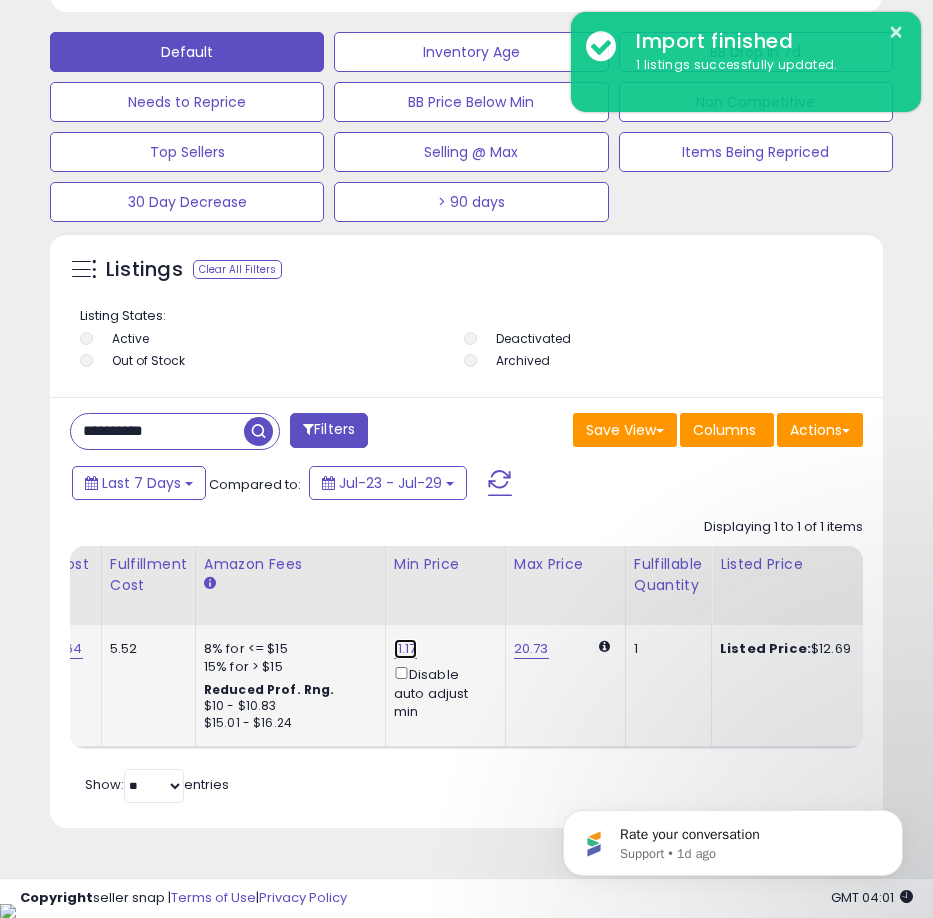 click on "11.17" at bounding box center [405, 649] 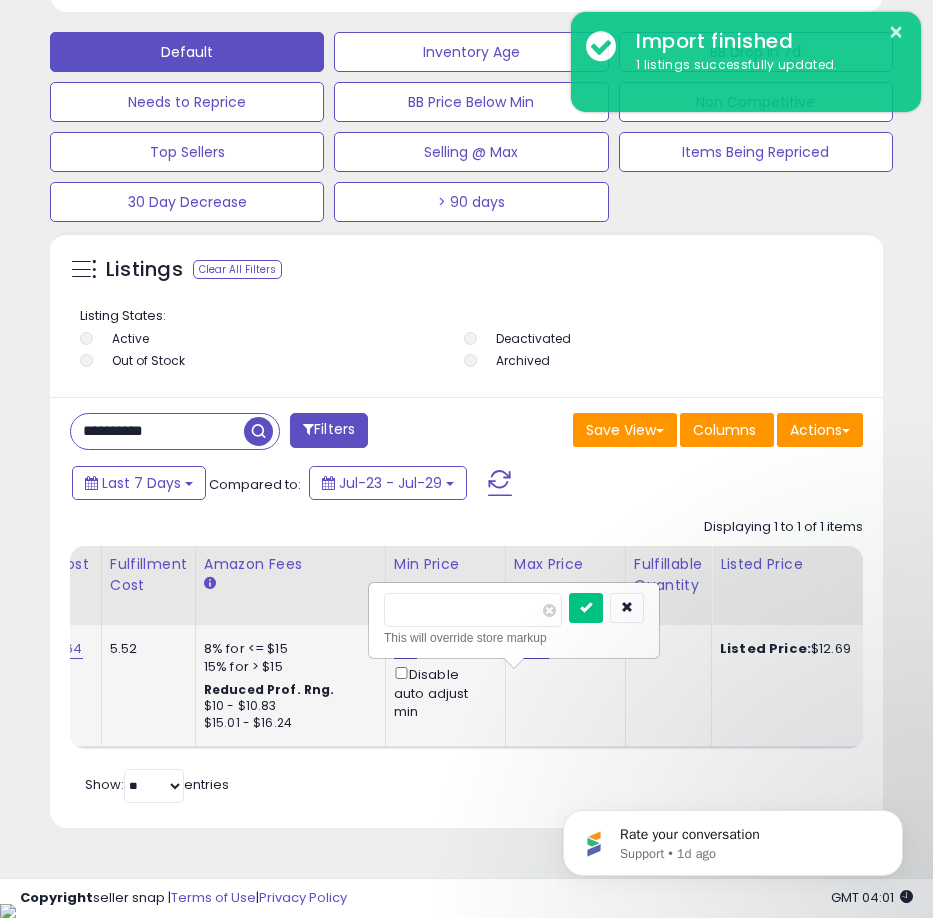 click on "11.17   ***** This will override store markup  Disable auto adjust min" at bounding box center (442, 680) 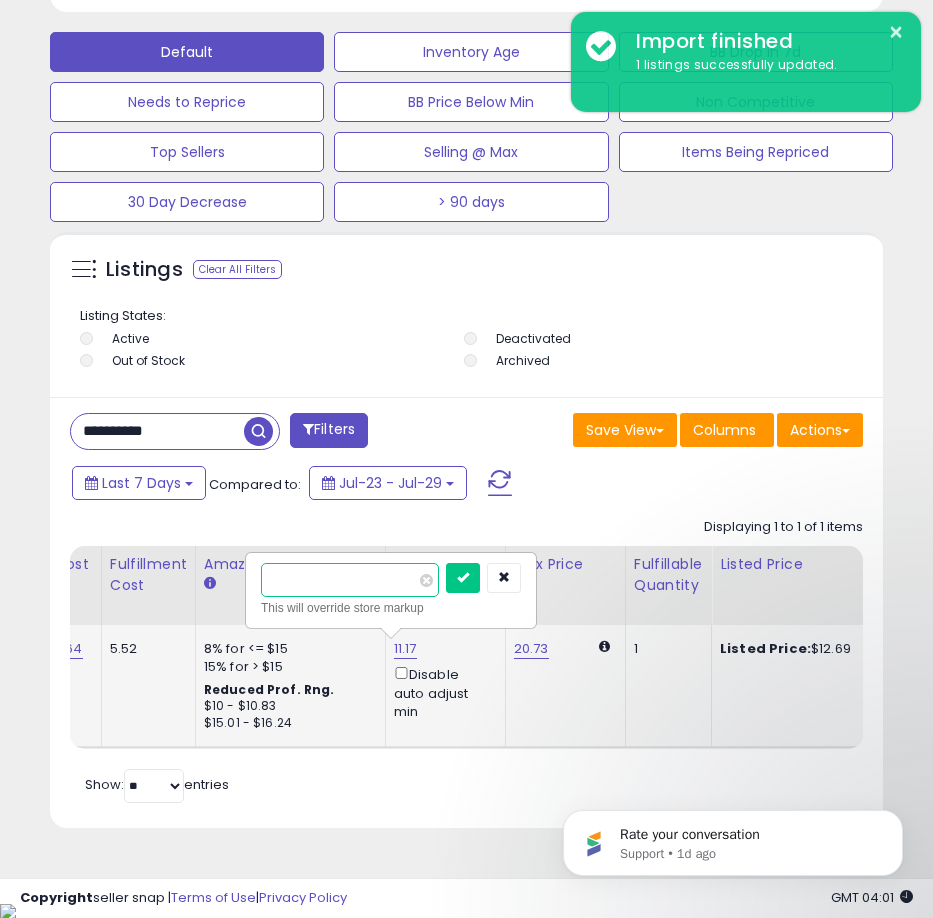 click on "*****" at bounding box center (350, 580) 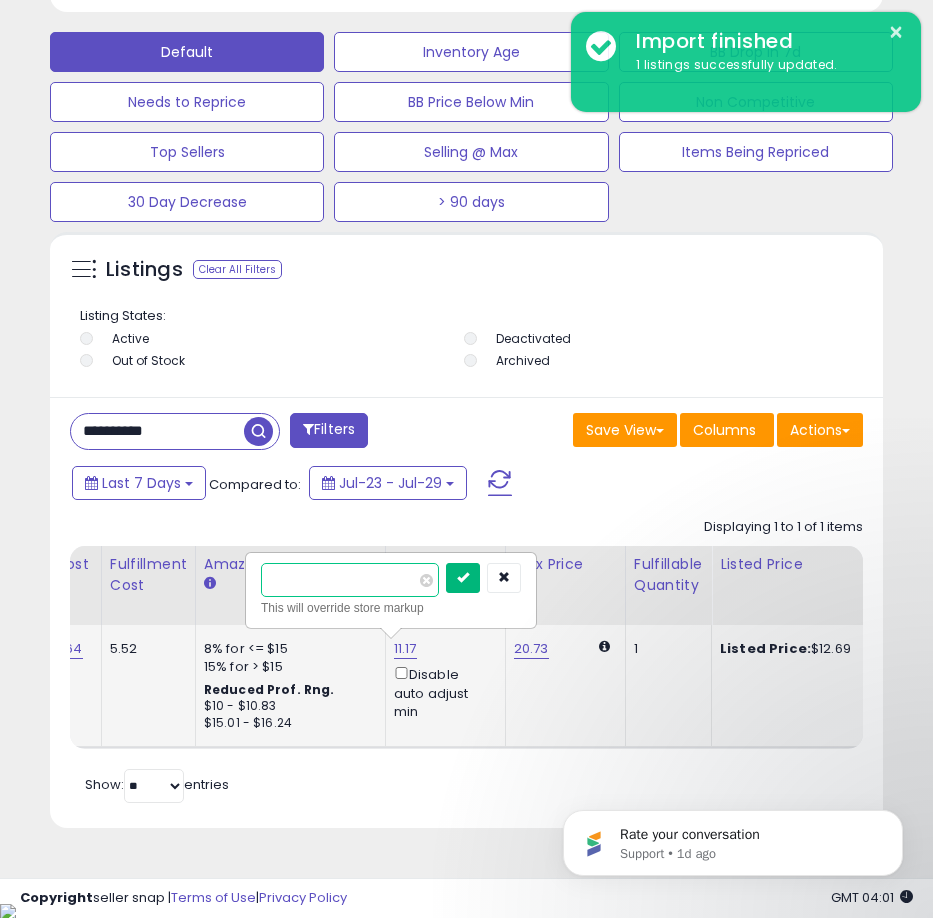 type on "*****" 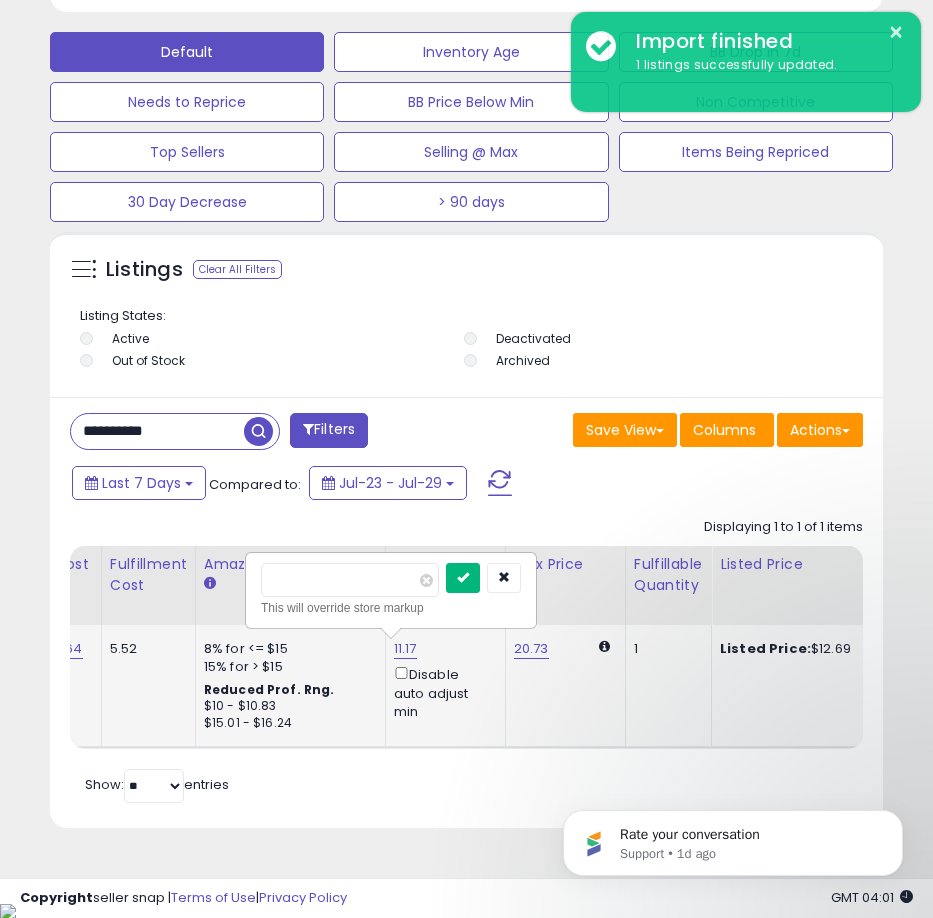 click at bounding box center (463, 577) 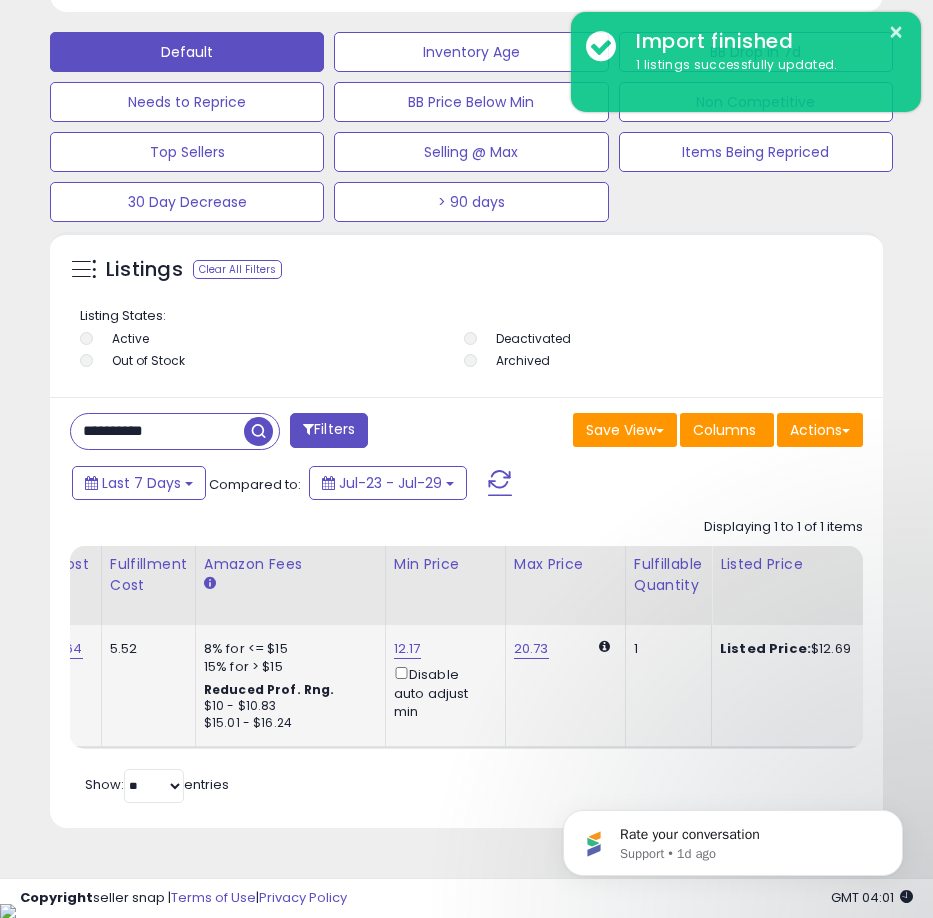 scroll, scrollTop: 0, scrollLeft: 156, axis: horizontal 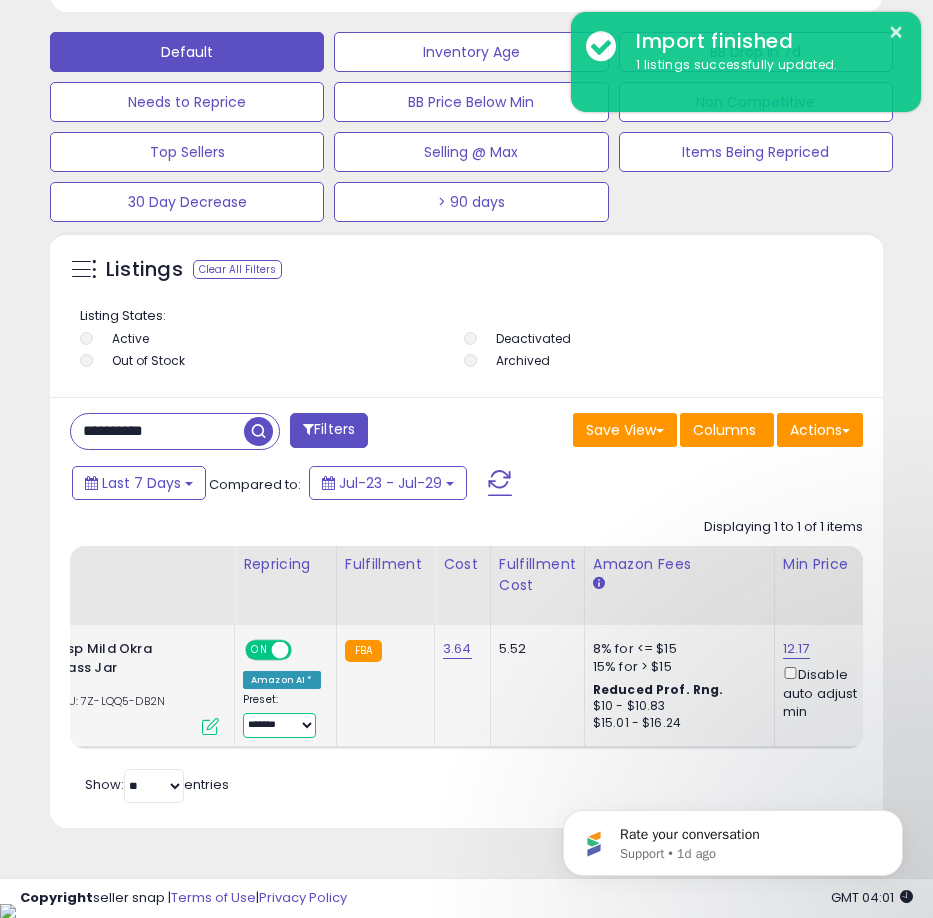 click on "**********" at bounding box center (279, 725) 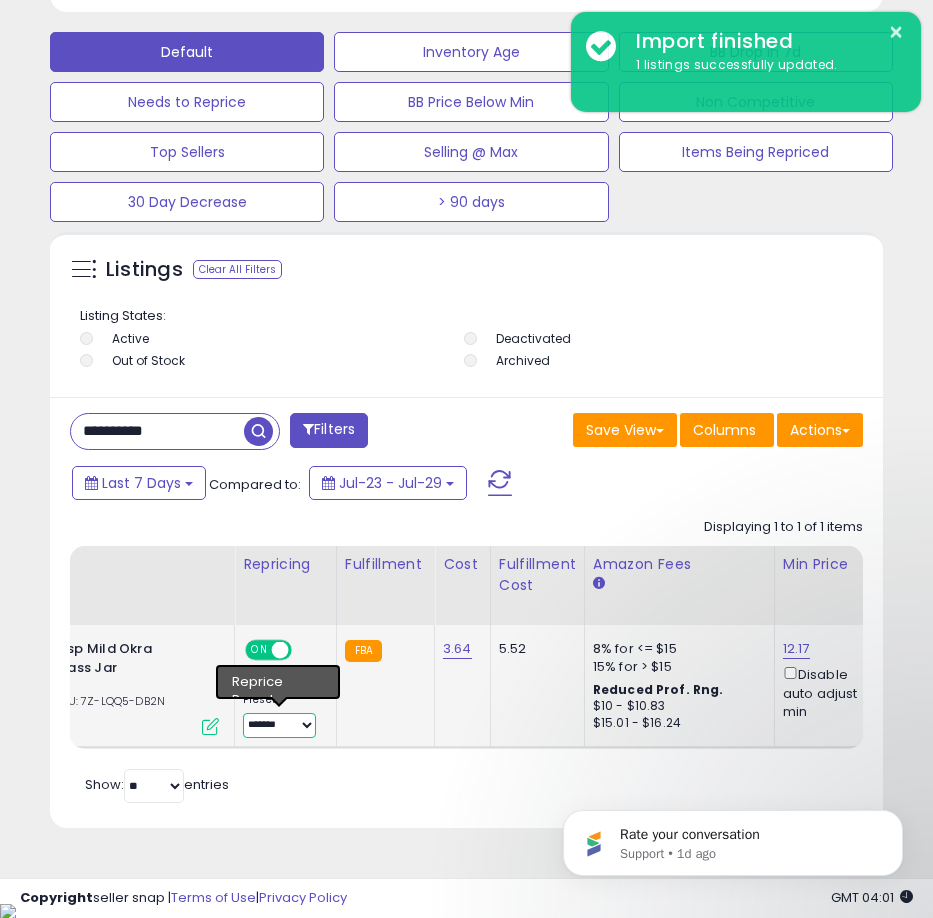 select on "**********" 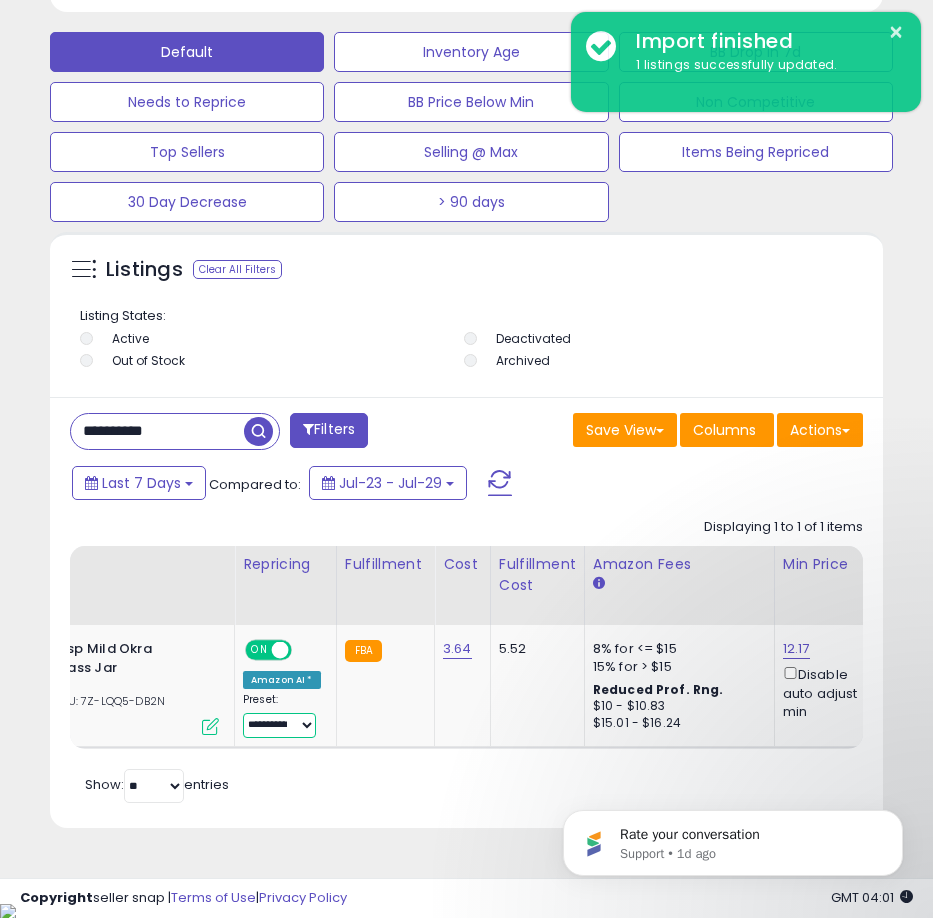 scroll, scrollTop: 0, scrollLeft: 926, axis: horizontal 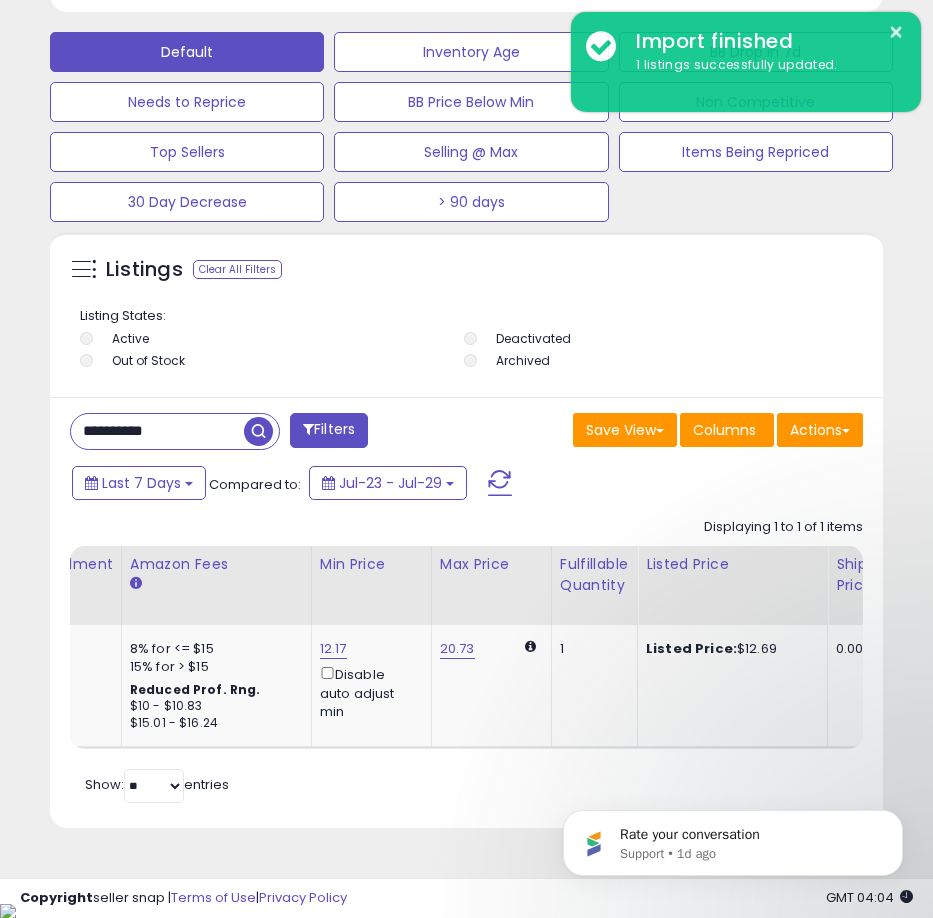 click on "**********" at bounding box center (157, 431) 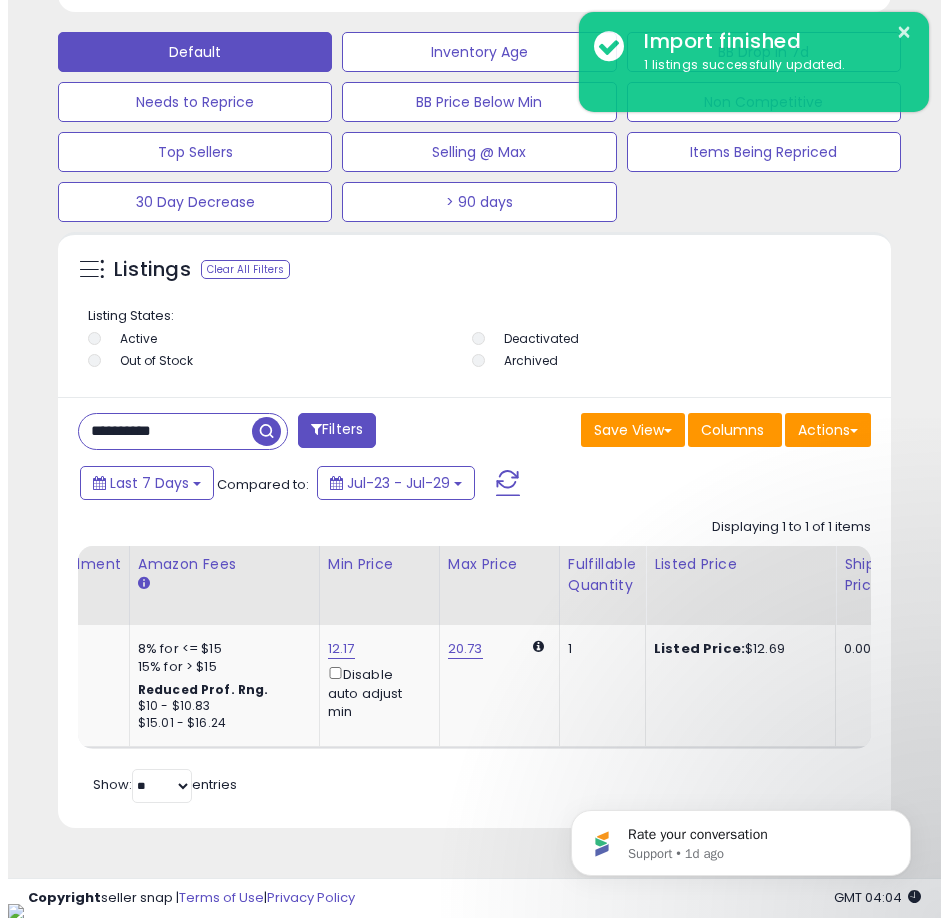 scroll, scrollTop: 1166, scrollLeft: 0, axis: vertical 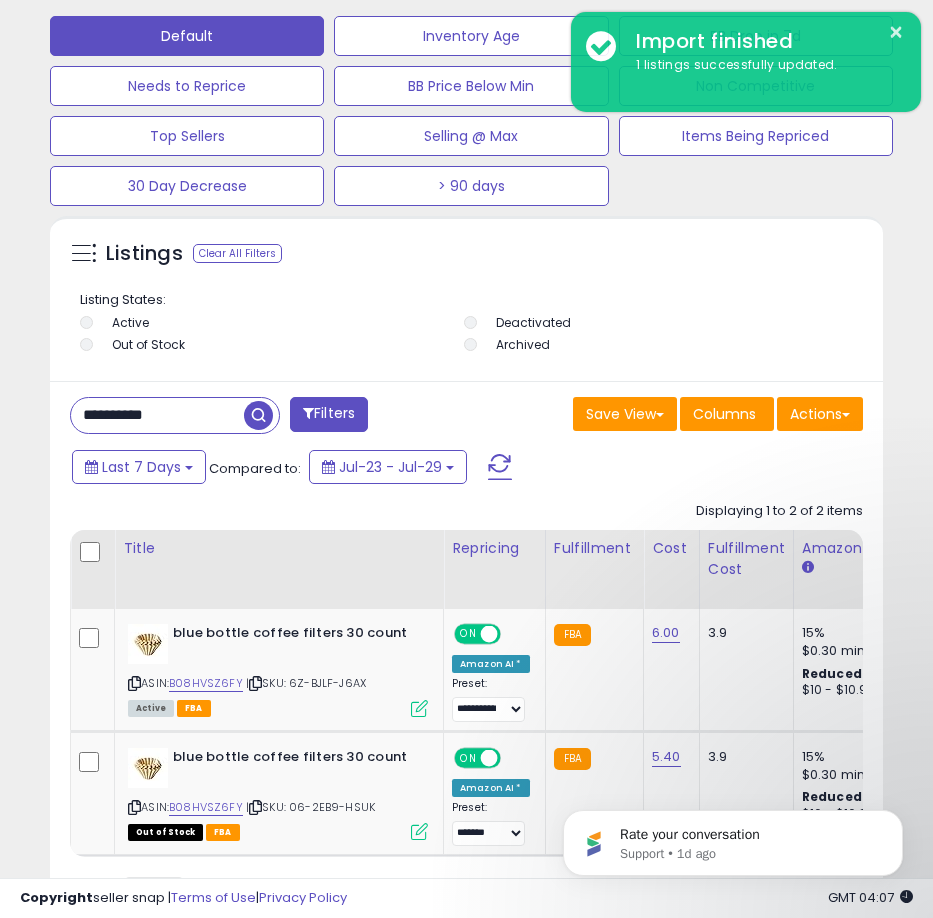 click on "**********" at bounding box center [157, 415] 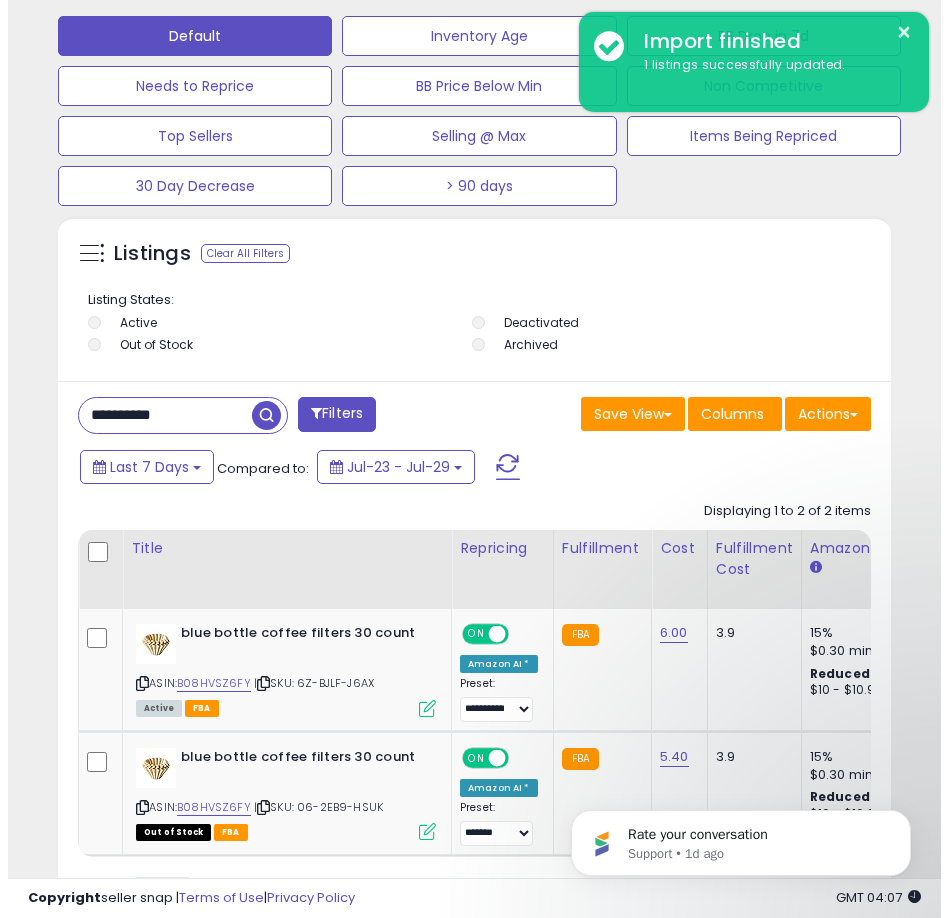 scroll, scrollTop: 1166, scrollLeft: 0, axis: vertical 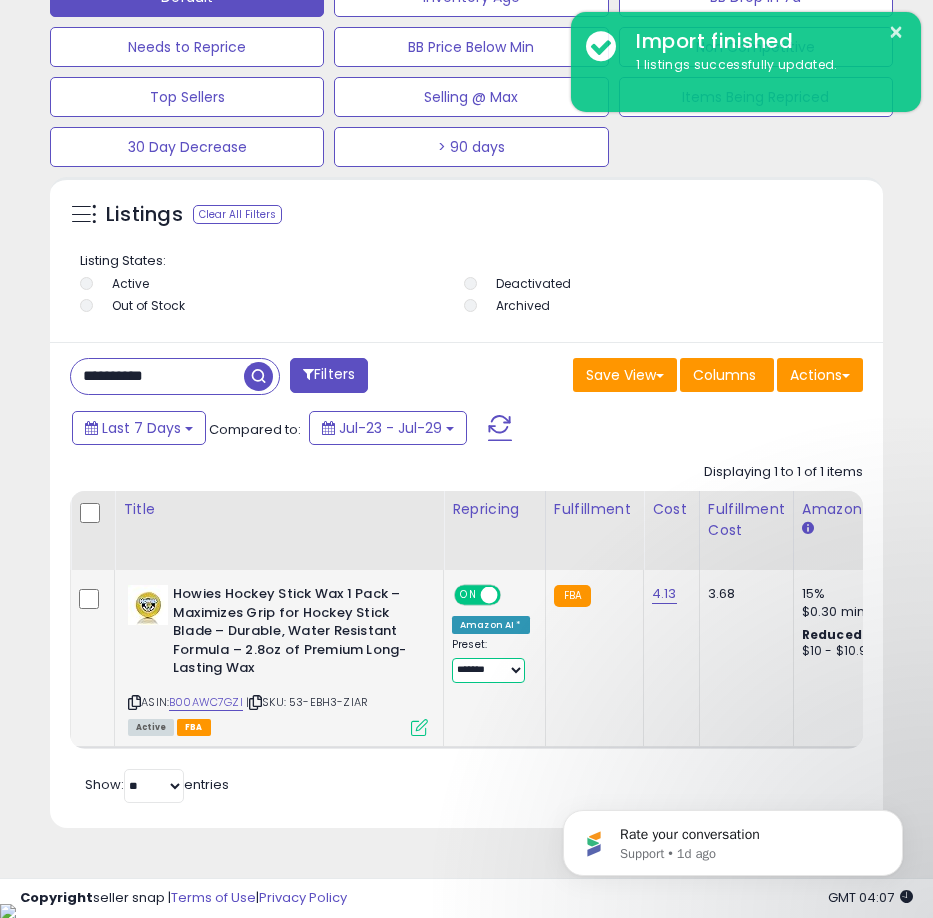 click on "**********" at bounding box center [488, 670] 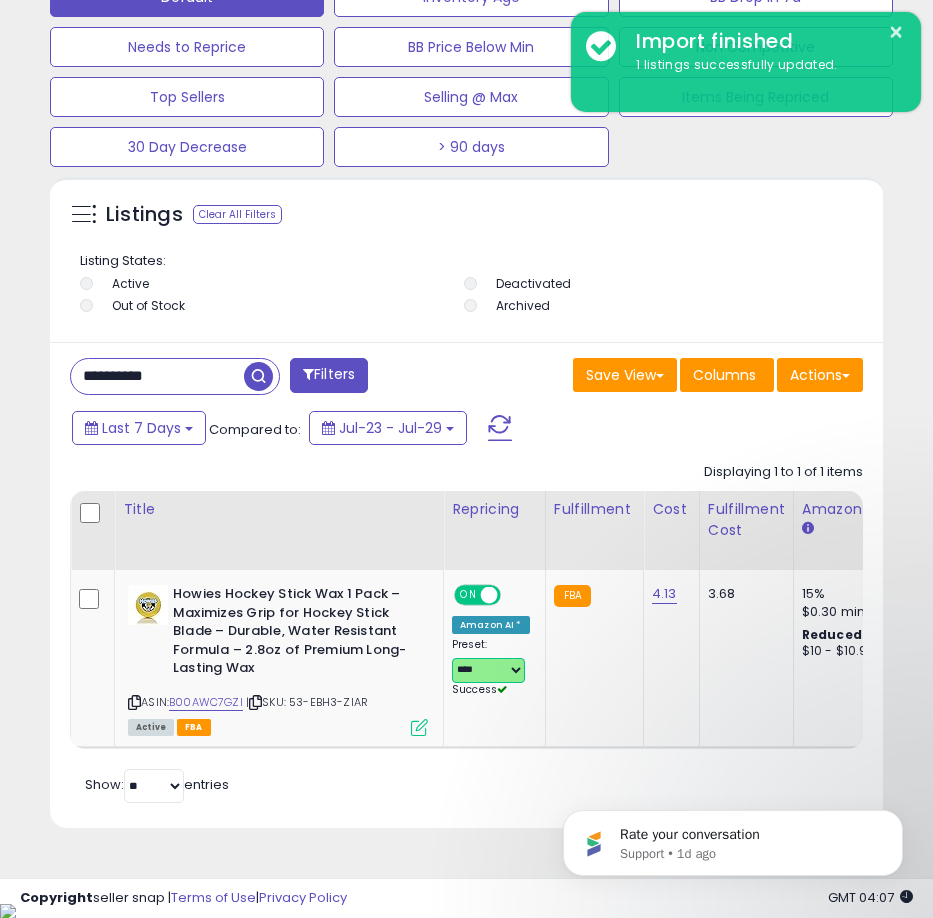scroll, scrollTop: 0, scrollLeft: 445, axis: horizontal 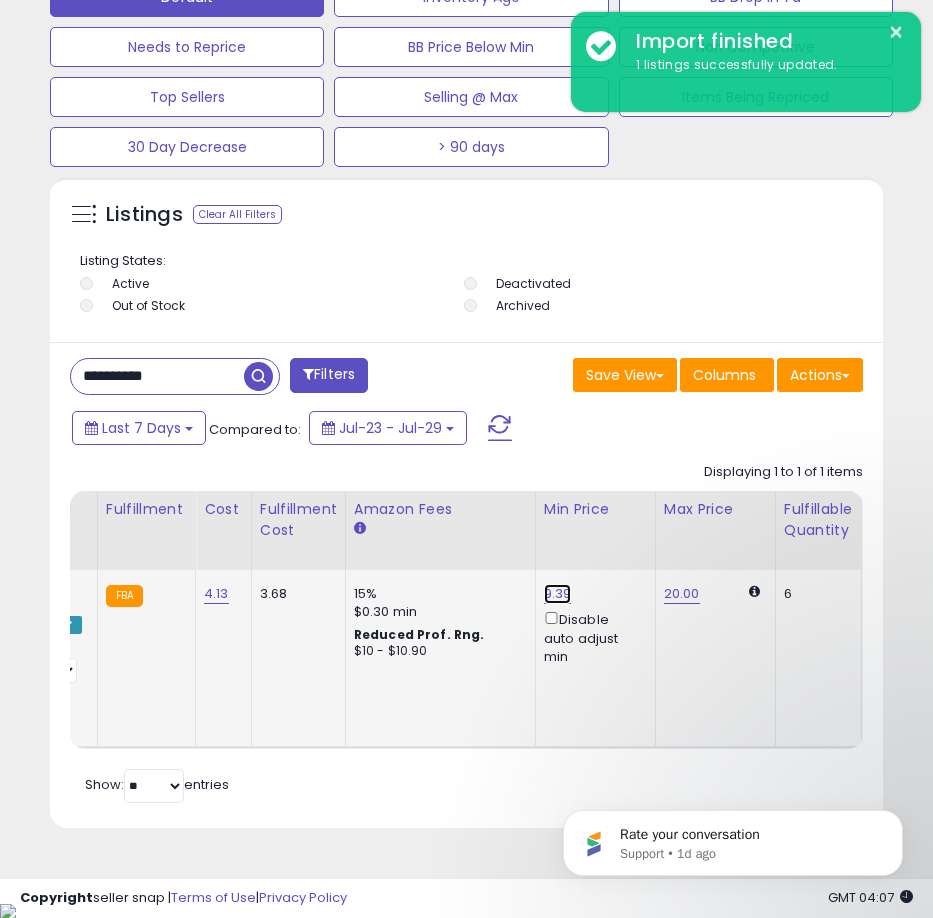 click on "9.39" at bounding box center (558, 594) 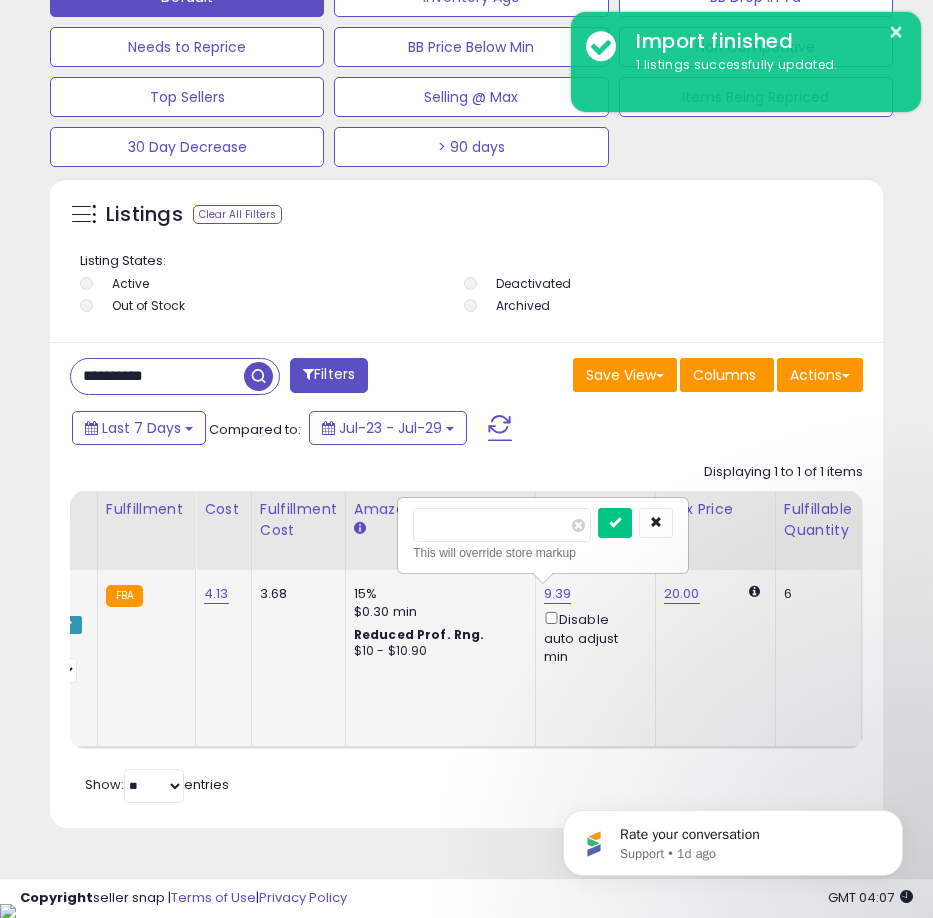 click on "****" at bounding box center [502, 525] 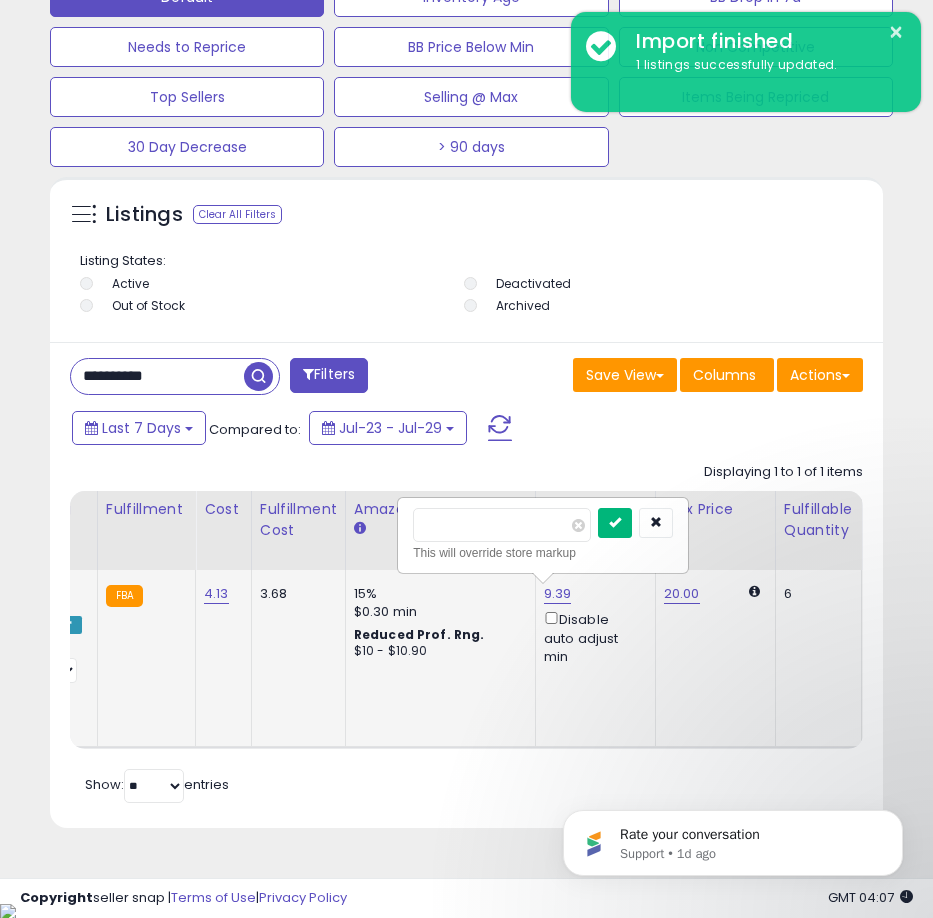 type on "****" 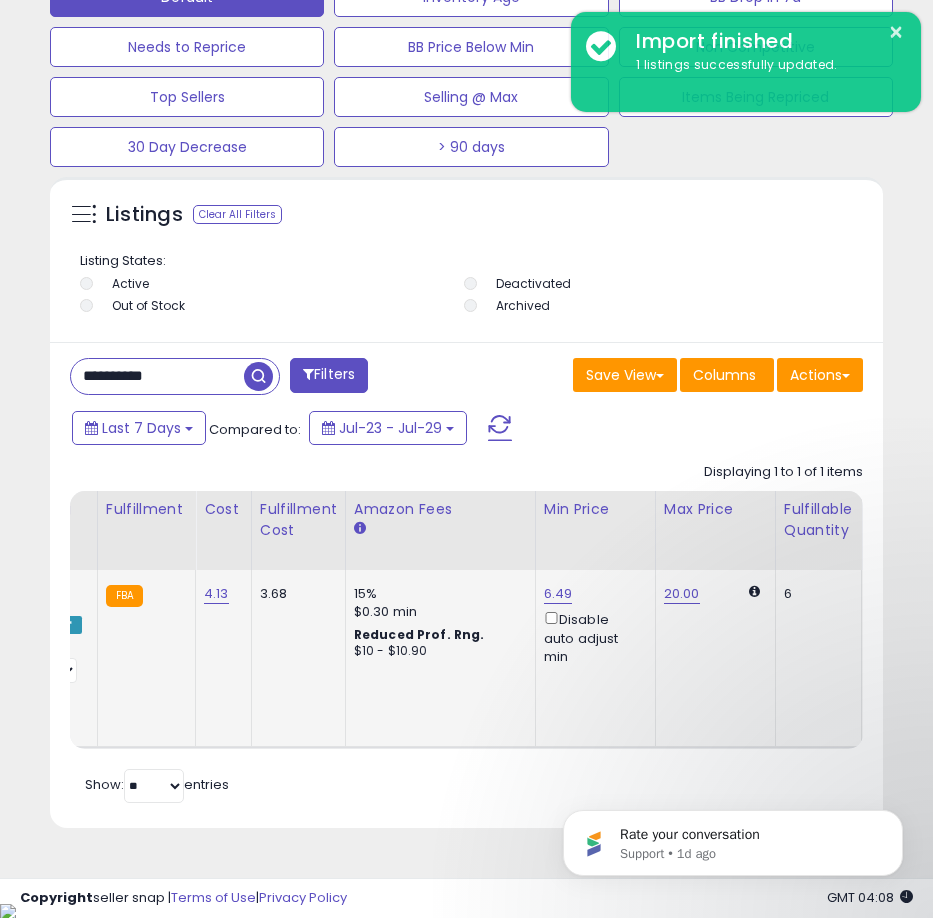 scroll, scrollTop: 0, scrollLeft: 562, axis: horizontal 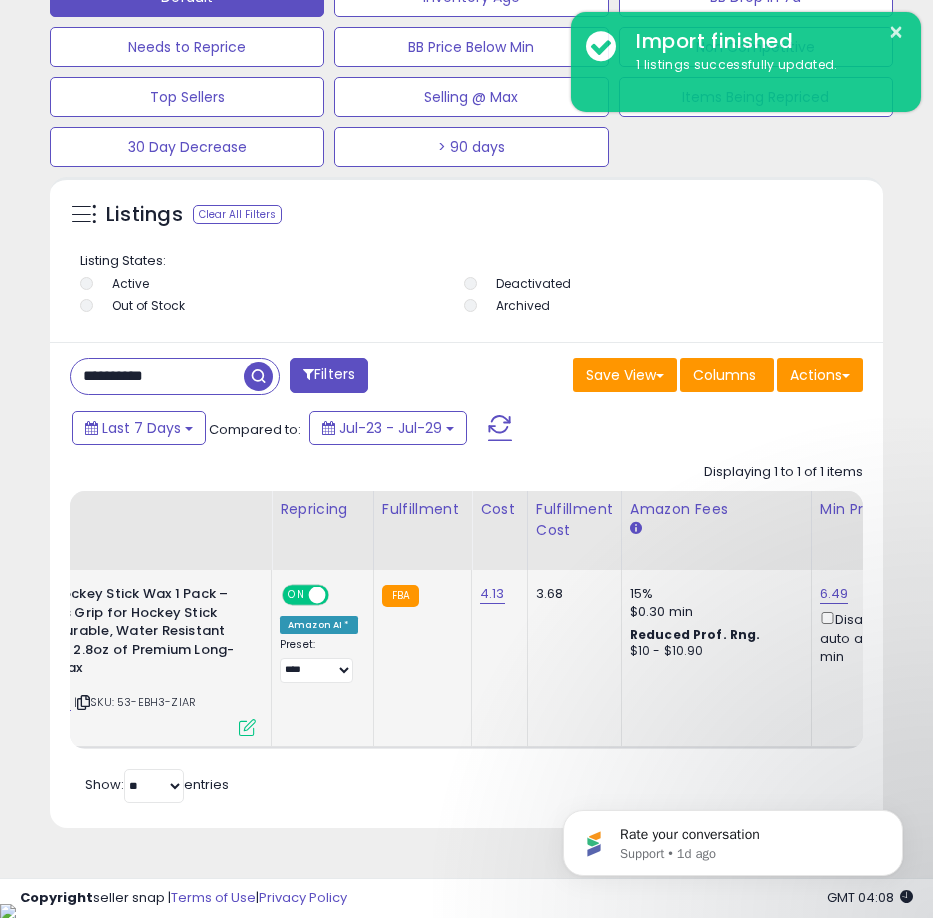 click on "**********" at bounding box center [157, 376] 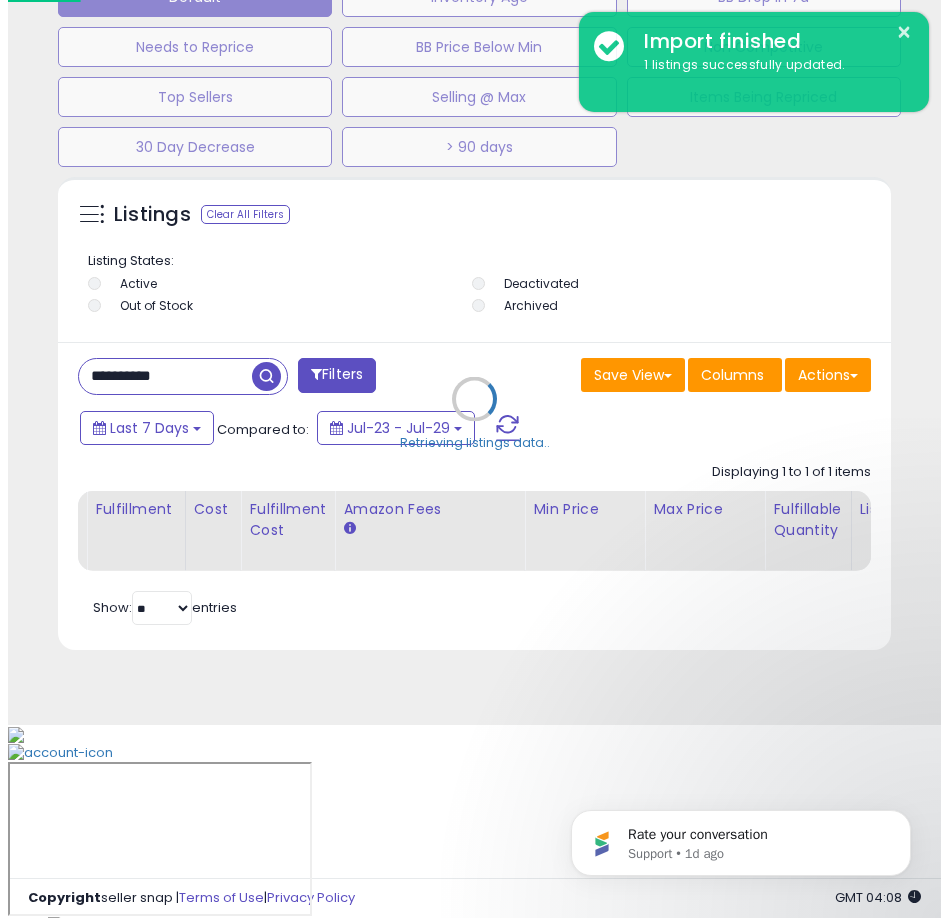 scroll, scrollTop: 1166, scrollLeft: 0, axis: vertical 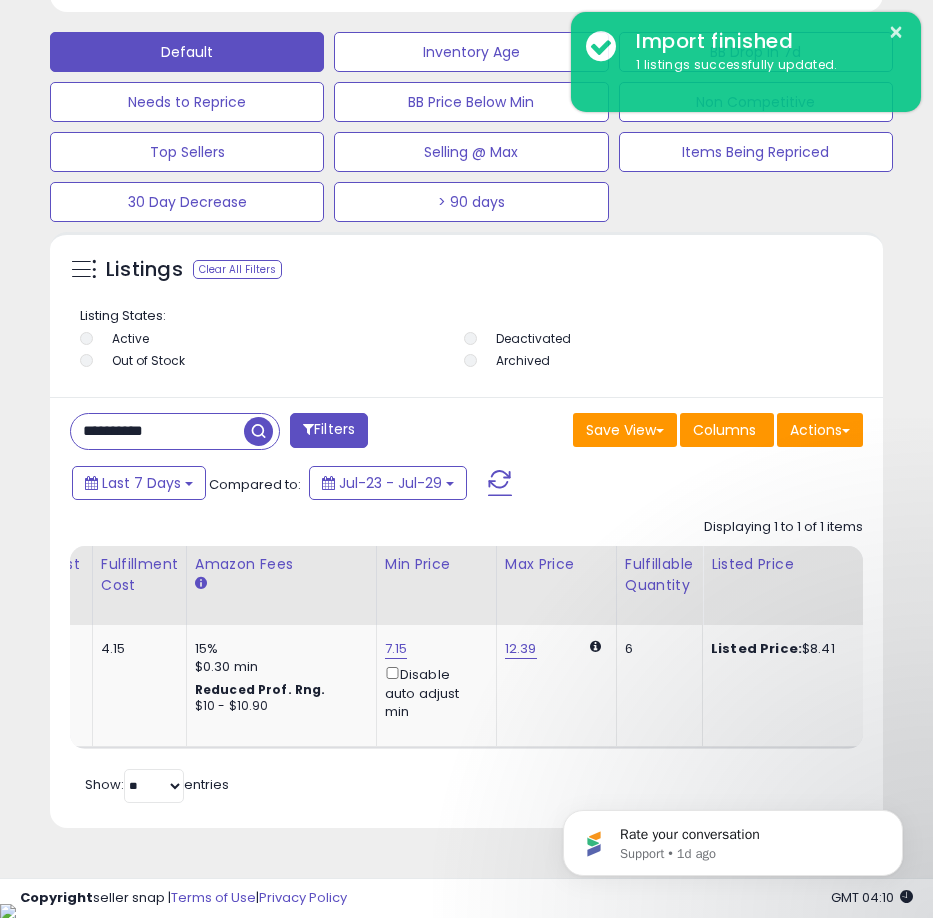click on "**********" at bounding box center (157, 431) 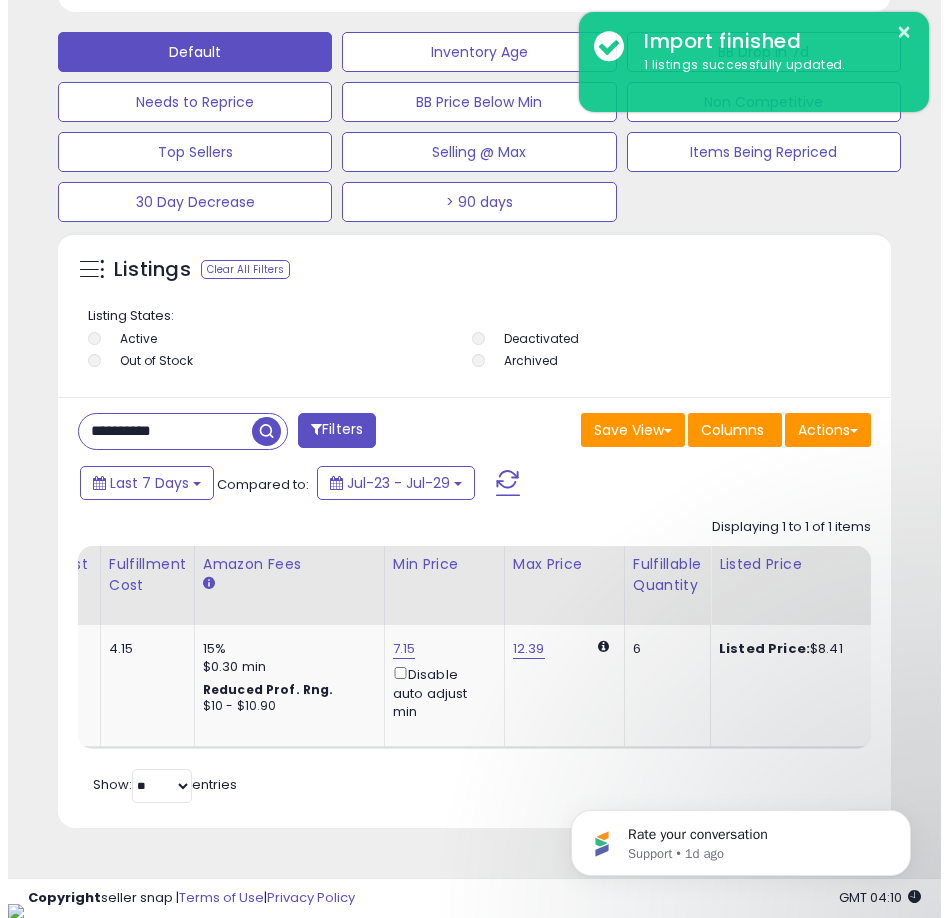 scroll, scrollTop: 1166, scrollLeft: 0, axis: vertical 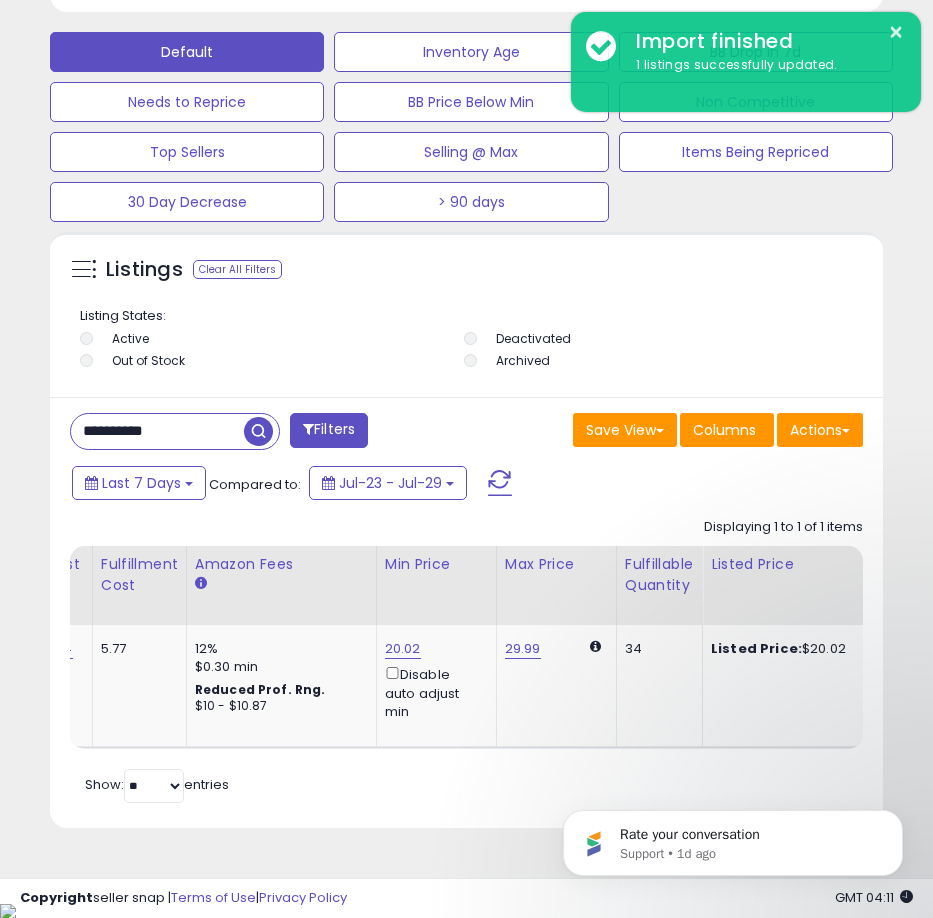 click on "**********" at bounding box center (157, 431) 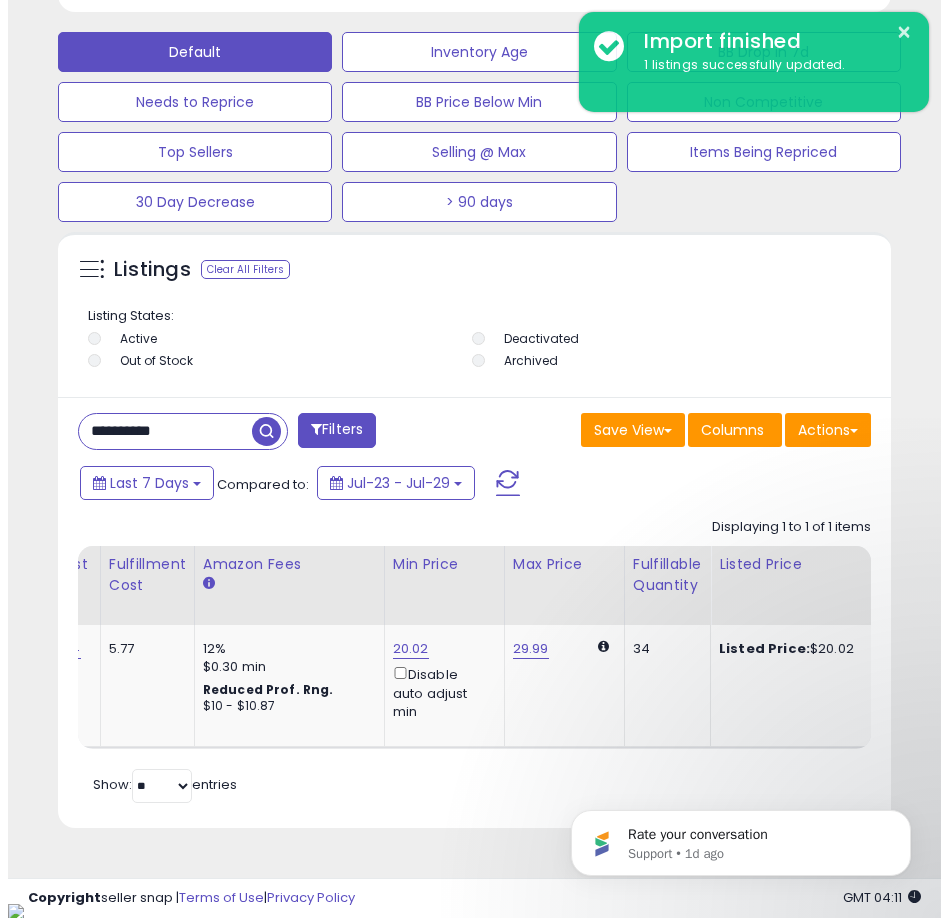 scroll, scrollTop: 1166, scrollLeft: 0, axis: vertical 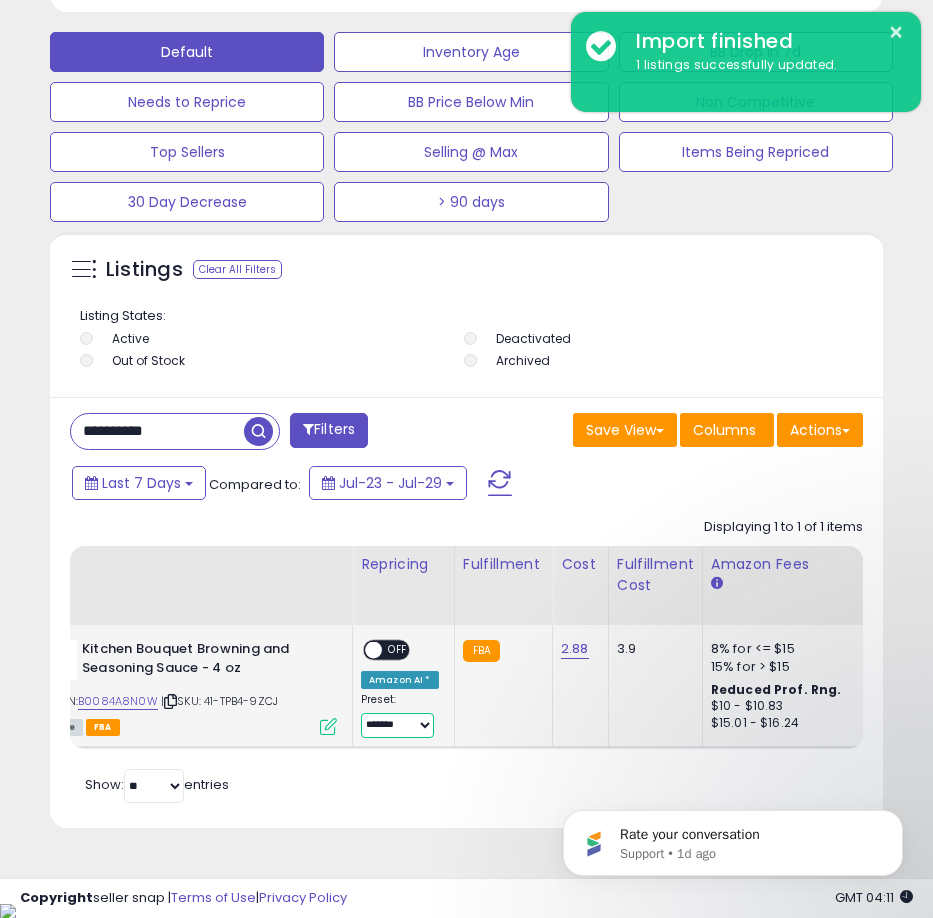 click on "**********" at bounding box center (397, 725) 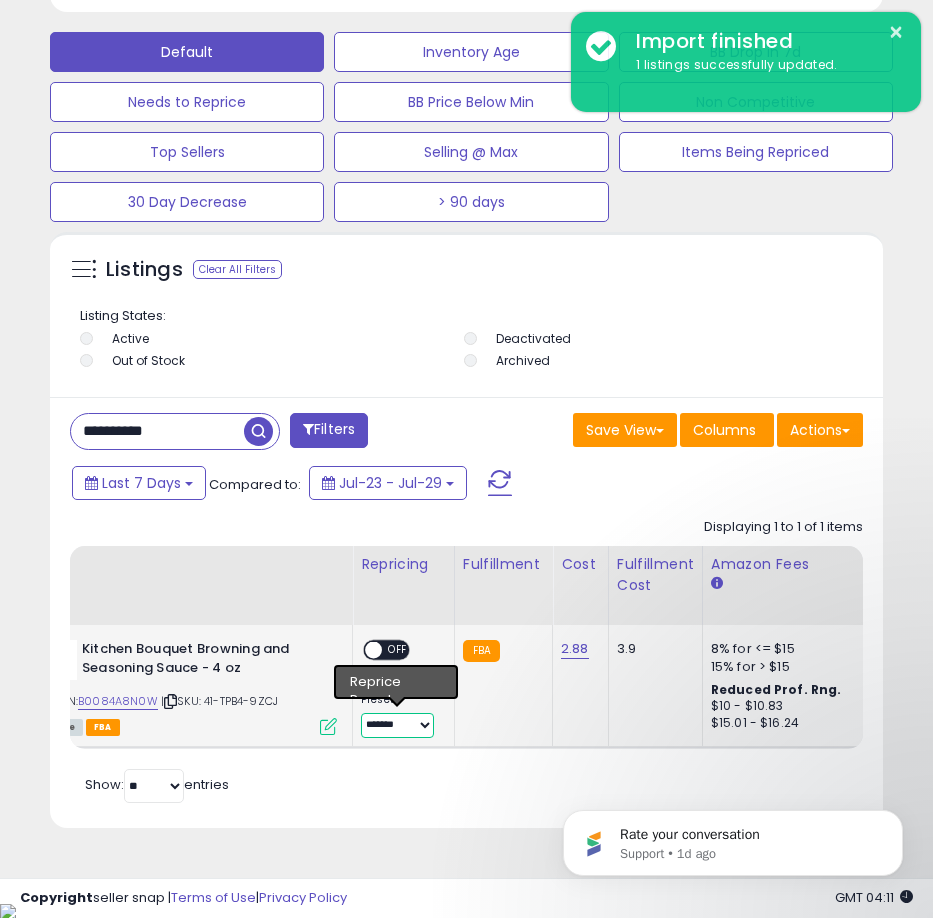 select on "**********" 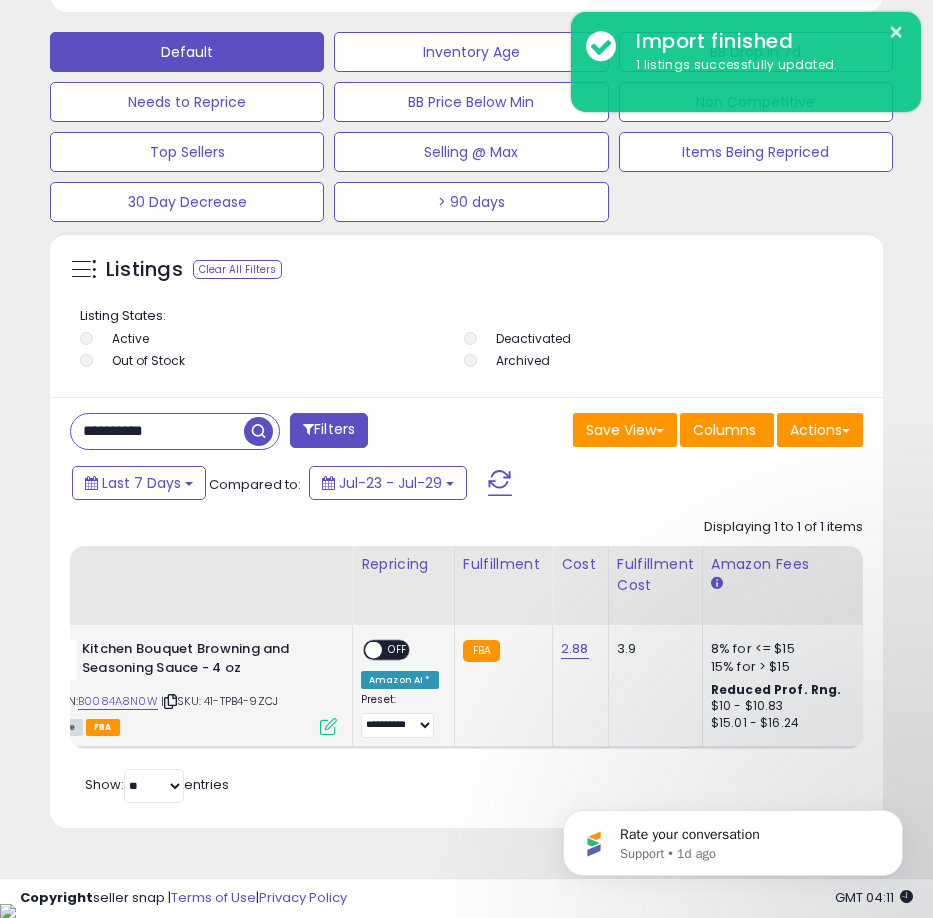 click on "OFF" at bounding box center (398, 650) 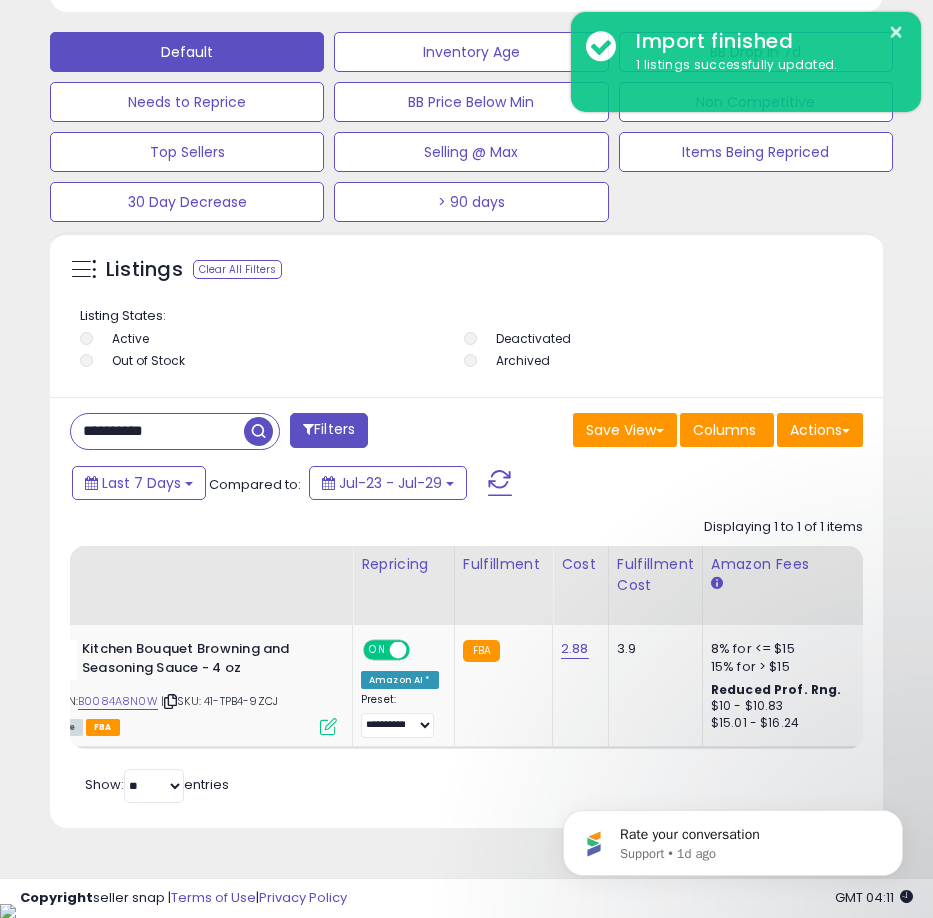 scroll, scrollTop: 0, scrollLeft: 443, axis: horizontal 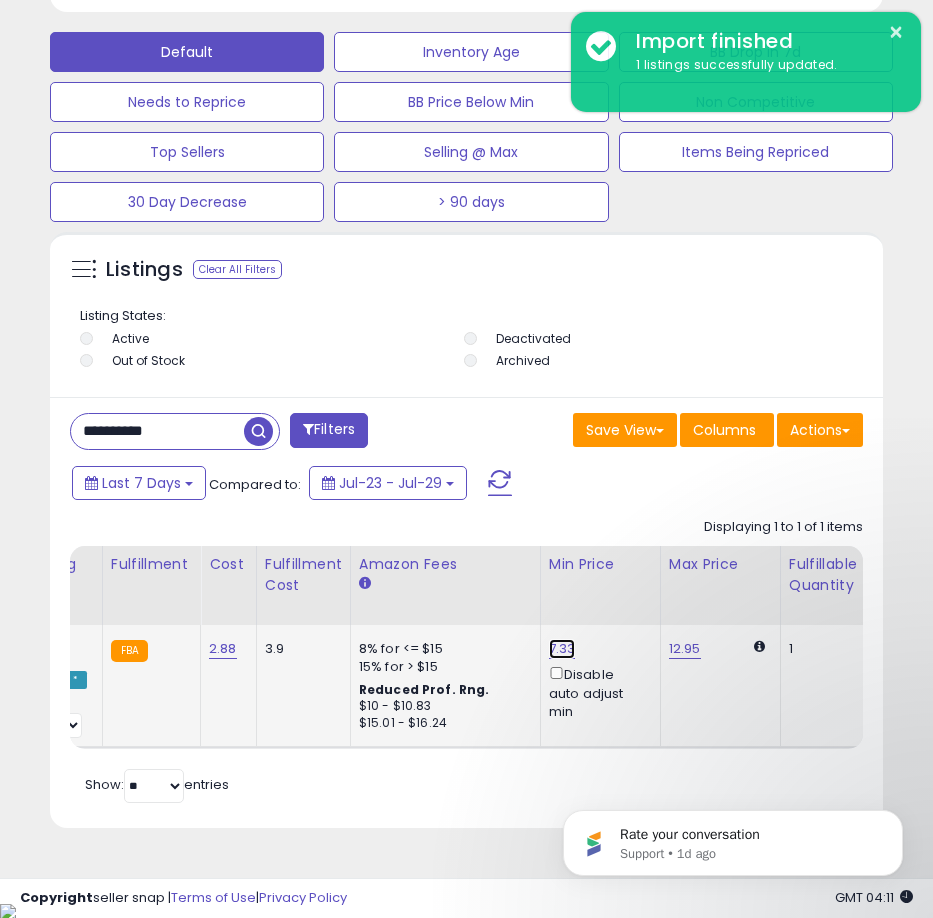 click on "7.33" at bounding box center (562, 649) 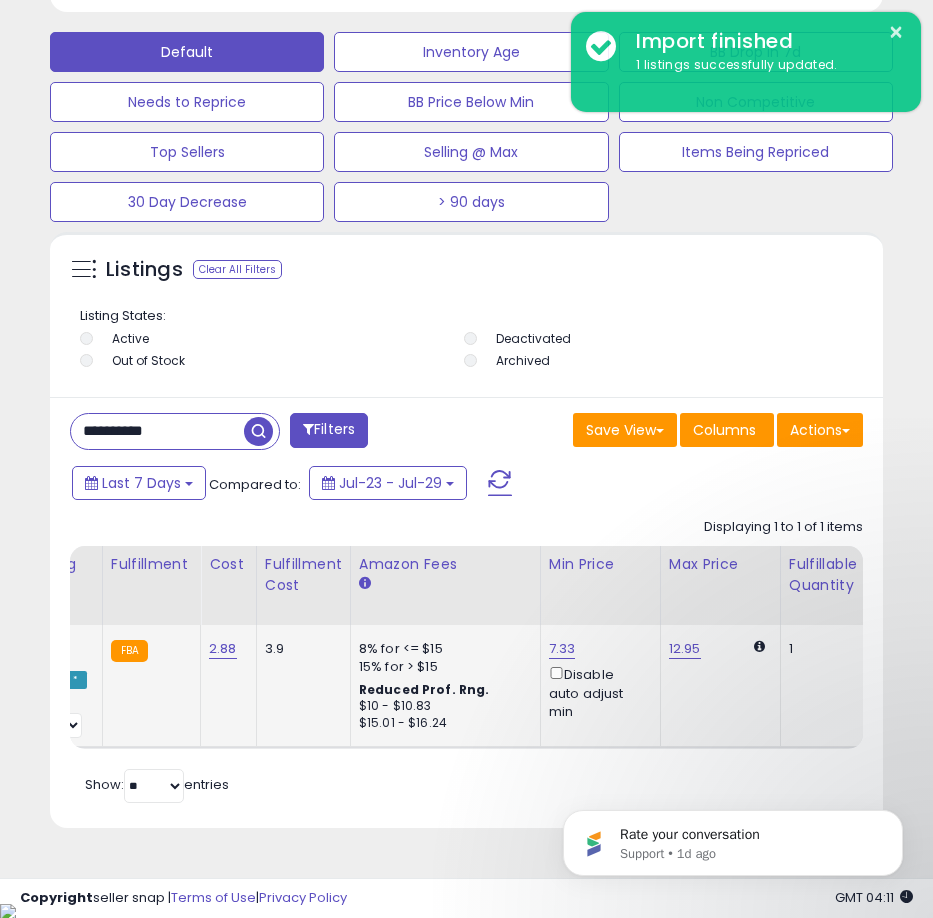 click on "7.33  Disable auto adjust min" at bounding box center [597, 680] 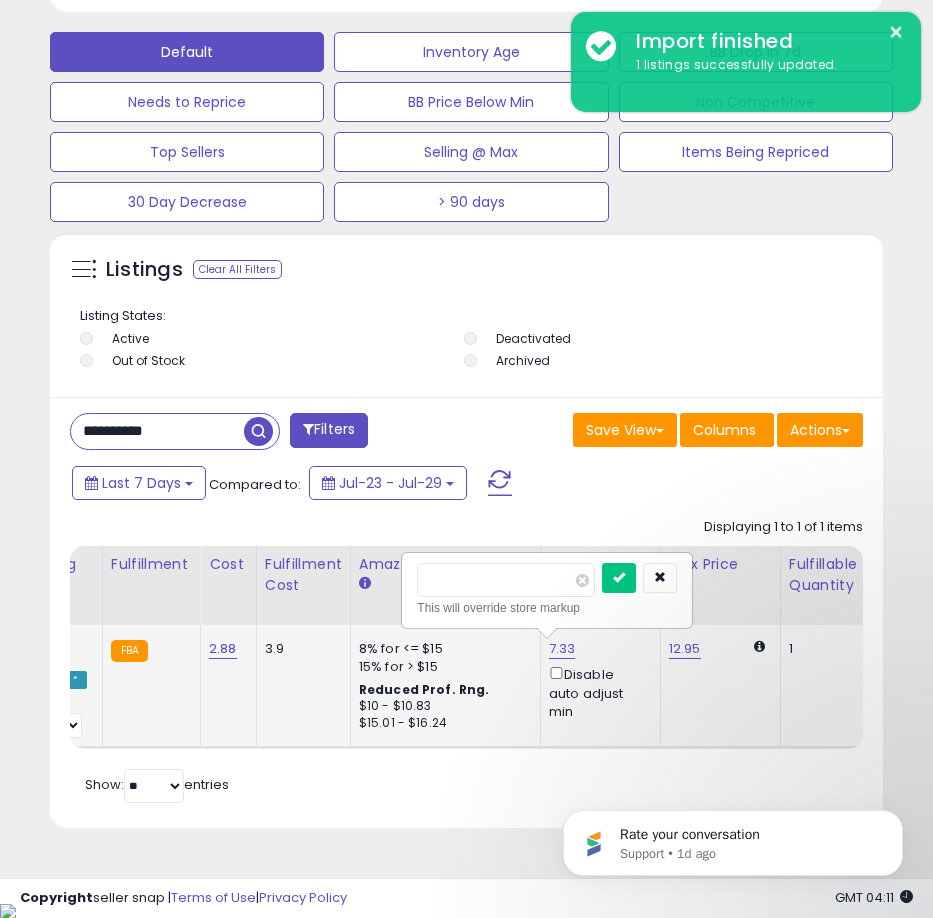 click on "****" at bounding box center (506, 580) 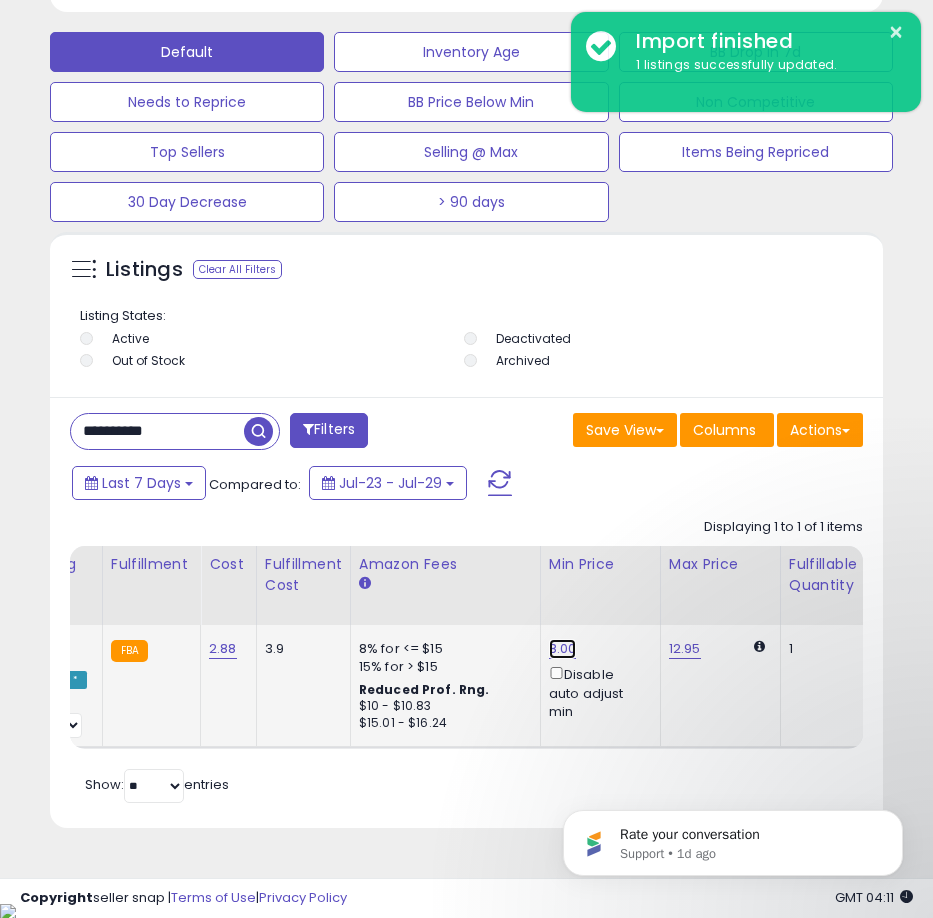 click on "8.00" at bounding box center (563, 649) 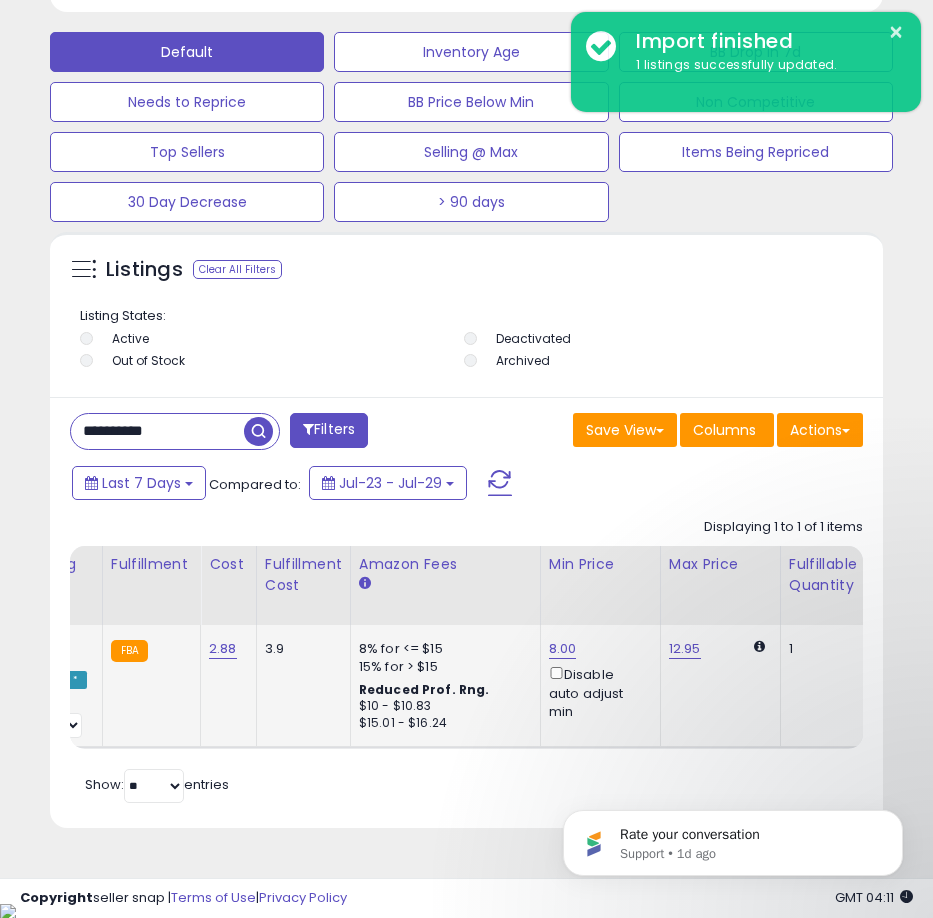 click on "8.00" at bounding box center (563, 649) 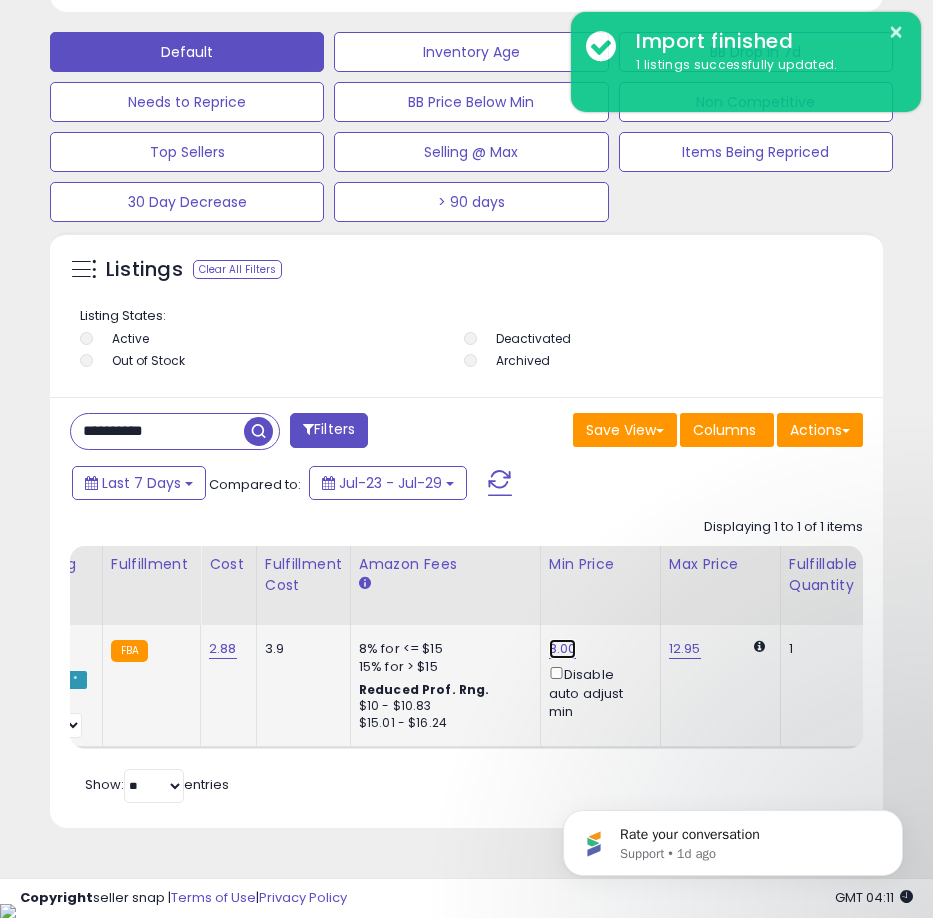 click on "8.00" at bounding box center [563, 649] 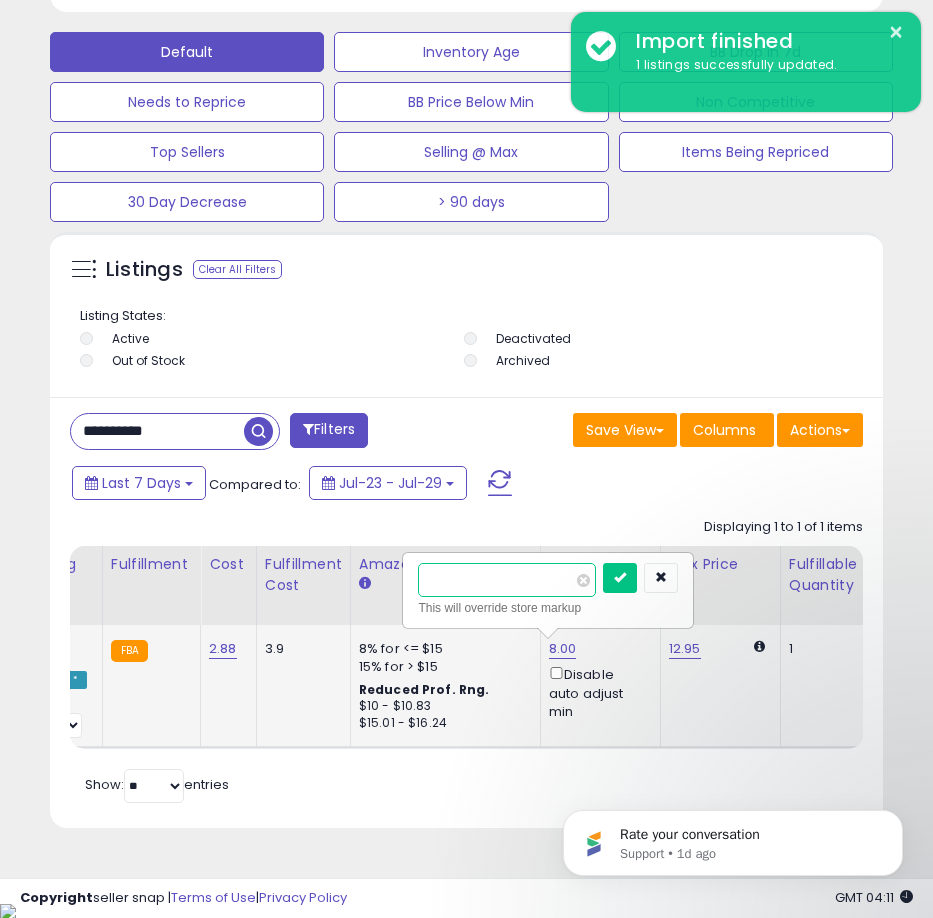 click on "****" at bounding box center (507, 580) 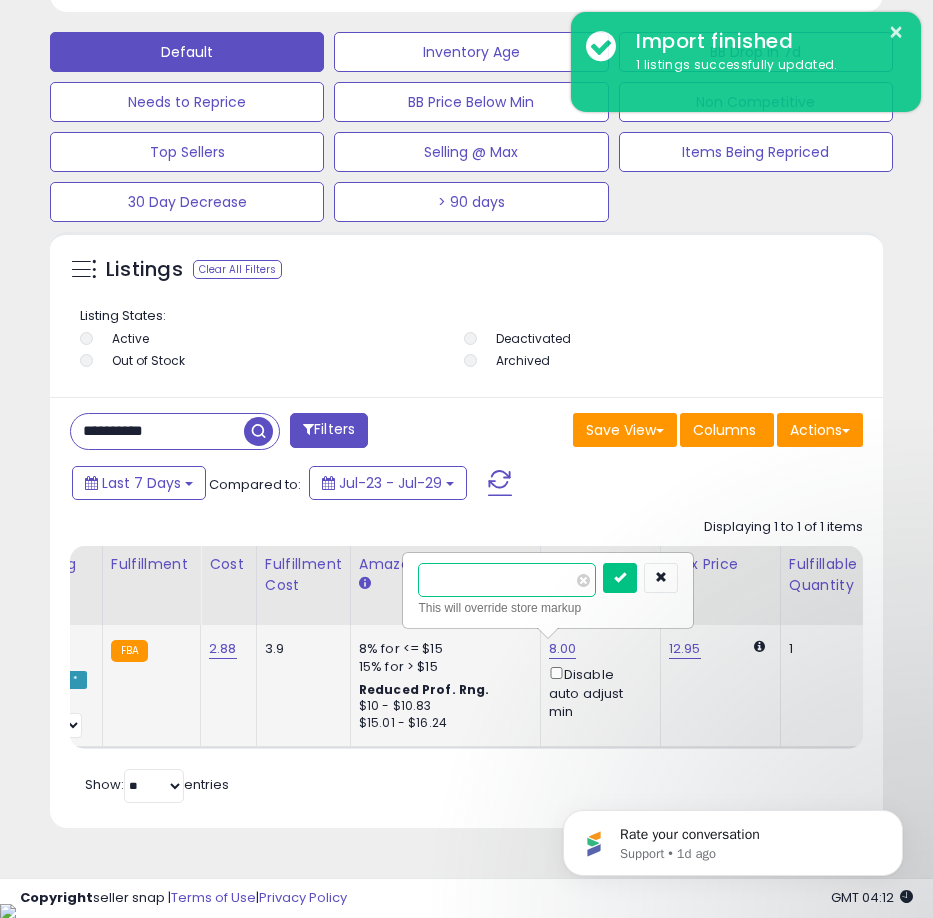 type on "****" 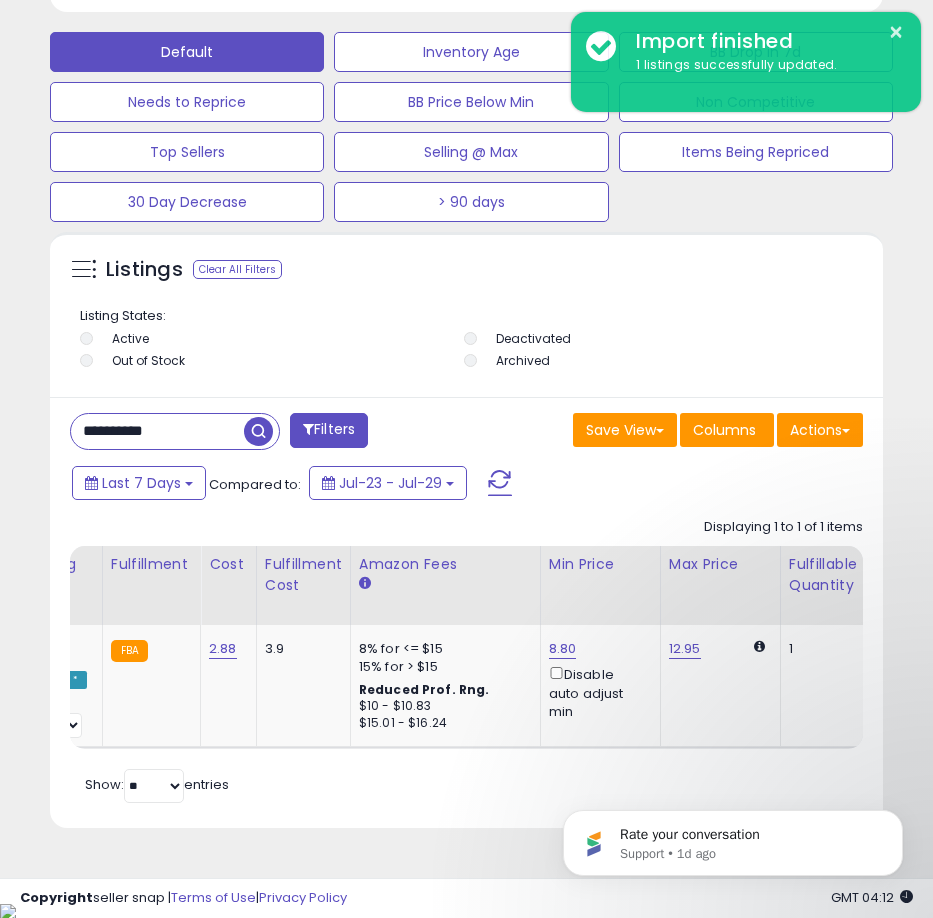 click on "Retrieving listings data..
Displaying 1 to 1 of 1 items
Title
Repricing" at bounding box center [466, 658] 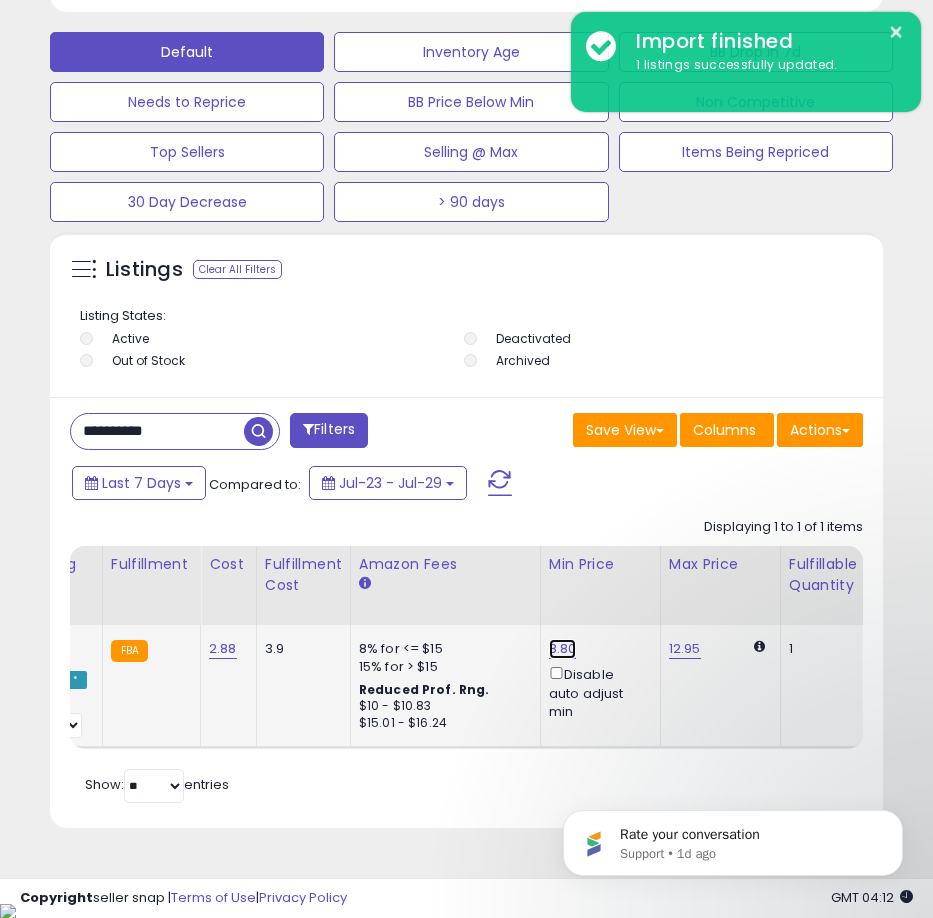 click on "8.80" at bounding box center [563, 649] 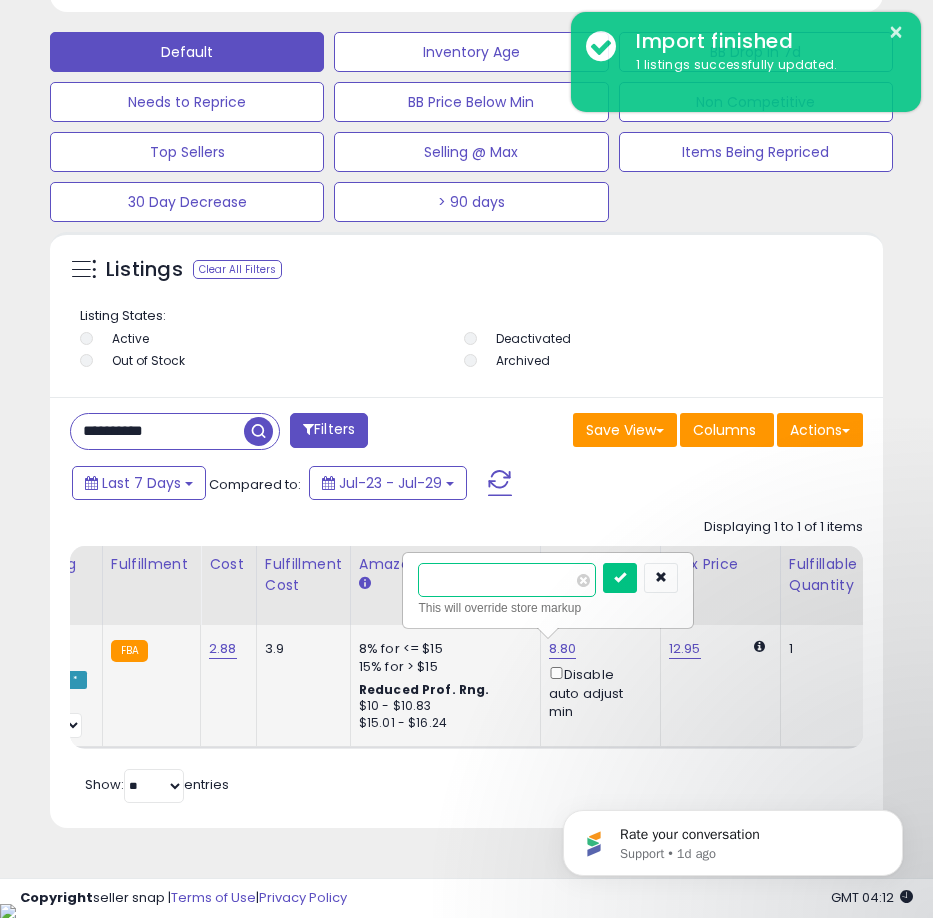 click on "****" at bounding box center [507, 580] 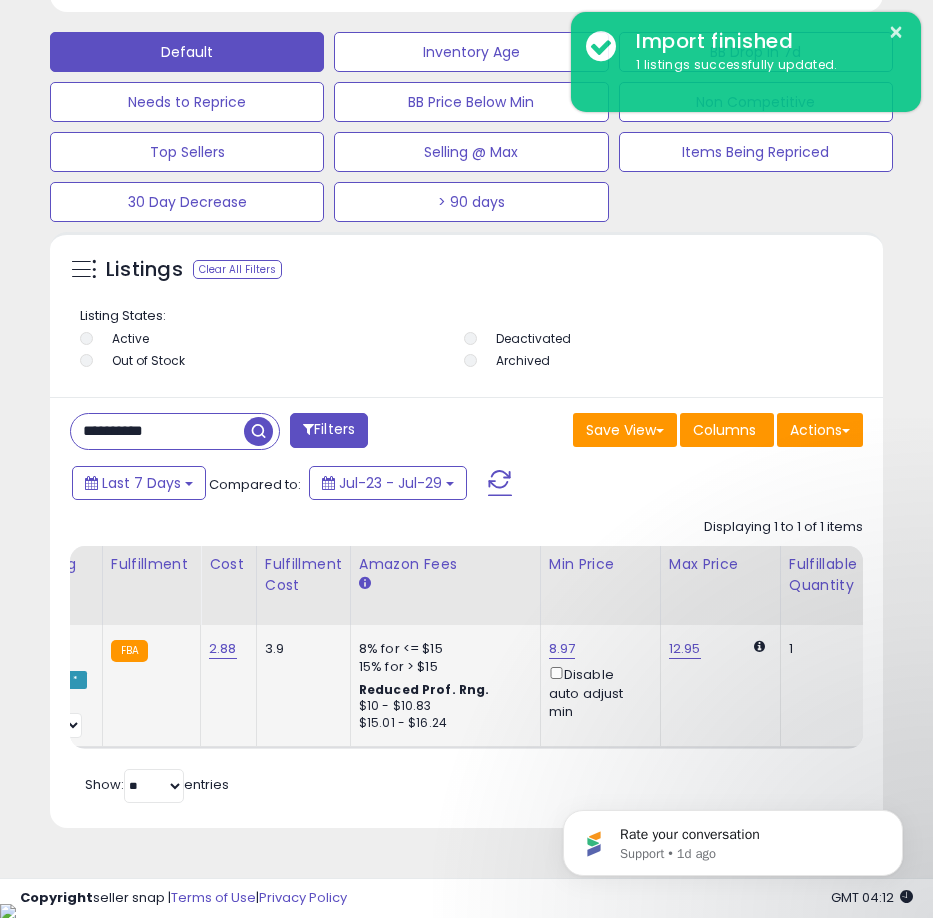 click on "Retrieving listings data..
Displaying 1 to 1 of 1 items
Title
Repricing" at bounding box center (466, 658) 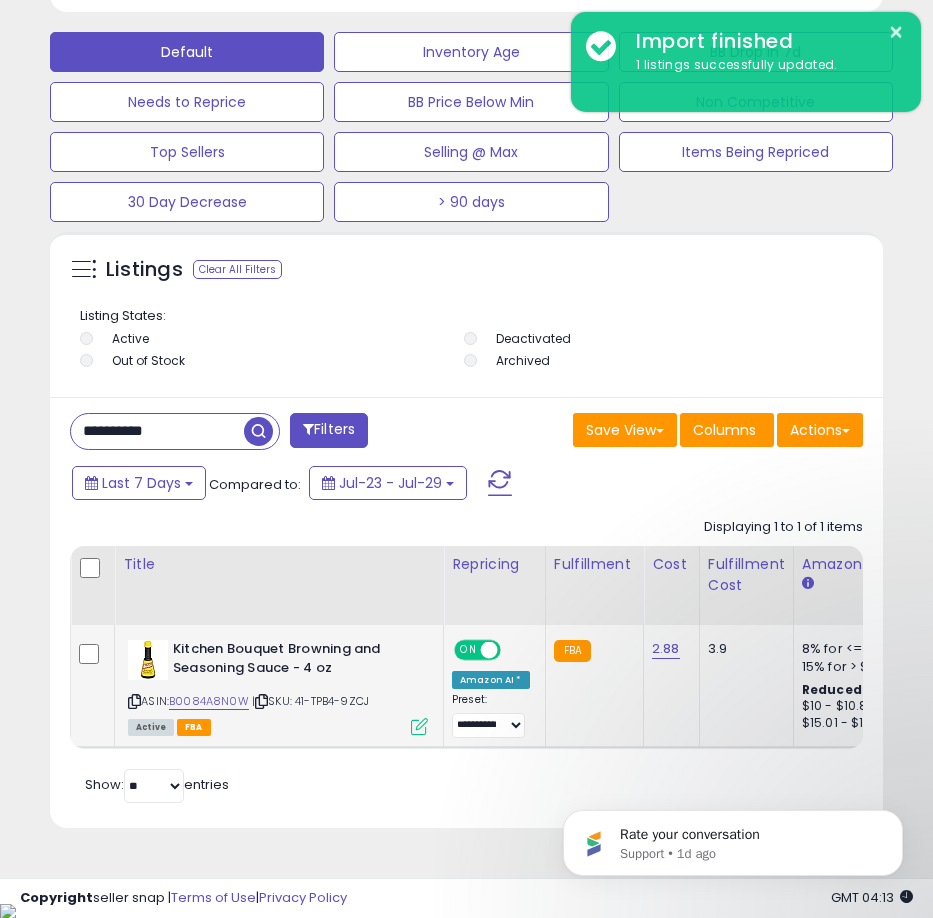 click on "**********" at bounding box center (157, 431) 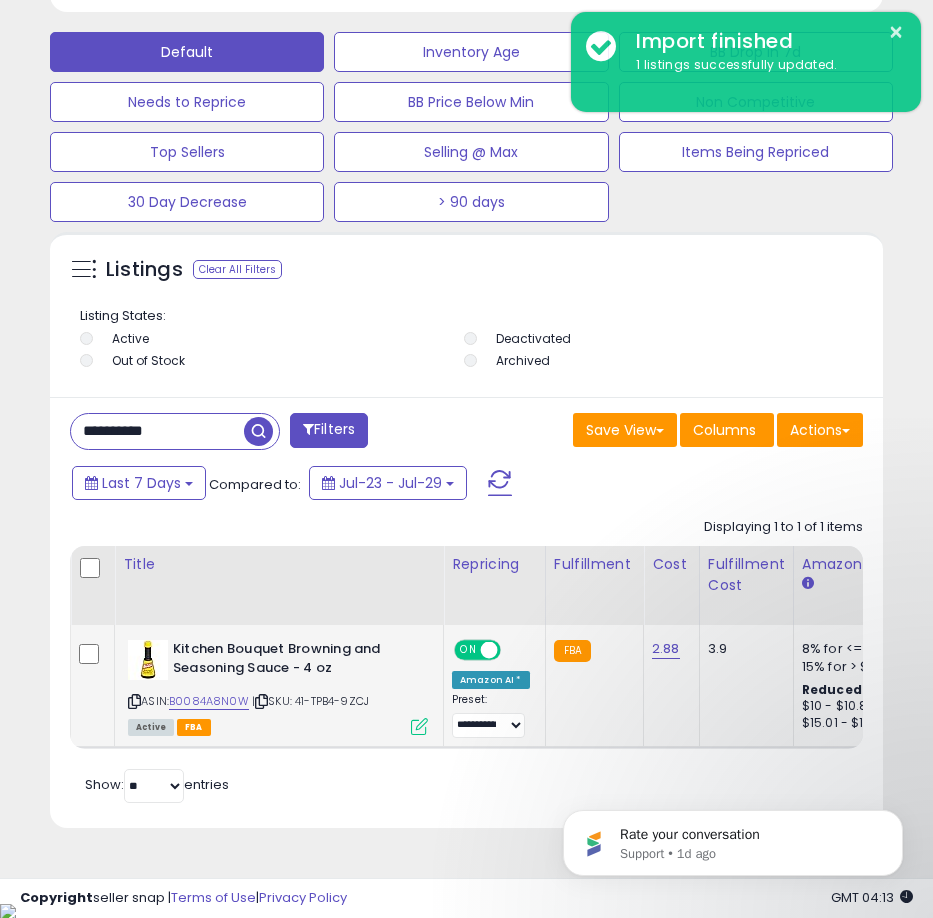 paste 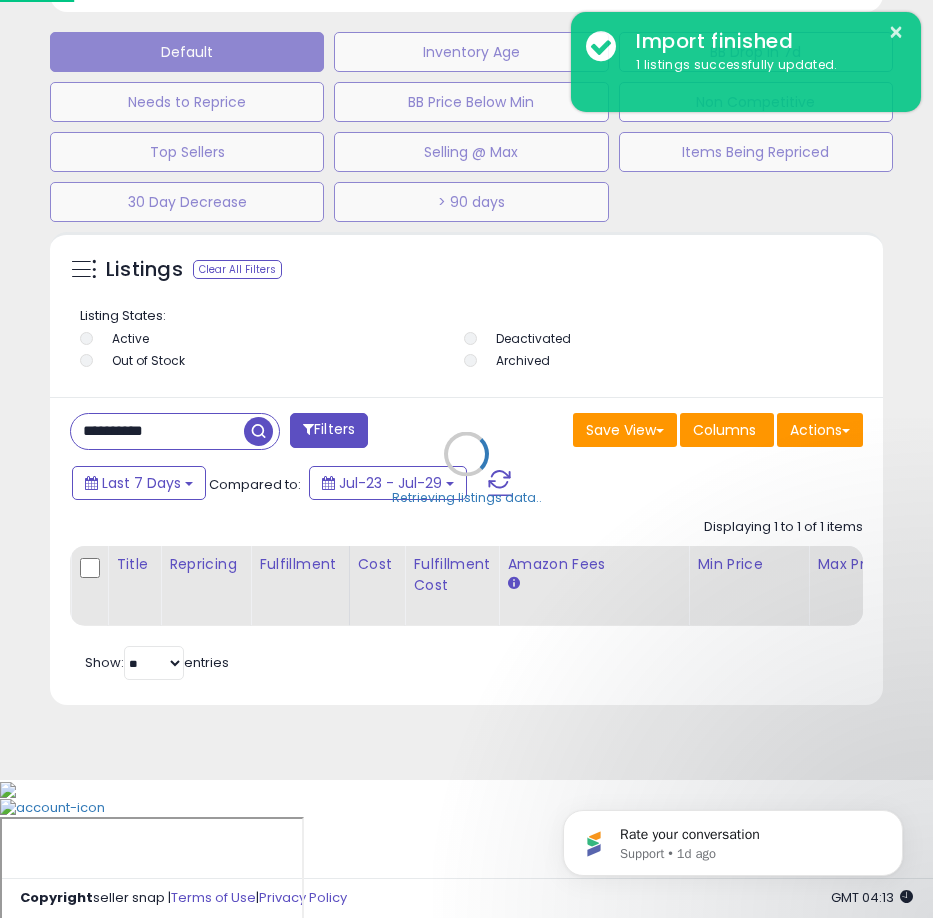 scroll, scrollTop: 999610, scrollLeft: 999162, axis: both 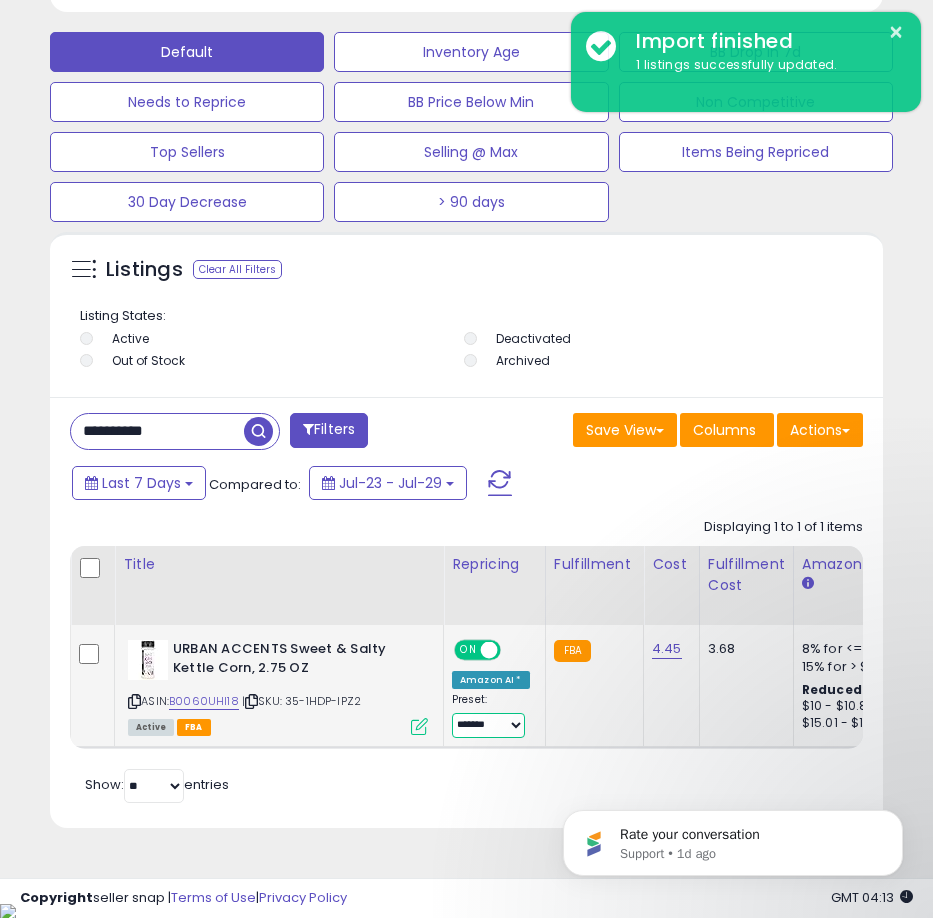 click on "**********" at bounding box center (488, 725) 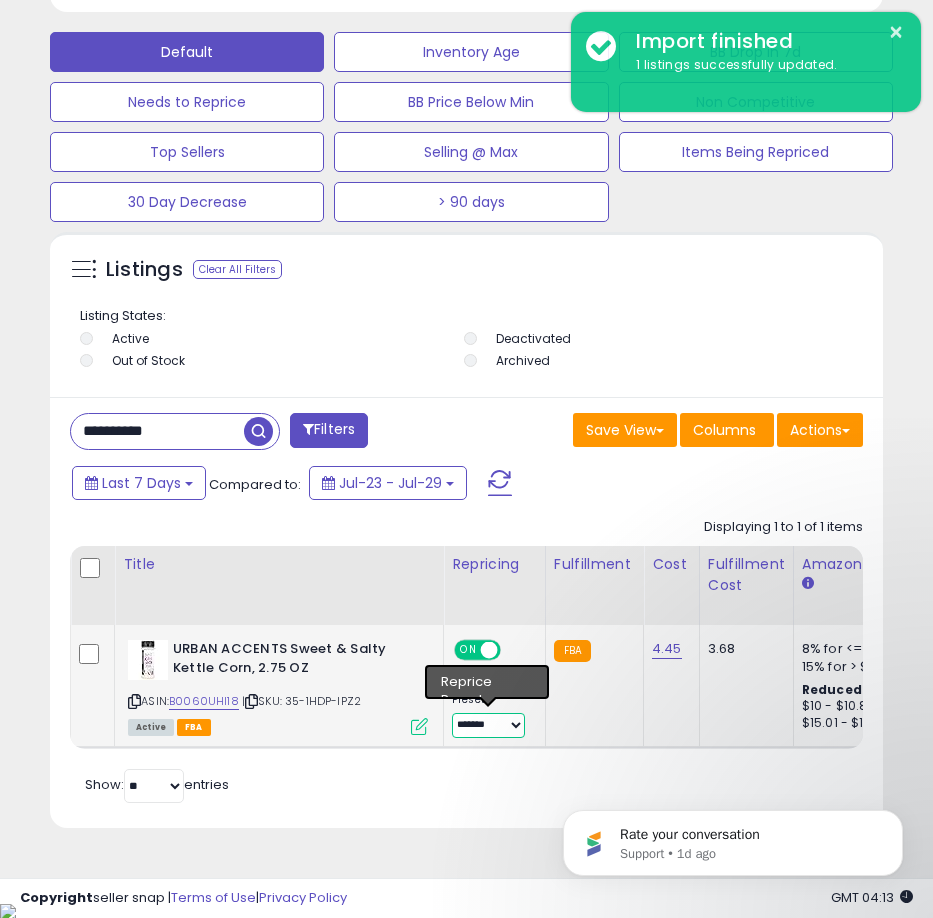 select on "**********" 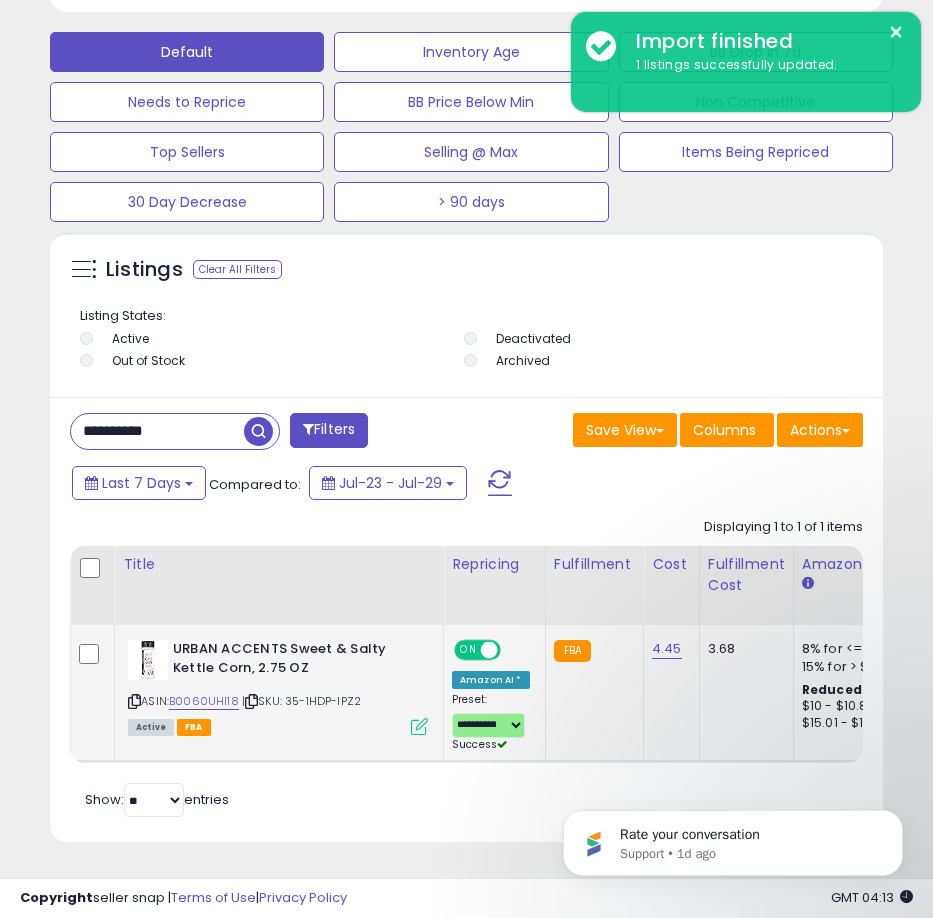 drag, startPoint x: 270, startPoint y: 753, endPoint x: 397, endPoint y: 756, distance: 127.03543 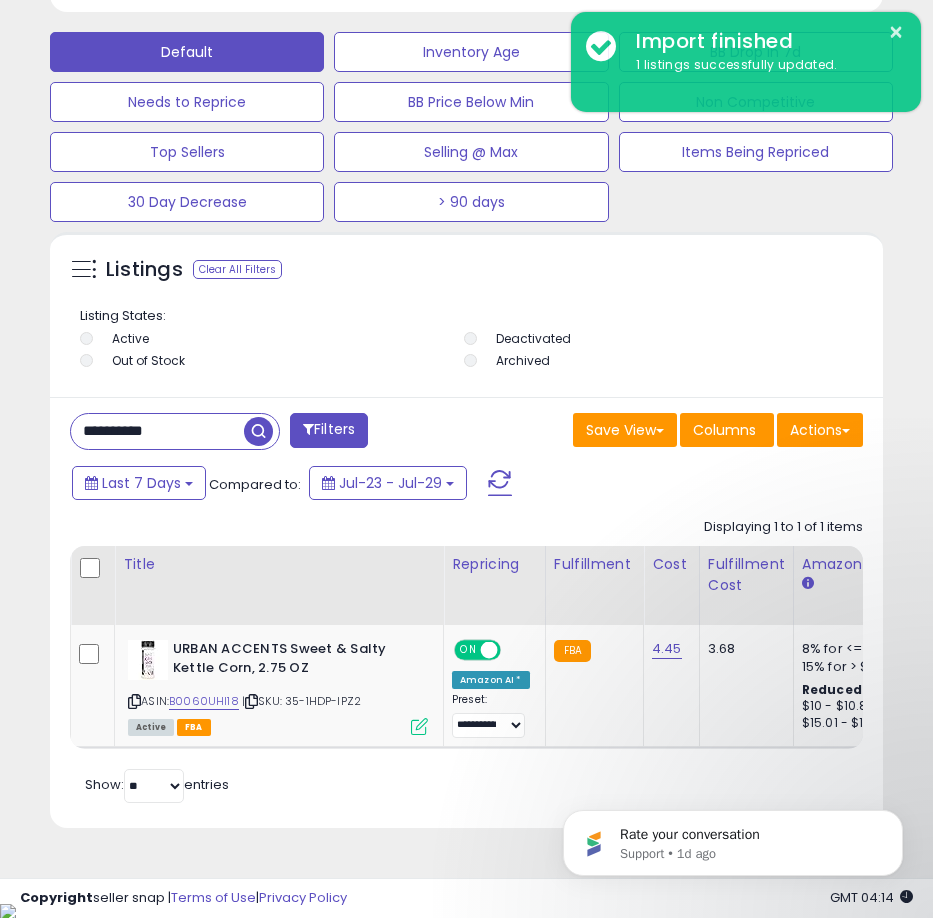 click on "**********" at bounding box center (157, 431) 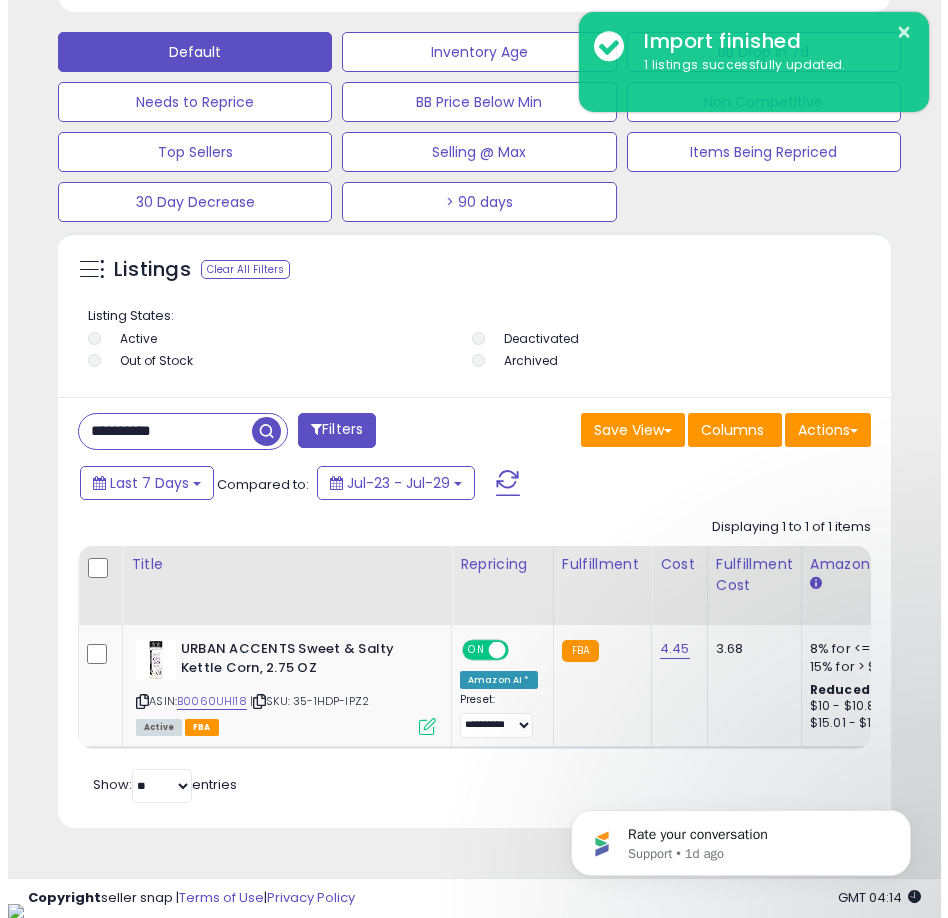 scroll, scrollTop: 1166, scrollLeft: 0, axis: vertical 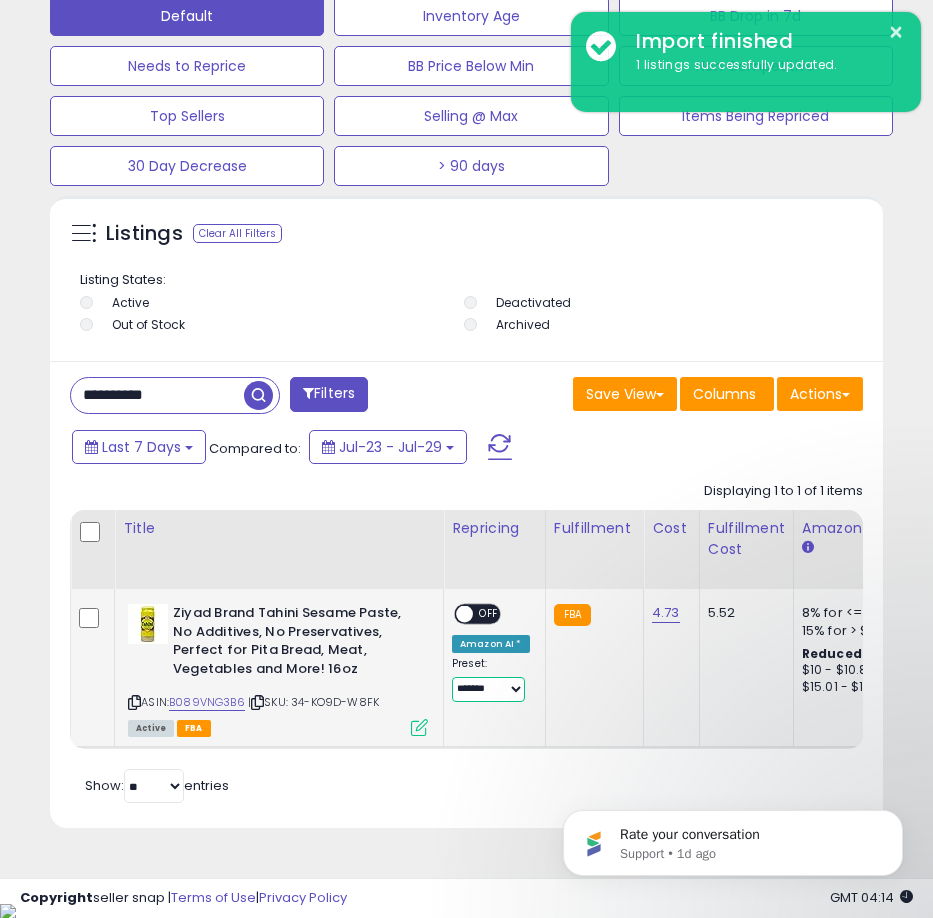 click on "**********" at bounding box center (488, 689) 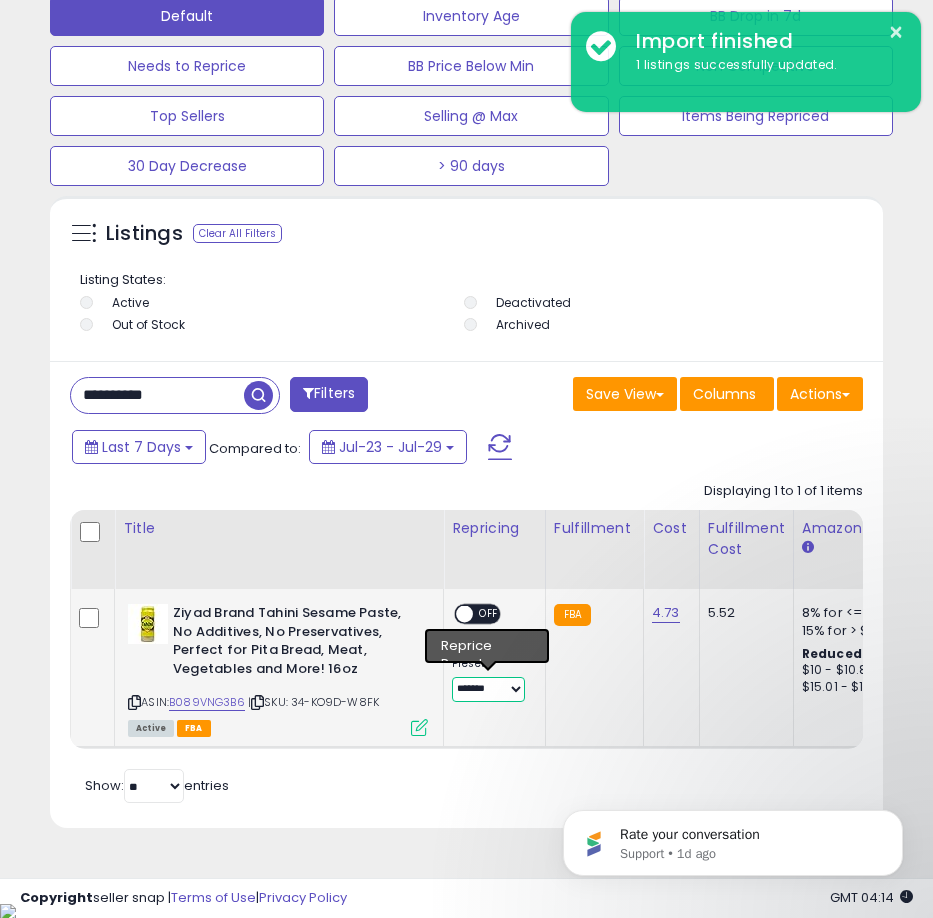select on "****" 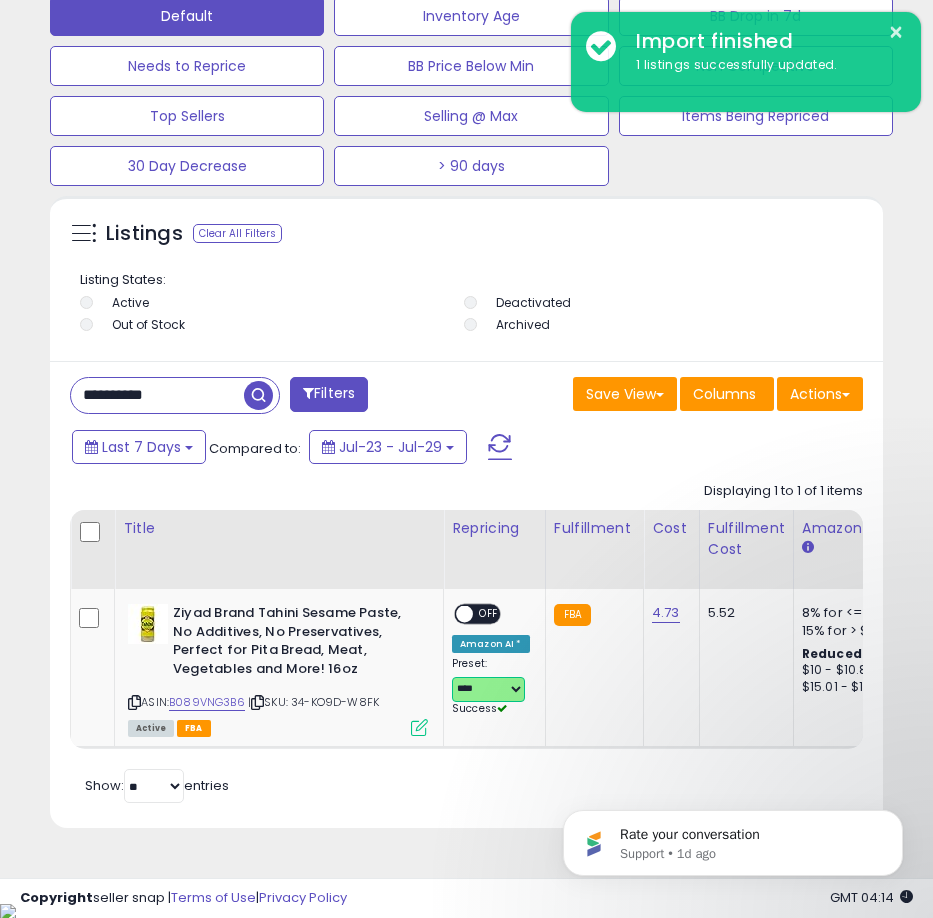 scroll, scrollTop: 0, scrollLeft: 395, axis: horizontal 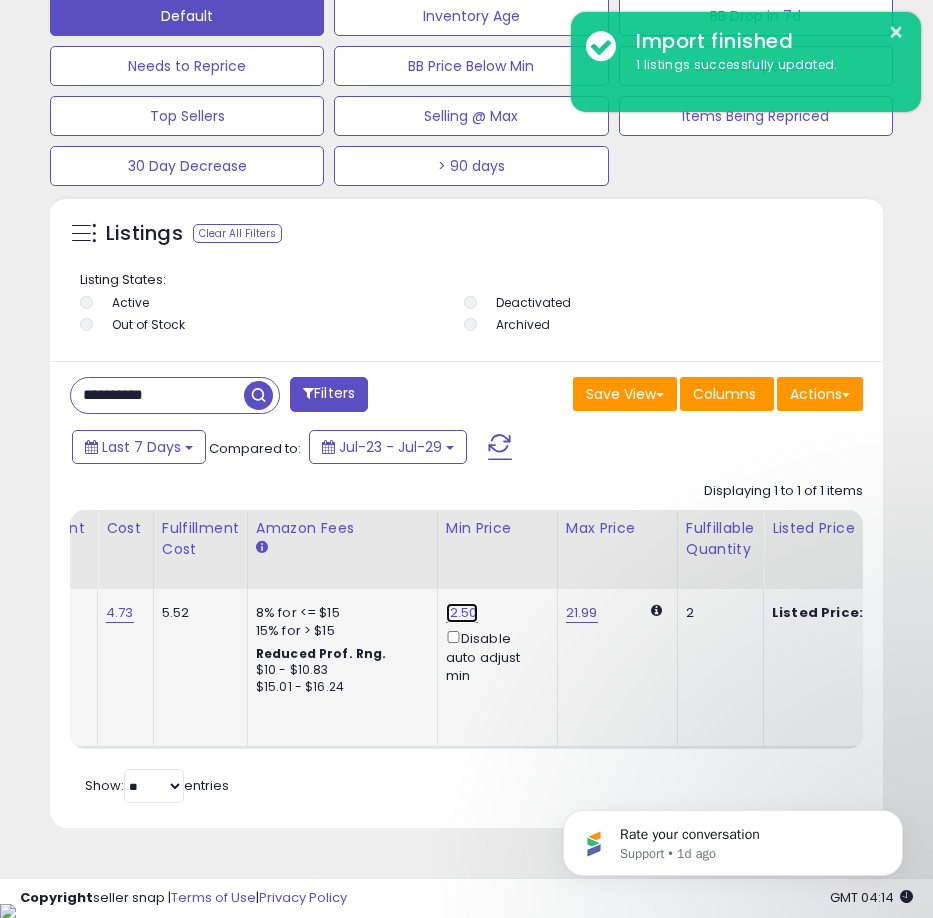 click on "12.50" at bounding box center (462, 613) 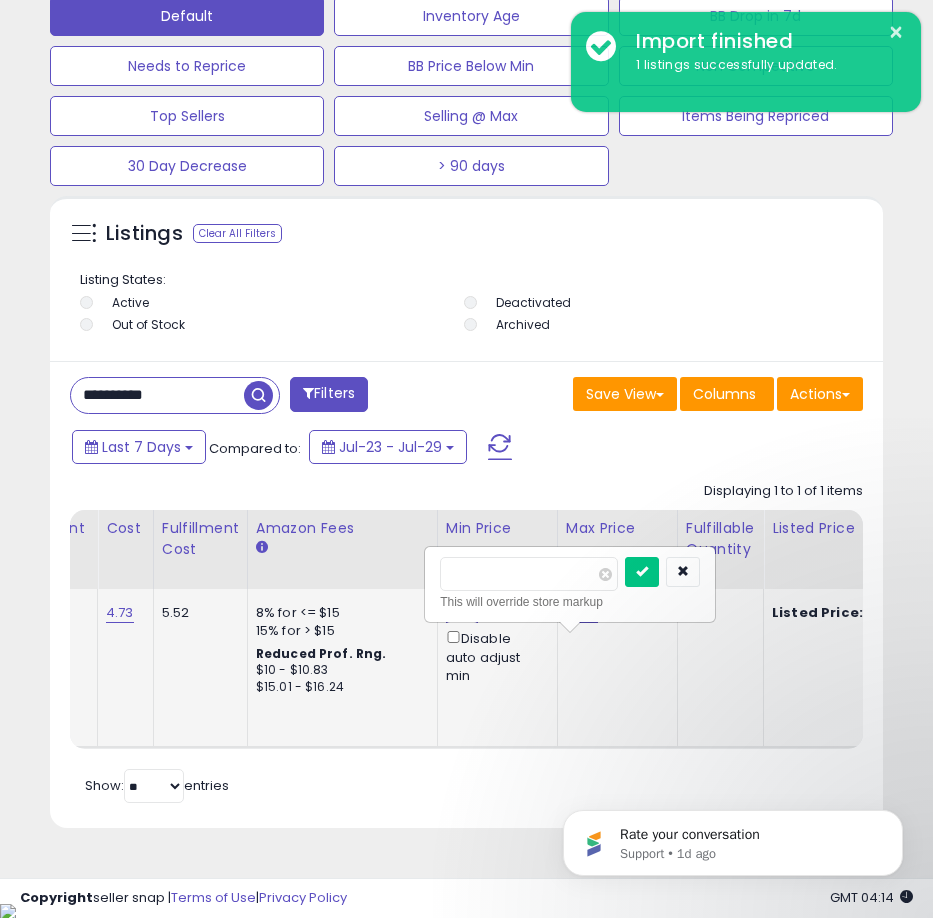 click on "12.50" at bounding box center (462, 613) 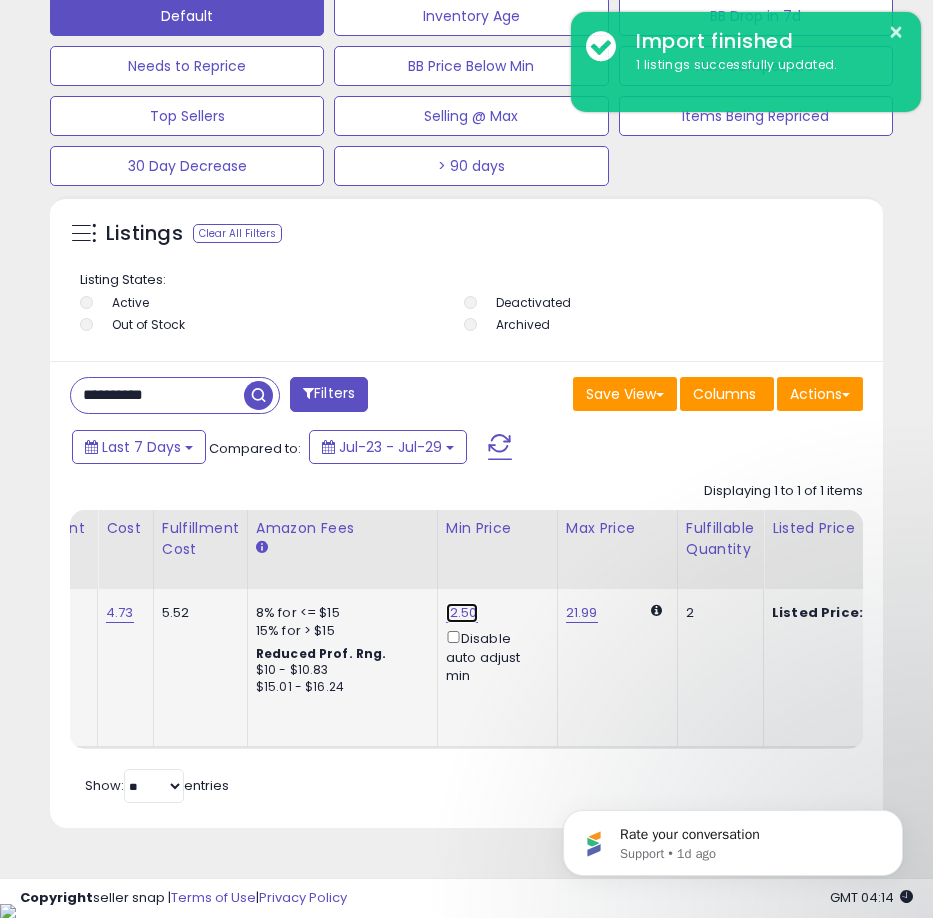 click on "12.50" at bounding box center (462, 613) 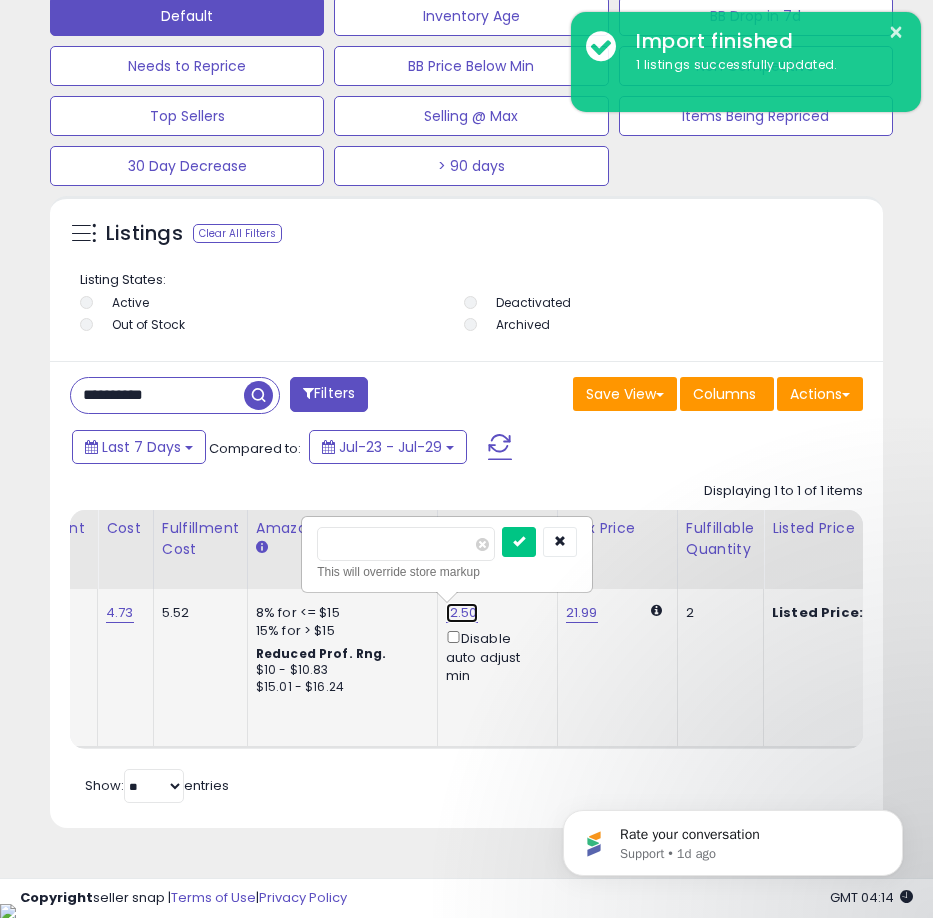 click on "12.50" at bounding box center (462, 613) 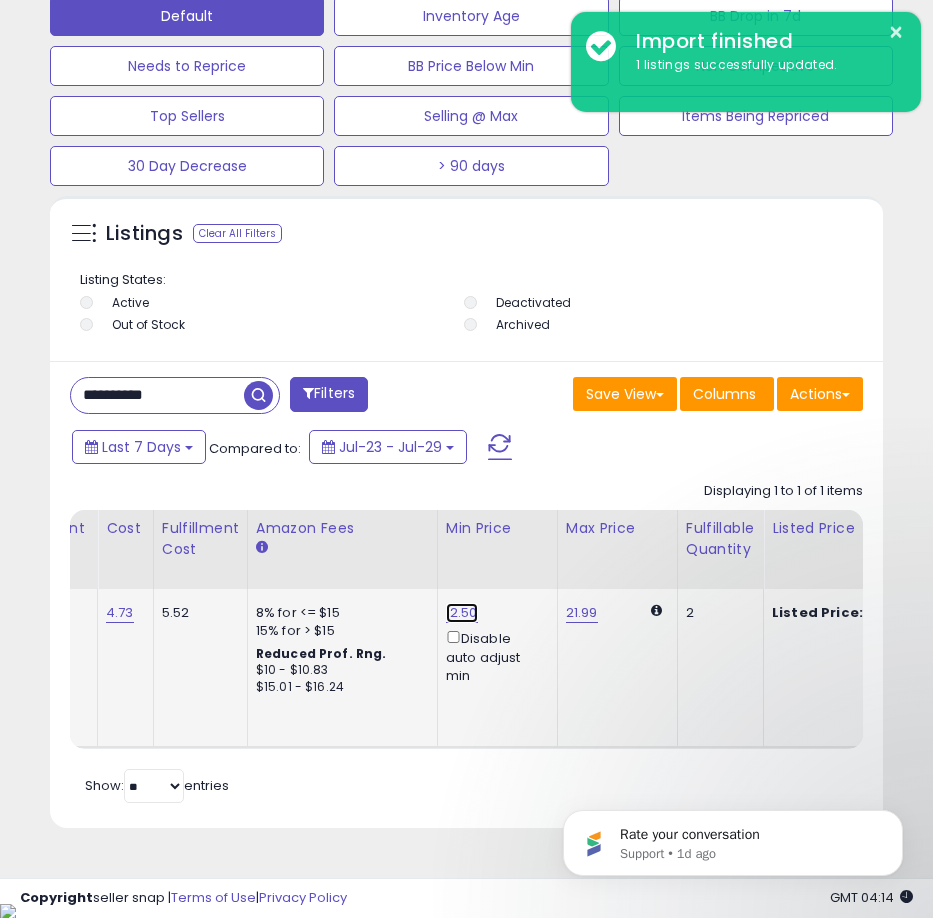 click on "12.50" at bounding box center (462, 613) 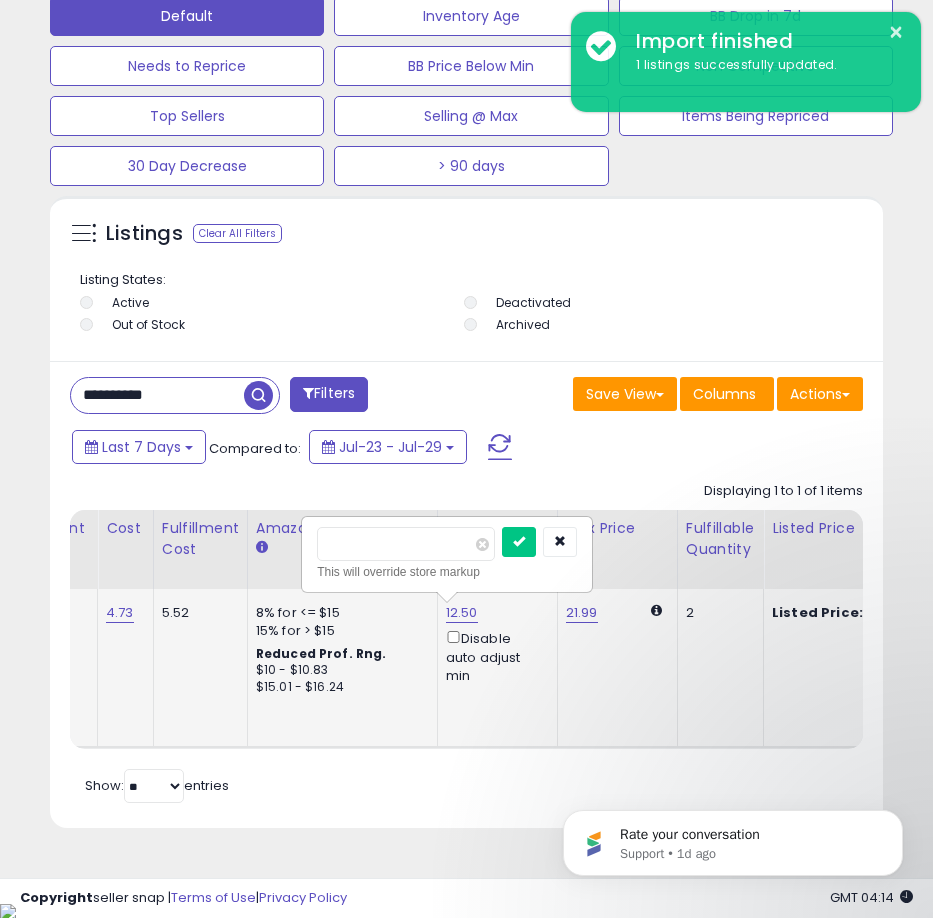 click on "*****" at bounding box center (406, 544) 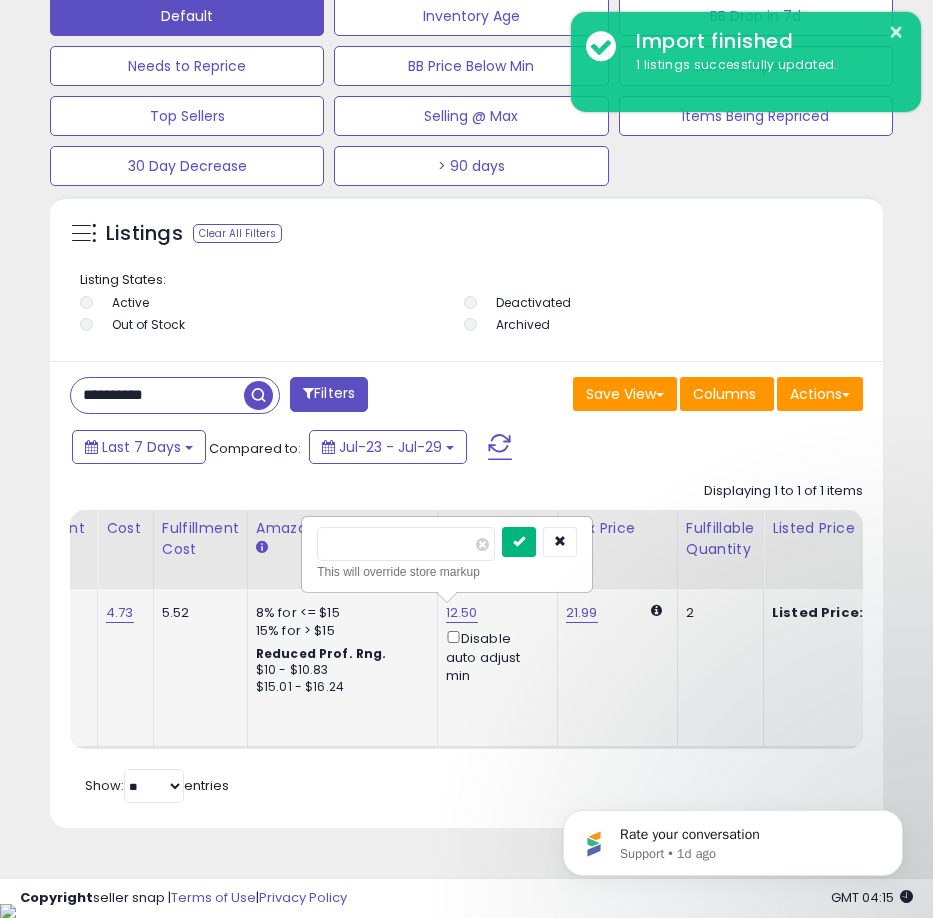 type on "*****" 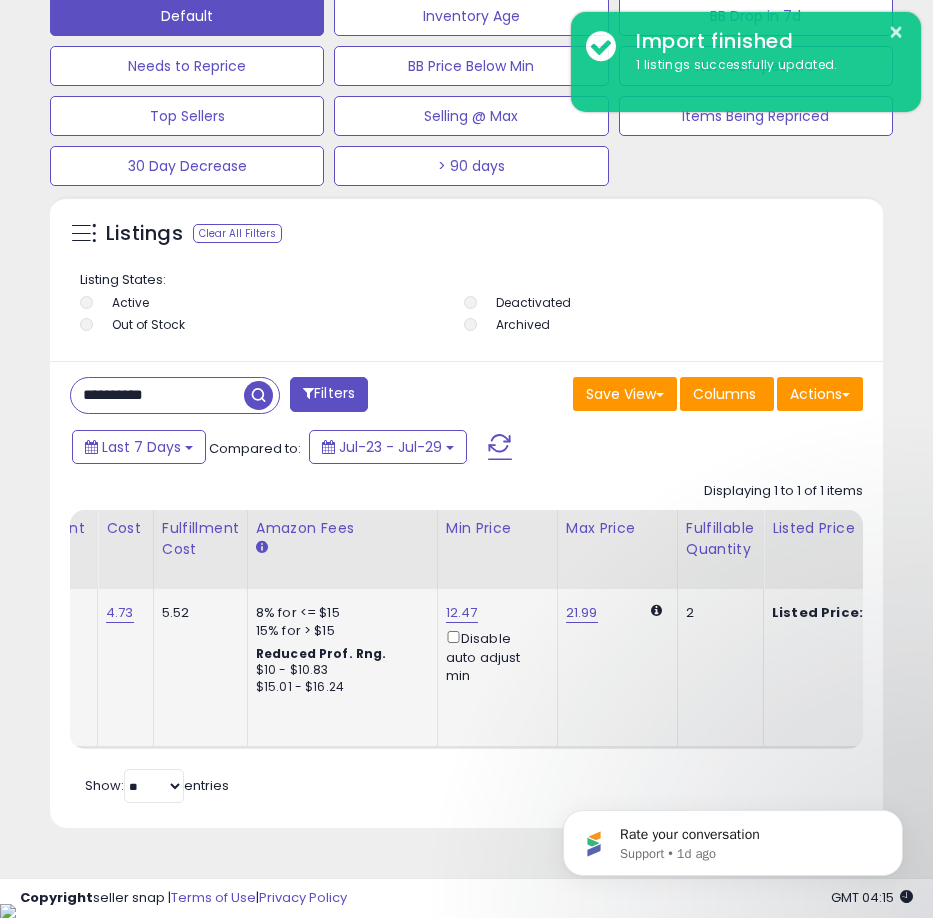 scroll, scrollTop: 0, scrollLeft: 270, axis: horizontal 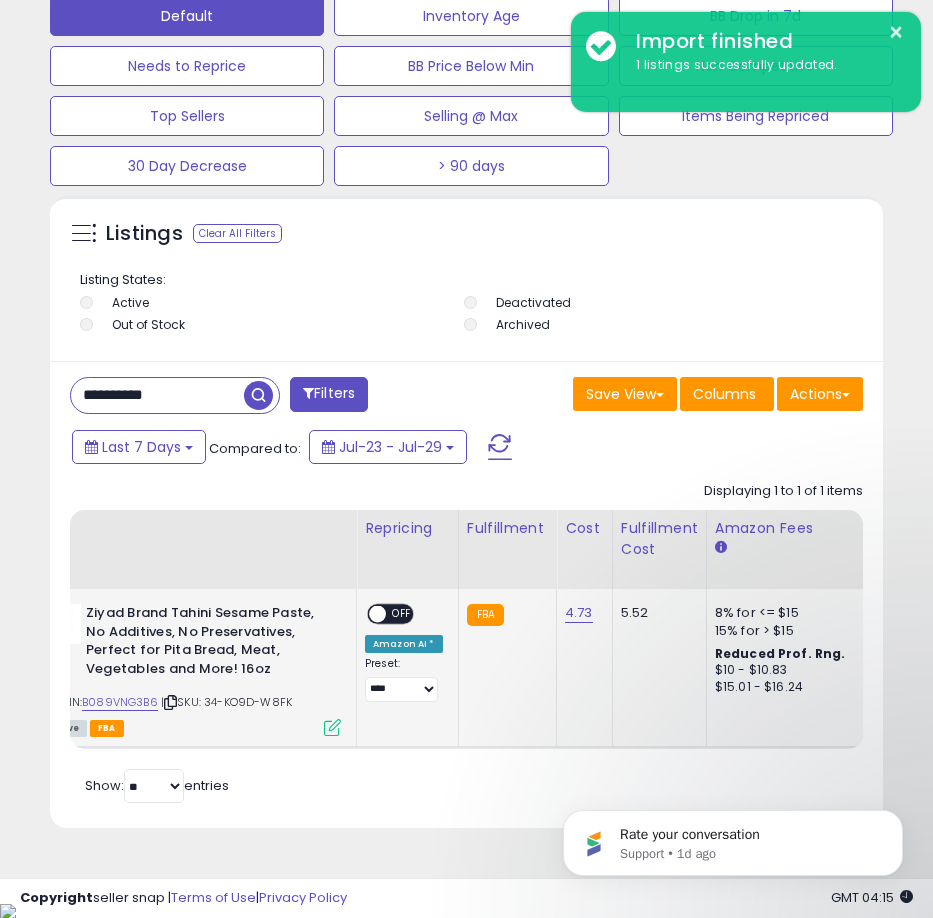 click on "OFF" at bounding box center (402, 614) 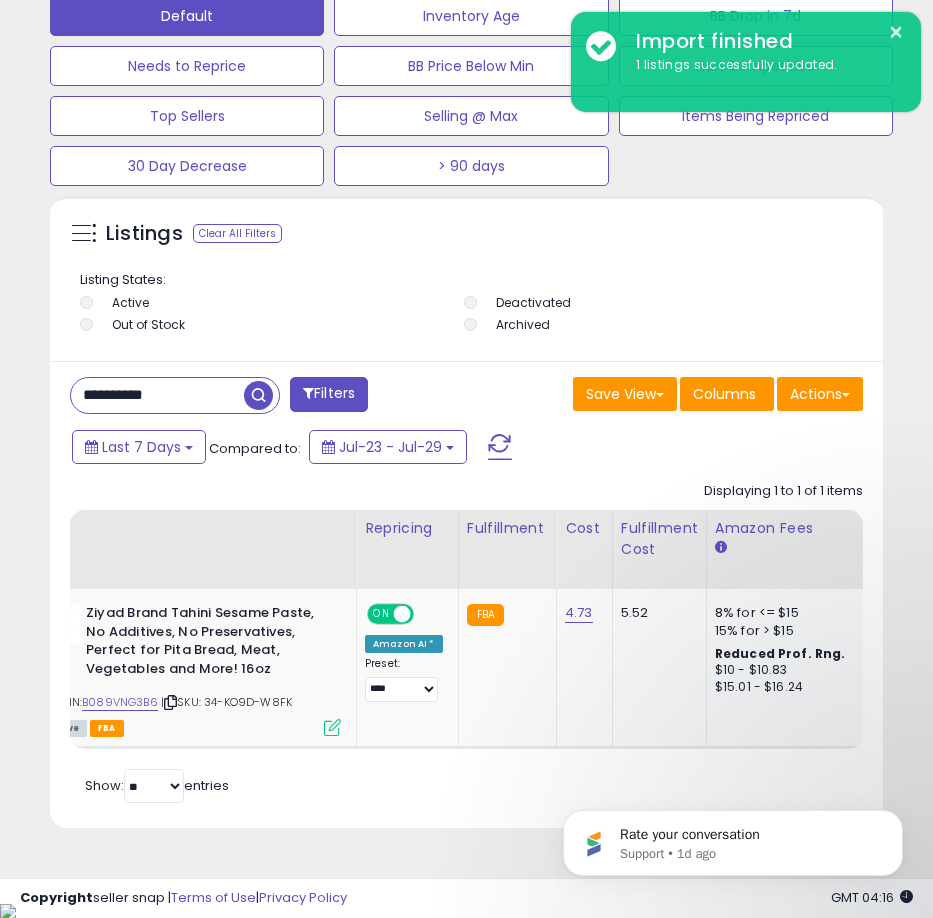 click on "**********" at bounding box center [157, 395] 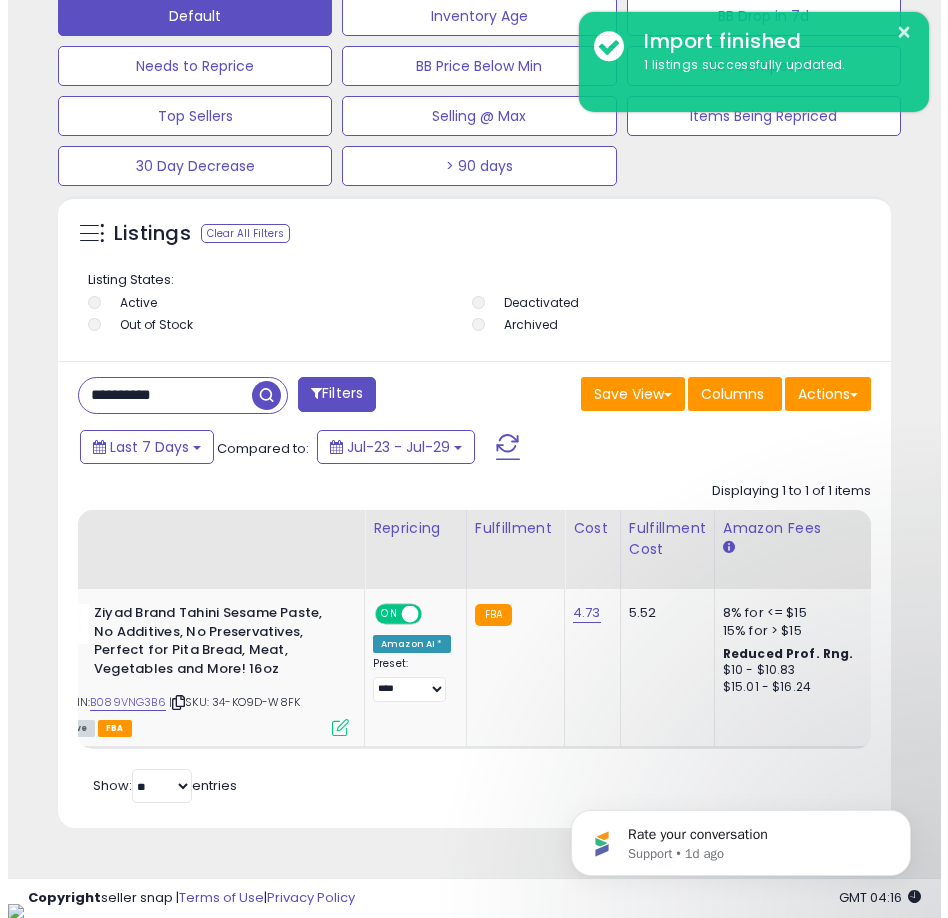 scroll, scrollTop: 1166, scrollLeft: 0, axis: vertical 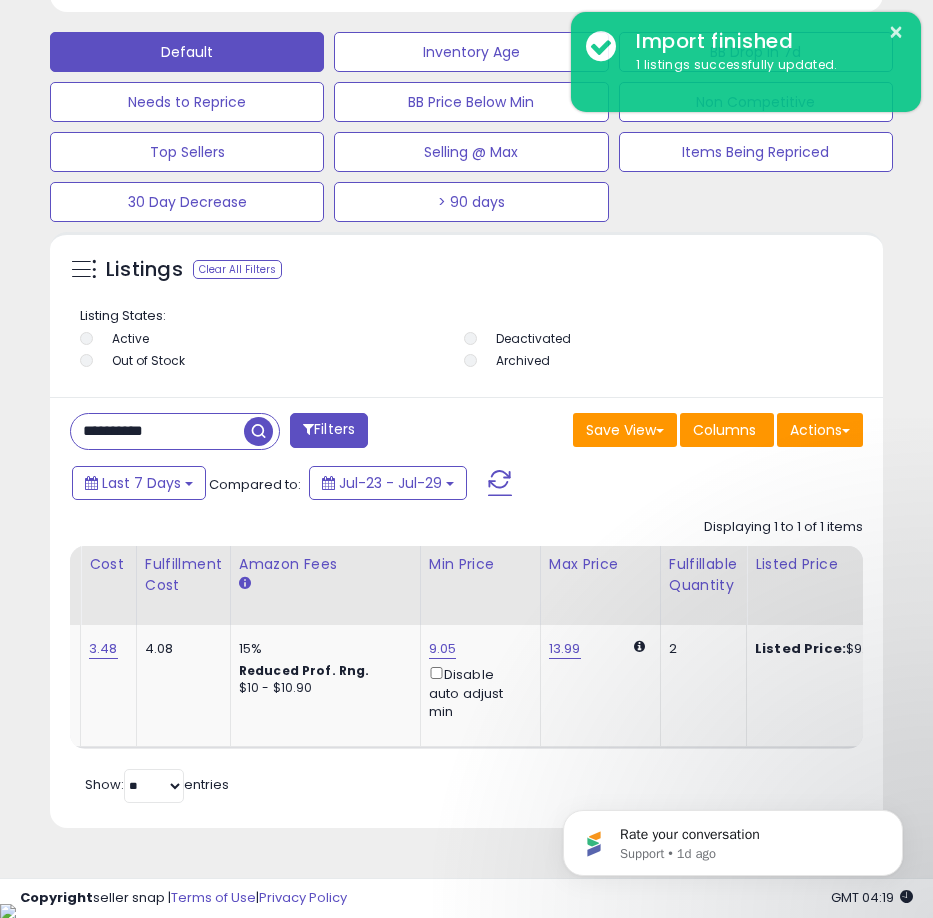 click on "**********" at bounding box center [157, 431] 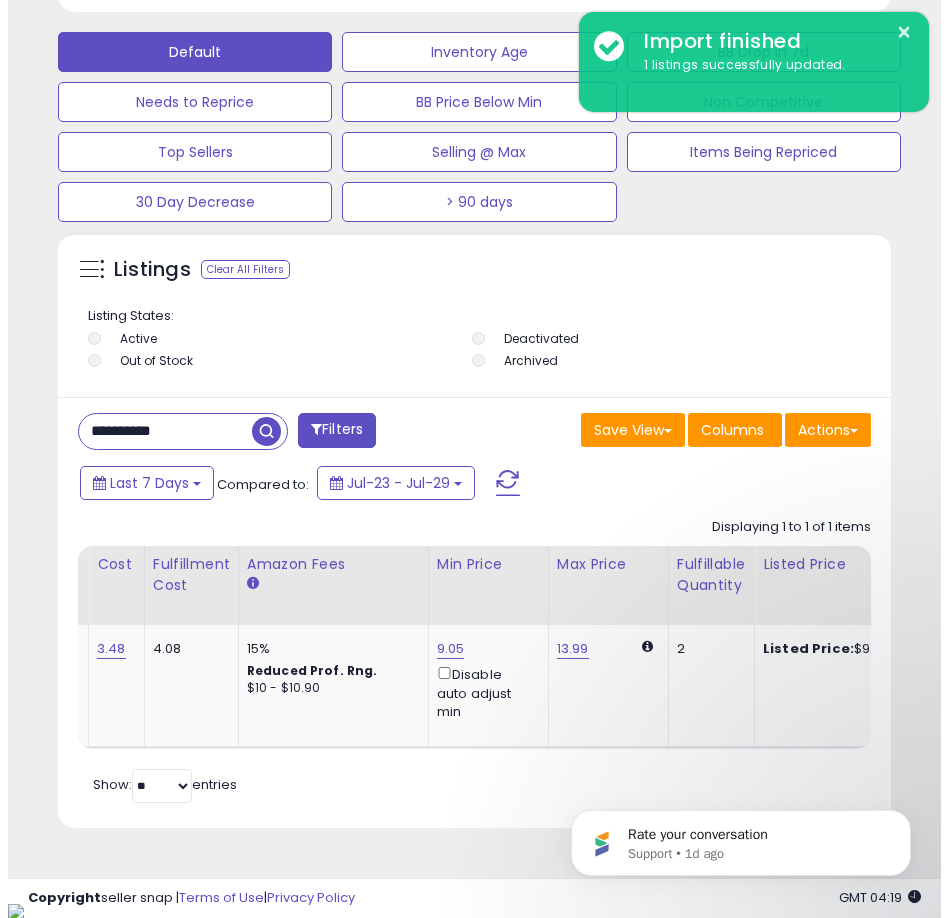 scroll, scrollTop: 1166, scrollLeft: 0, axis: vertical 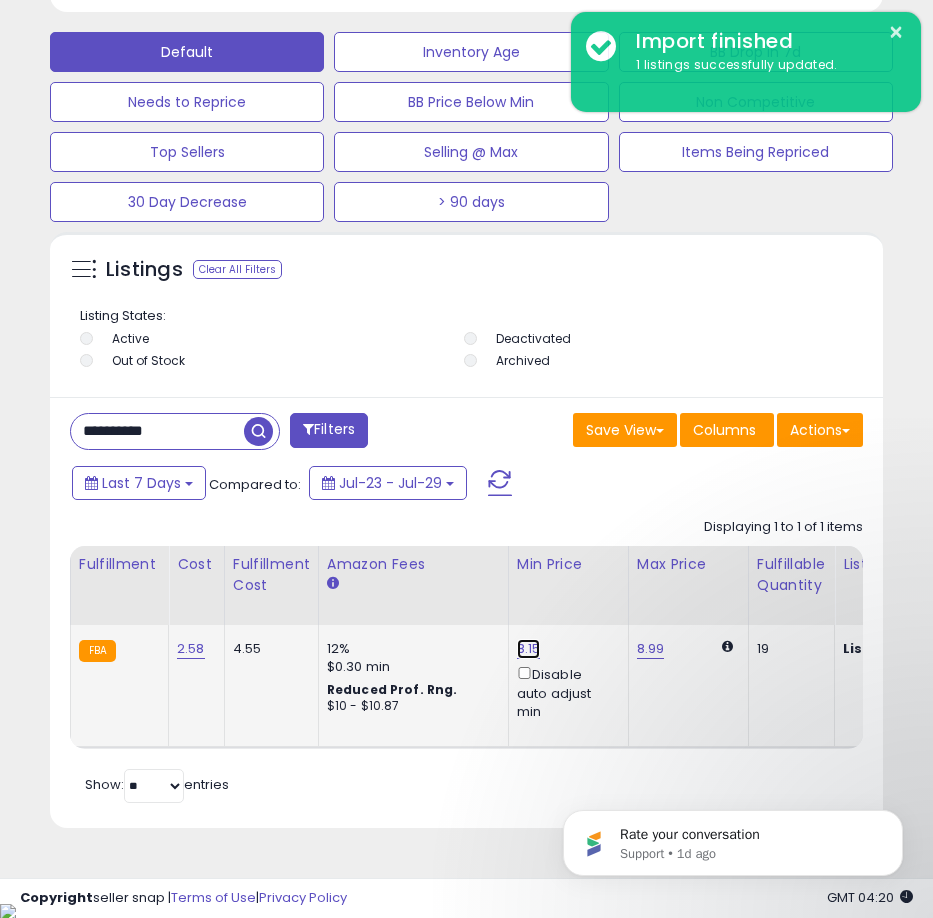 click on "8.15" at bounding box center [529, 649] 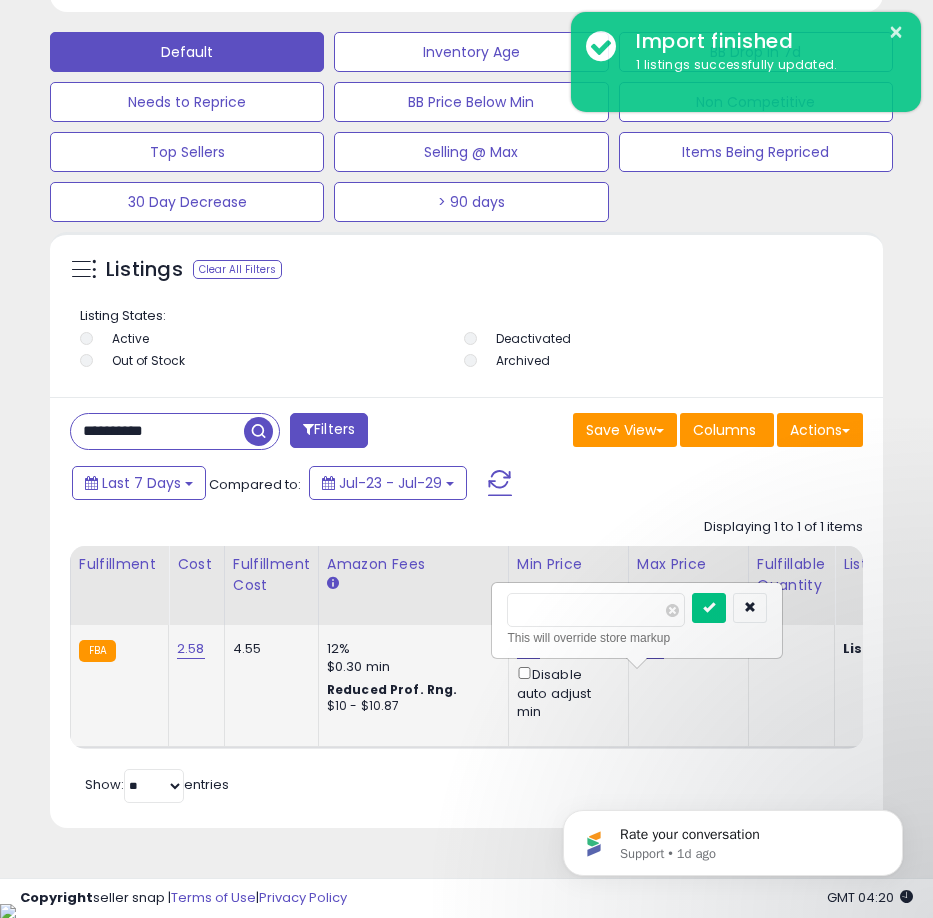 click on "8.15   **** This will override store markup  Disable auto adjust min" at bounding box center [565, 680] 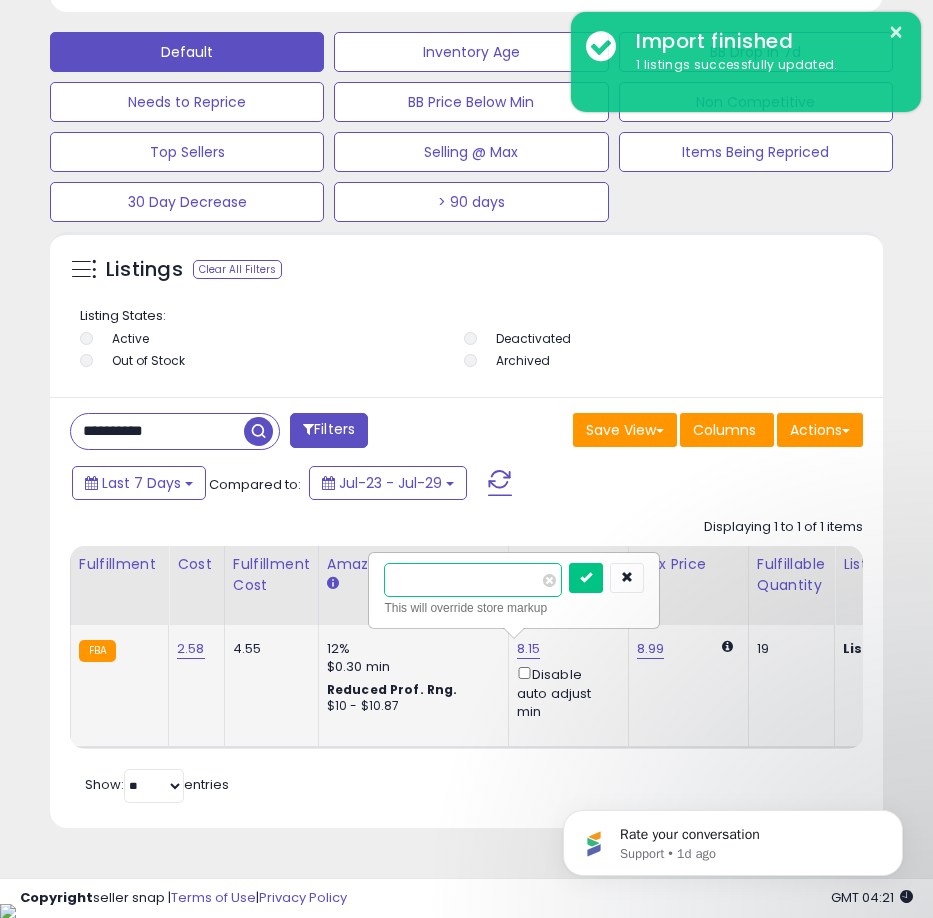 click on "****" at bounding box center [473, 580] 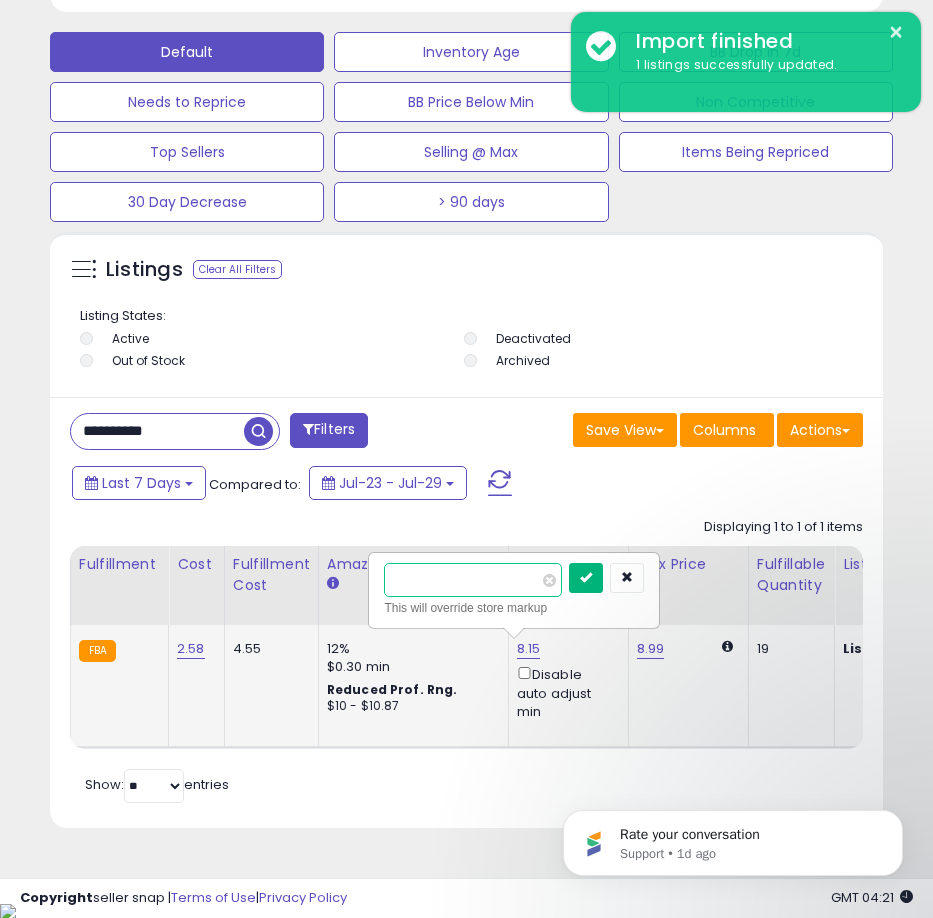 type on "****" 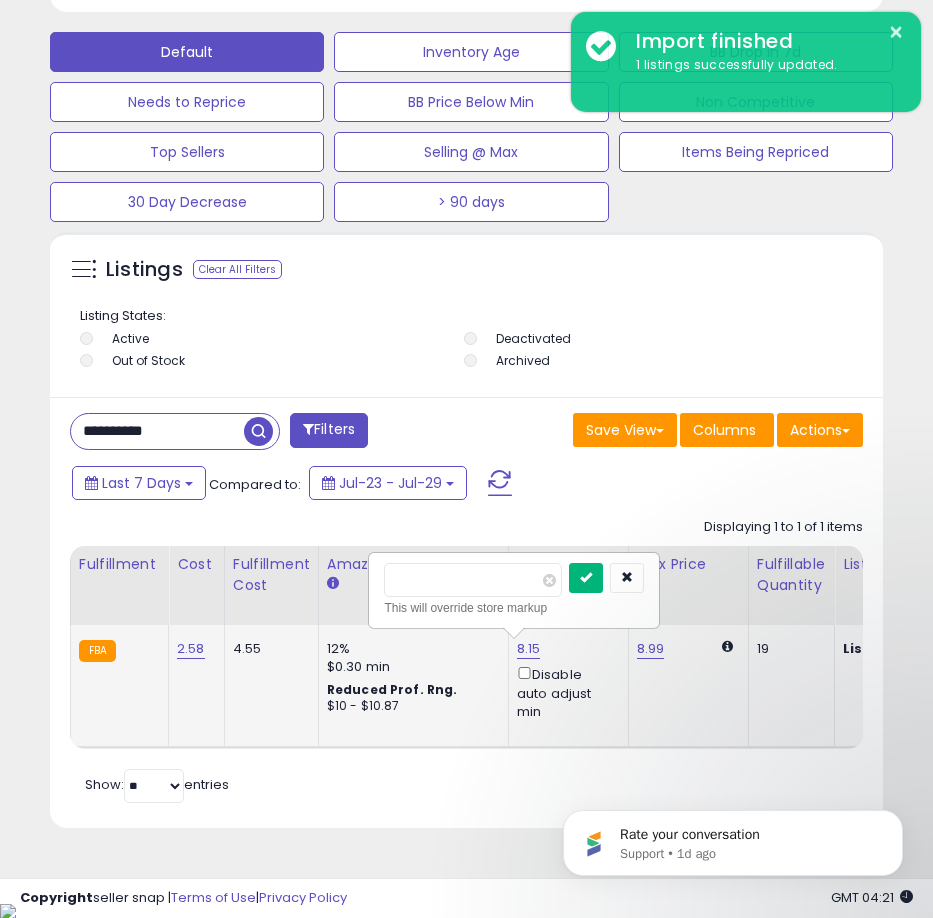click at bounding box center [586, 578] 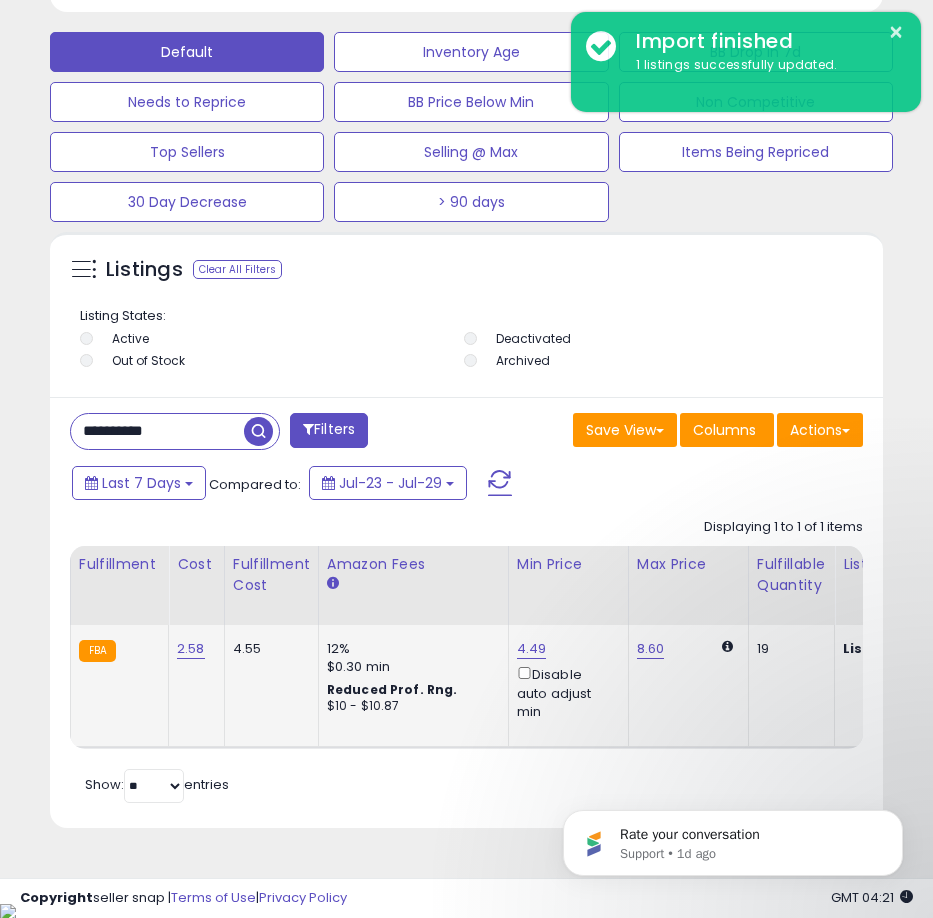 scroll, scrollTop: 0, scrollLeft: 195, axis: horizontal 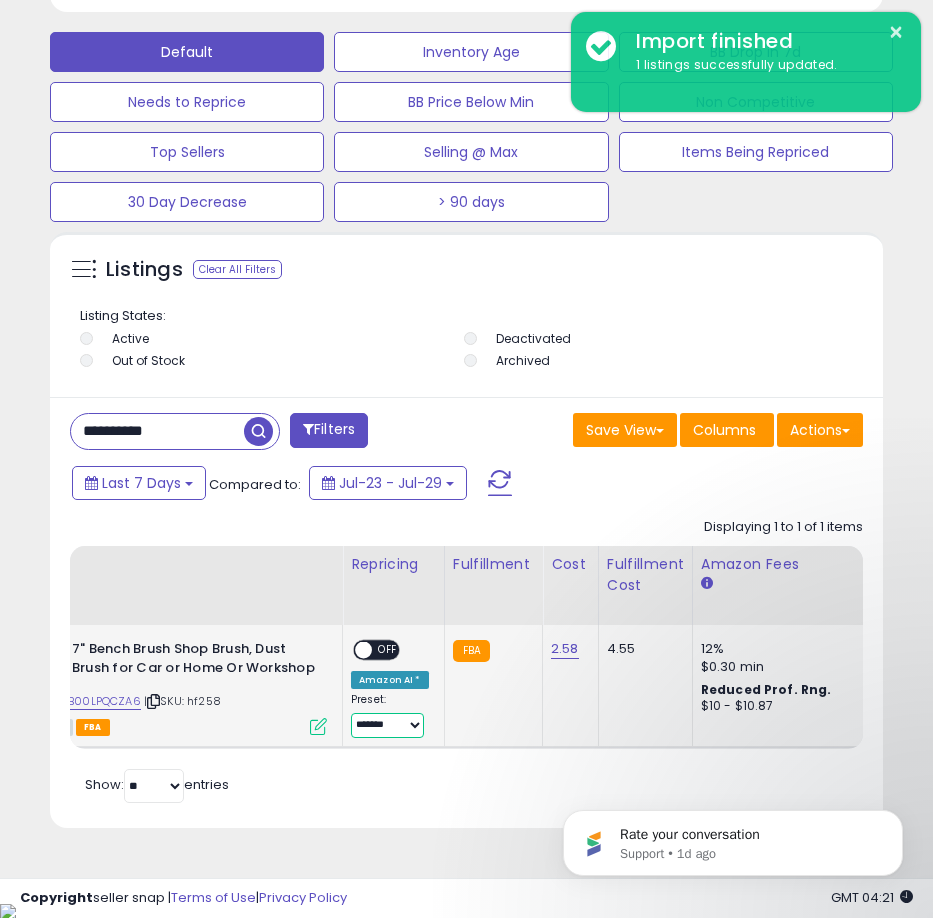 click on "**********" at bounding box center (387, 725) 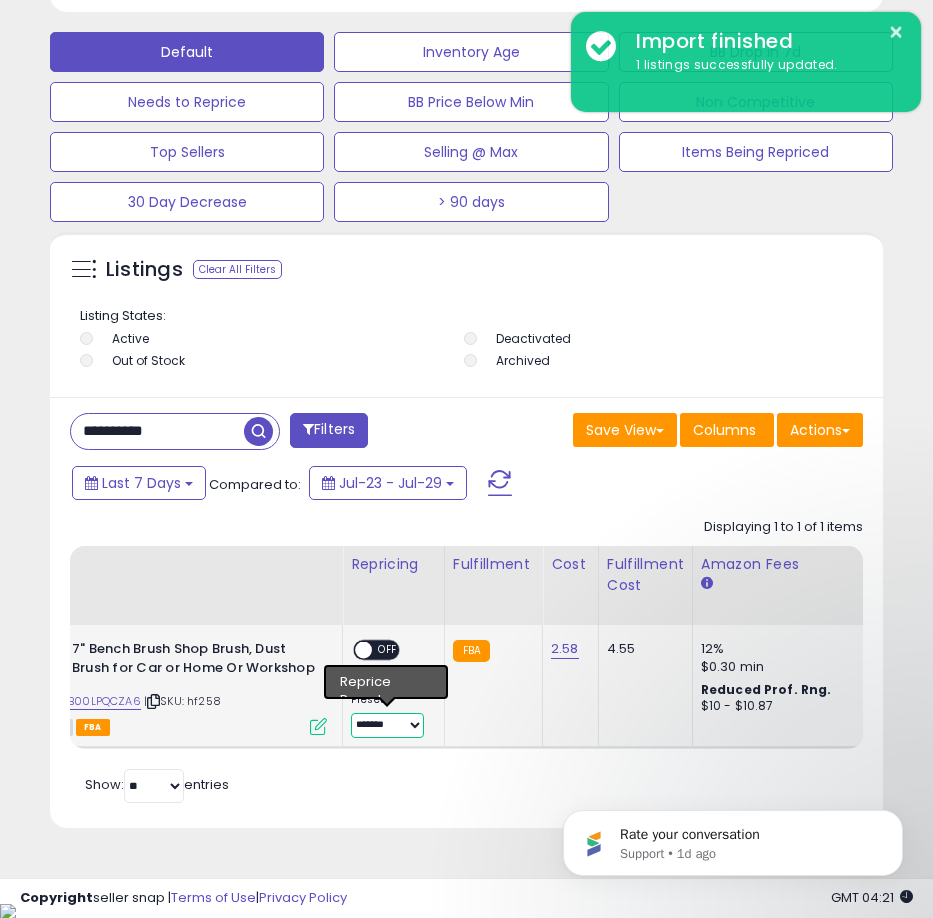 select on "****" 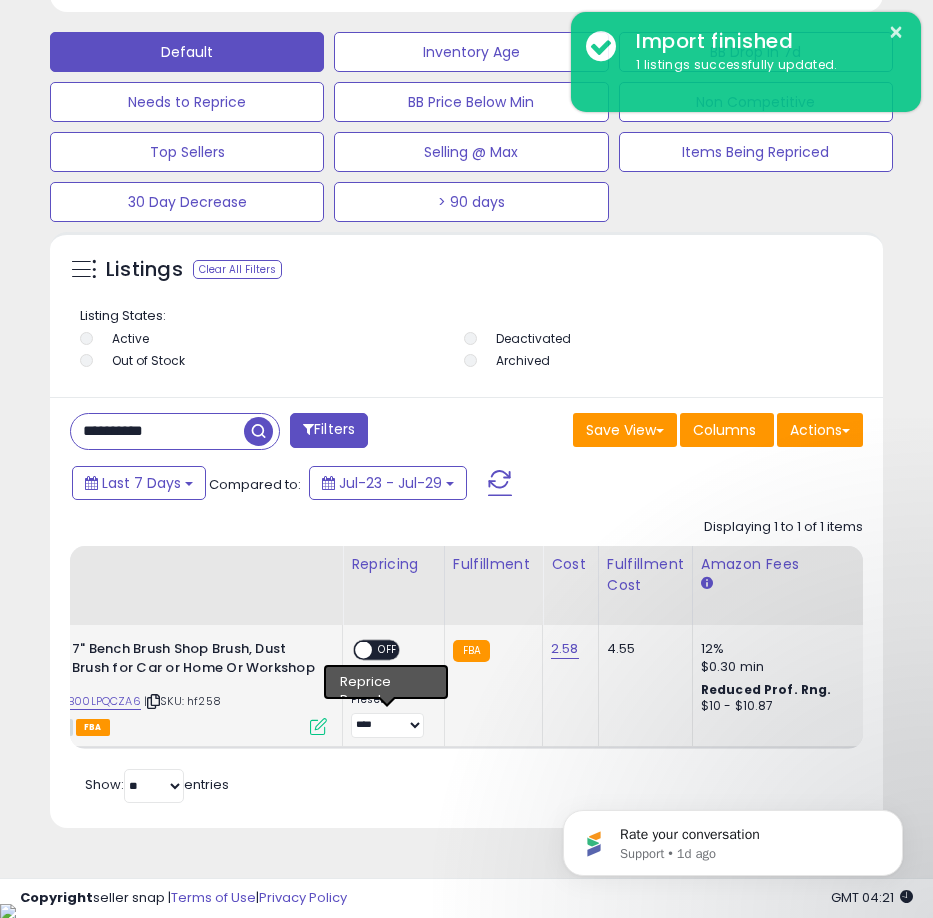 click on "OFF" at bounding box center [388, 650] 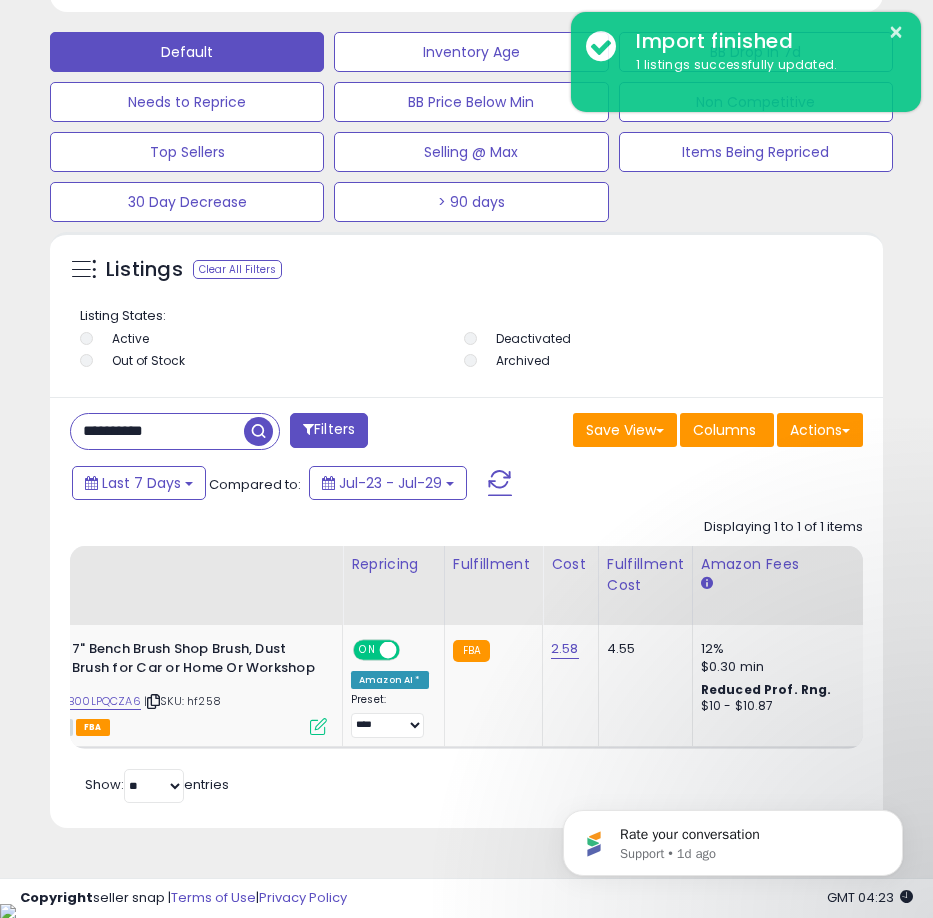 click on "**********" at bounding box center [157, 431] 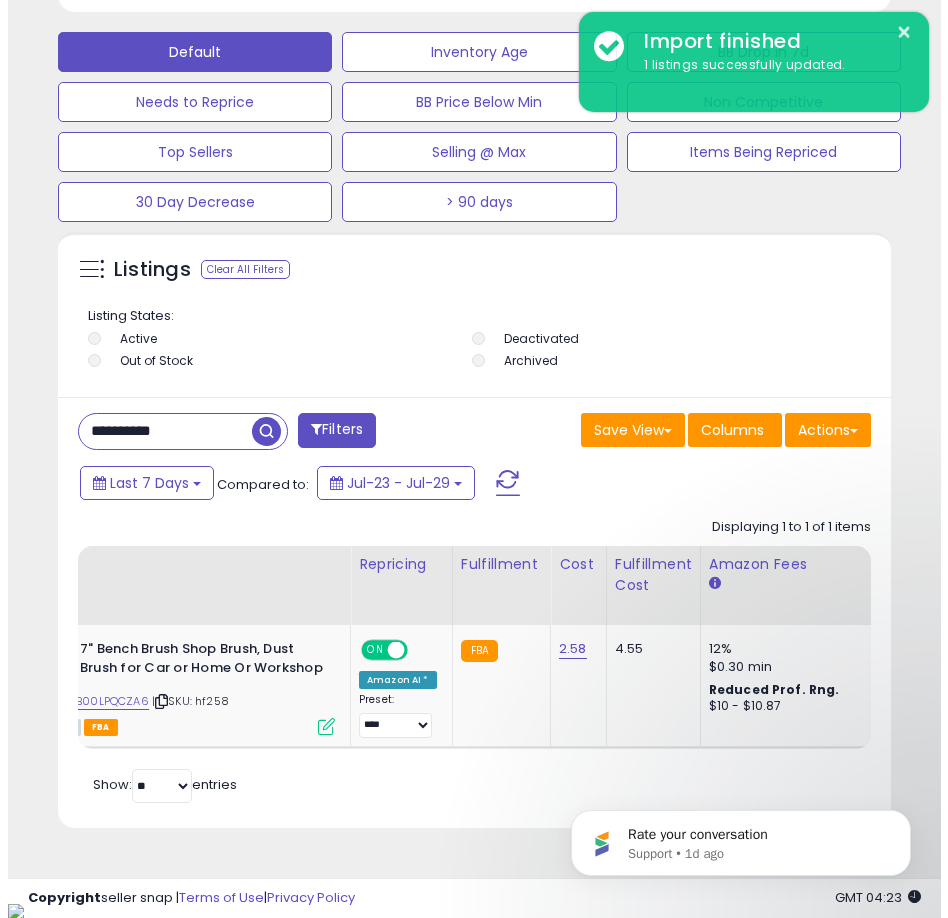 scroll, scrollTop: 1166, scrollLeft: 0, axis: vertical 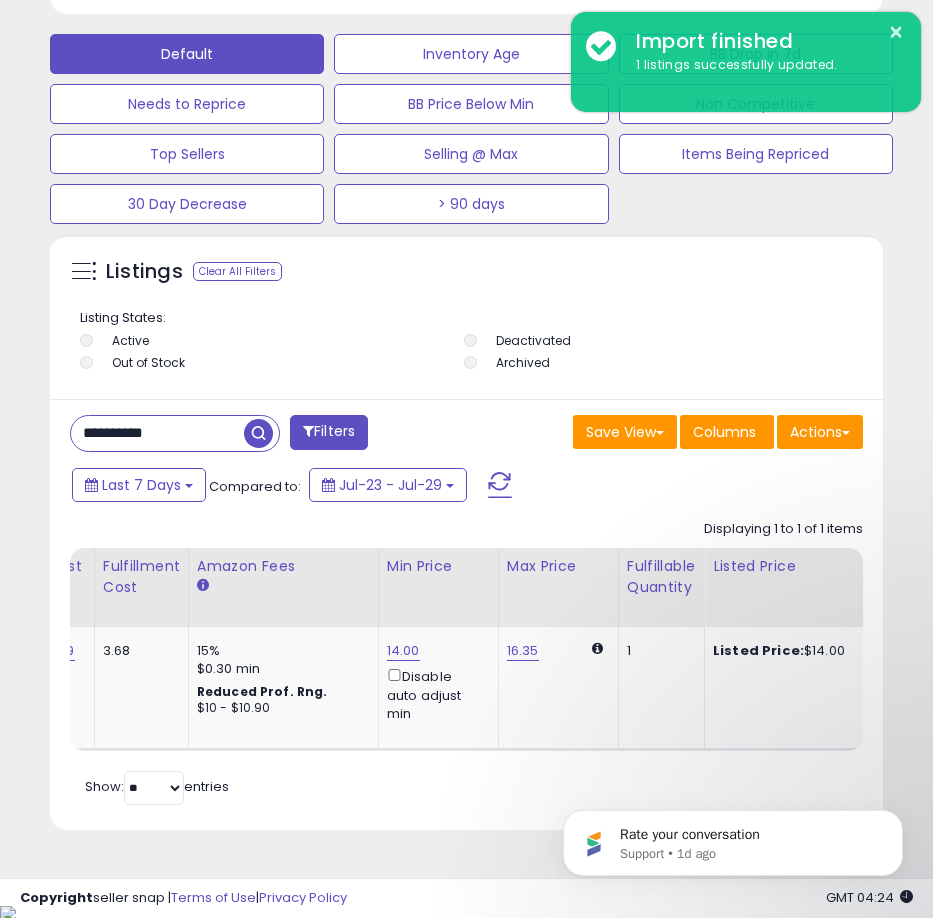 click on "**********" at bounding box center [157, 433] 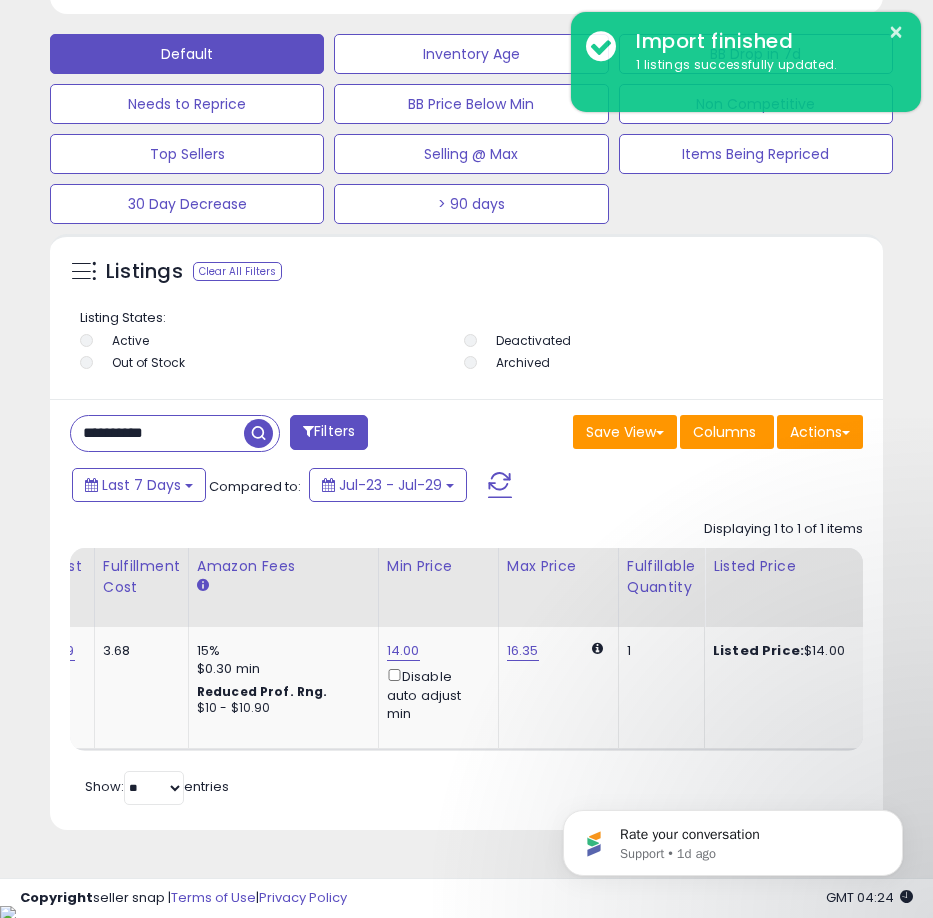 paste 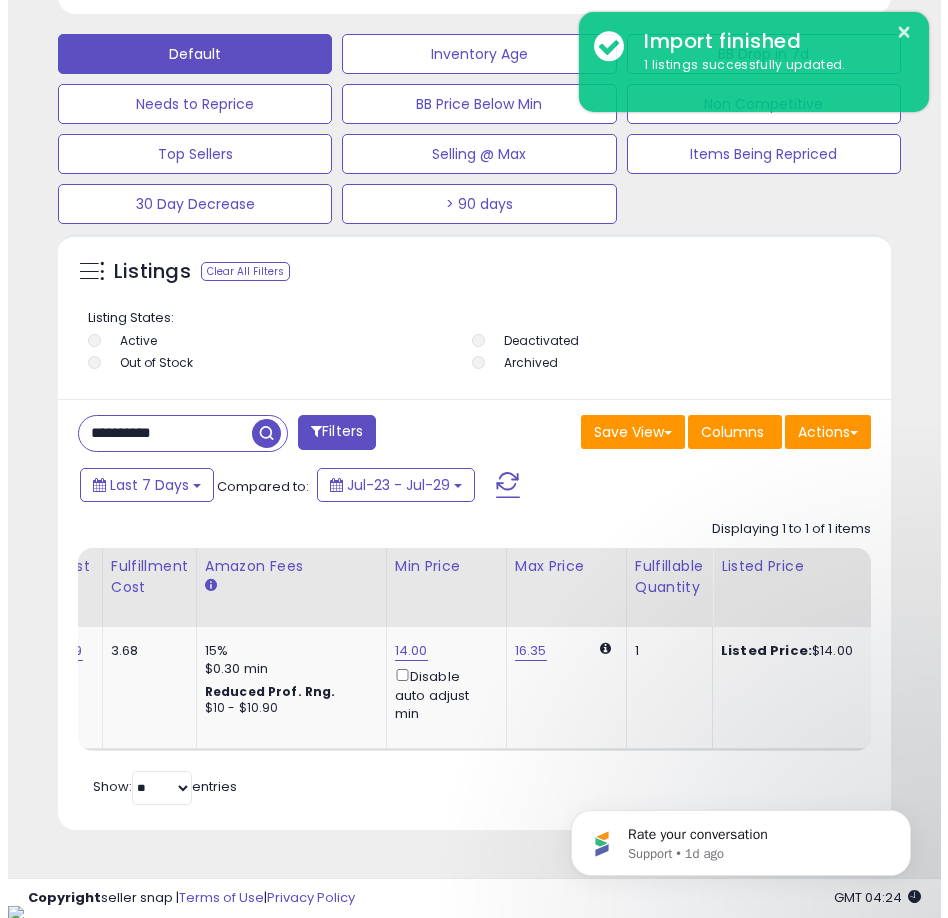 scroll, scrollTop: 1166, scrollLeft: 0, axis: vertical 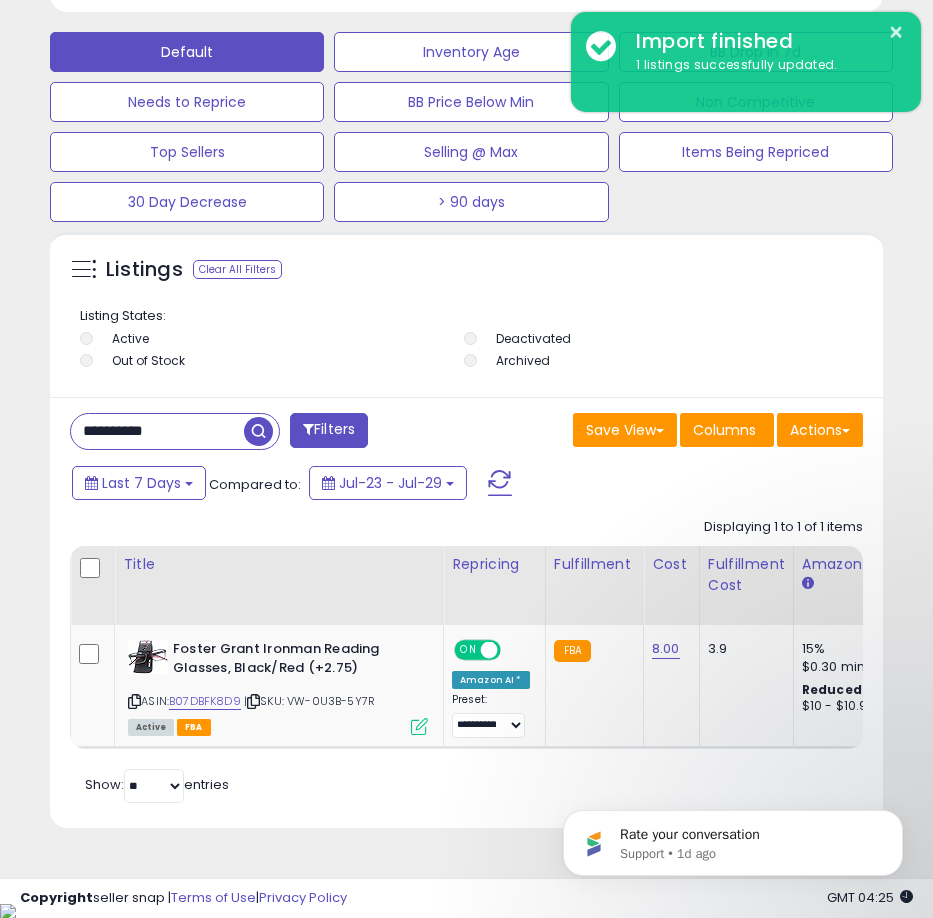click on "**********" at bounding box center (157, 431) 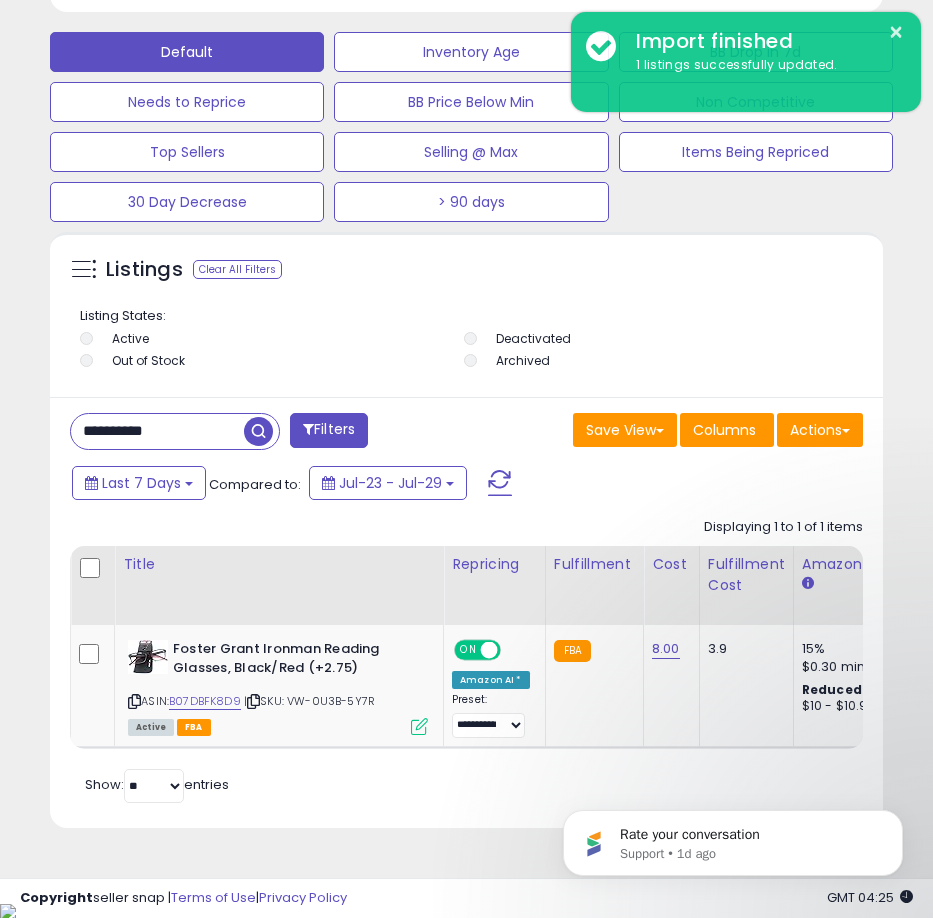 paste 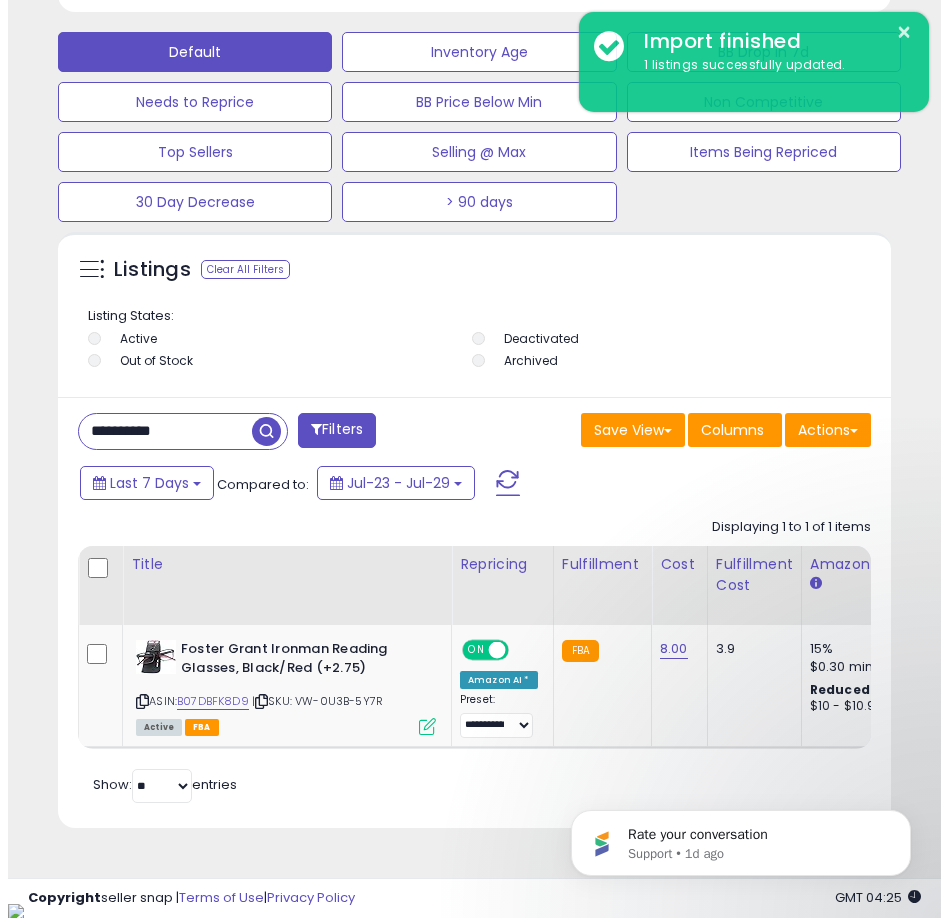 scroll, scrollTop: 1166, scrollLeft: 0, axis: vertical 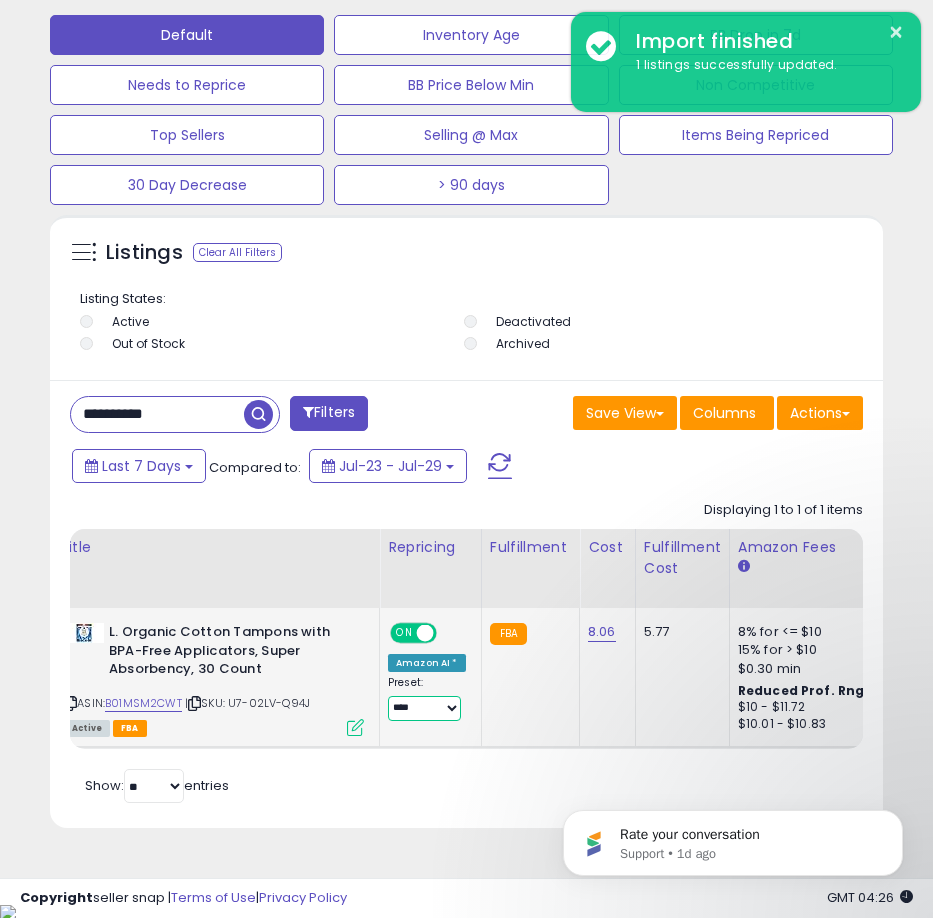 click on "**********" at bounding box center (424, 708) 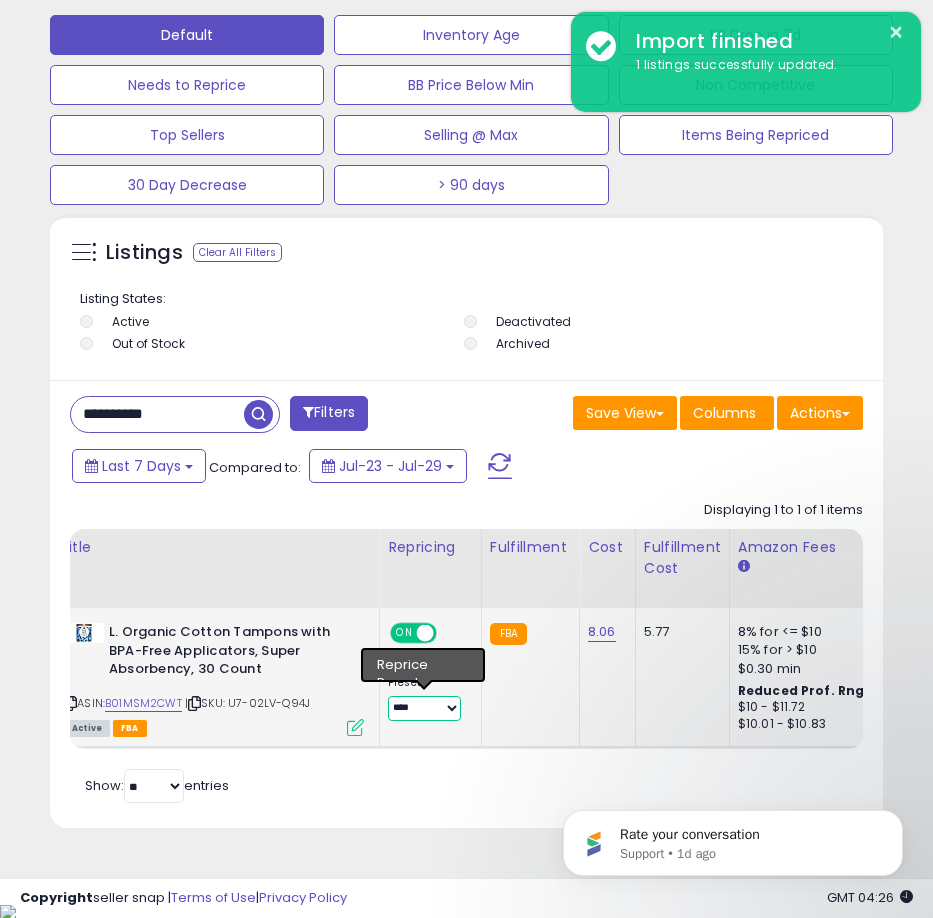 select on "**********" 